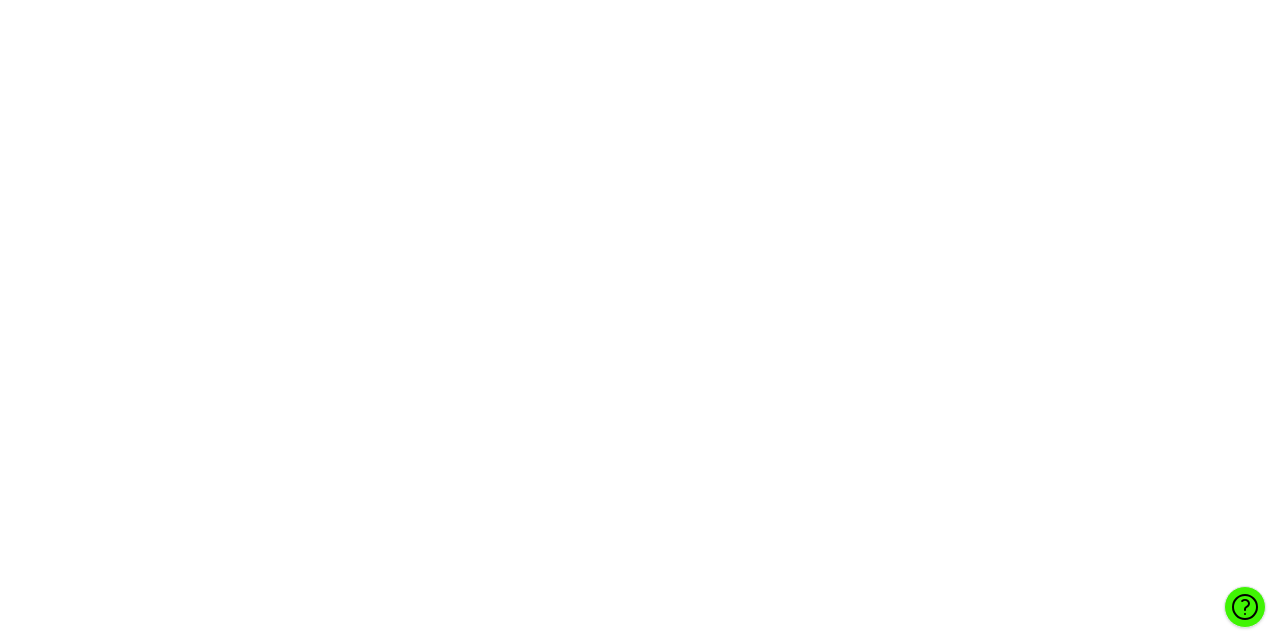 scroll, scrollTop: 0, scrollLeft: 0, axis: both 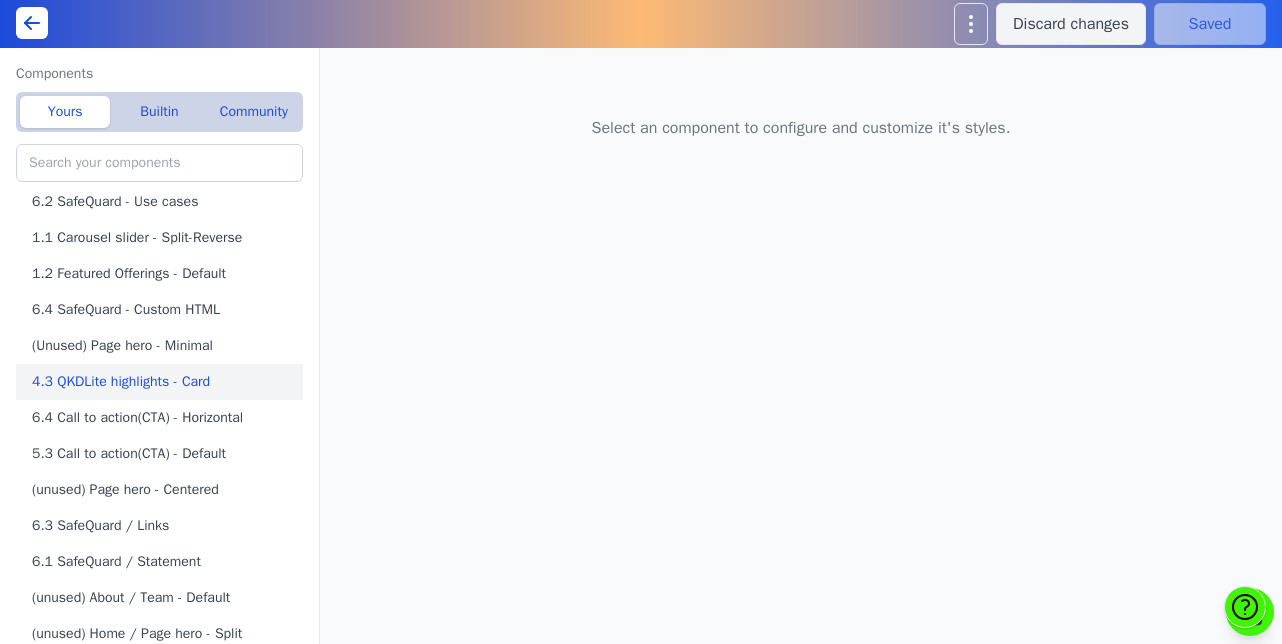 click on "4.3 QKDLite highlights - Card" at bounding box center [163, 382] 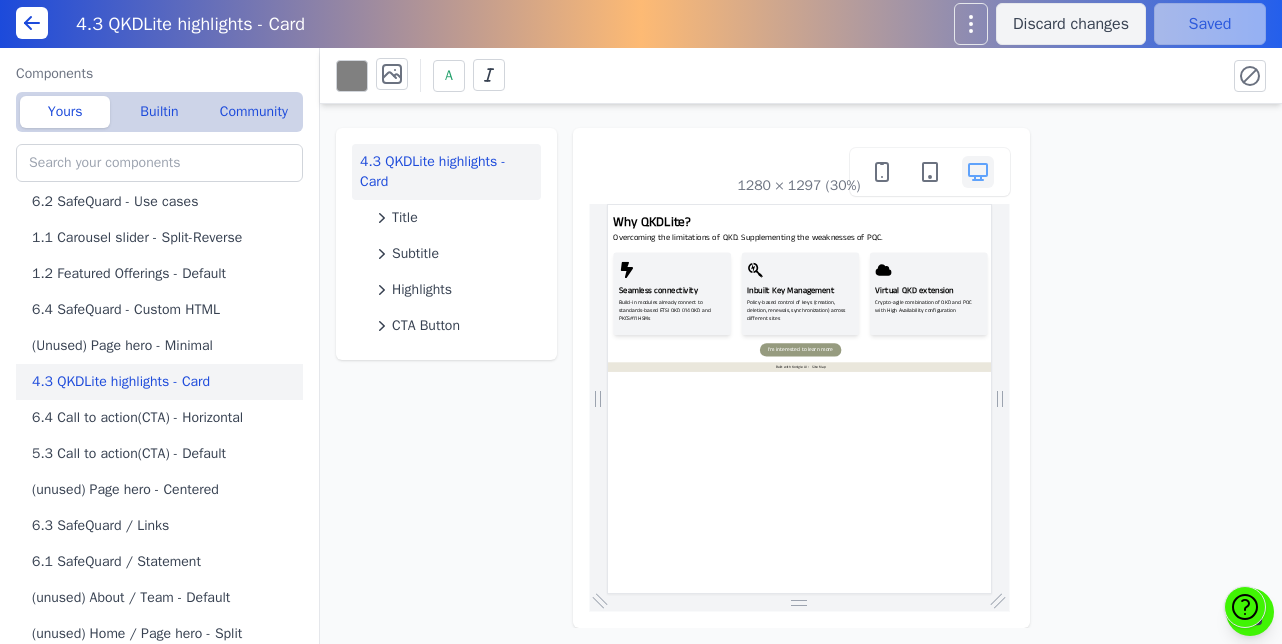 scroll, scrollTop: 0, scrollLeft: 0, axis: both 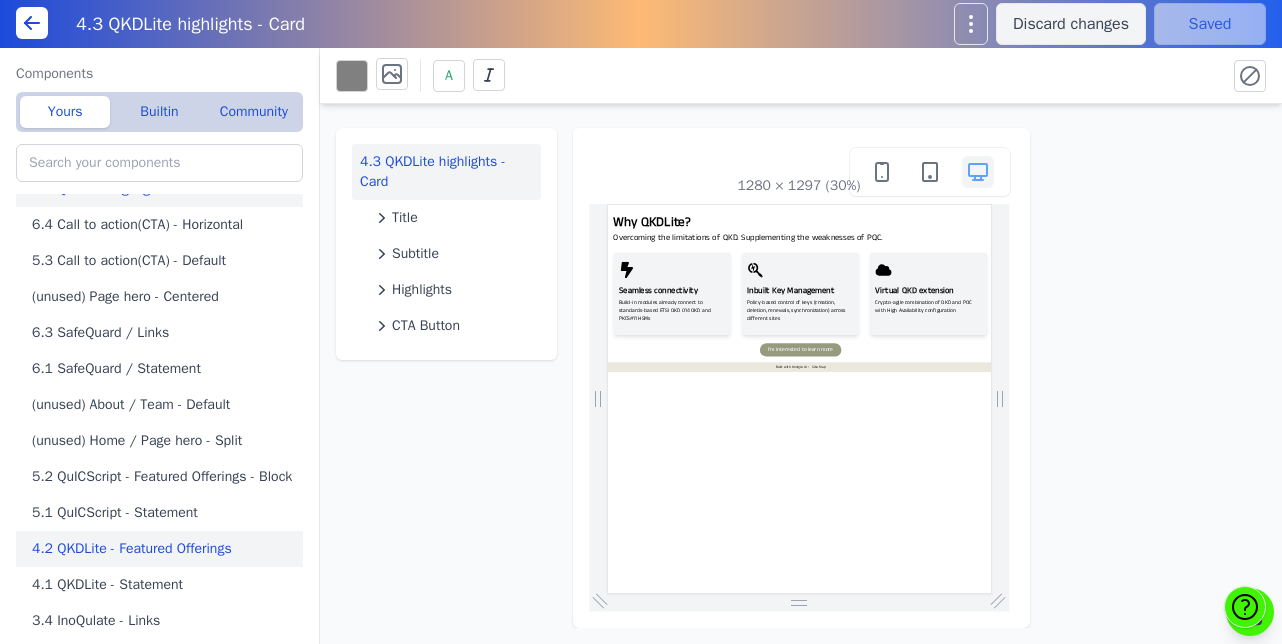 click on "4.2 QKDLite - Featured Offerings" at bounding box center (163, 549) 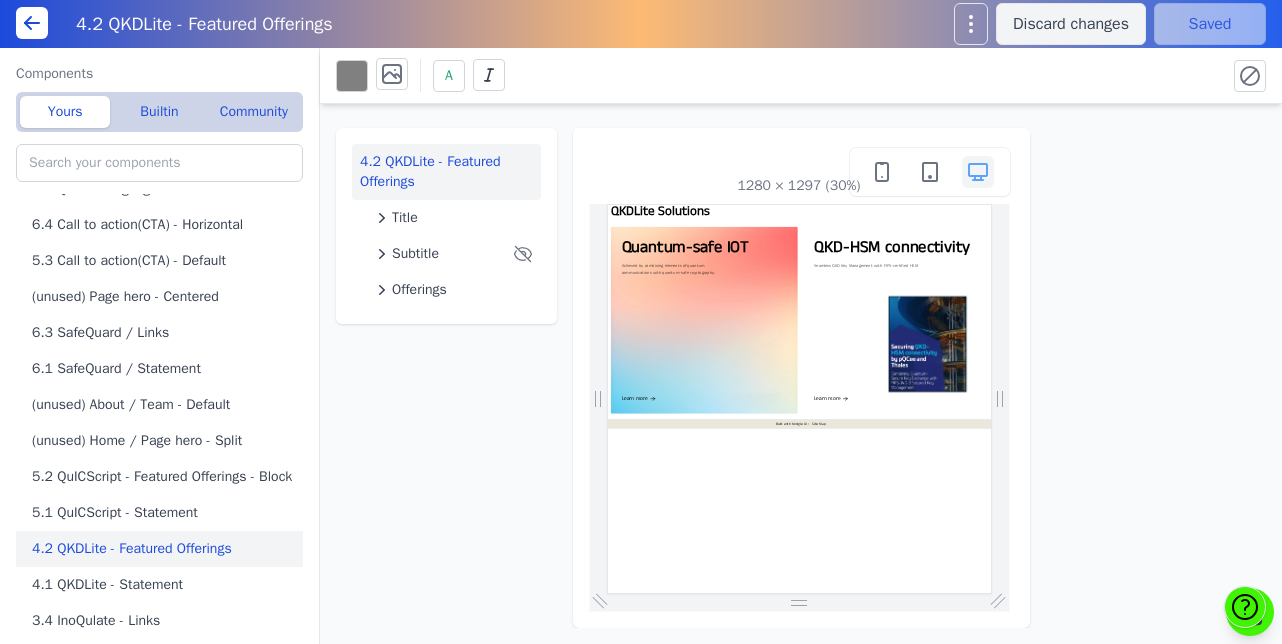 scroll, scrollTop: 0, scrollLeft: 0, axis: both 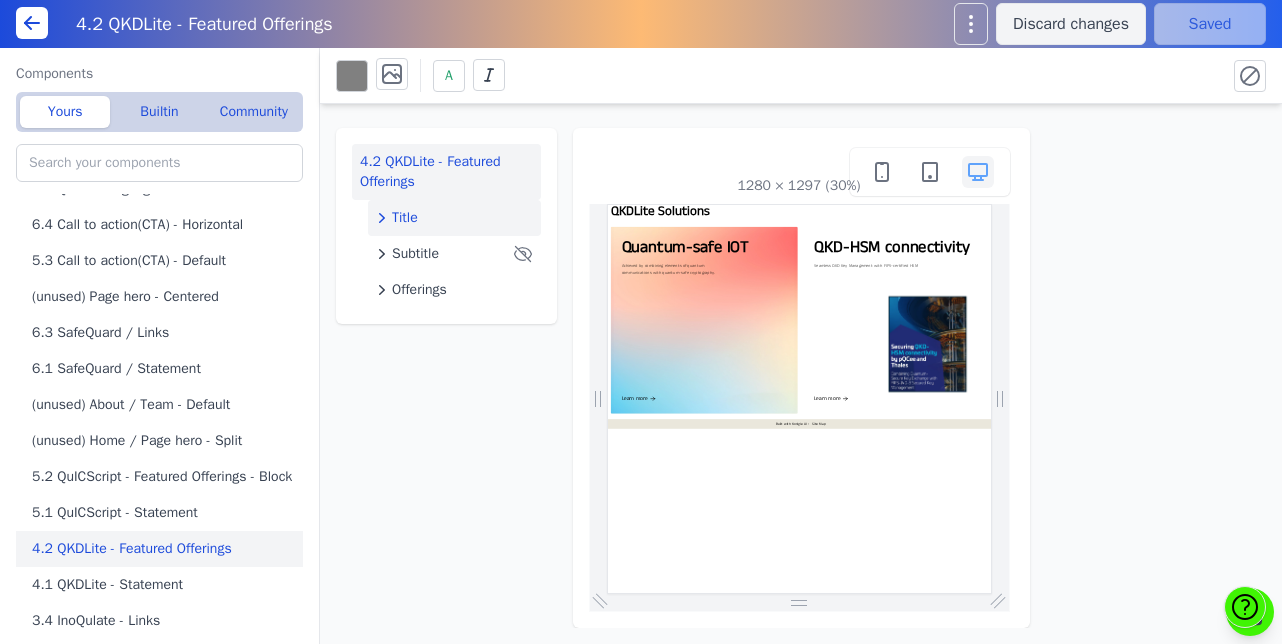 click 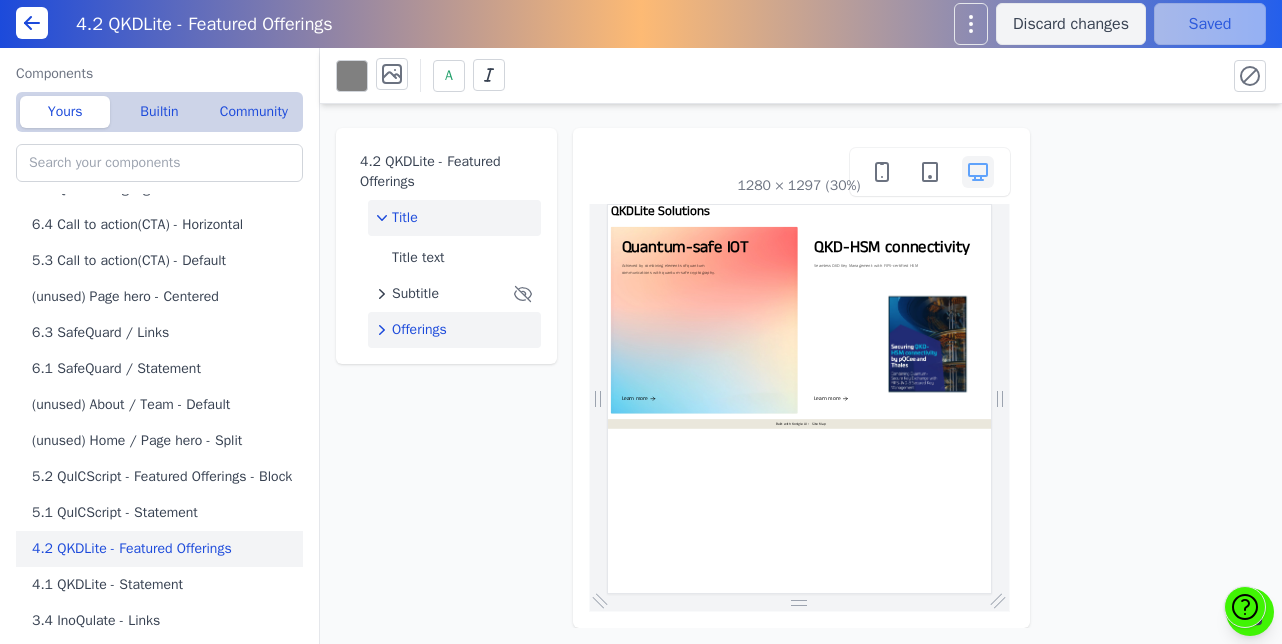 click on "Offerings" at bounding box center [419, 330] 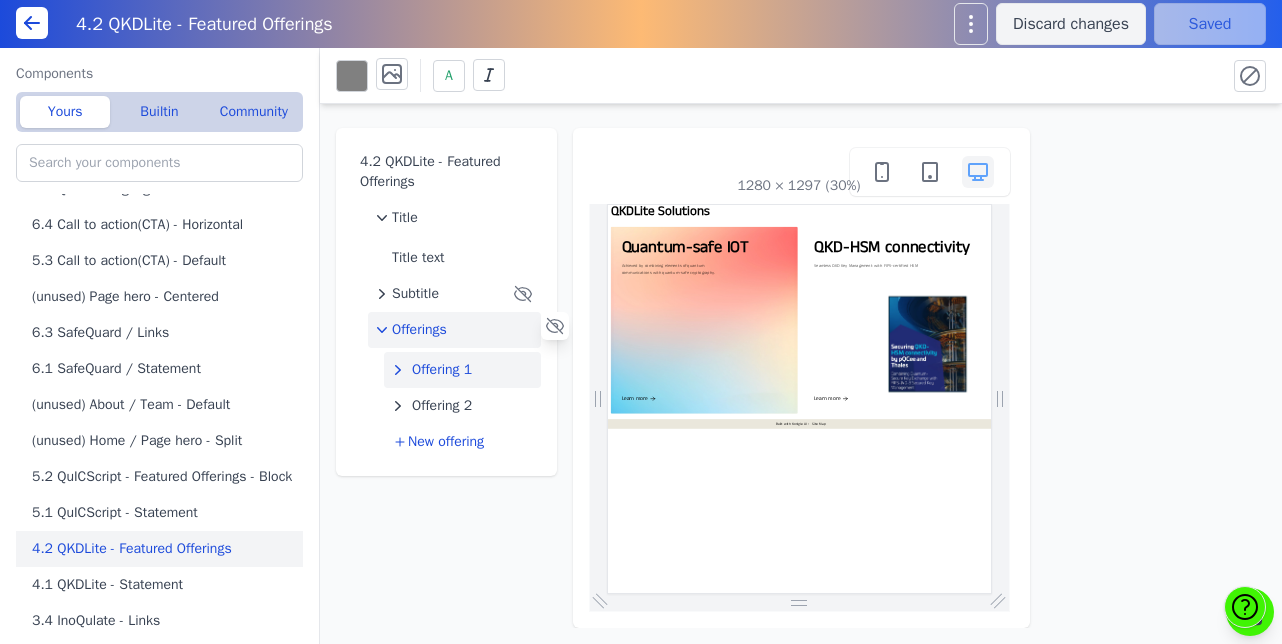 click on "Offering 1" at bounding box center [442, 370] 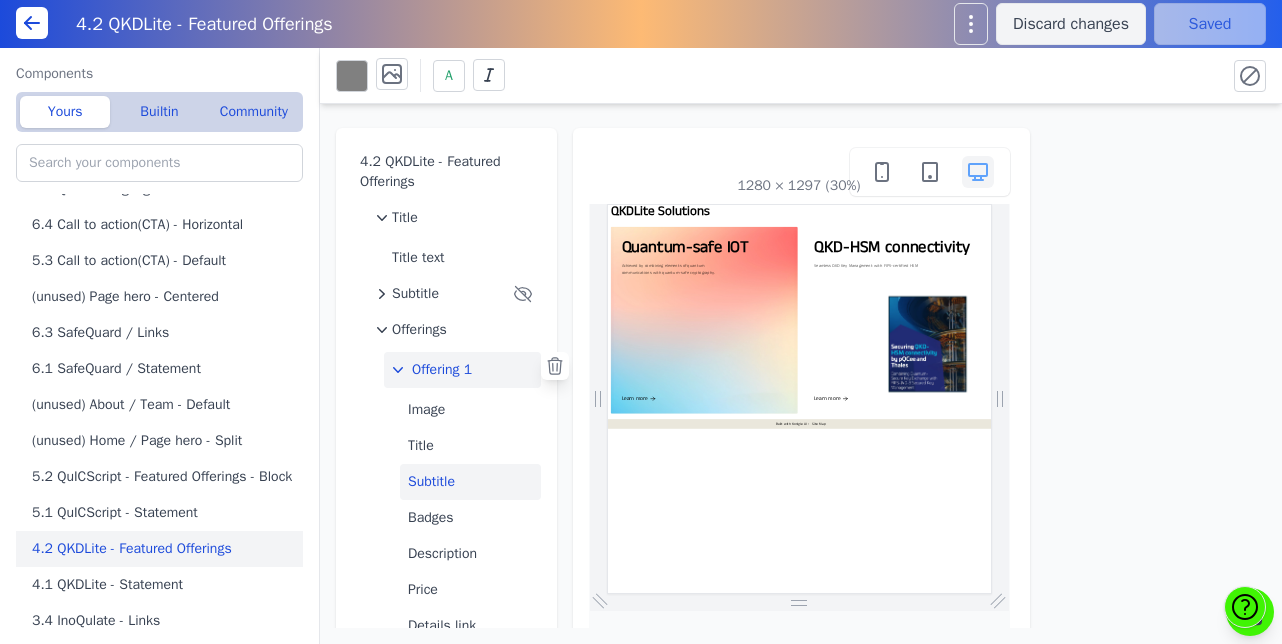 scroll, scrollTop: 104, scrollLeft: 0, axis: vertical 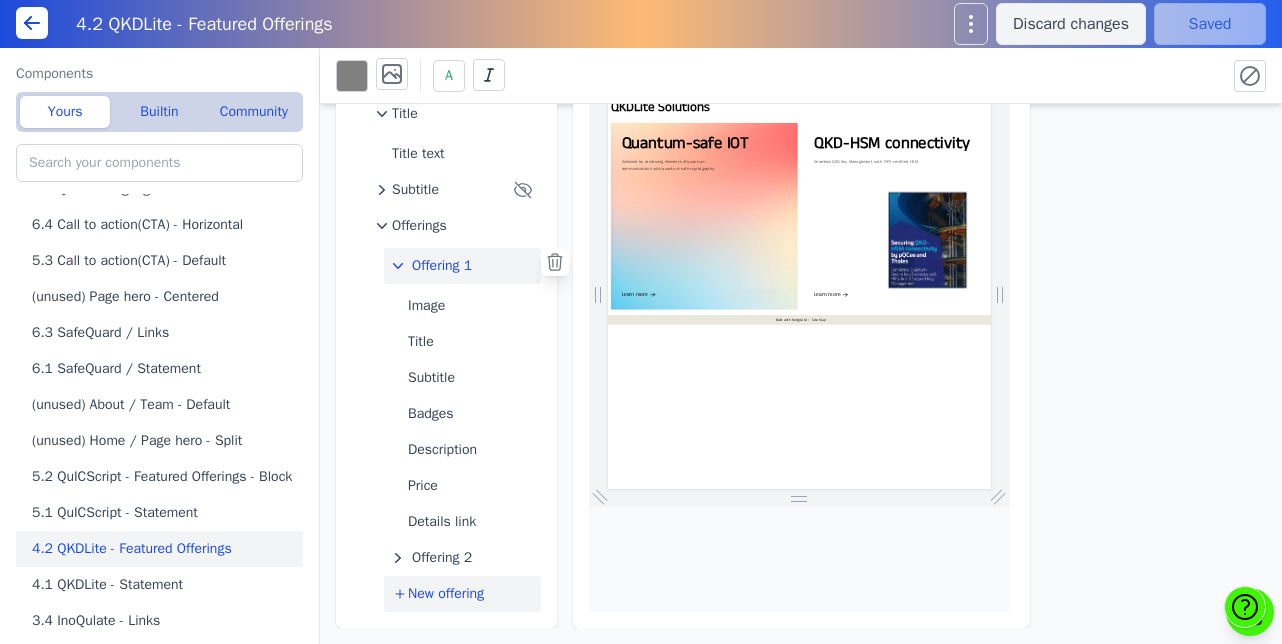 click on "New offering" at bounding box center (462, 594) 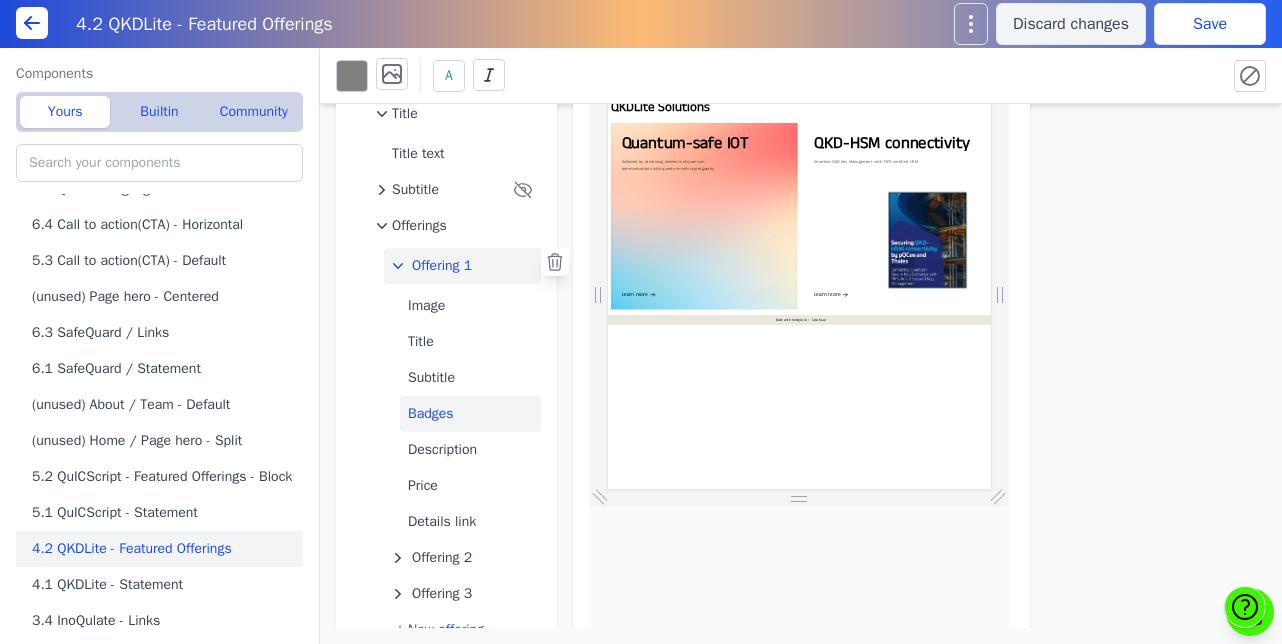 scroll, scrollTop: 140, scrollLeft: 0, axis: vertical 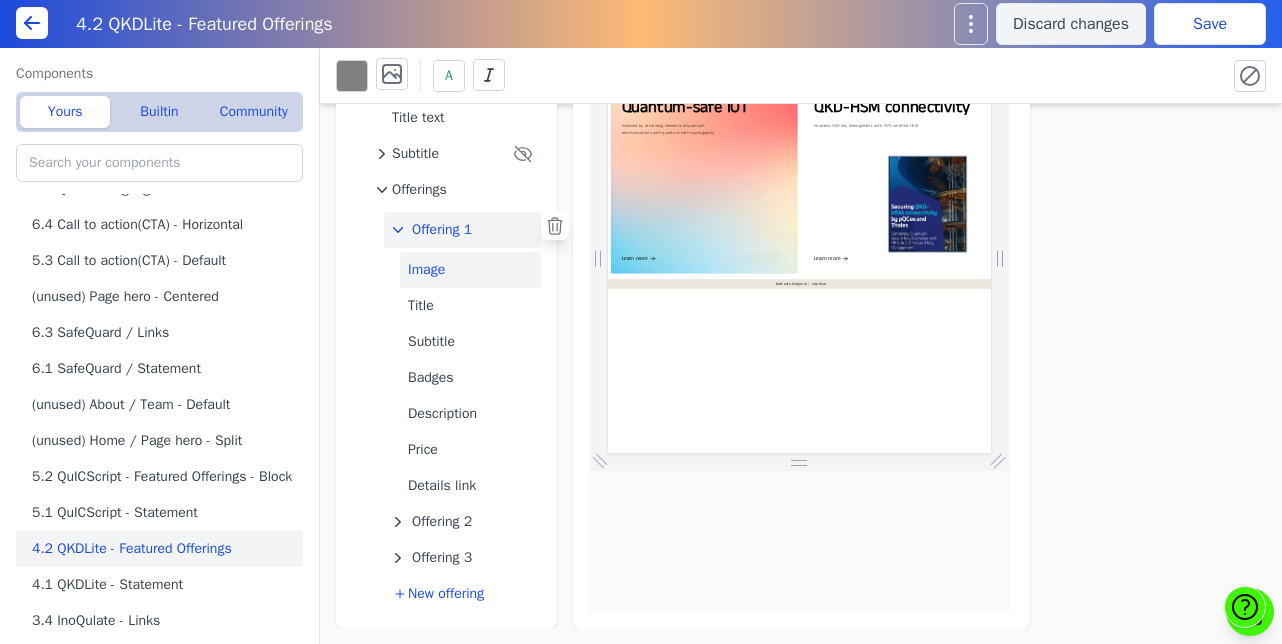 click on "Image" at bounding box center [470, 270] 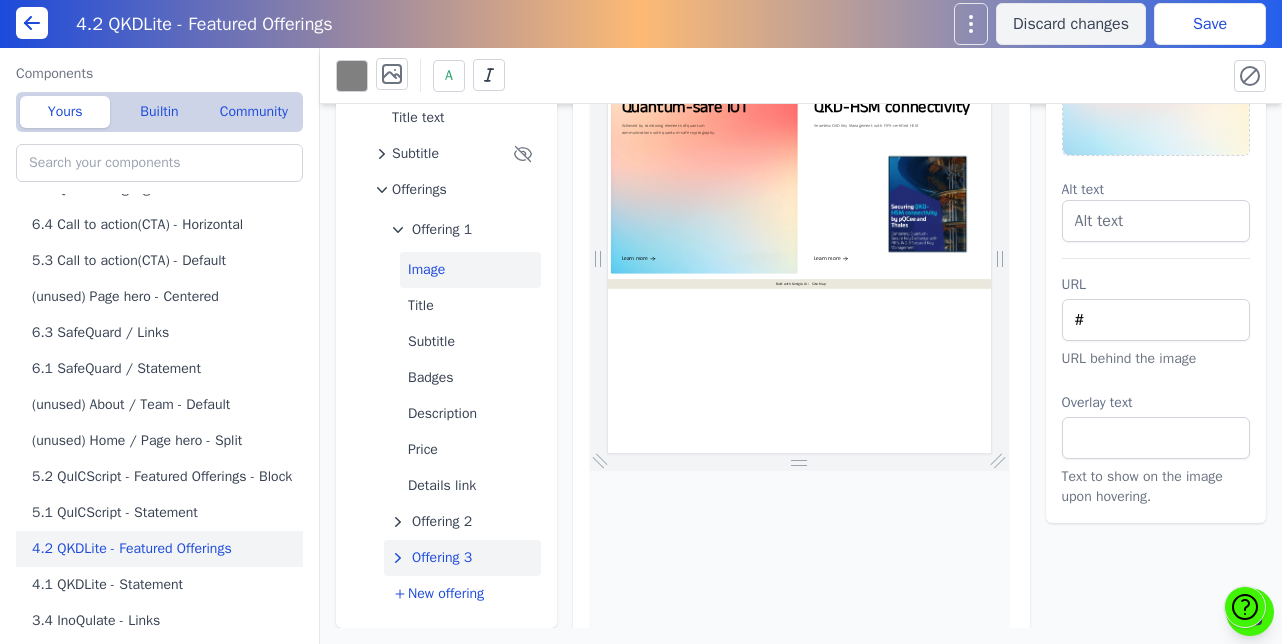 click 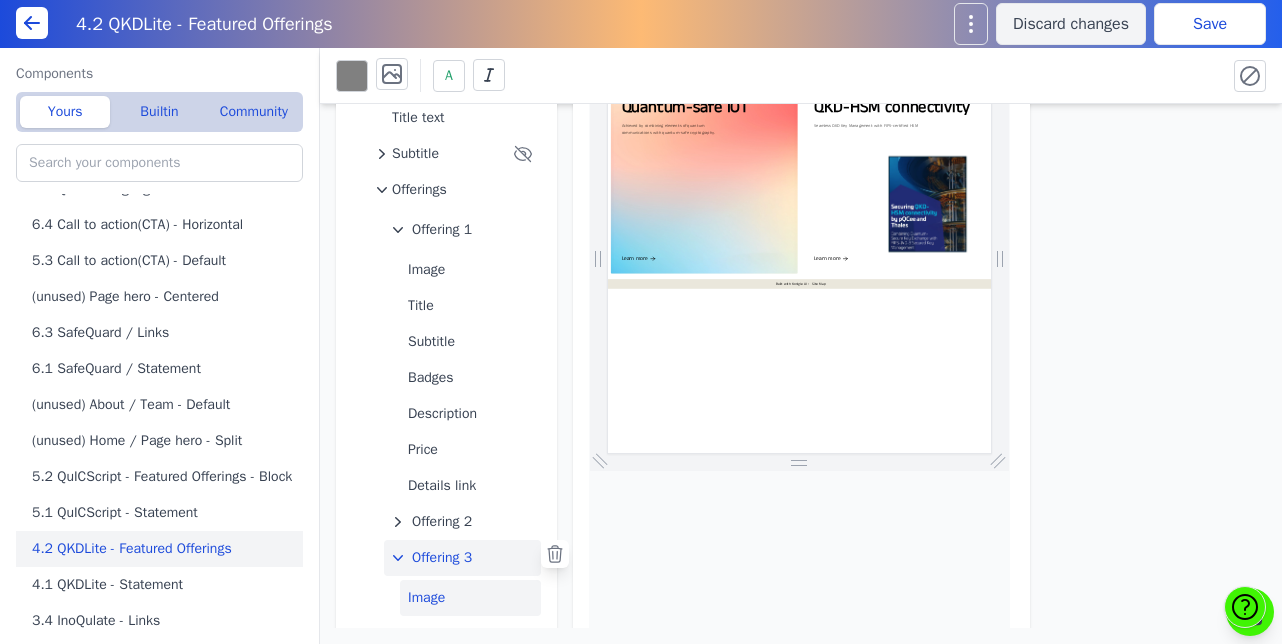 click on "Image" at bounding box center [470, 598] 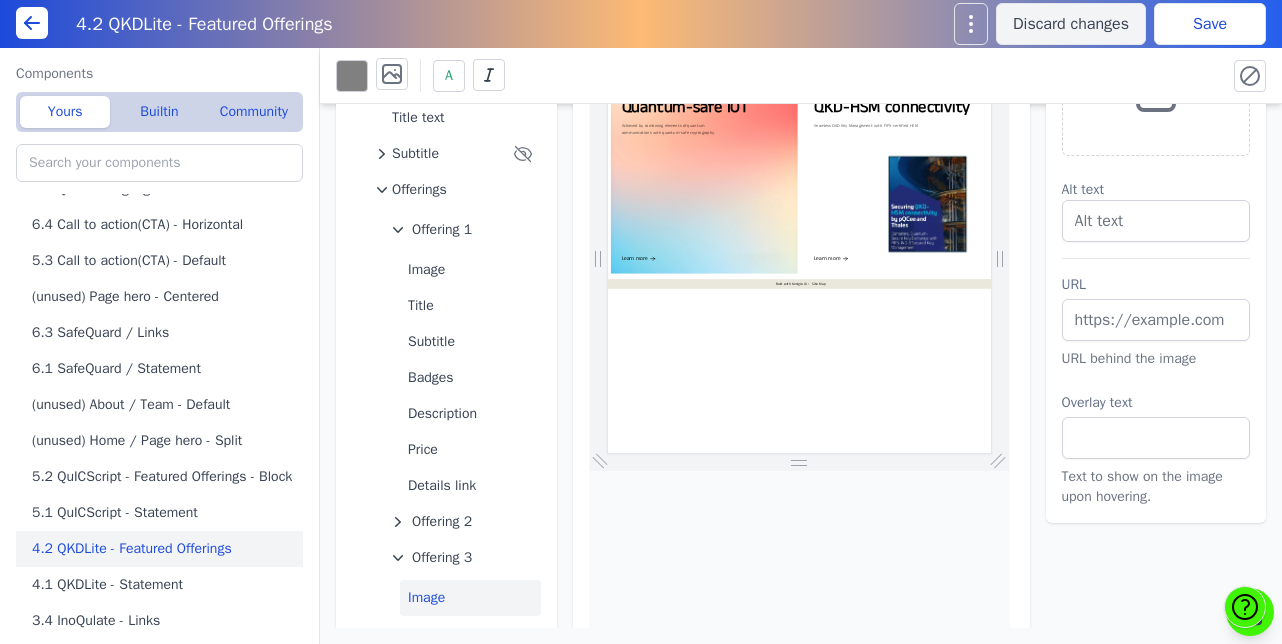 scroll, scrollTop: 0, scrollLeft: 0, axis: both 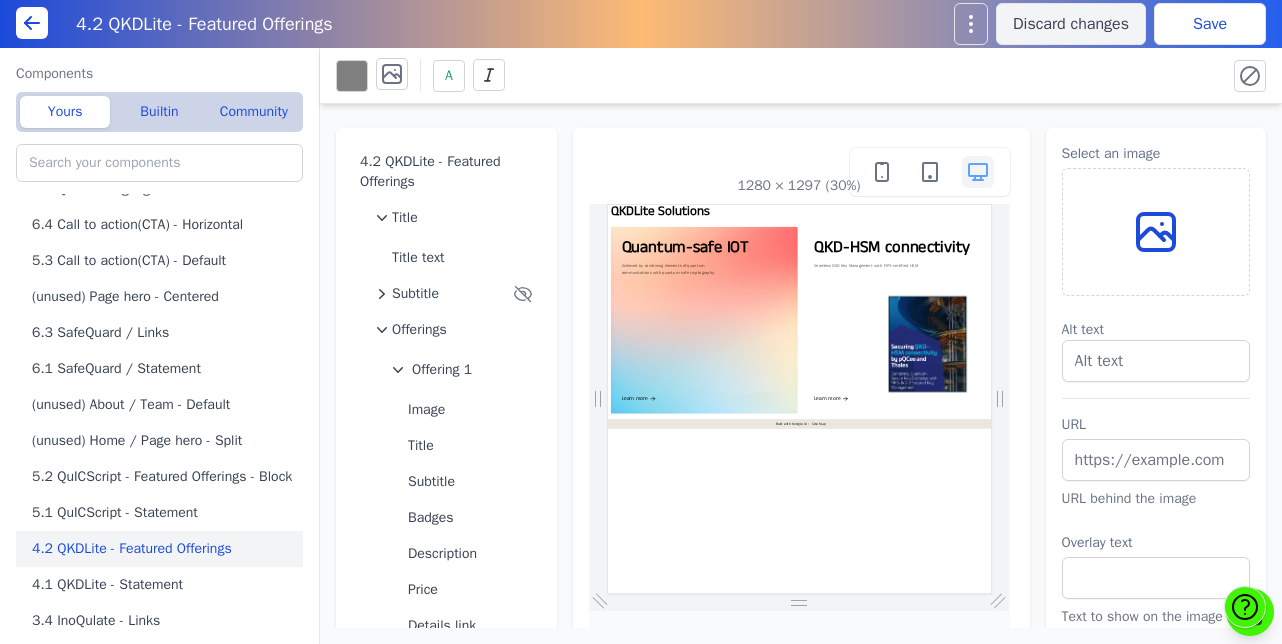 click 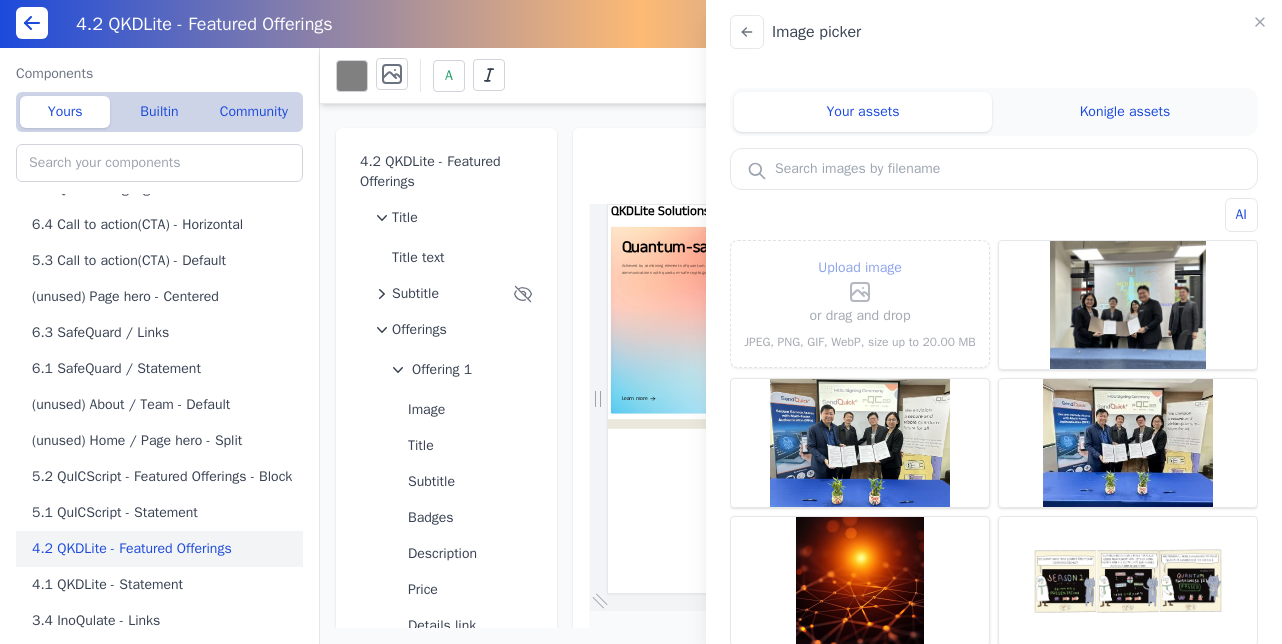 click on "Upload image" at bounding box center [860, 280] 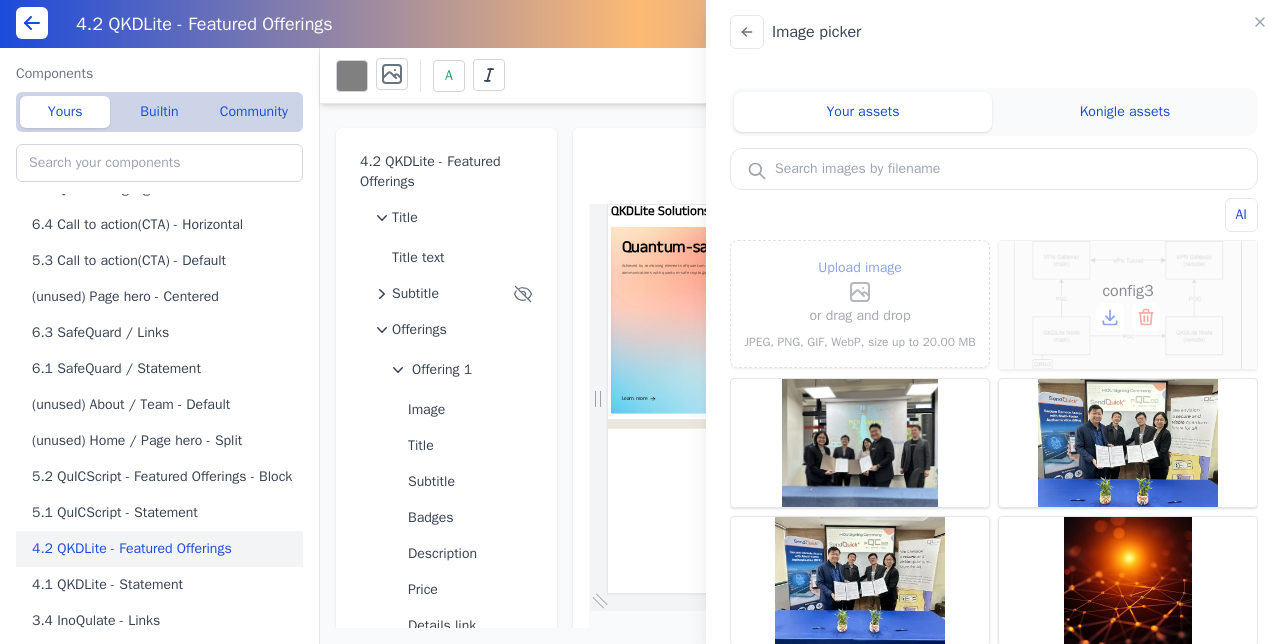click on "config3" at bounding box center [1128, 305] 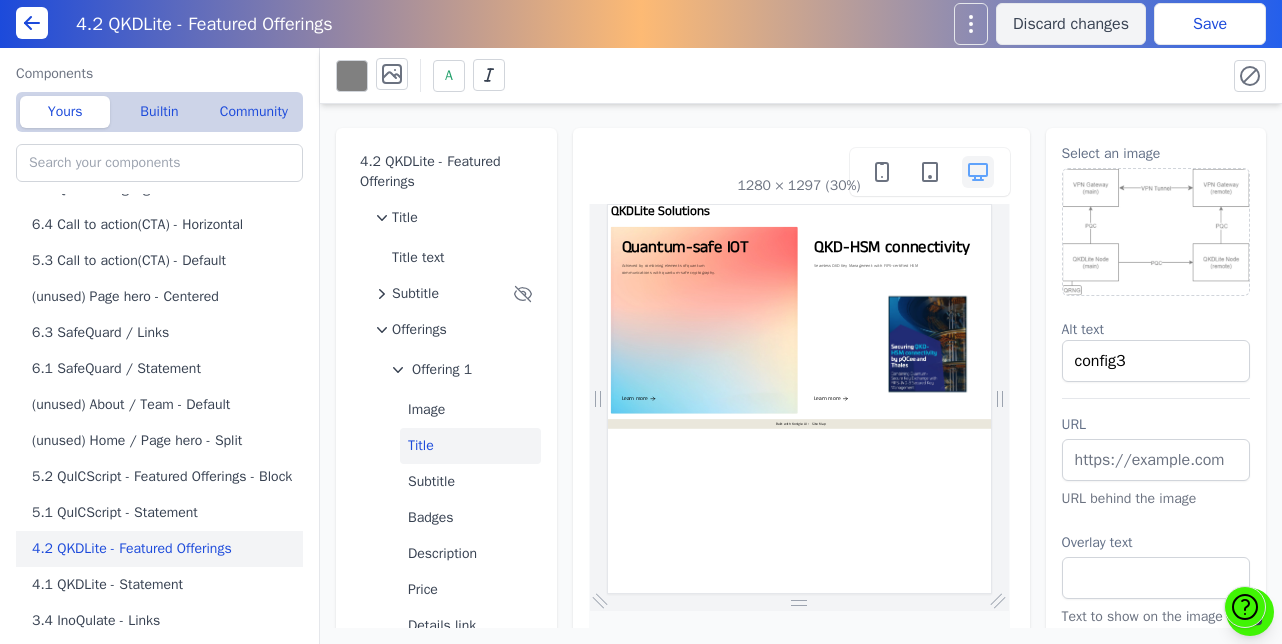 click on "Title" at bounding box center [470, 446] 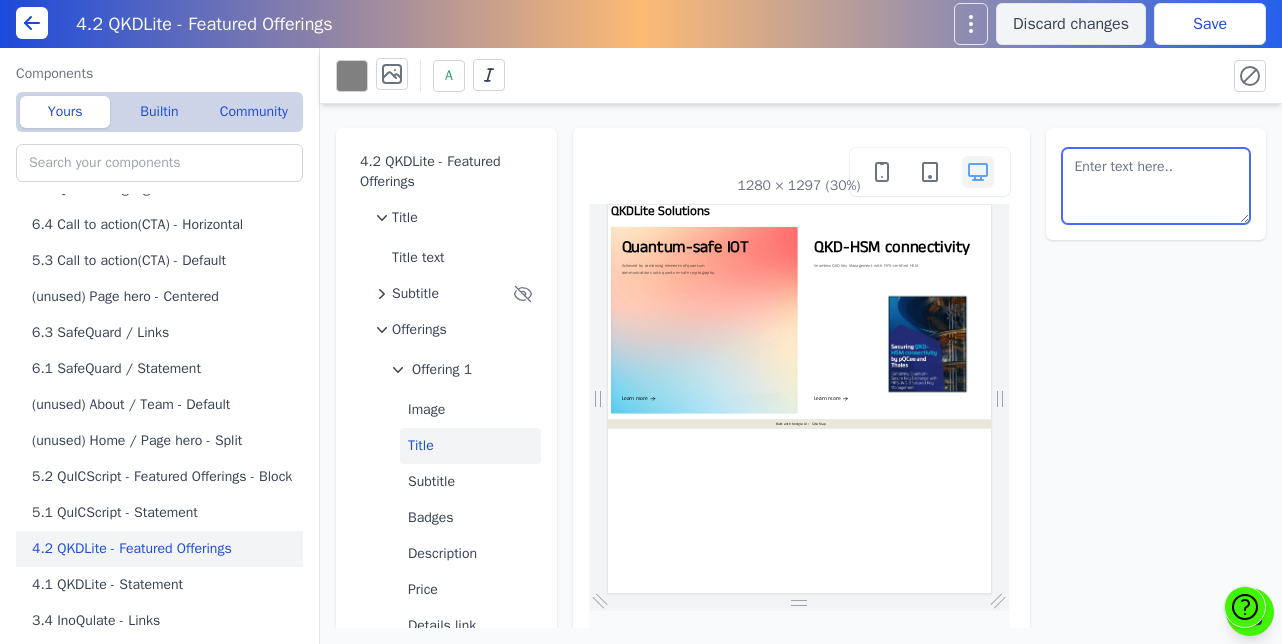 drag, startPoint x: 1192, startPoint y: 175, endPoint x: 849, endPoint y: 162, distance: 343.24628 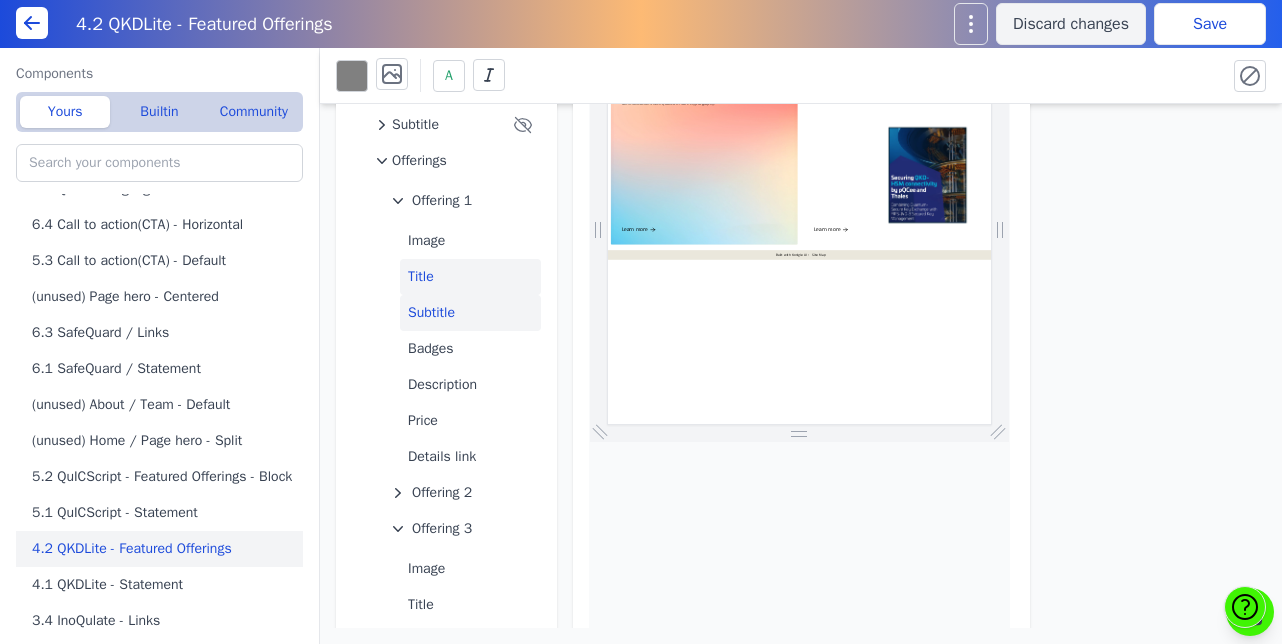 scroll, scrollTop: 236, scrollLeft: 0, axis: vertical 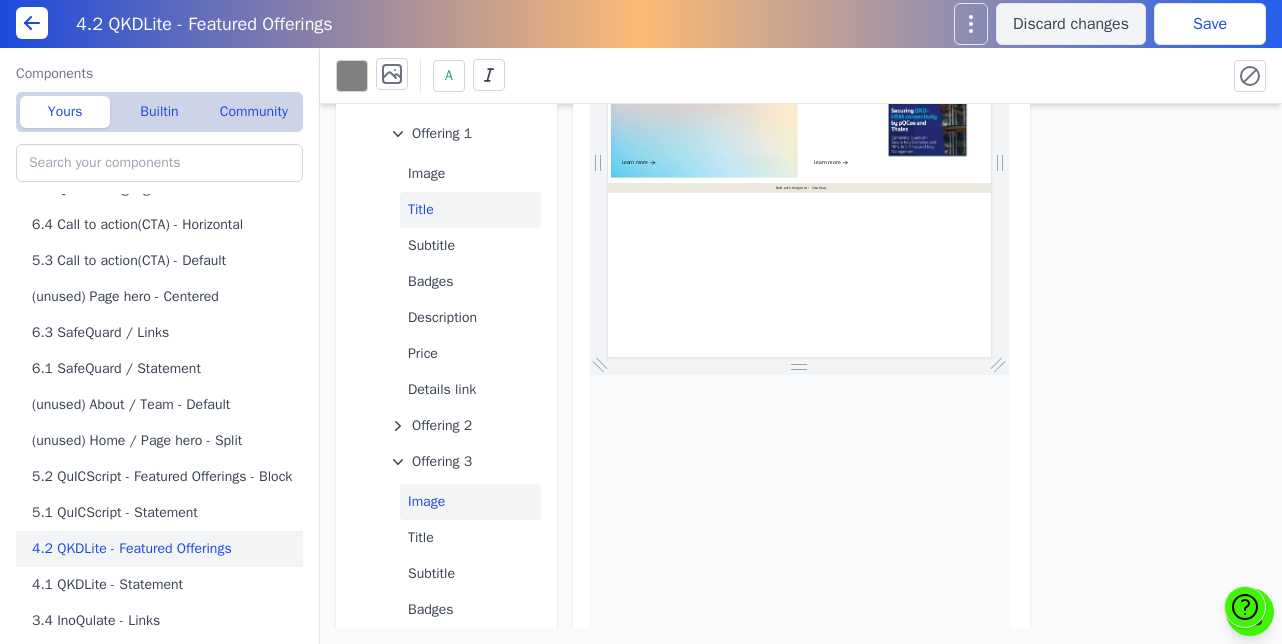 click on "Image" at bounding box center [470, 502] 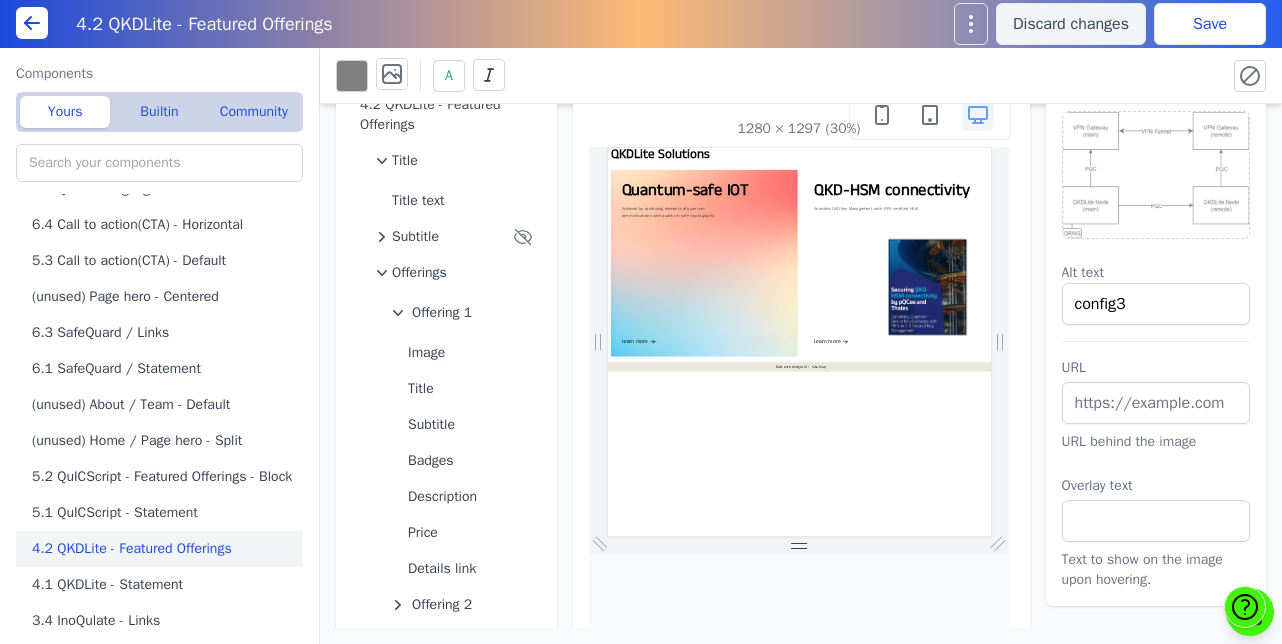scroll, scrollTop: 56, scrollLeft: 0, axis: vertical 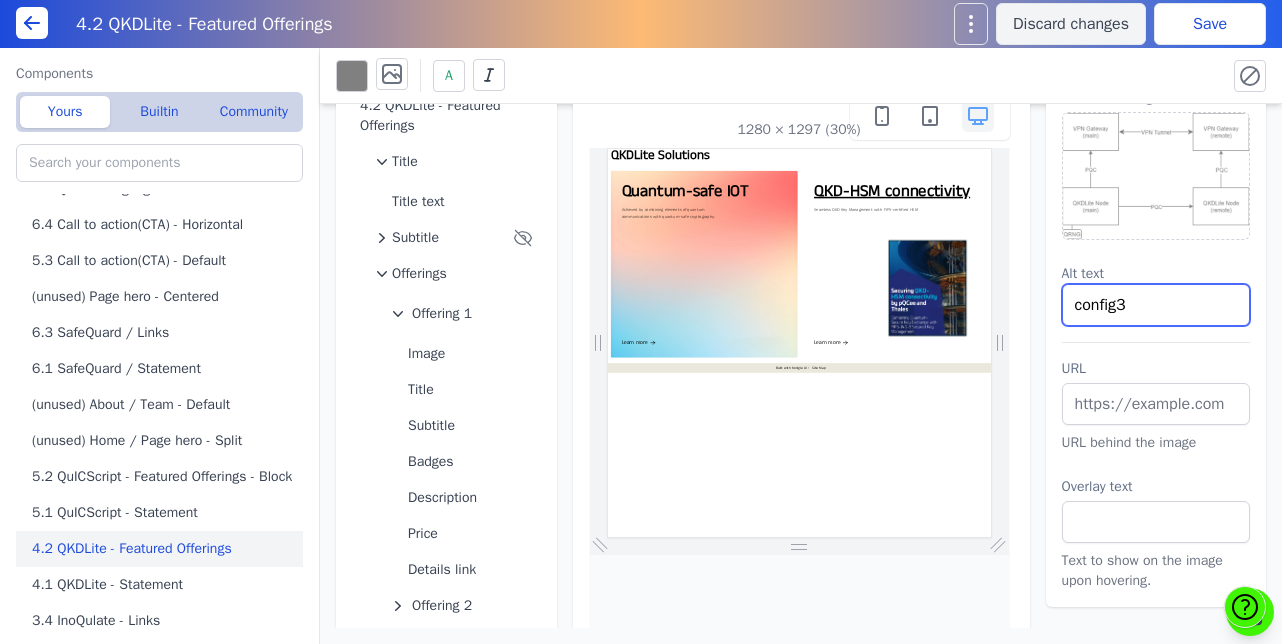 drag, startPoint x: 1741, startPoint y: 453, endPoint x: 1685, endPoint y: 642, distance: 197.1218 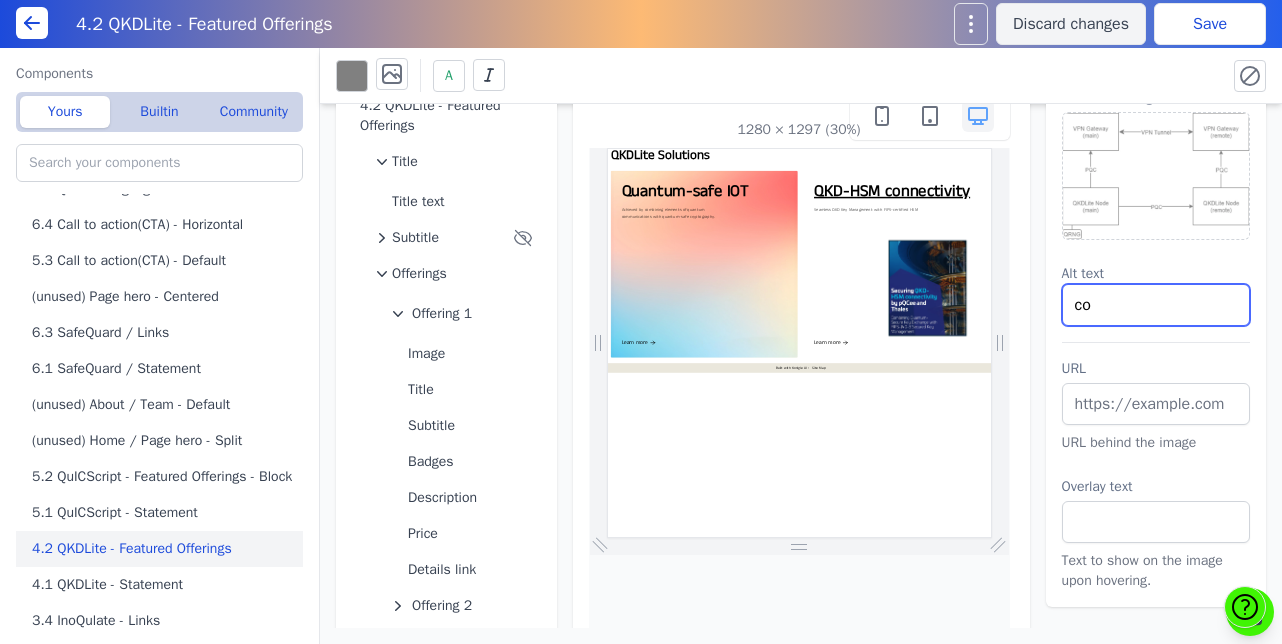 type on "c" 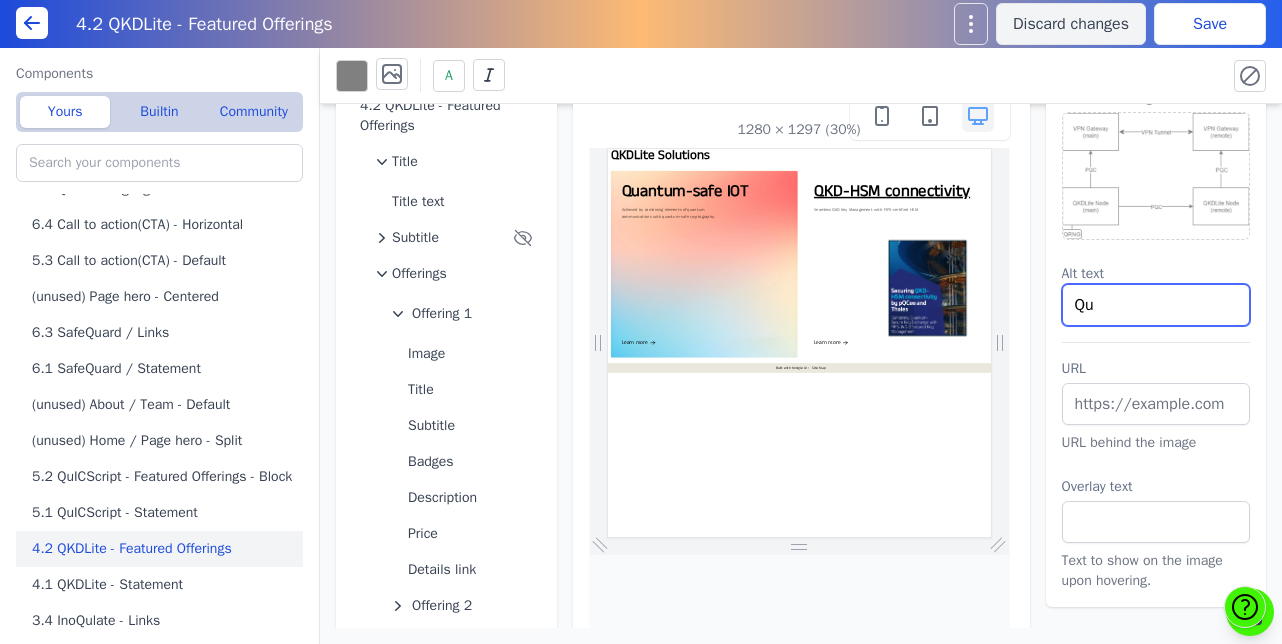 type on "Q" 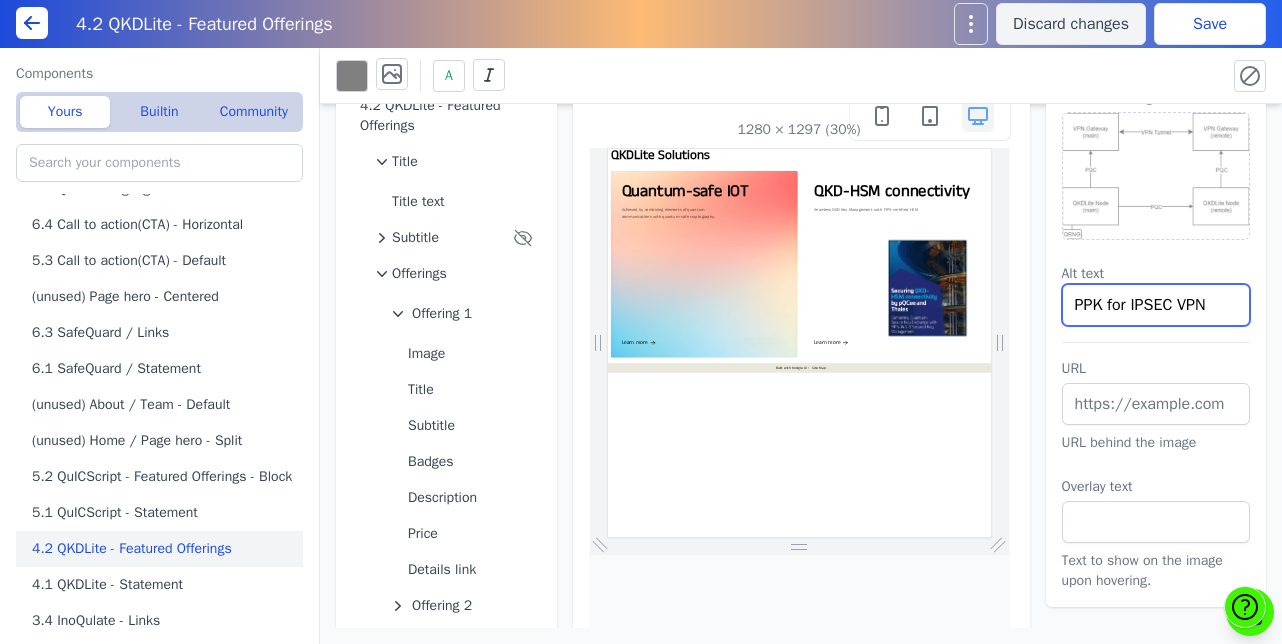 type on "PPK for IPSEC VPN" 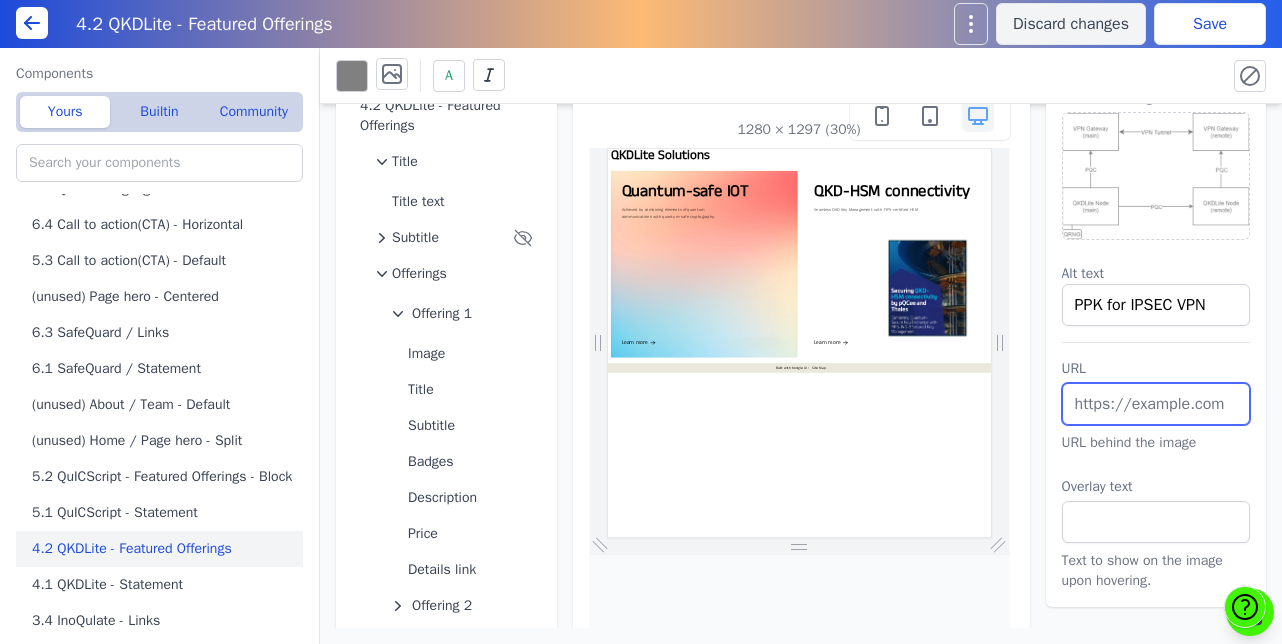click at bounding box center (1156, 404) 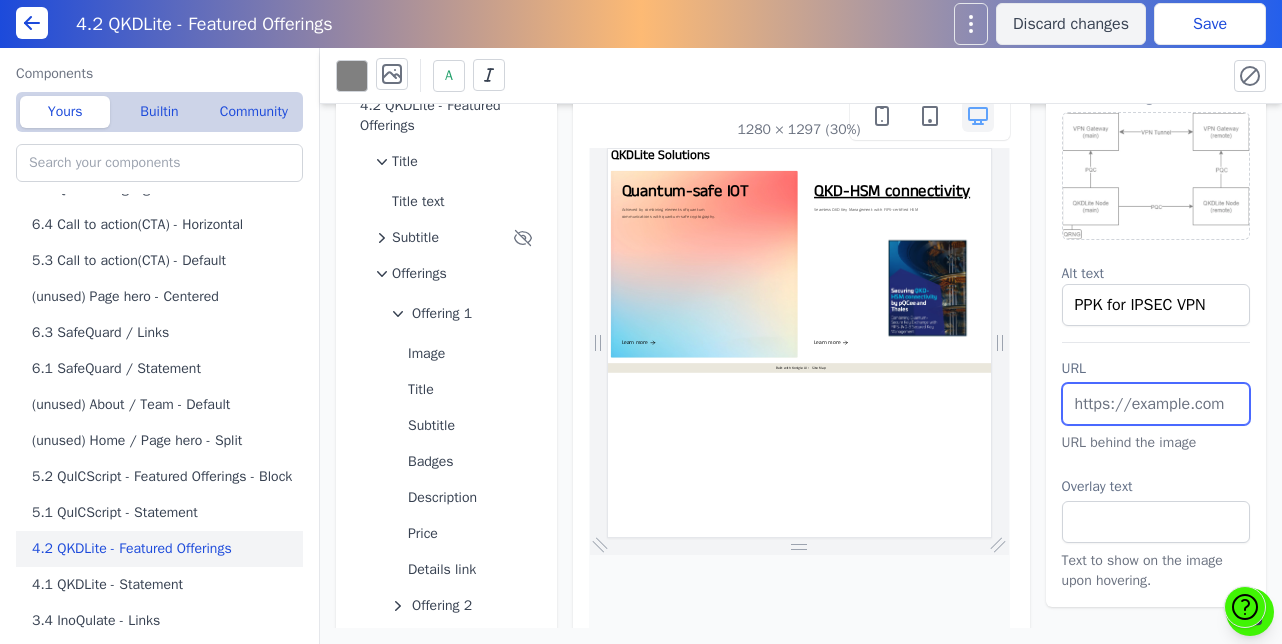 paste on "https://pqcee.github.io/QKDLite-manual/overview.html" 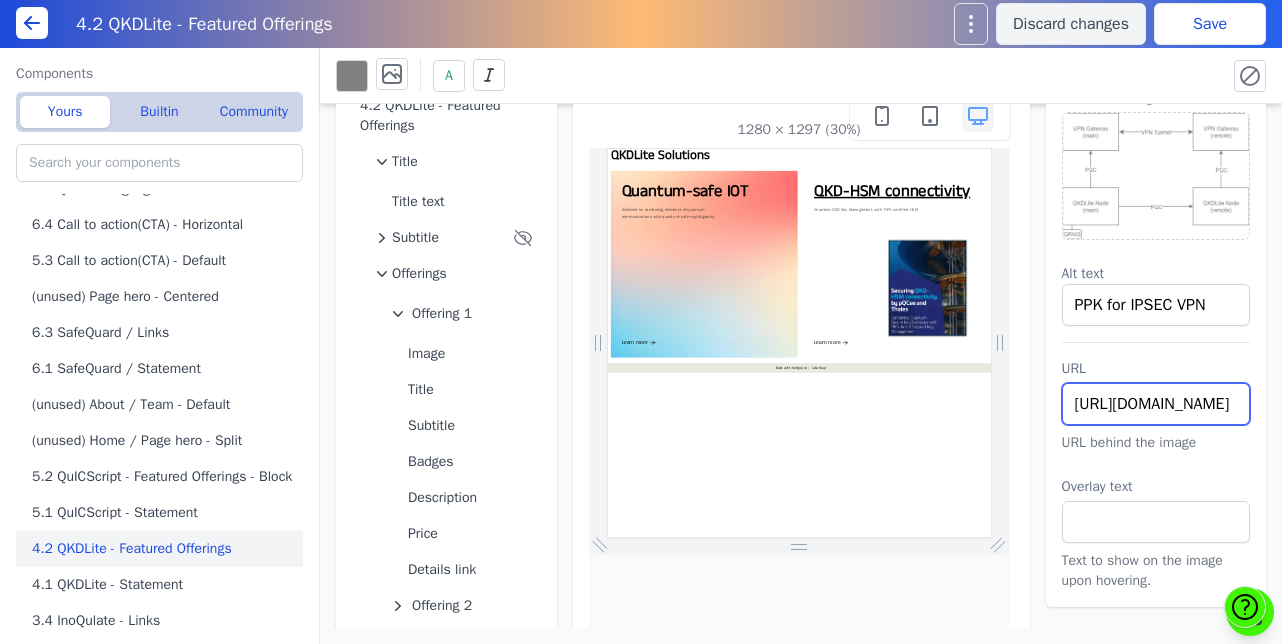 scroll, scrollTop: 0, scrollLeft: 229, axis: horizontal 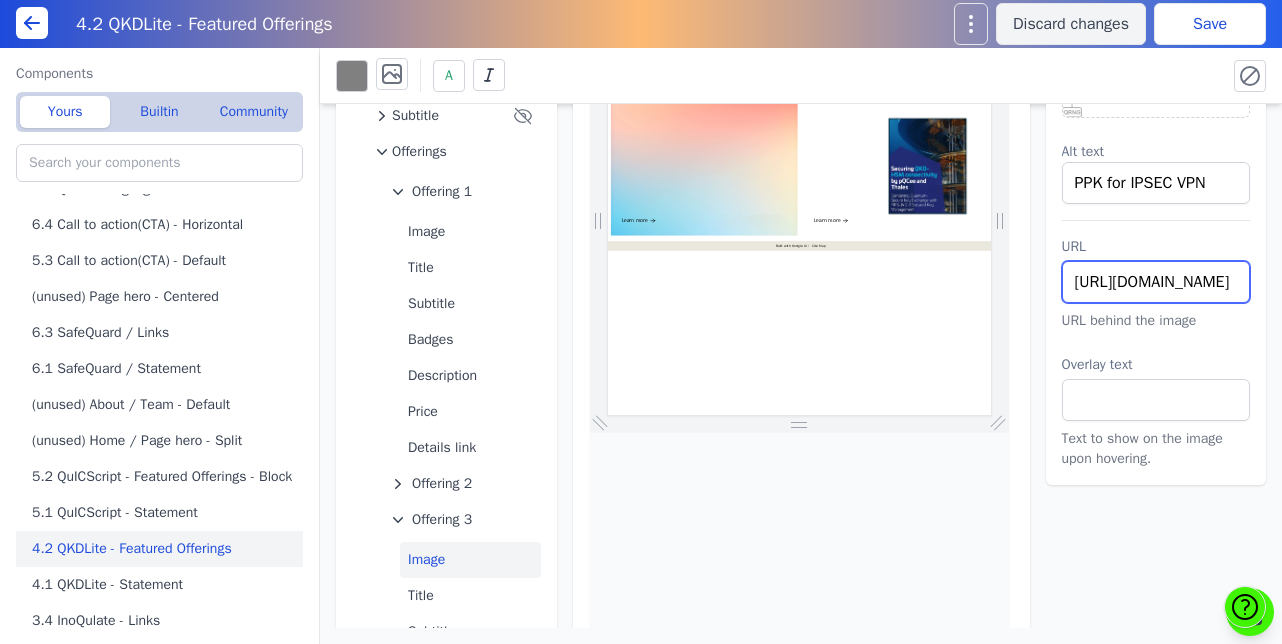 type on "https://pqcee.github.io/QKDLite-manual/overview.html" 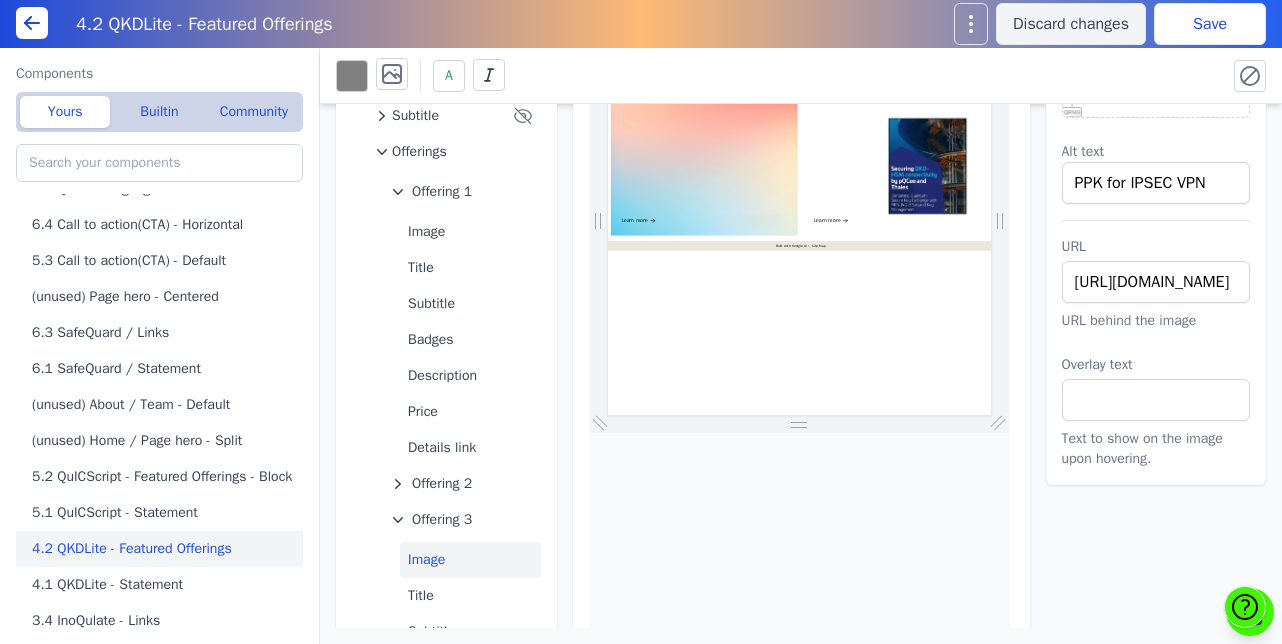 scroll, scrollTop: 0, scrollLeft: 0, axis: both 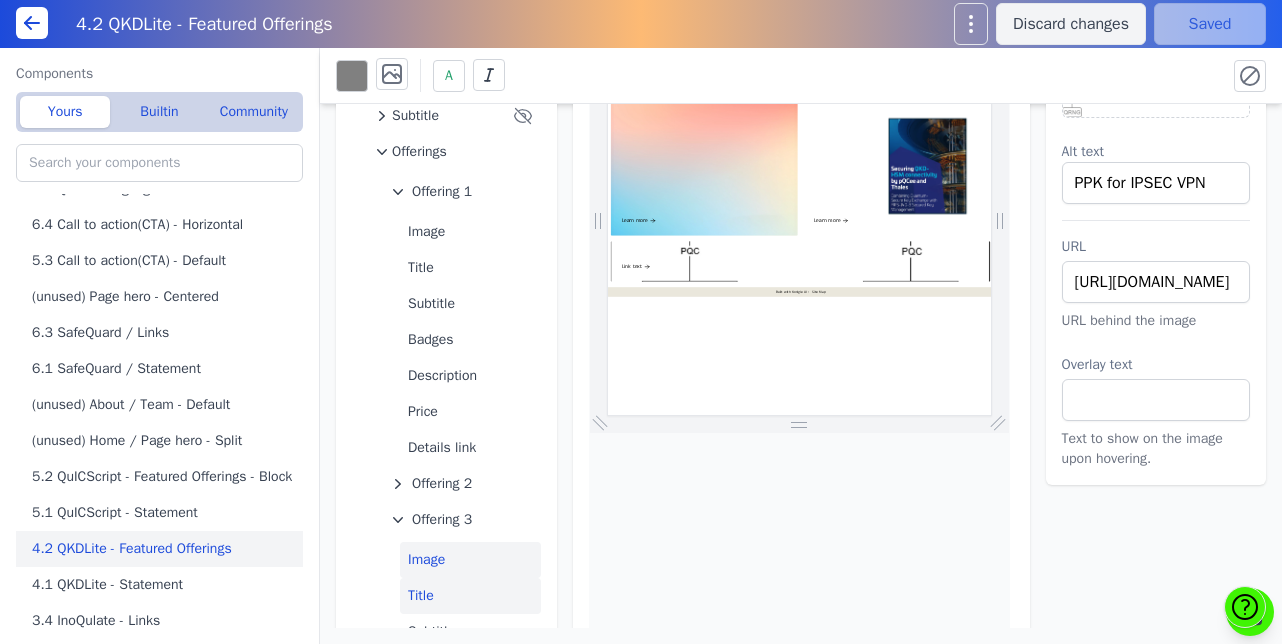 click on "Title" at bounding box center [470, 596] 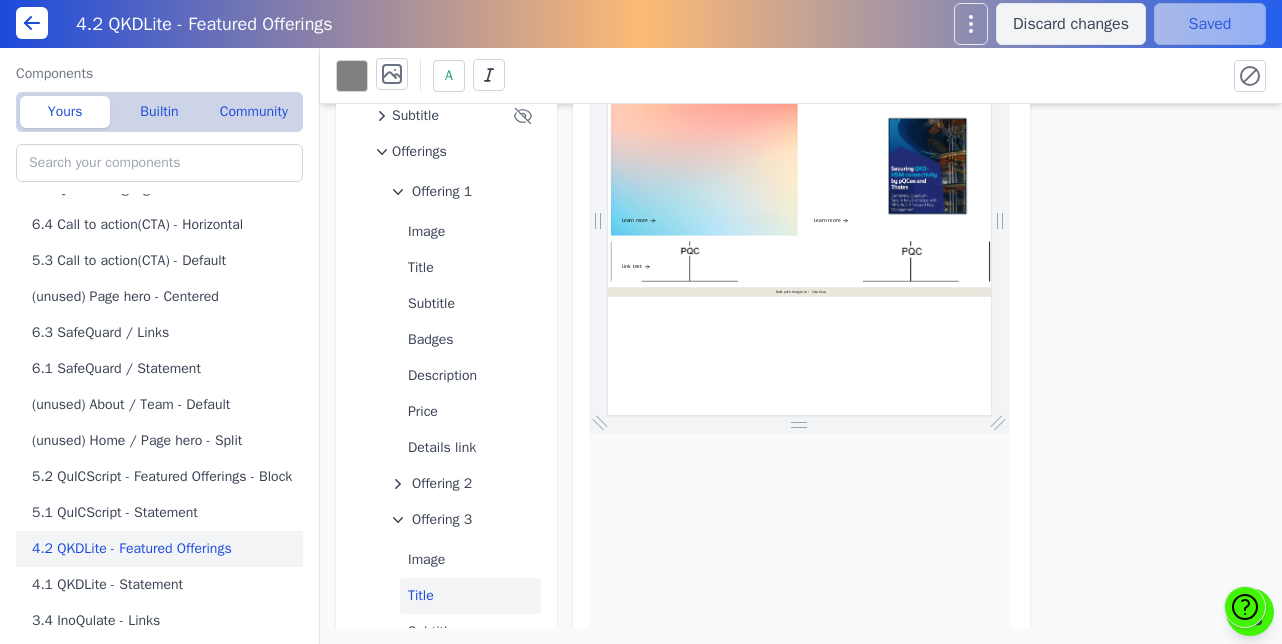 scroll, scrollTop: 0, scrollLeft: 0, axis: both 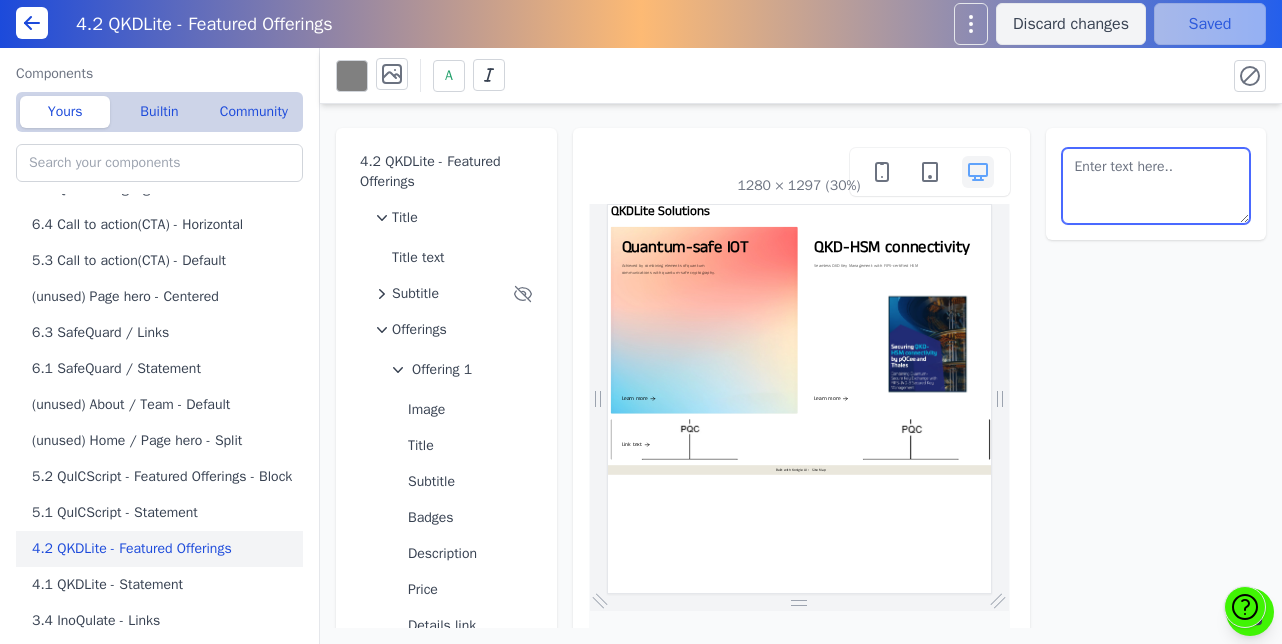 click at bounding box center [1156, 186] 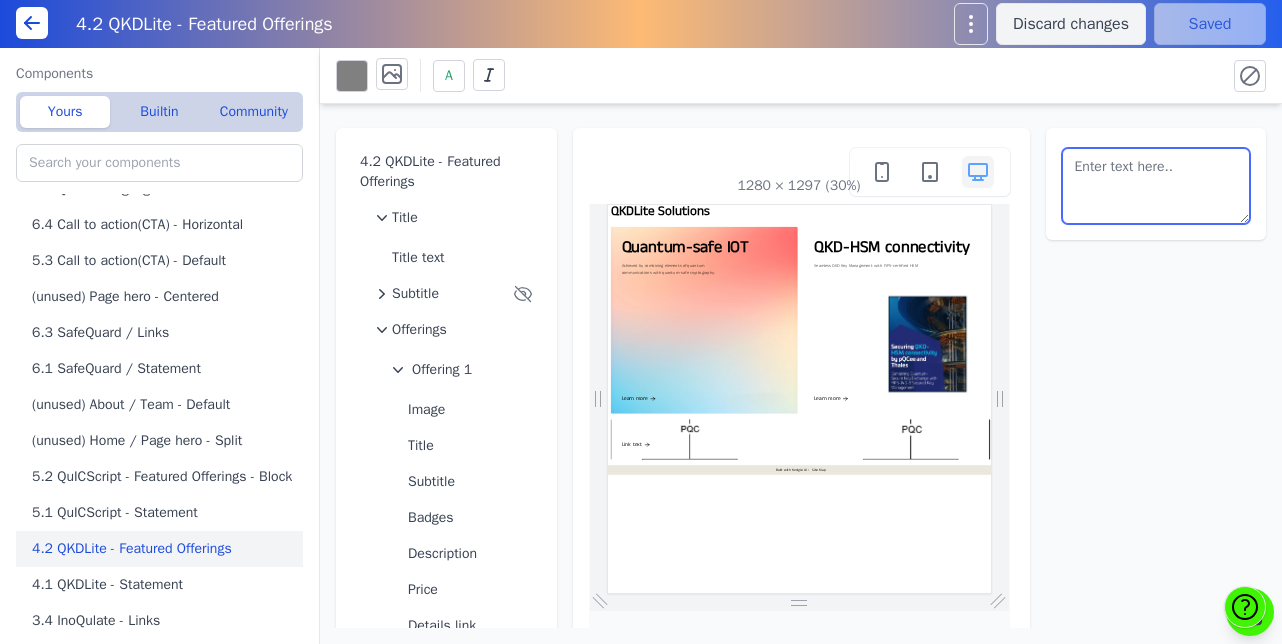 type on "Q" 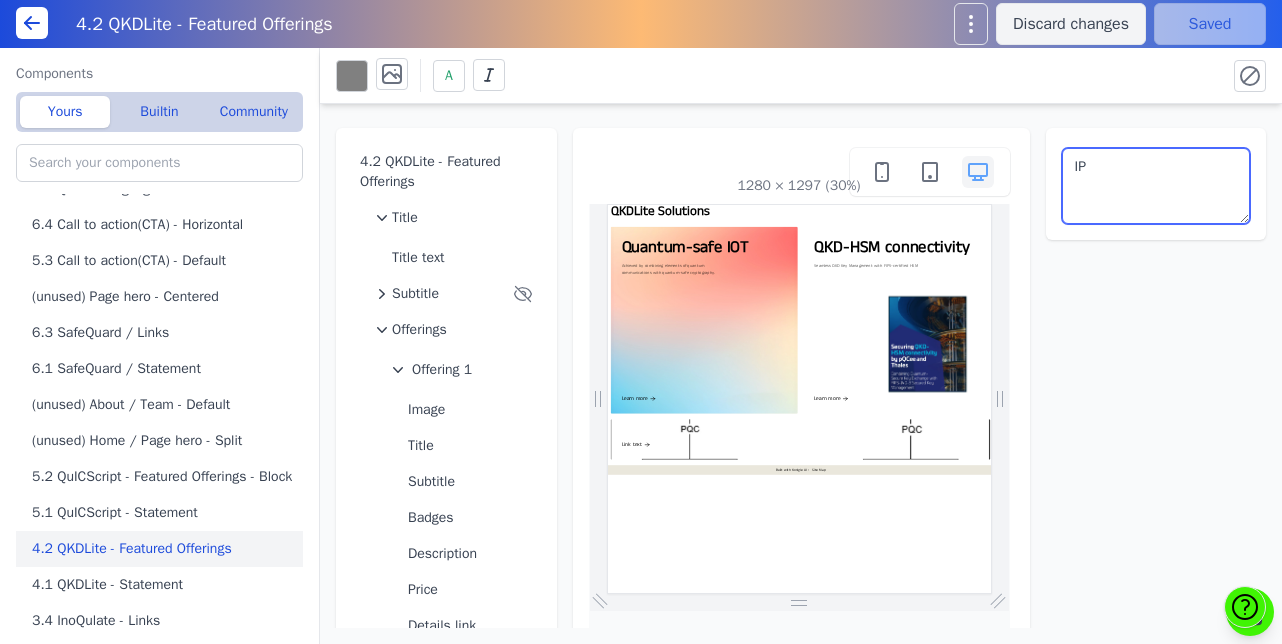 type on "I" 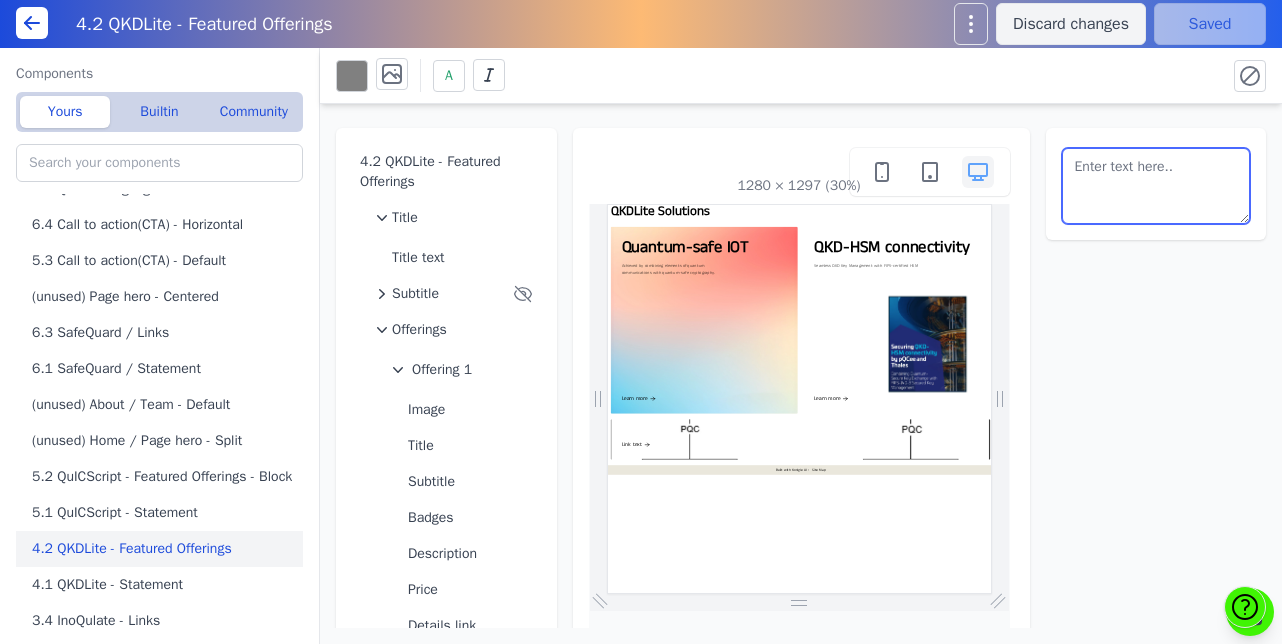 type on "I" 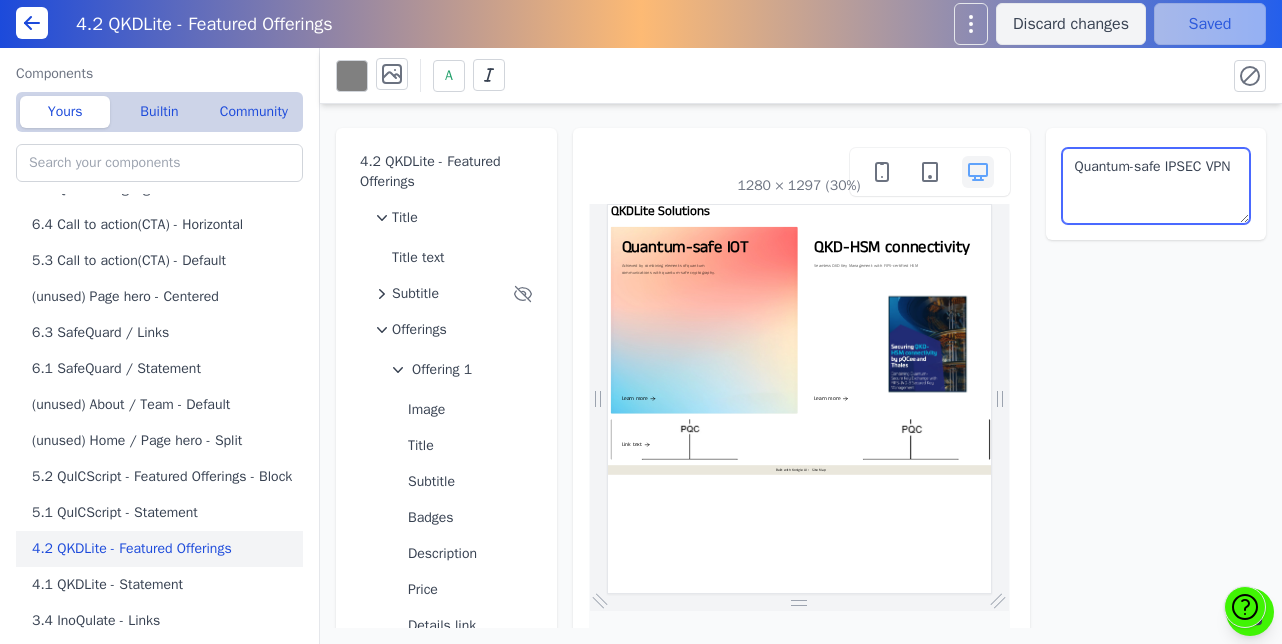 type on "Quantum-safe IPSEC VPN" 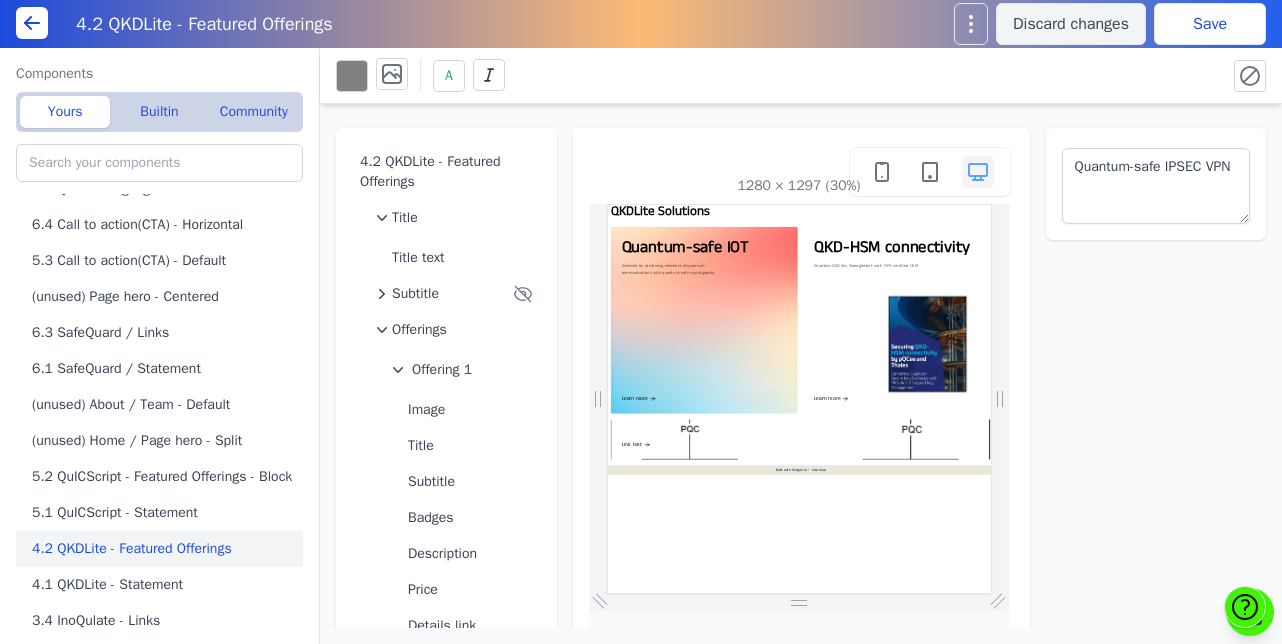 click on "4.2 QKDLite - Featured Offerings Title Title text Subtitle Offerings Offering 1 Image Title Subtitle Badges Description Price Details link Offering 2 Offering 3 Image Title Subtitle Badges Description Price Details link  New offering 1280 × 1297 (30%)  Quantum-safe IPSEC VPN" at bounding box center (801, 366) 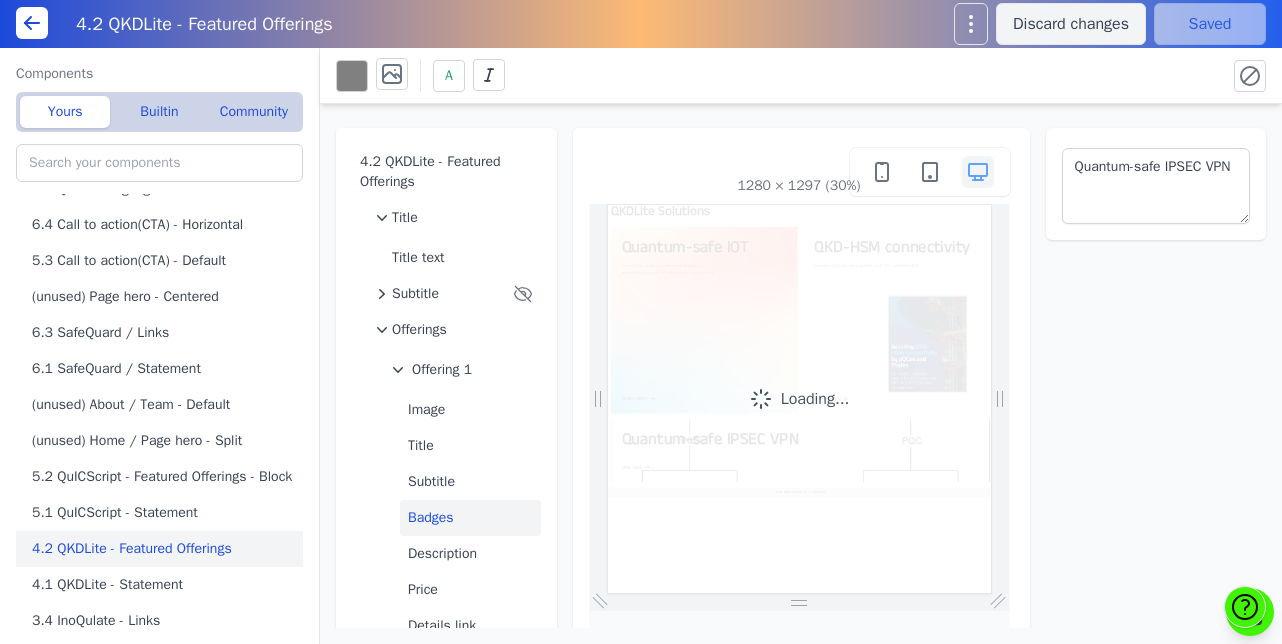 scroll, scrollTop: 0, scrollLeft: 0, axis: both 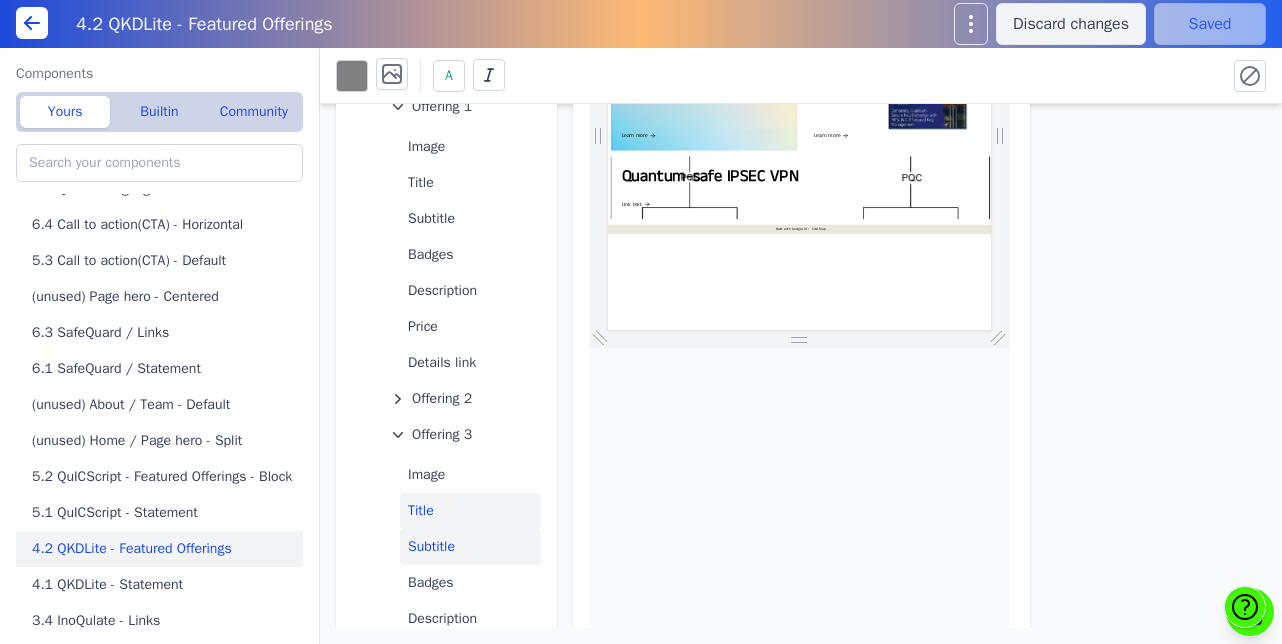 click on "Subtitle" at bounding box center (470, 547) 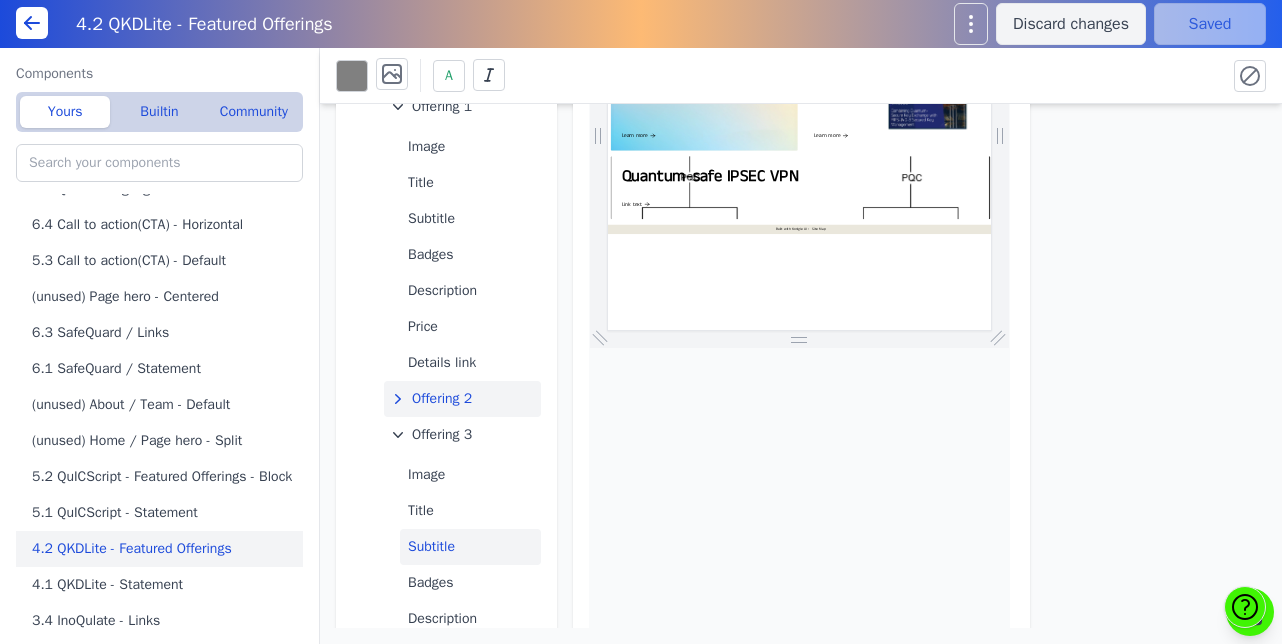 scroll, scrollTop: 203, scrollLeft: 0, axis: vertical 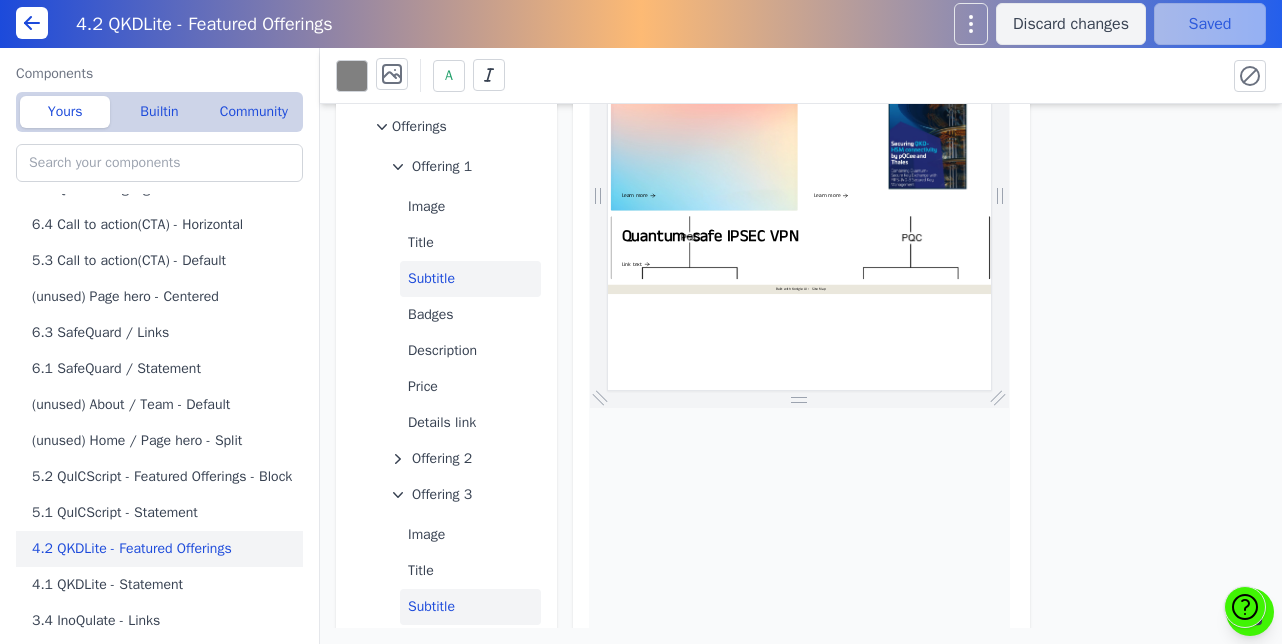 click on "Subtitle" at bounding box center (470, 279) 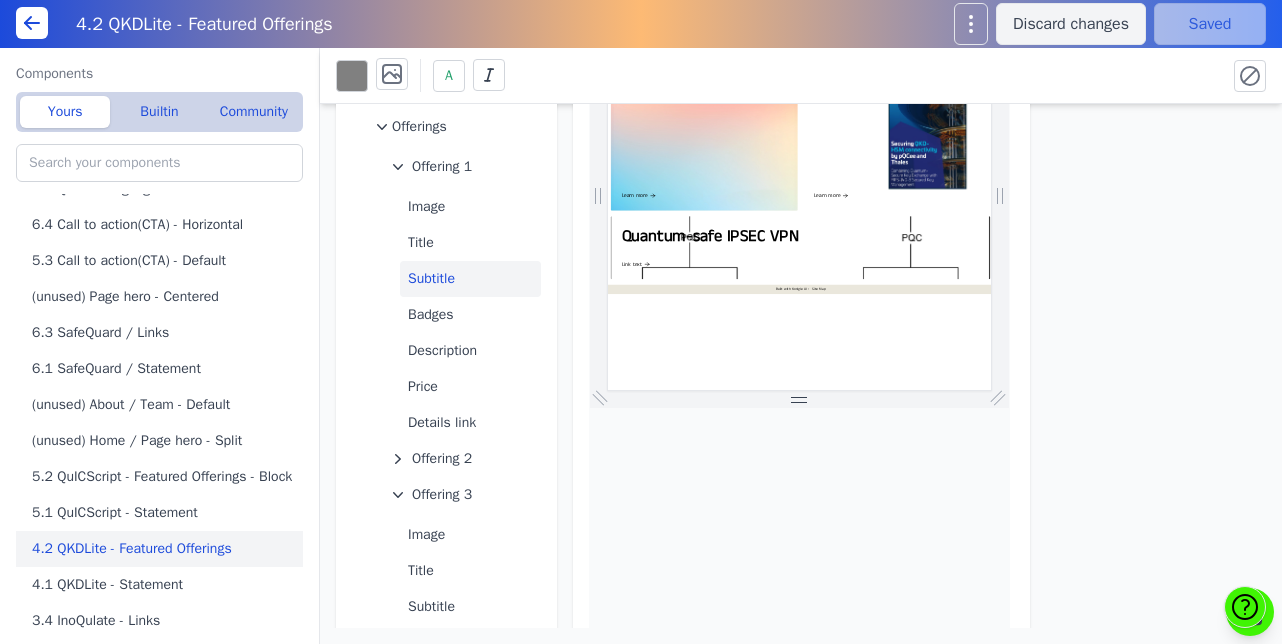scroll, scrollTop: 0, scrollLeft: 0, axis: both 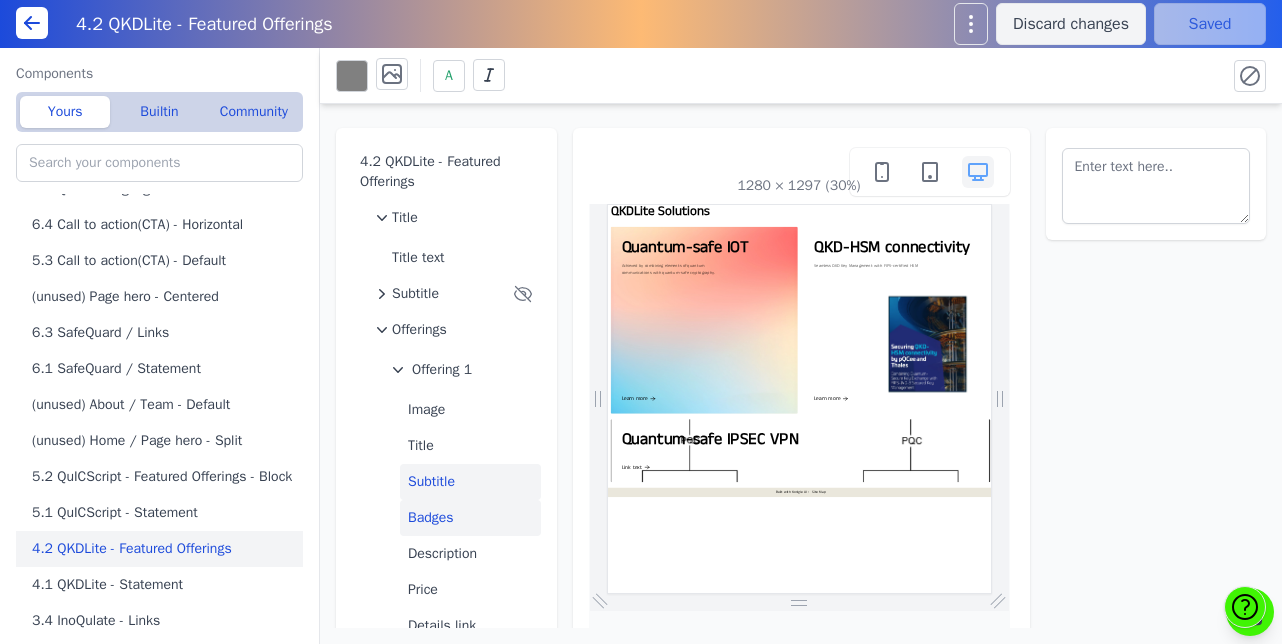 click on "Badges" at bounding box center (470, 518) 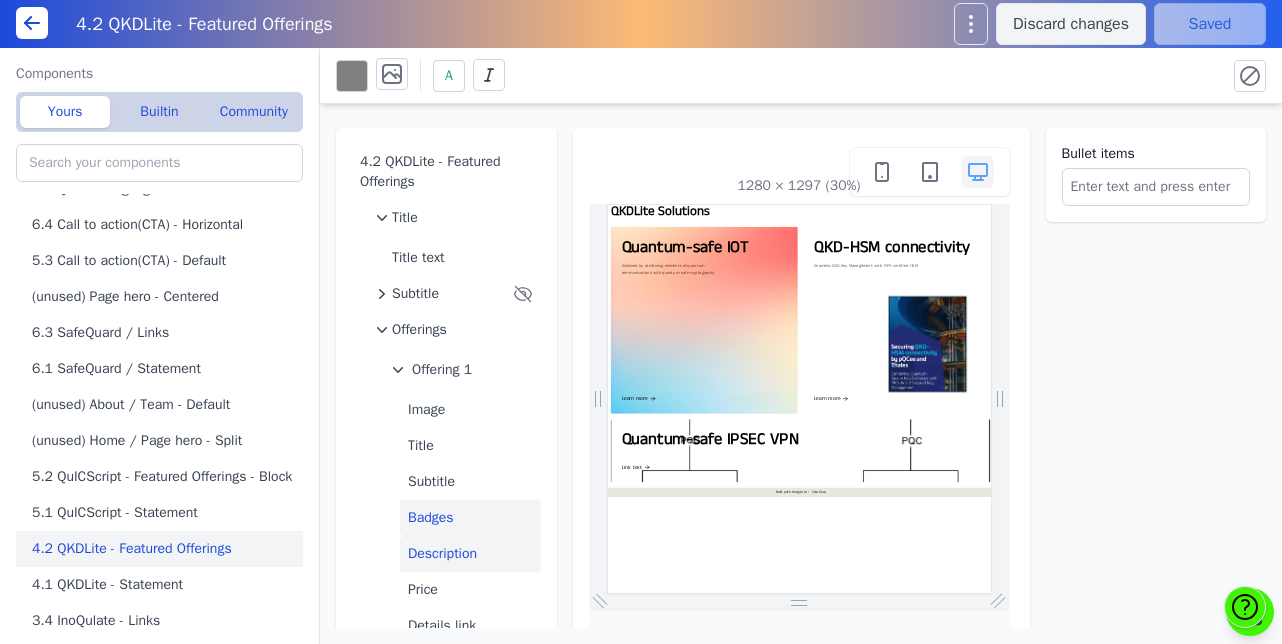 click on "Description" at bounding box center (470, 554) 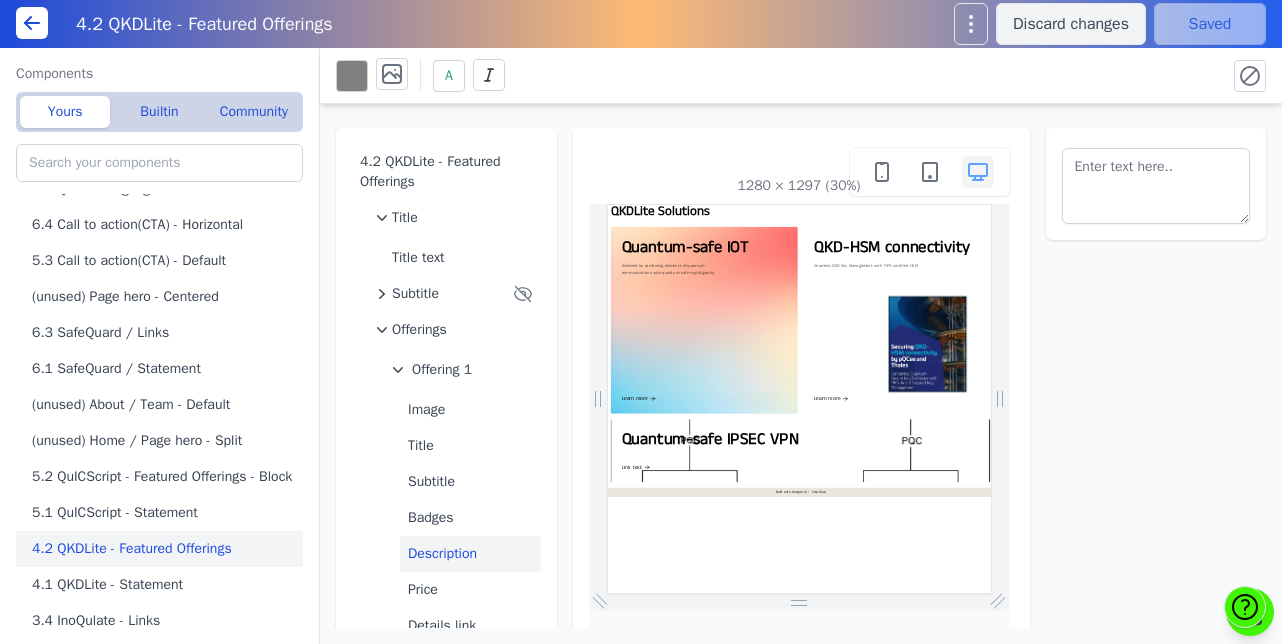 scroll, scrollTop: 62, scrollLeft: 0, axis: vertical 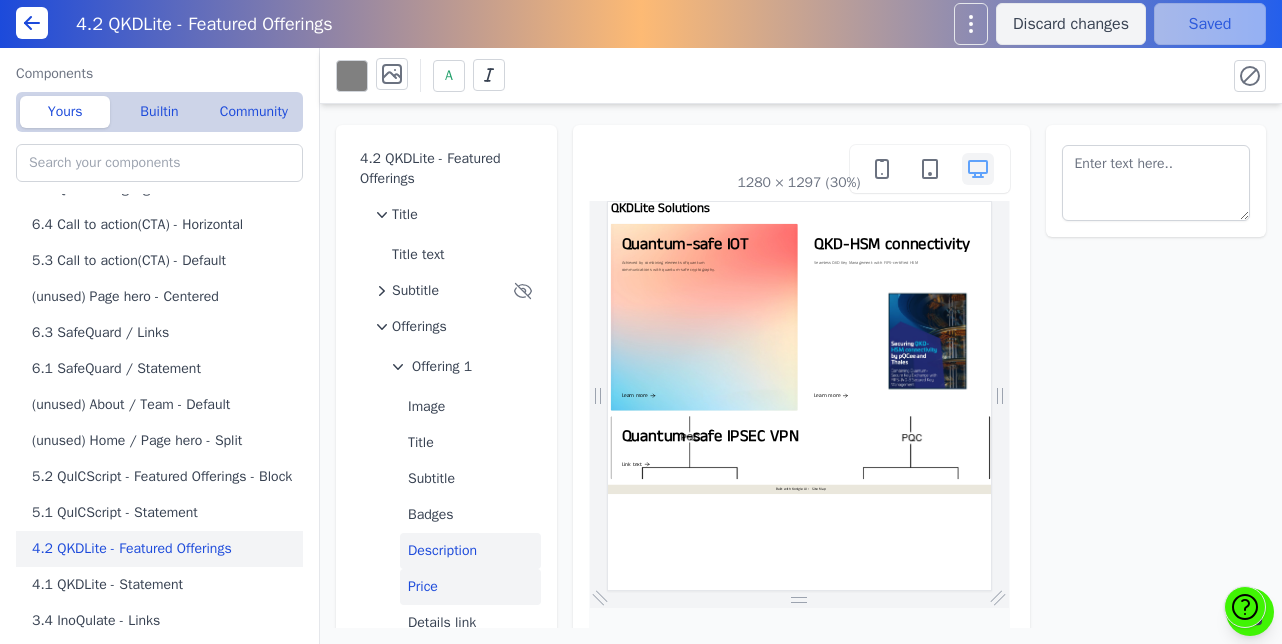 click on "Price" at bounding box center (470, 587) 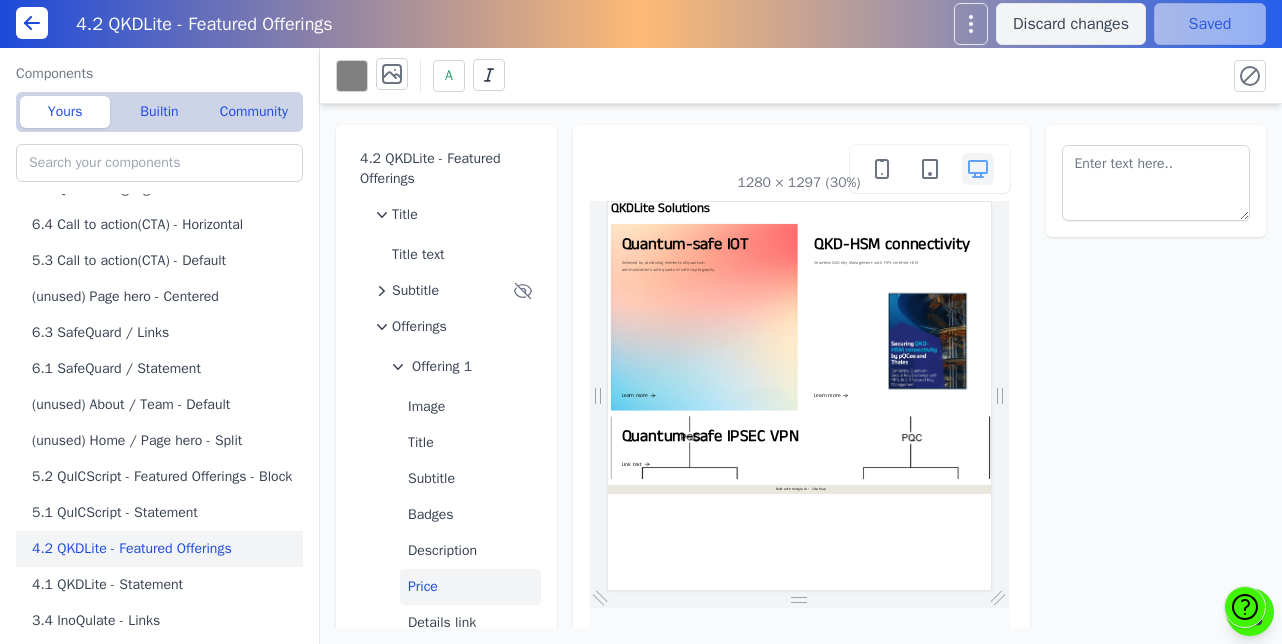 scroll, scrollTop: 0, scrollLeft: 0, axis: both 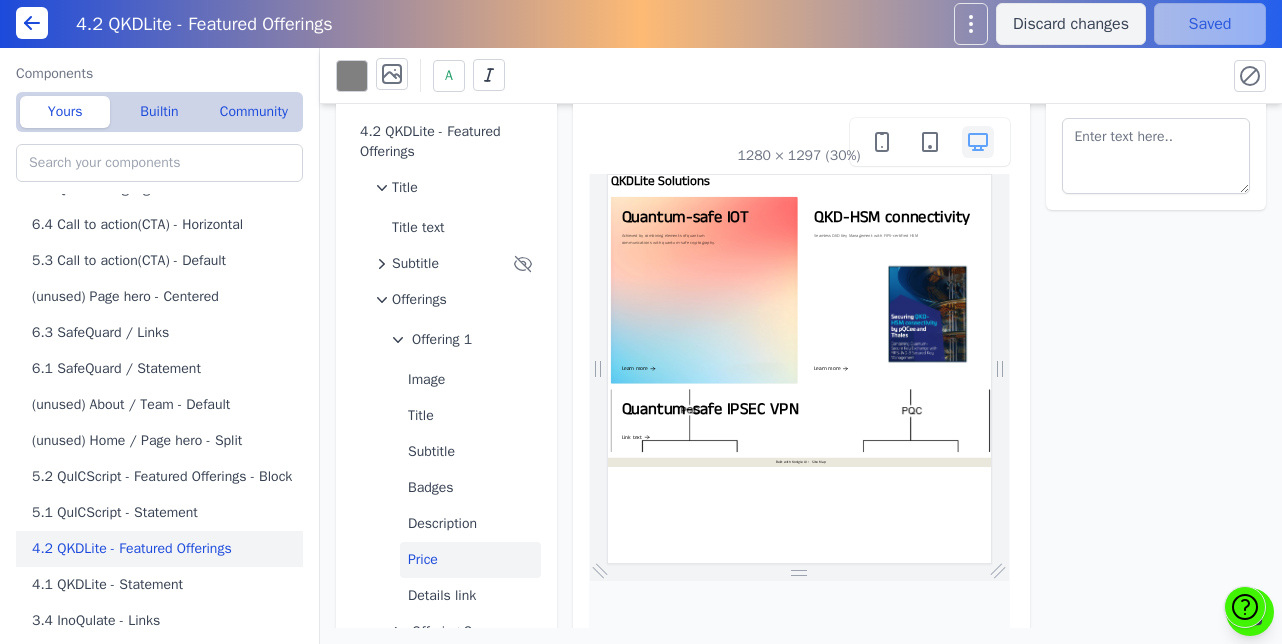 click on "Details link" at bounding box center [470, 596] 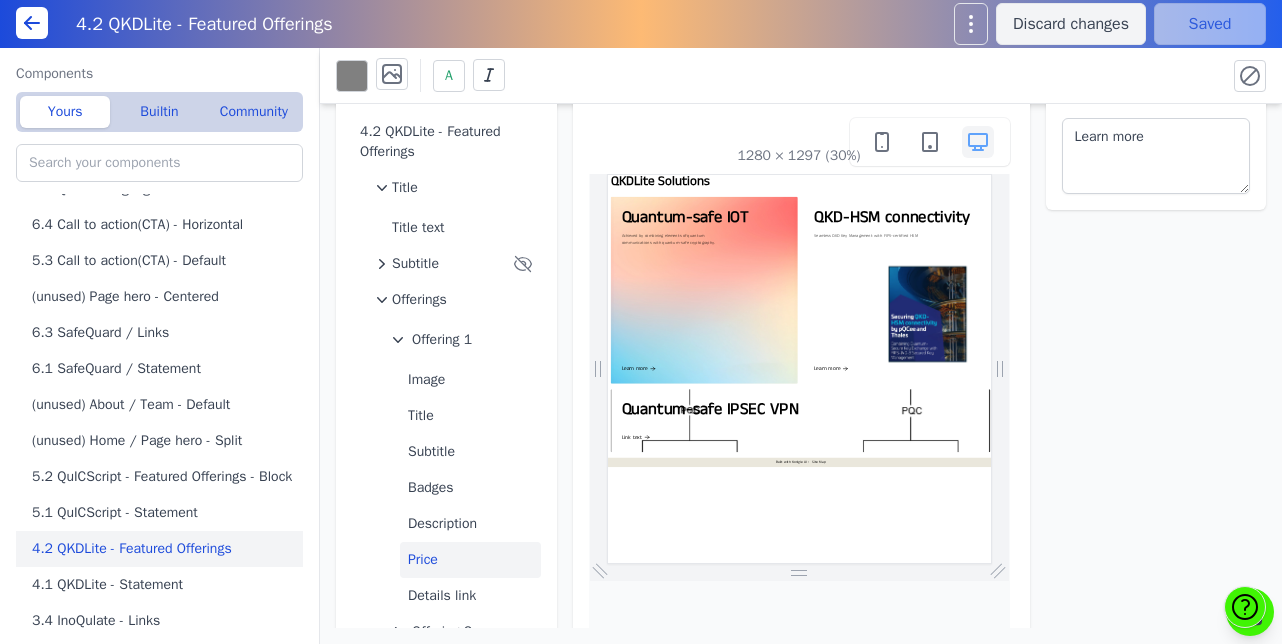 select 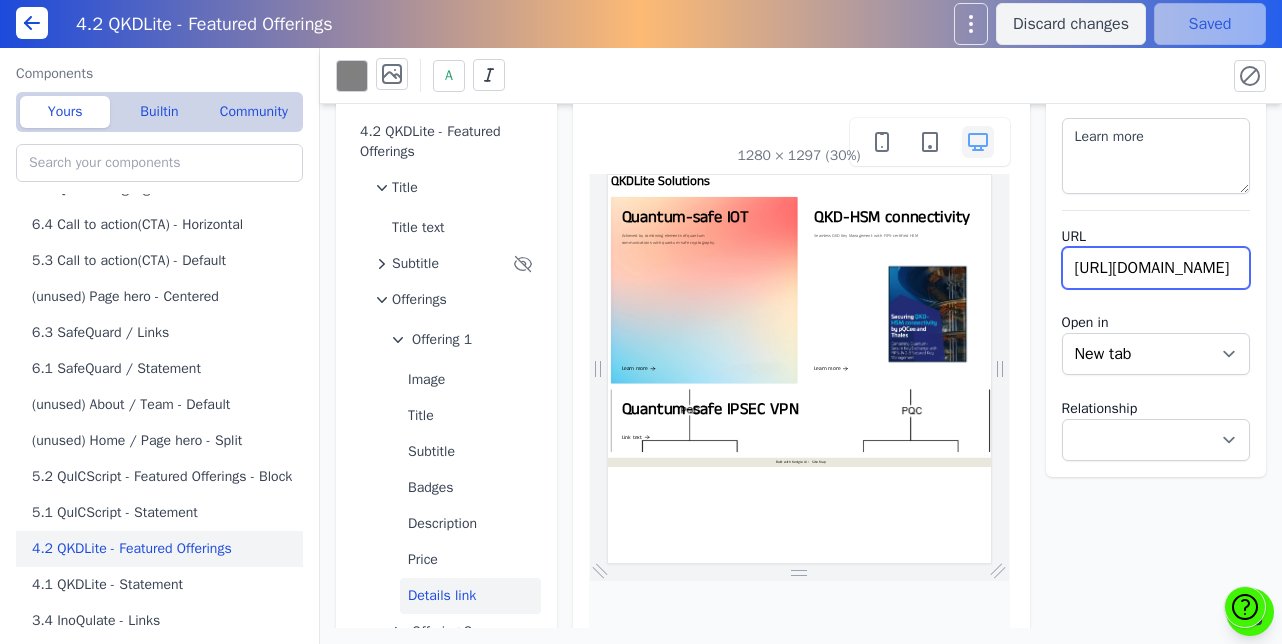 click on "https://pqcee.github.io/QKDLite%20-%20Quantum-Safe%20IOT.pdf" at bounding box center [1156, 268] 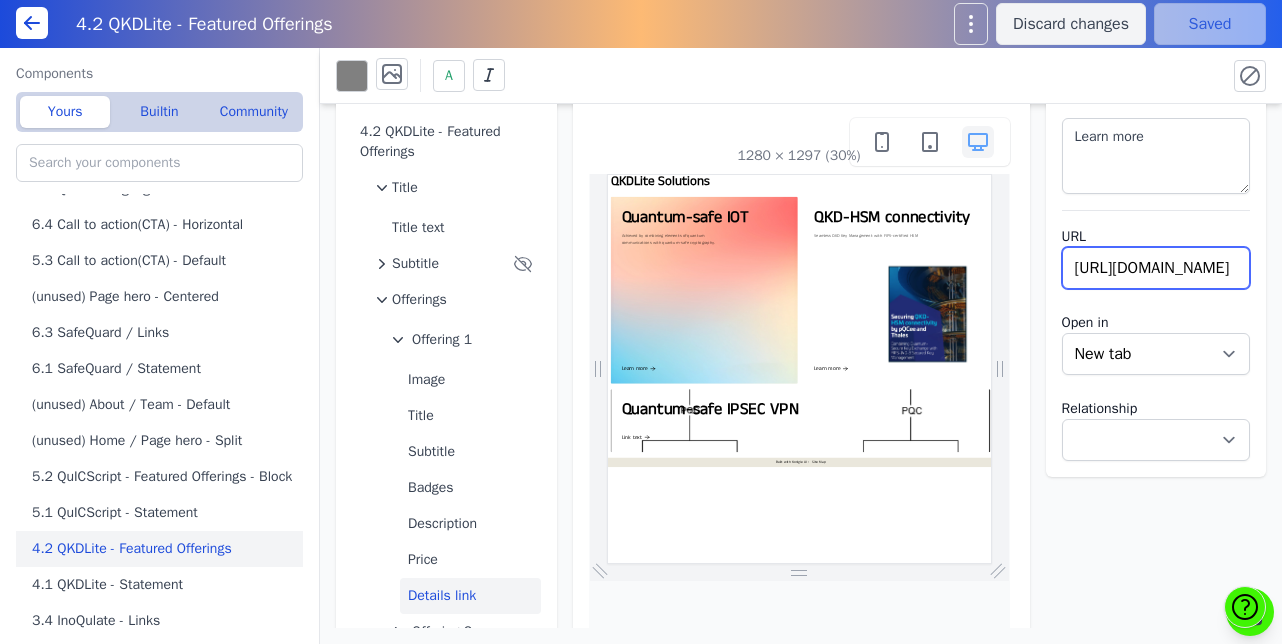 scroll, scrollTop: 0, scrollLeft: 259, axis: horizontal 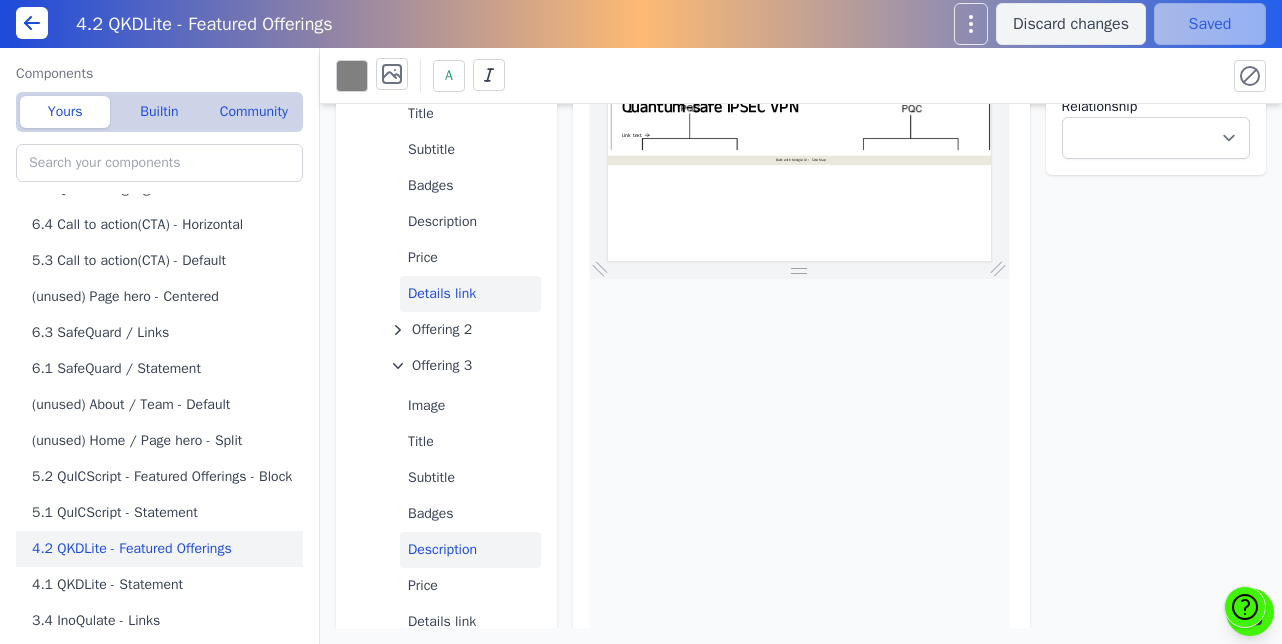 click on "Description" at bounding box center [470, 550] 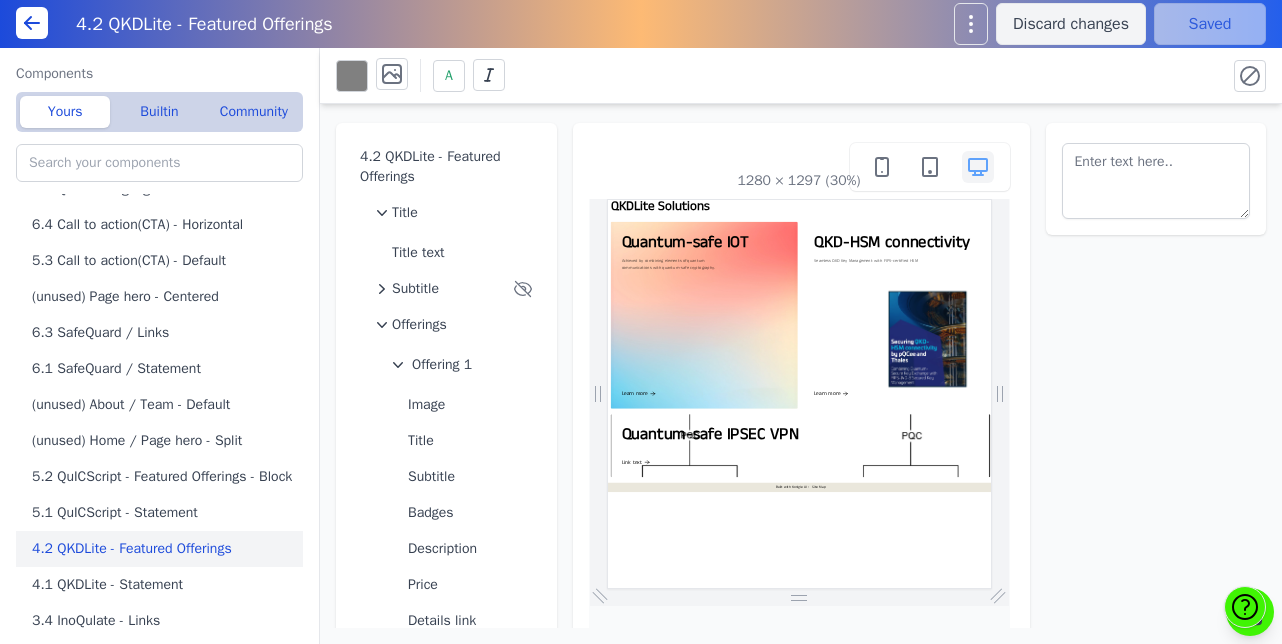 scroll, scrollTop: 0, scrollLeft: 0, axis: both 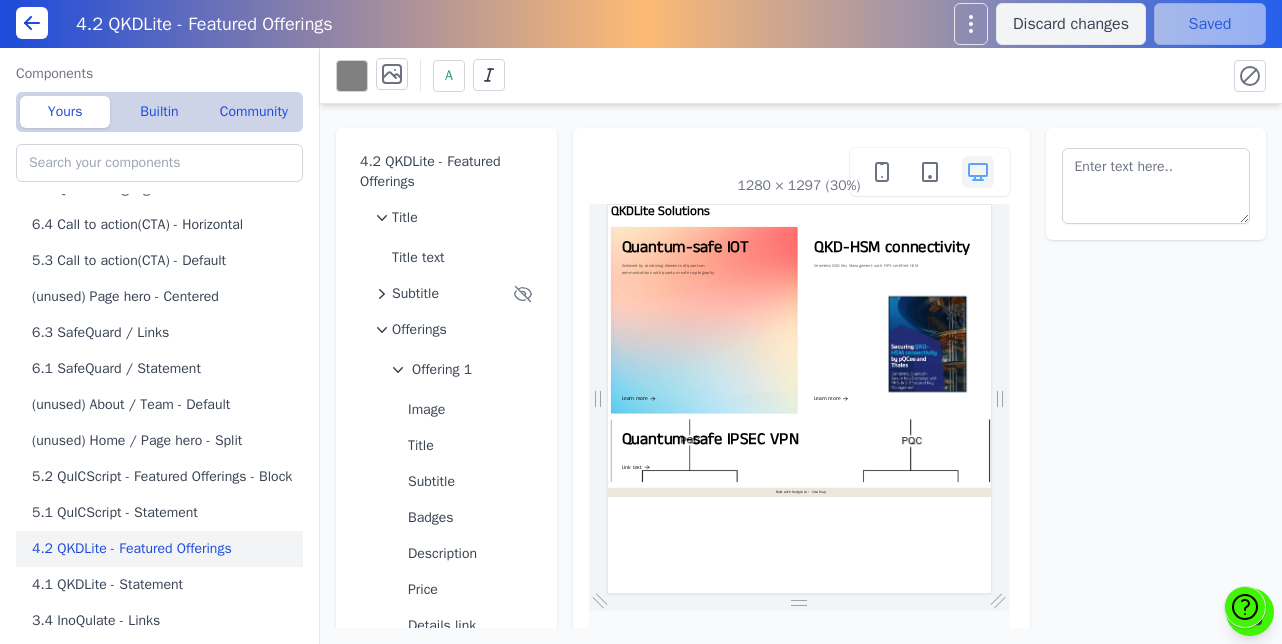 type 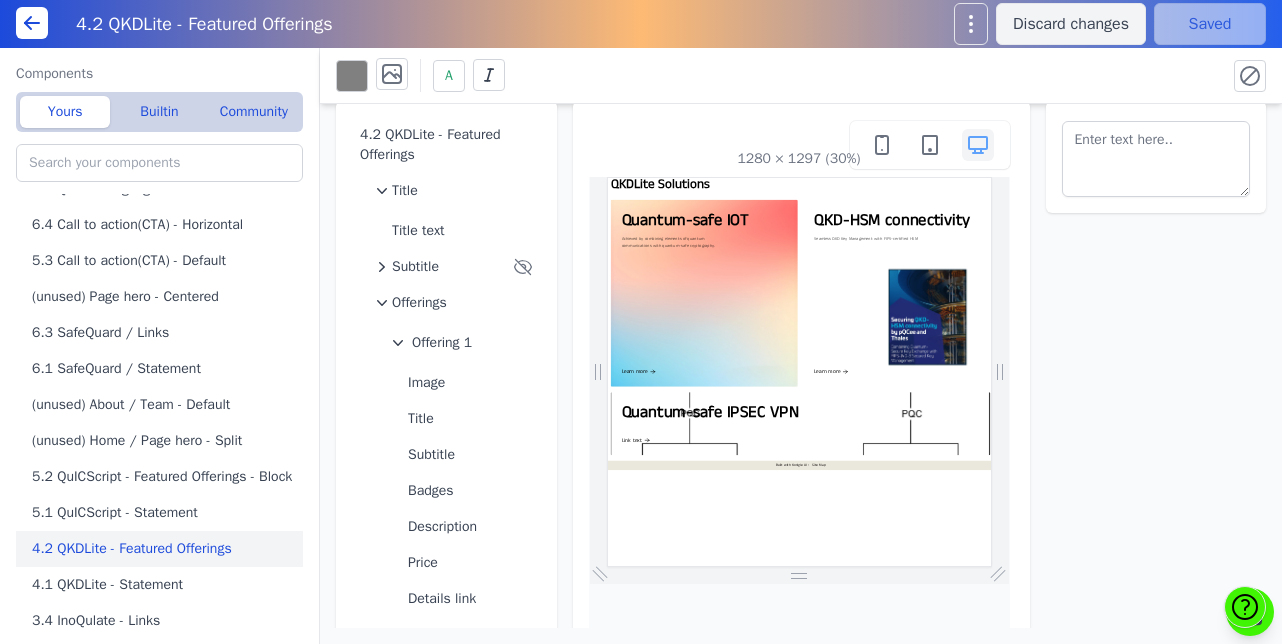 scroll, scrollTop: 0, scrollLeft: 0, axis: both 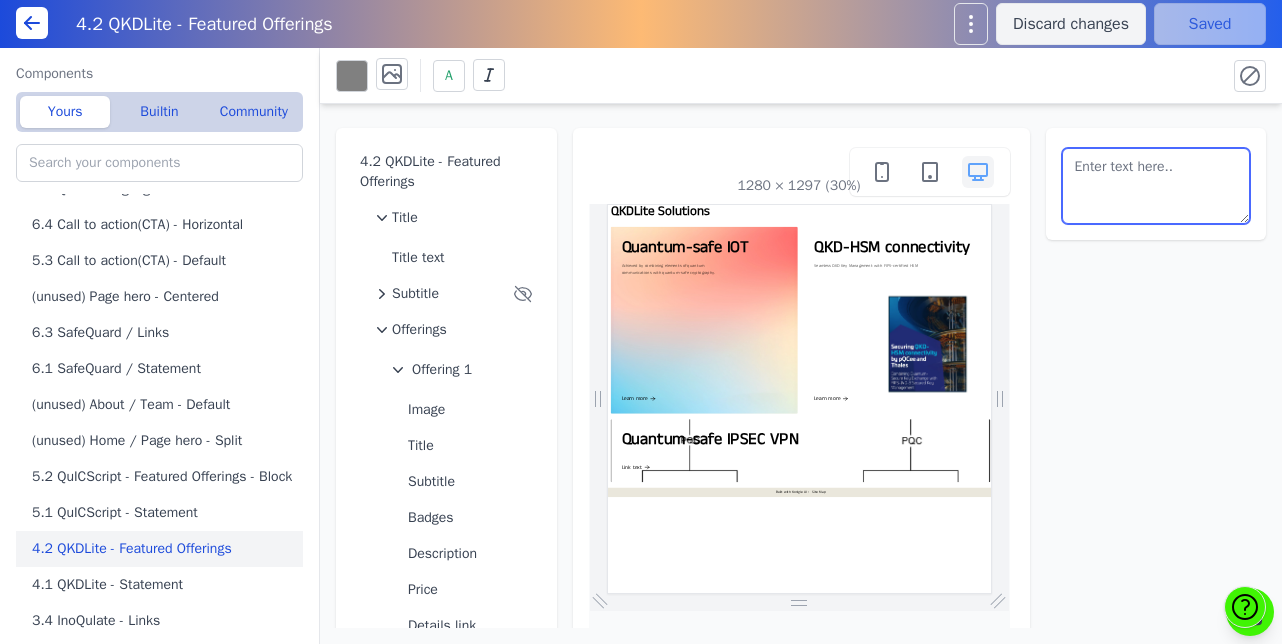 click at bounding box center [1156, 186] 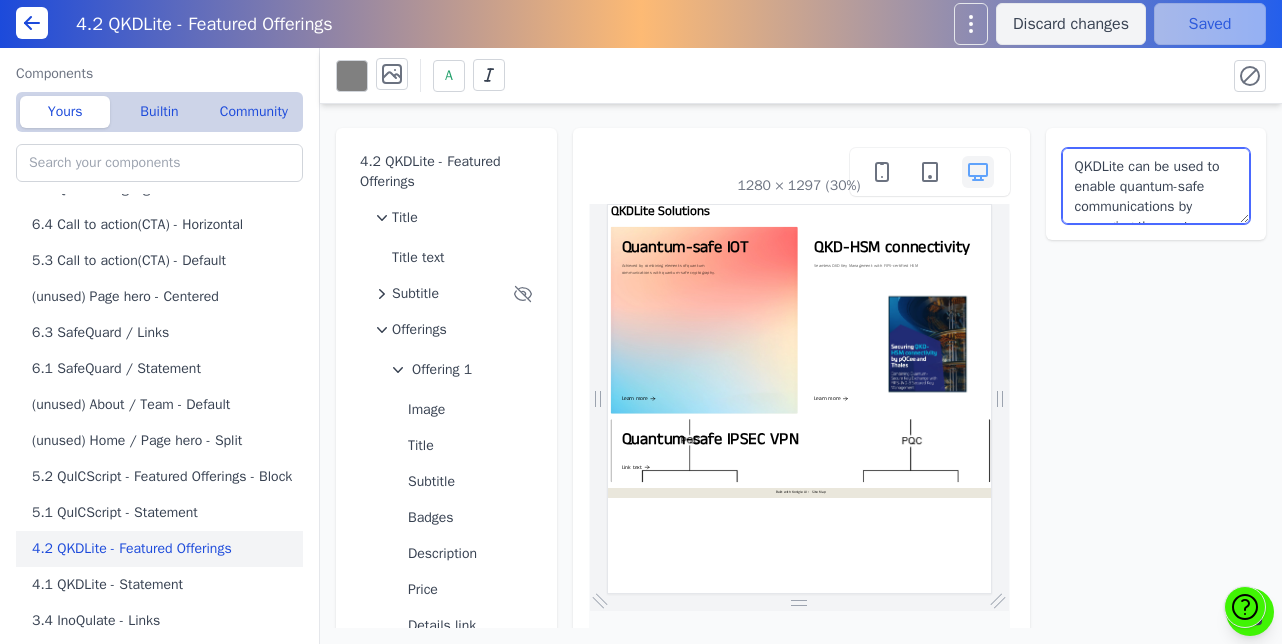 scroll, scrollTop: 213, scrollLeft: 0, axis: vertical 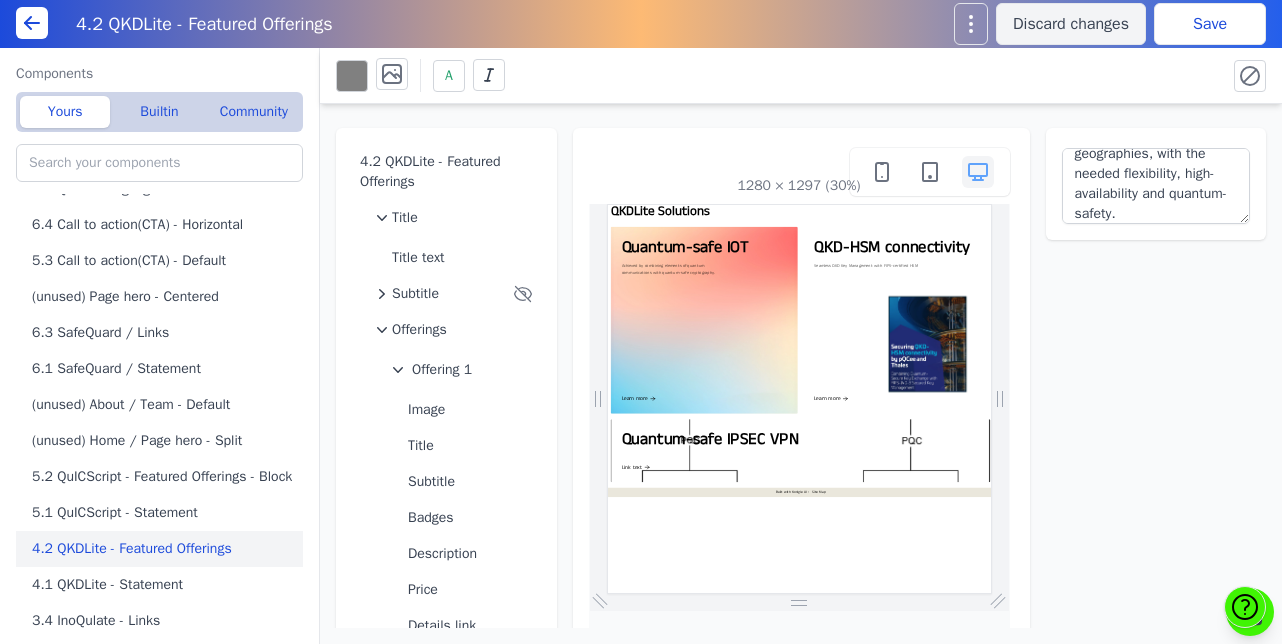 click on "4.2 QKDLite - Featured Offerings Title Title text Subtitle Offerings Offering 1 Image Title Subtitle Badges Description Price Details link Offering 2 Offering 3 Image Title Subtitle Badges Description Price Details link  New offering 1280 × 1297 (30%)  QKDLite can be used to enable quantum-safe communications by managing the post-quantum pre-shared key (PPK) needed for RFC8784. This allows for quantum-safe IPSEC VPNs to protect data in cloud, across different geographies, with the needed flexibility, high-availability and quantum-safety." at bounding box center [801, 366] 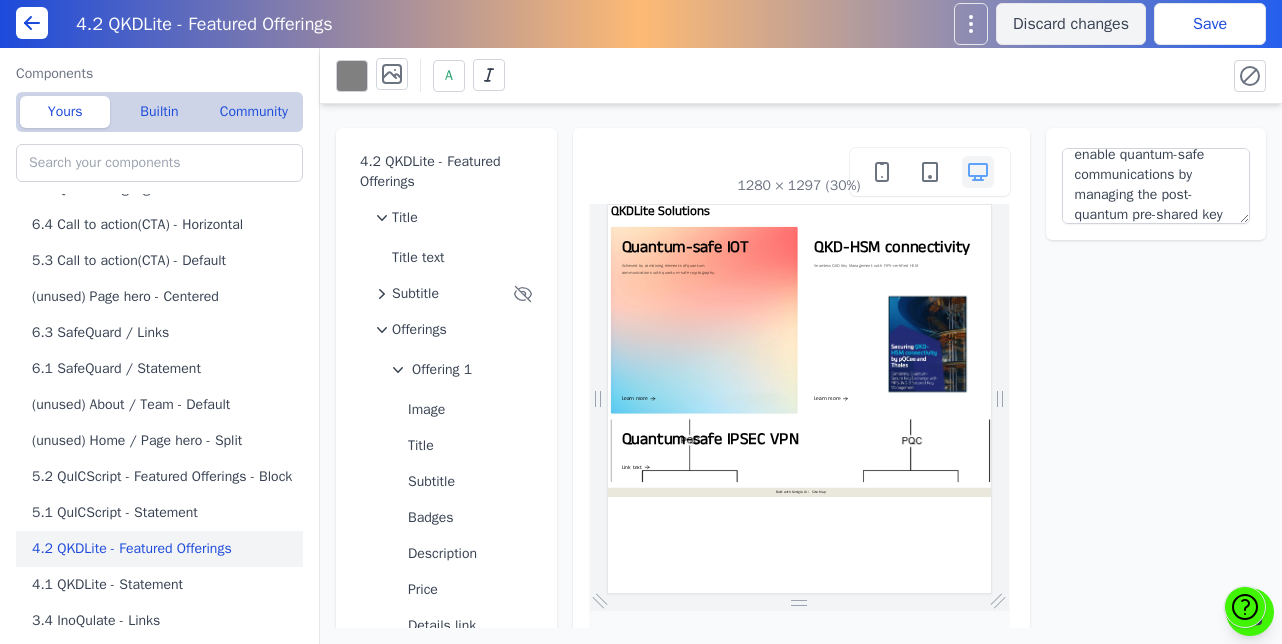 scroll, scrollTop: 33, scrollLeft: 0, axis: vertical 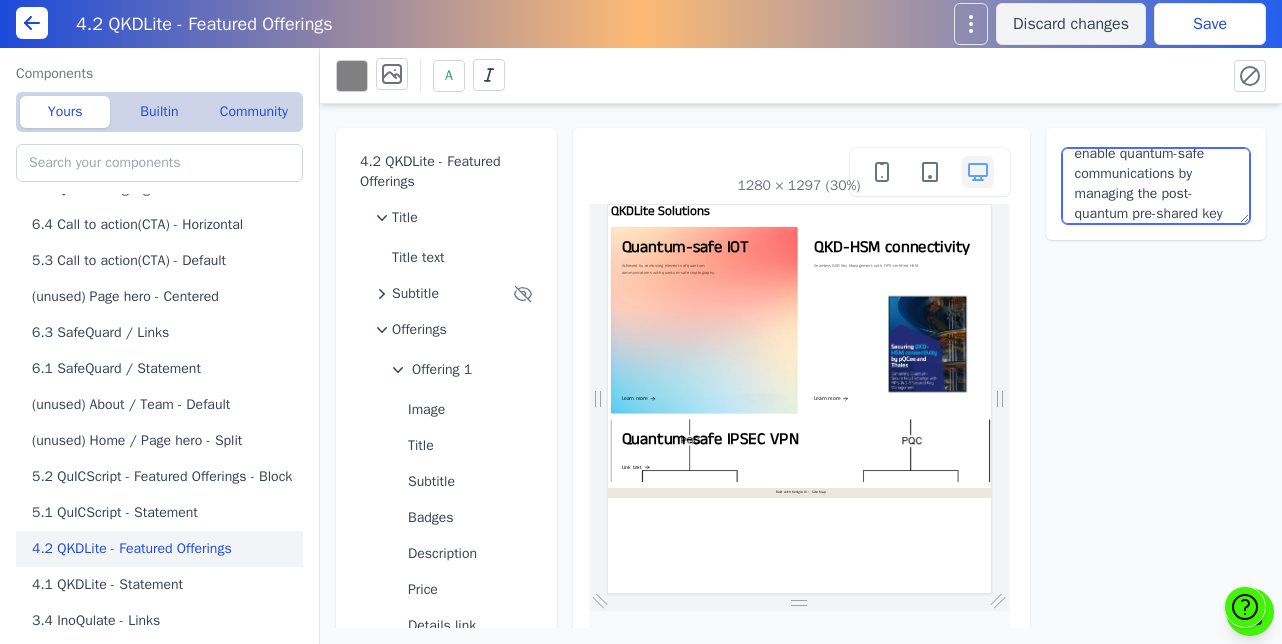 click on "QKDLite can be used to enable quantum-safe communications by managing the post-quantum pre-shared key (PPK) needed for RFC8784. This allows for quantum-safe IPSEC VPNs to protect data in cloud, across different geographies, with the needed flexibility, high-availability and quantum-safety." at bounding box center [1156, 186] 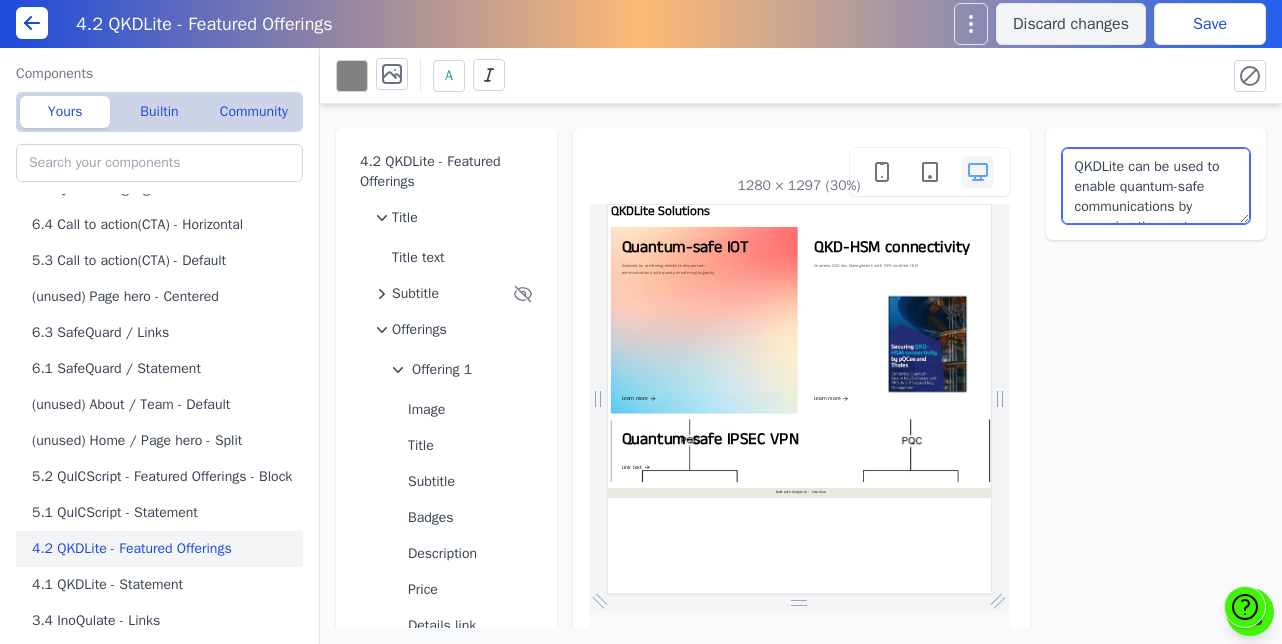 click on "QKDLite can be used to enable quantum-safe communications by managing the post-quantum pre-shared key (PPK) needed for RFC8784. This allows for quantum-safe IPSEC VPNs to protect data in cloud, across different geographies, with the needed flexibility, high-availability and quantum-safety." at bounding box center (1156, 186) 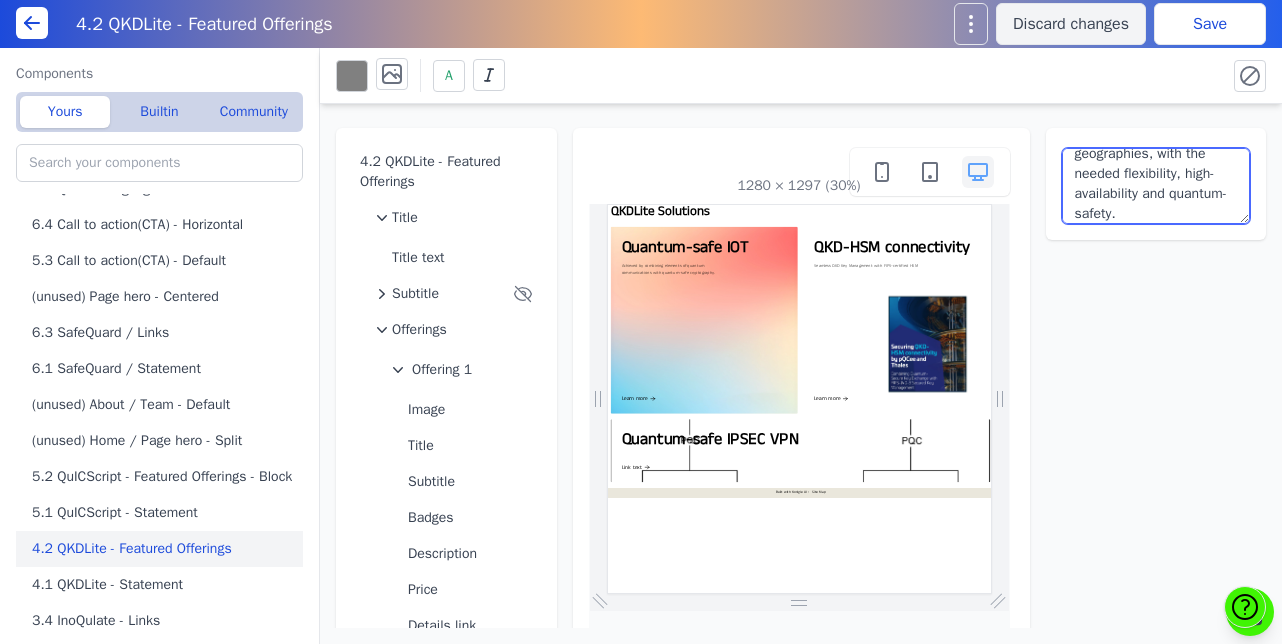 scroll, scrollTop: 233, scrollLeft: 0, axis: vertical 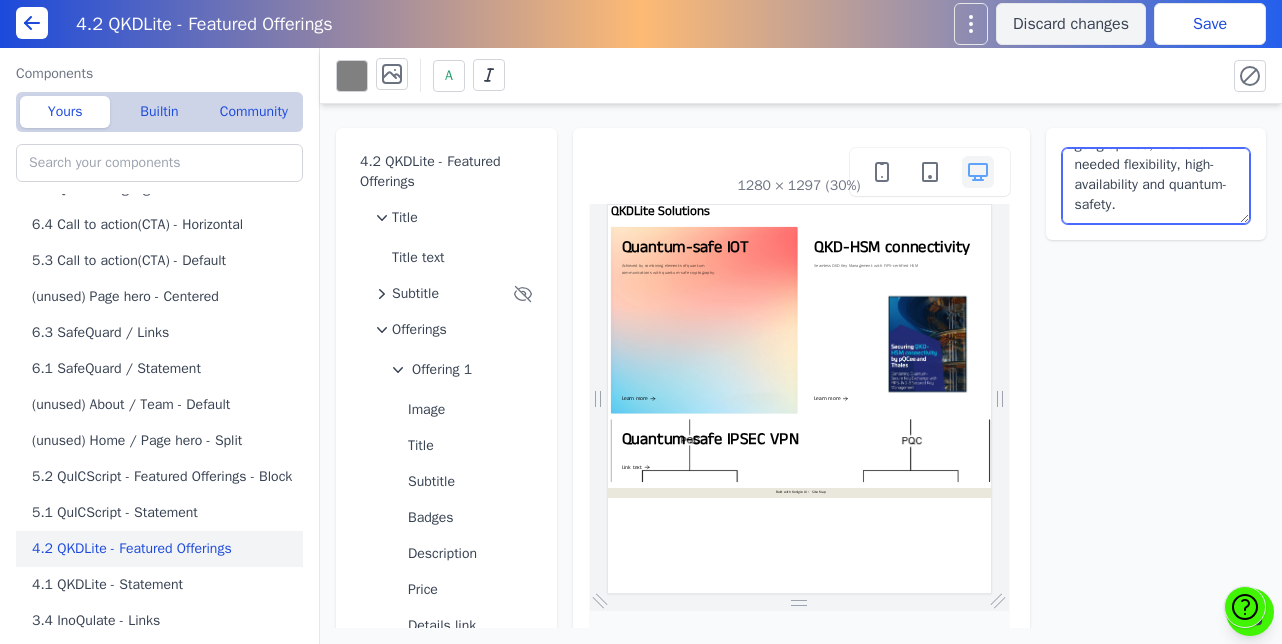 paste on "is a post-quantum key management module that can enable existing IPSEC Virtual Private Networks (VPNs) with Post-quantum Preshared Keys (PPK) to create quantum-safe encrypted tunnels based on the RFC8784 standard." 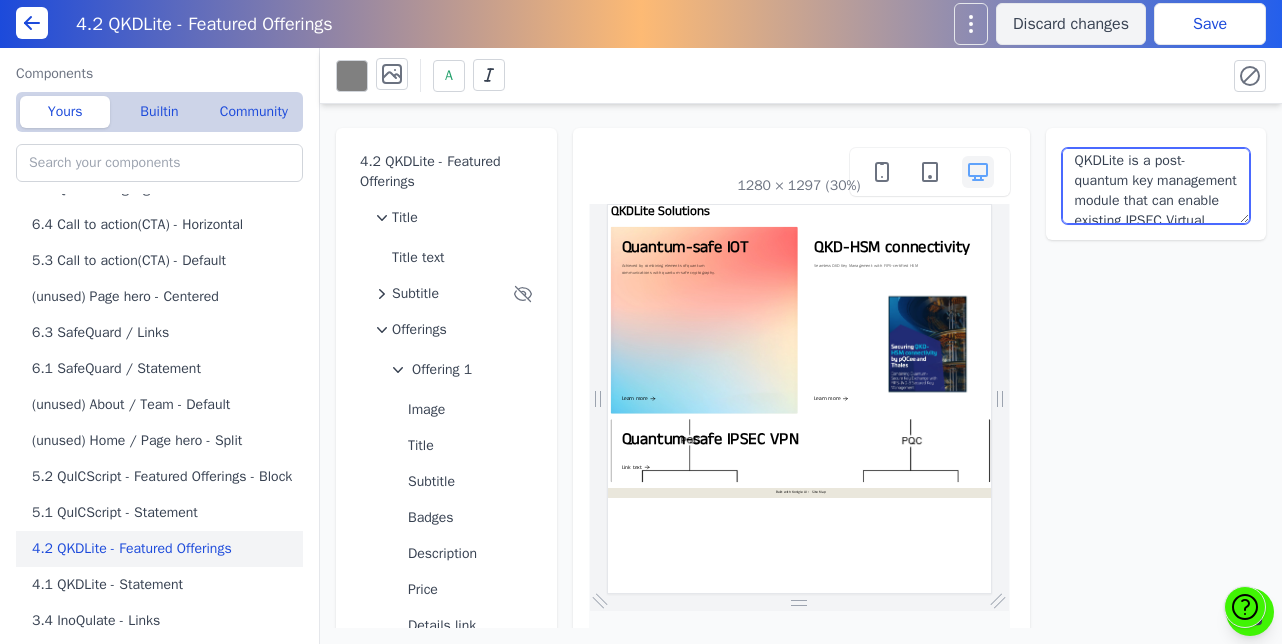 scroll, scrollTop: 5, scrollLeft: 0, axis: vertical 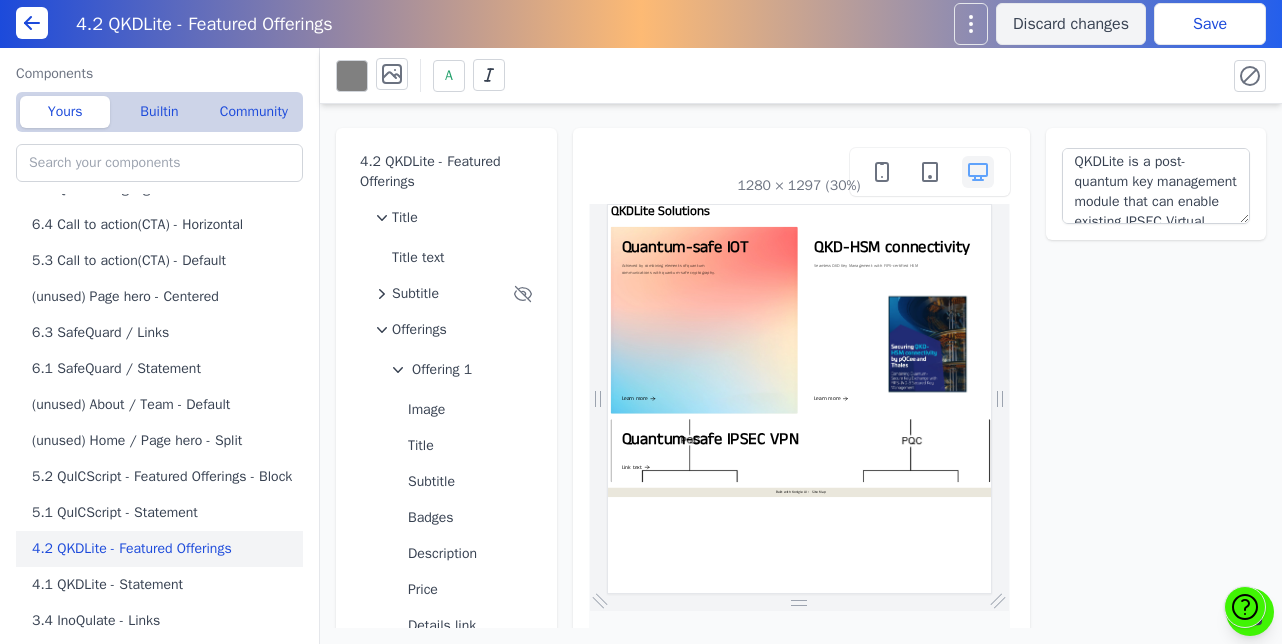 click on "Save" at bounding box center [1210, 24] 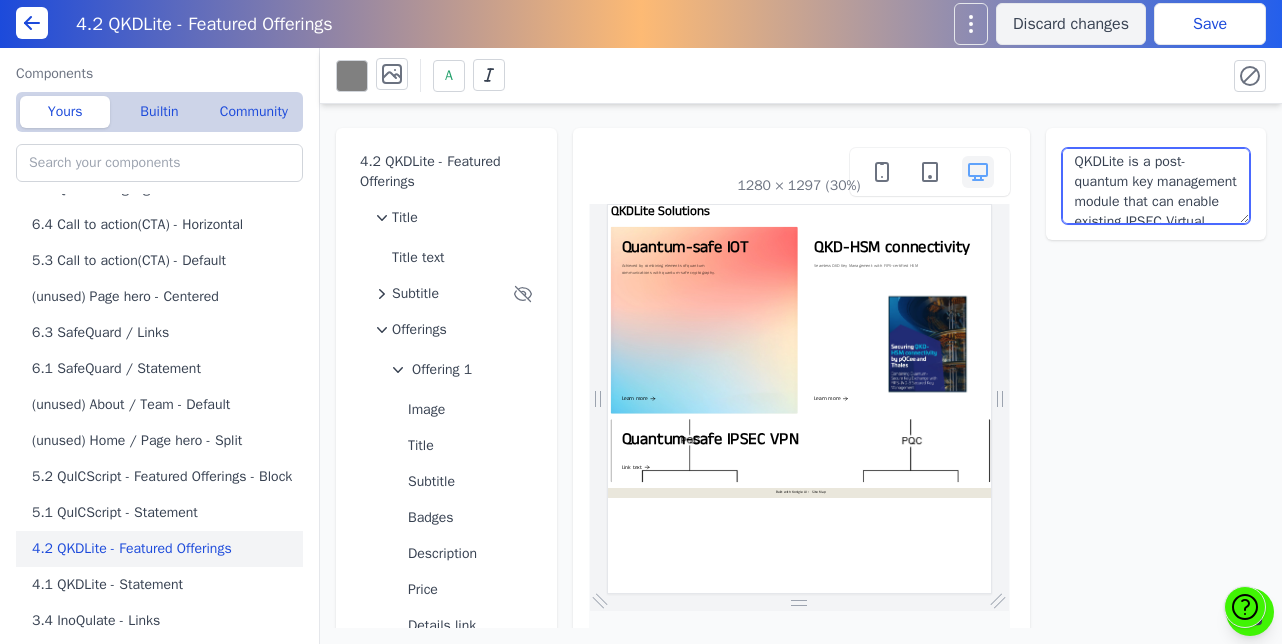 click on "QKDLite is a post-quantum key management module that can enable existing IPSEC Virtual Private Networks (VPNs) with Post-quantum Preshared Keys (PPK) to create quantum-safe encrypted tunnels based on the RFC8784 standard." at bounding box center [1156, 186] 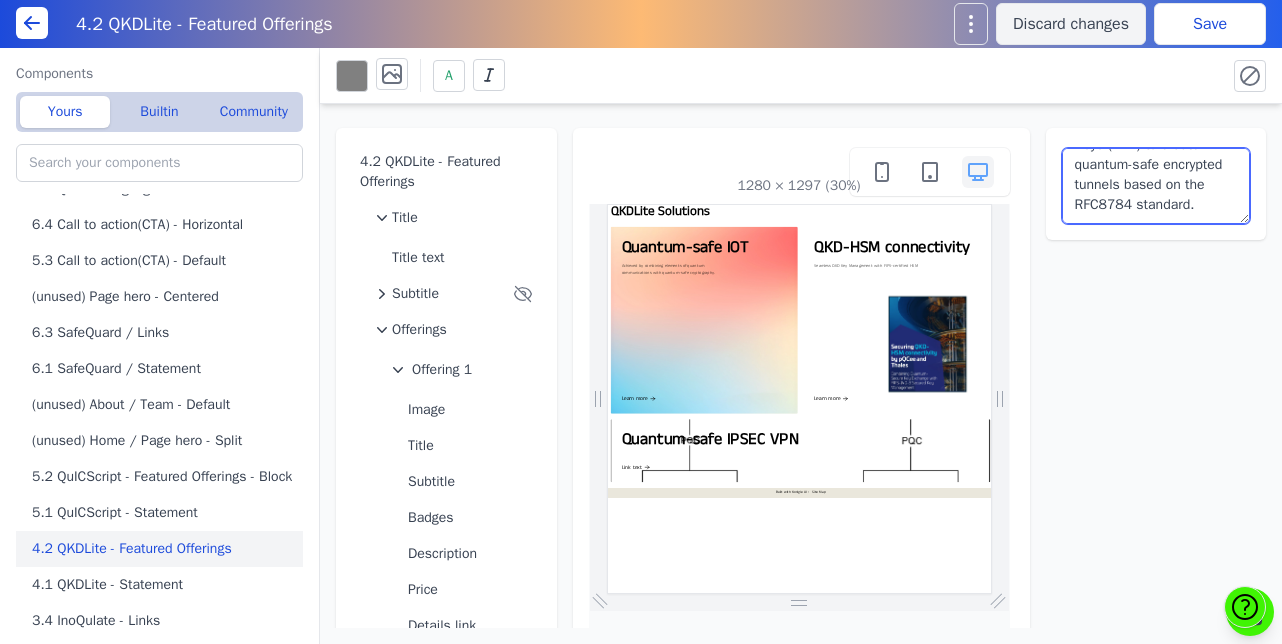 scroll, scrollTop: 153, scrollLeft: 0, axis: vertical 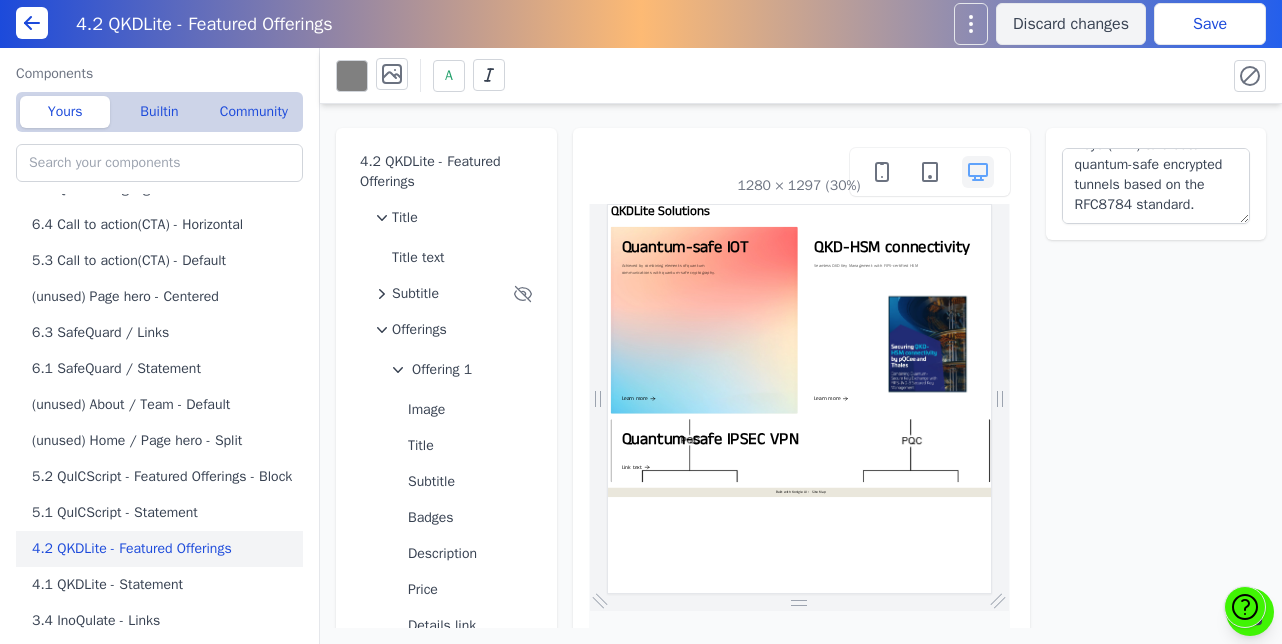 click on "Save" at bounding box center (1210, 24) 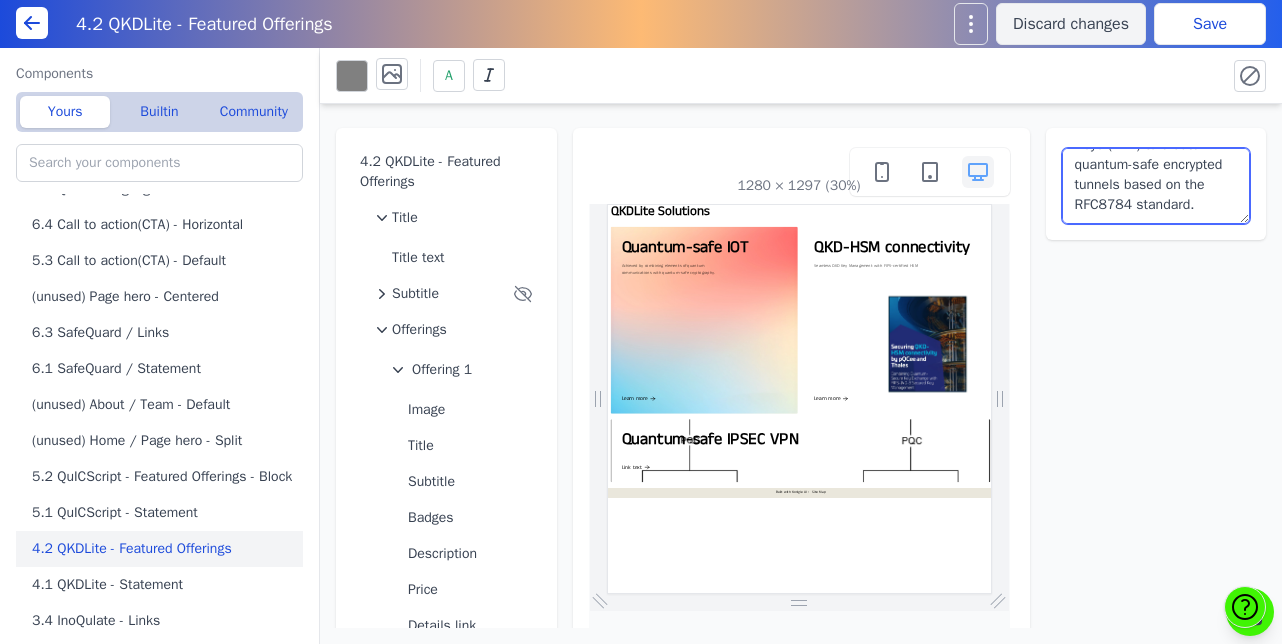 click on "QKDLite is a post-quantum key management module that can enable existing IPSEC VPNs with Post-quantum Preshared Keys (PPK) to create quantum-safe encrypted tunnels based on the RFC8784 standard." at bounding box center [1156, 186] 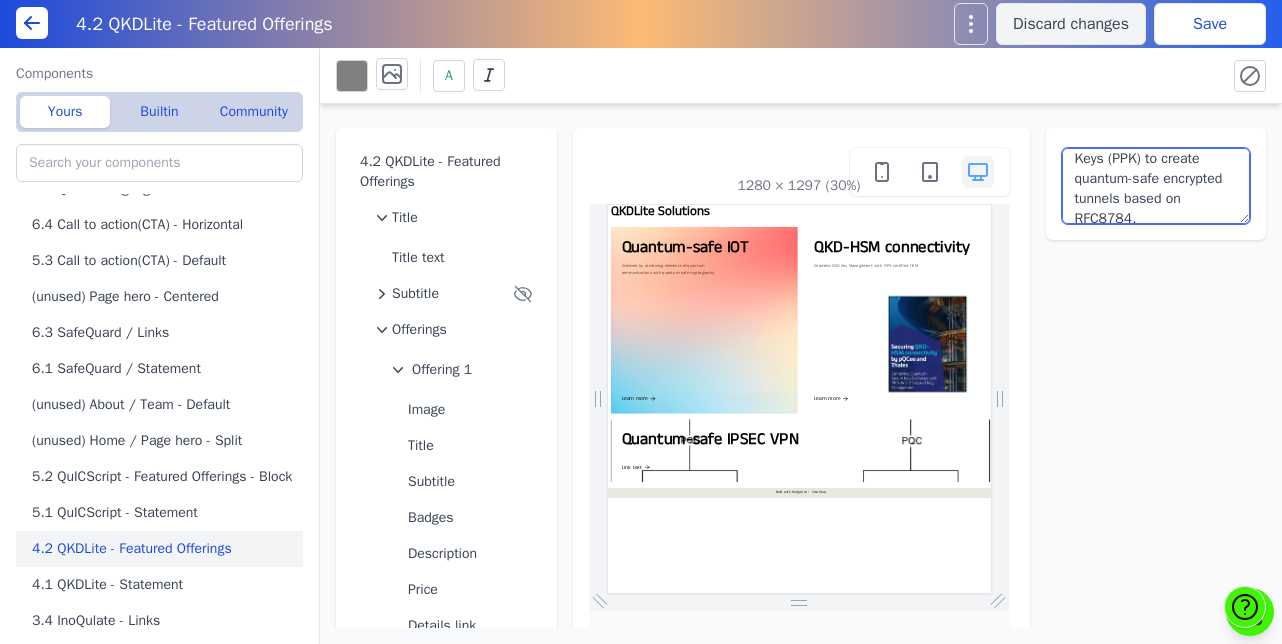 scroll, scrollTop: 113, scrollLeft: 0, axis: vertical 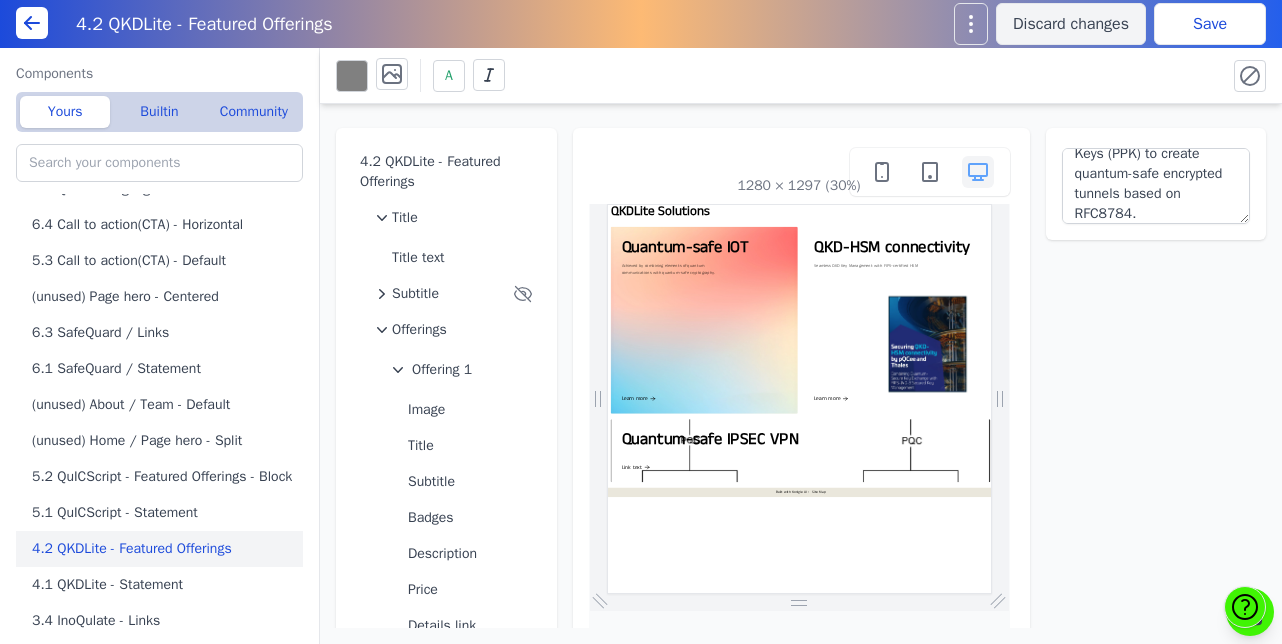 click on "Save" at bounding box center (1210, 24) 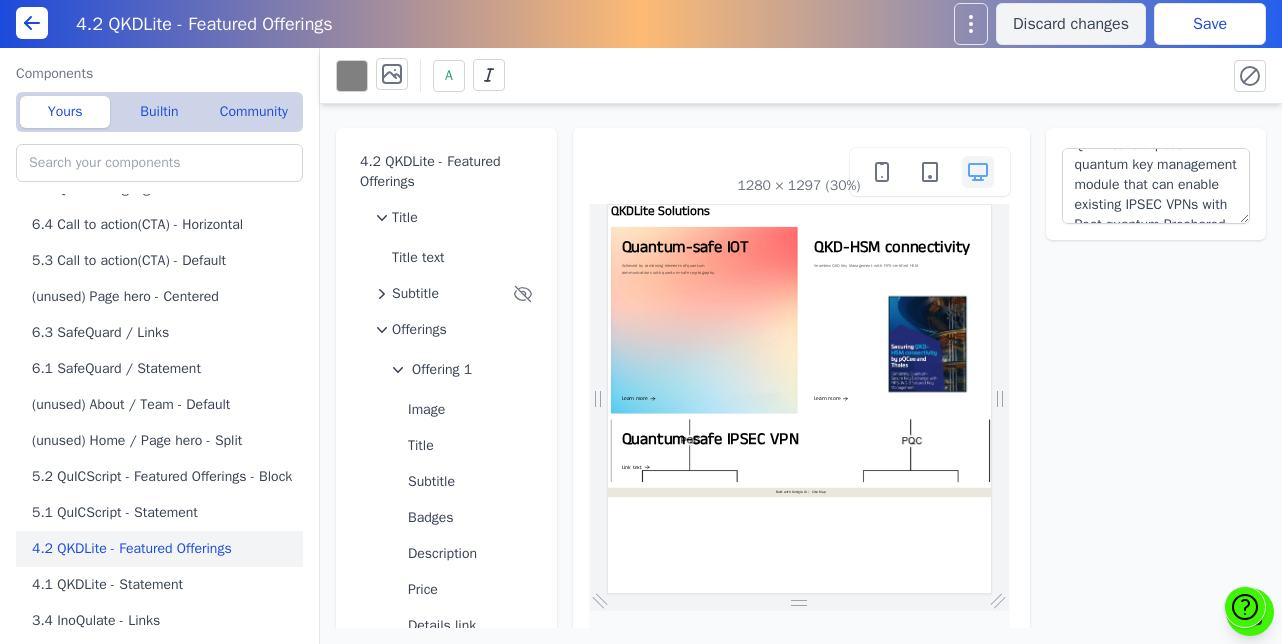 scroll, scrollTop: 17, scrollLeft: 0, axis: vertical 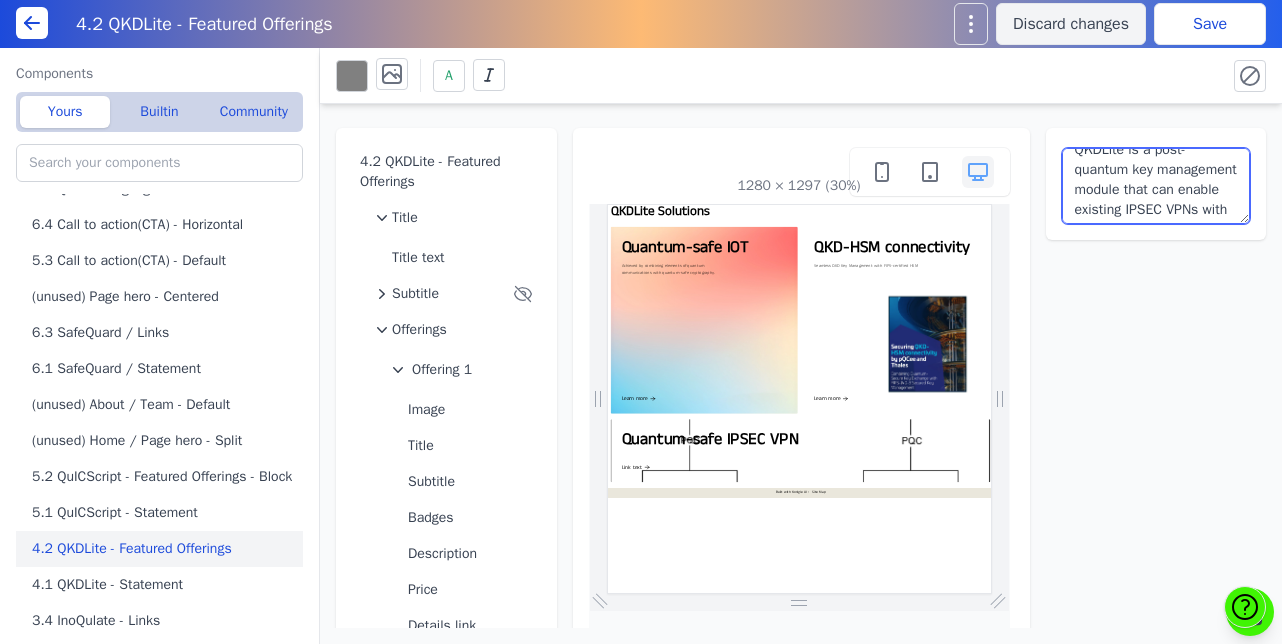 click on "QKDLite is a post-quantum key management module that can enable existing IPSEC VPNs with Post-quantum Preshared Keys (PPK) to create quantum-safe encrypted tunnels based on RFC8784." at bounding box center [1156, 186] 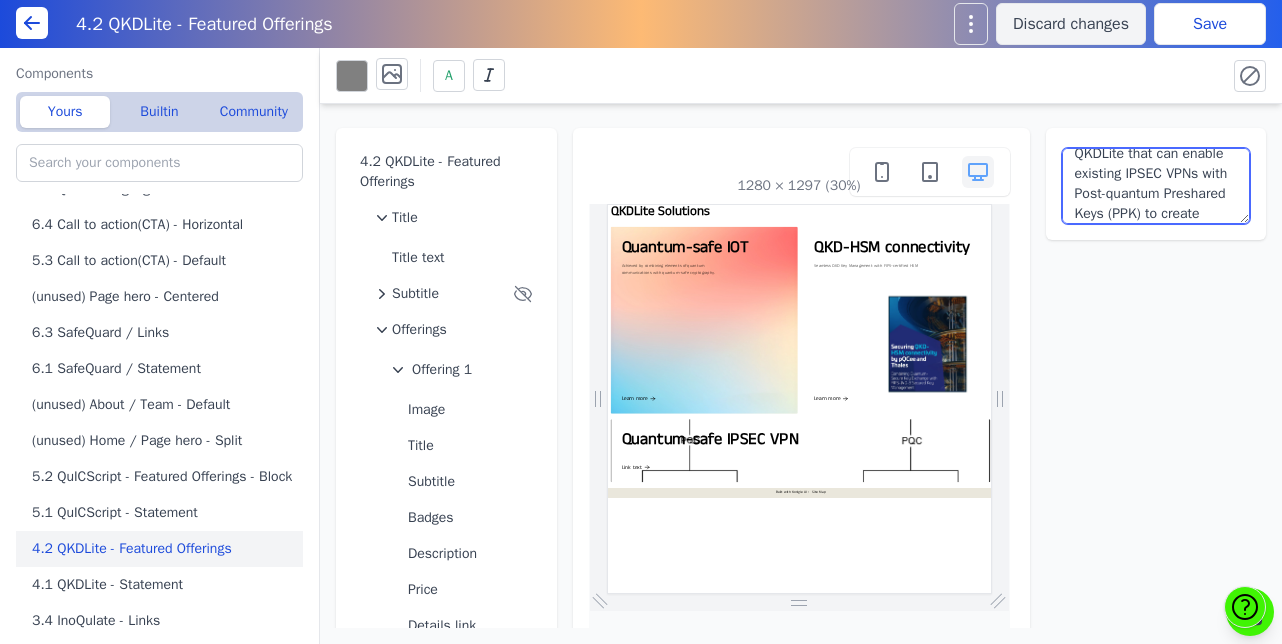 scroll, scrollTop: 8, scrollLeft: 0, axis: vertical 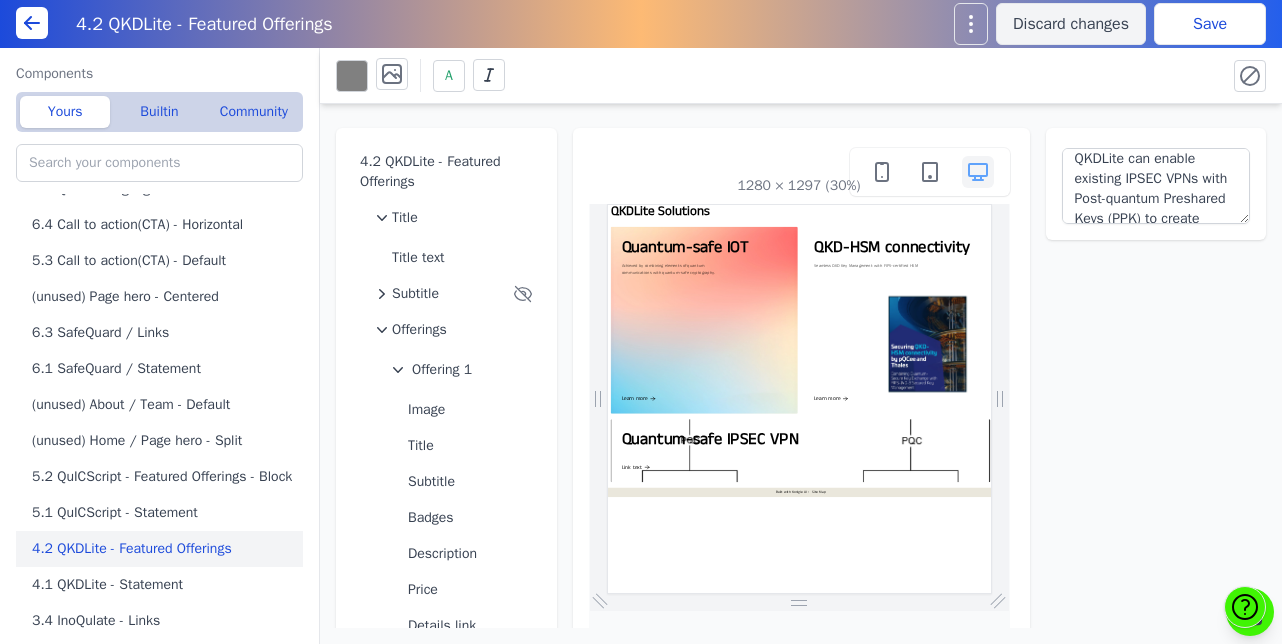 click on "Save" at bounding box center [1210, 24] 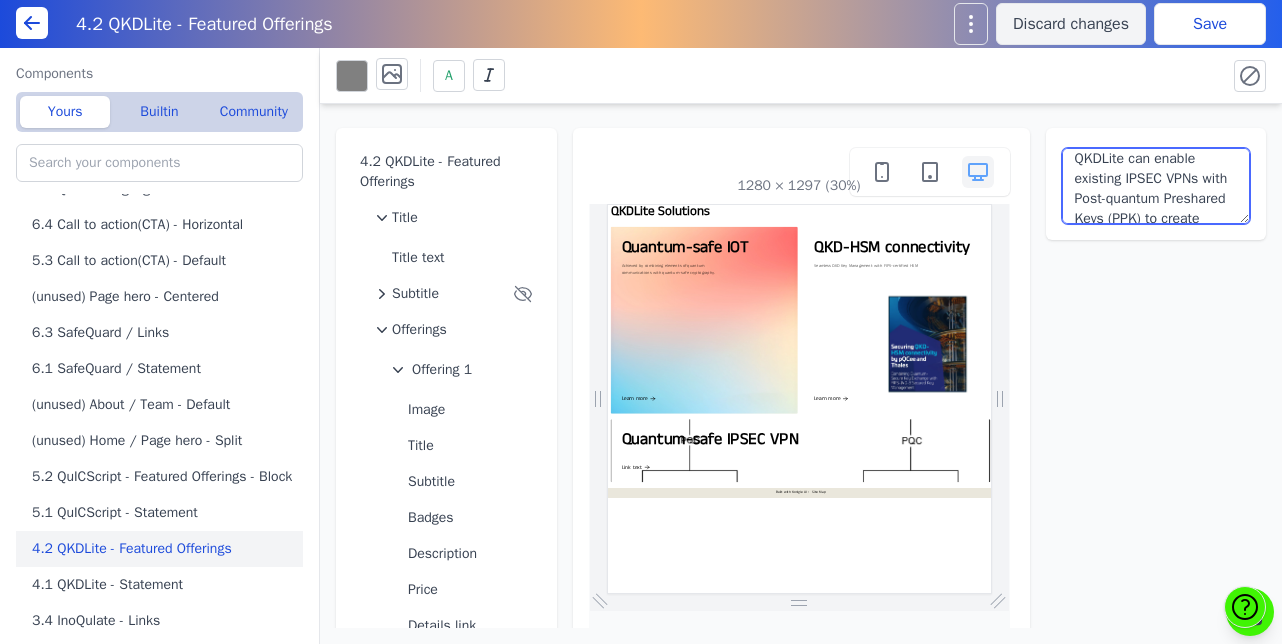 click on "QKDLite can enable existing IPSEC VPNs with Post-quantum Preshared Keys (PPK) to create quantum-safe encrypted tunnels based on RFC8784." at bounding box center [1156, 186] 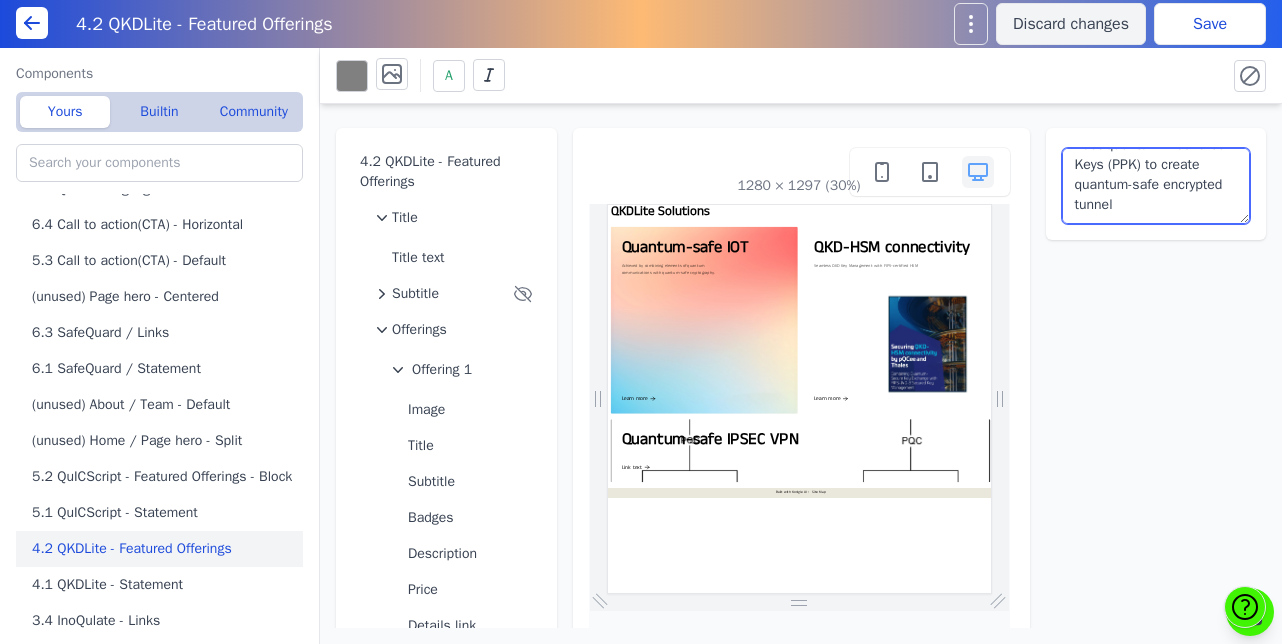 scroll, scrollTop: 62, scrollLeft: 0, axis: vertical 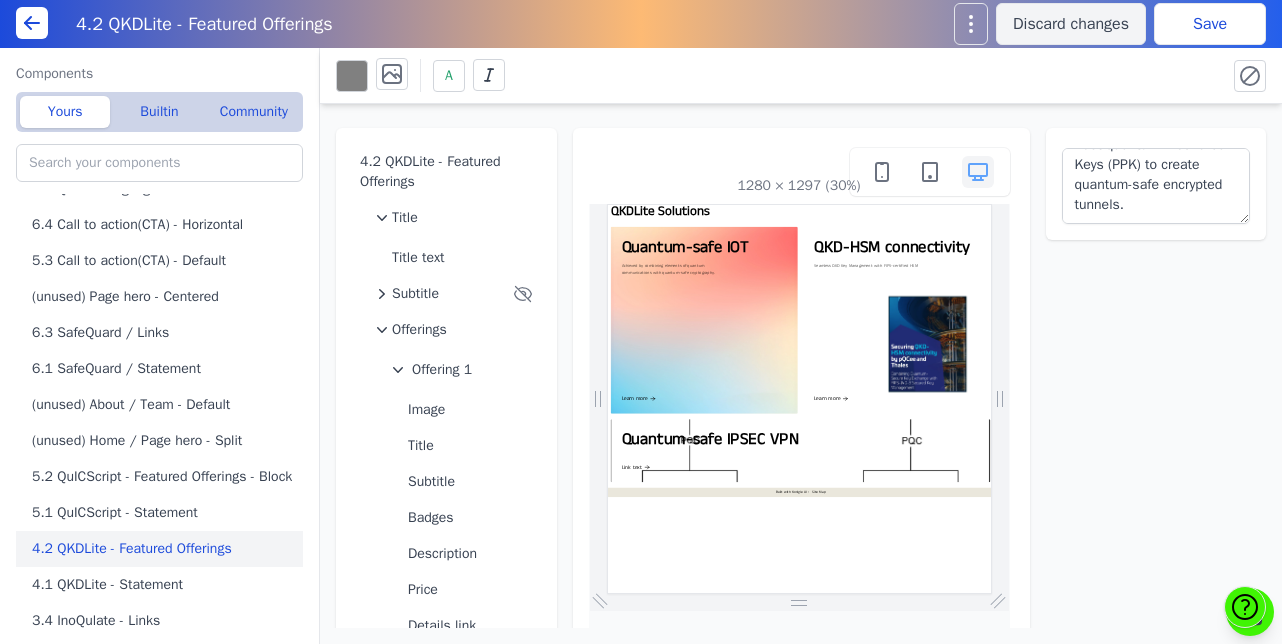 click on "Save" at bounding box center (1210, 24) 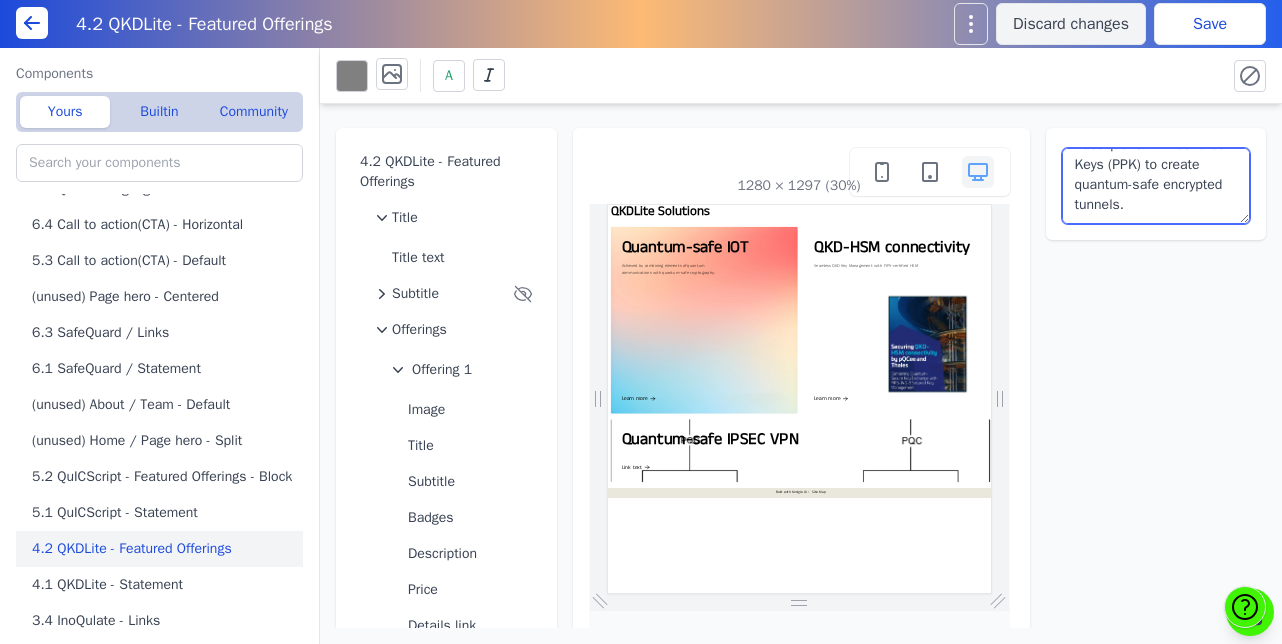 click on "QKDLite can enable existing IPSEC VPNs with Post-quantum Preshared Keys (PPK) to create quantum-safe encrypted tunnels." at bounding box center [1156, 186] 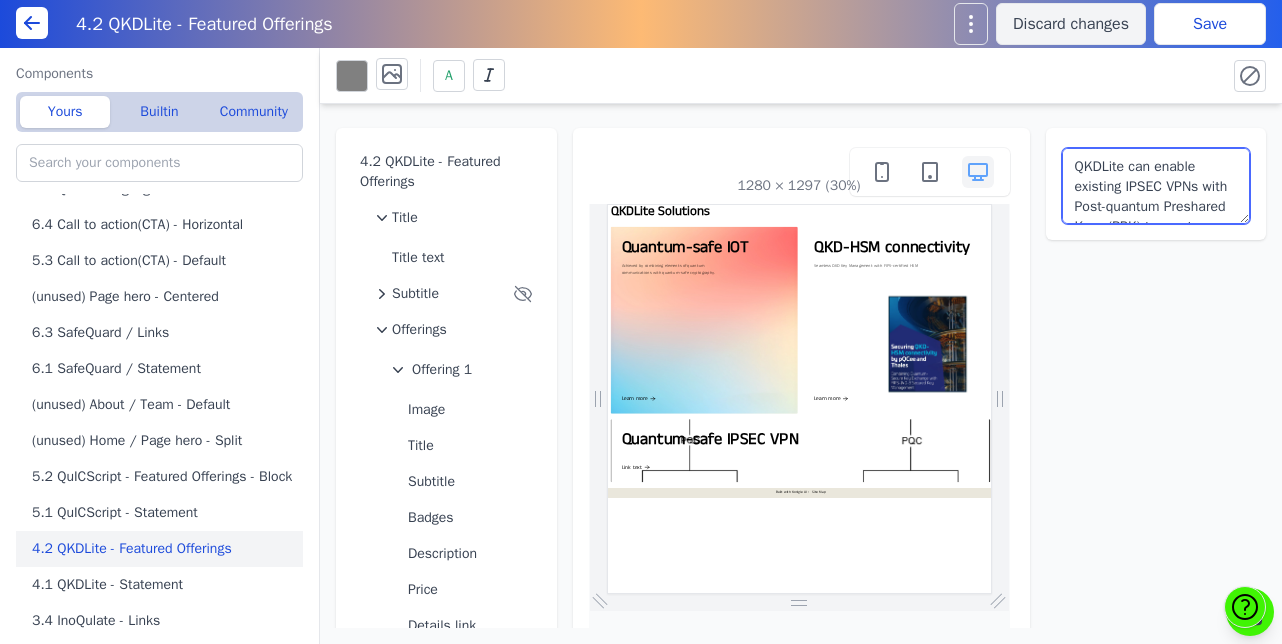 click on "QKDLite can enable existing IPSEC VPNs with Post-quantum Preshared Keys (PPK) to create quantum-safe encrypted tunnels." at bounding box center (1156, 186) 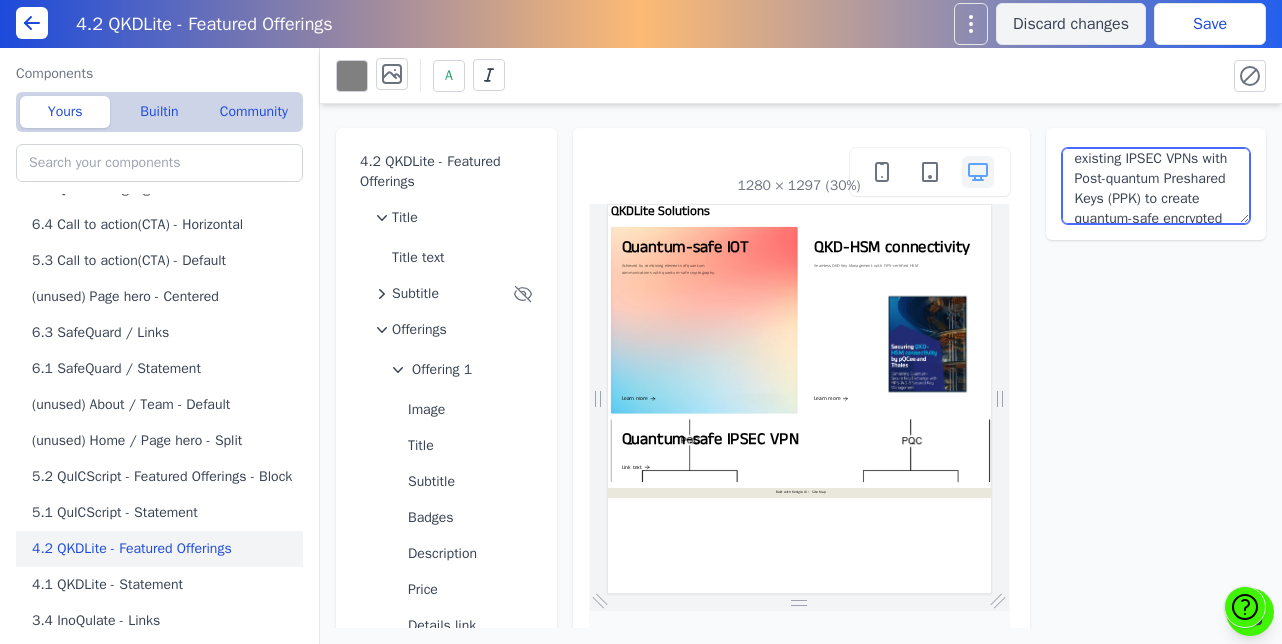 scroll, scrollTop: 8, scrollLeft: 0, axis: vertical 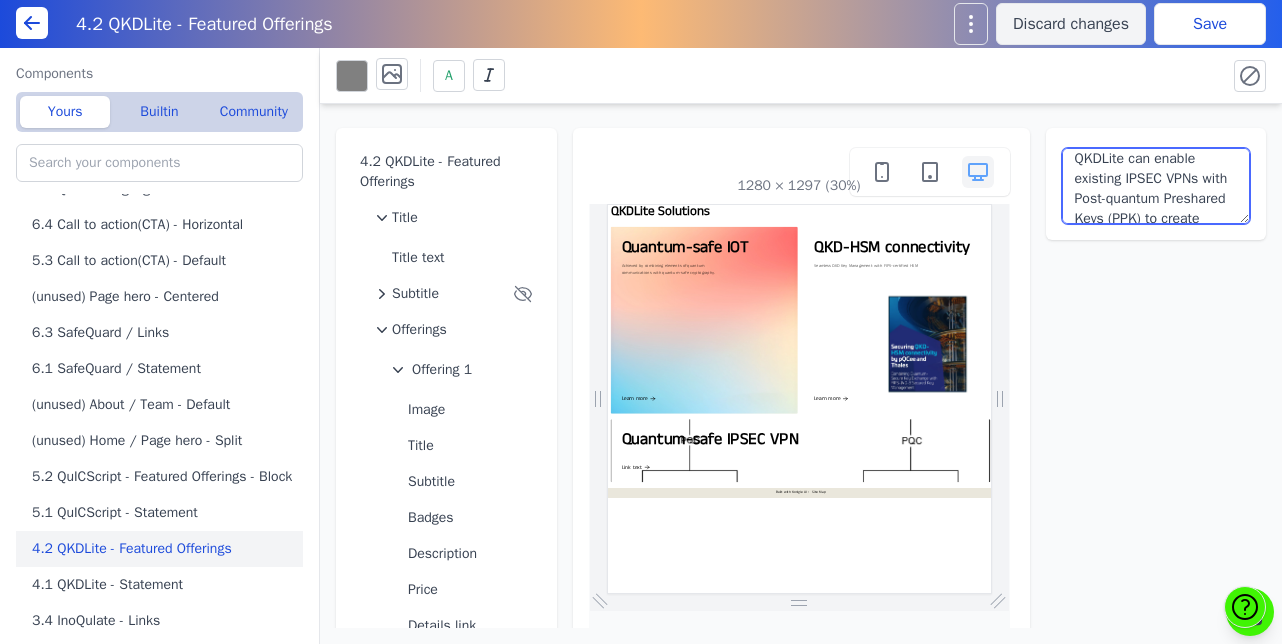 click on "QKDLite can enable existing IPSEC VPNs with Post-quantum Preshared Keys (PPK) to create quantum-safe encrypted tunnels." at bounding box center (1156, 186) 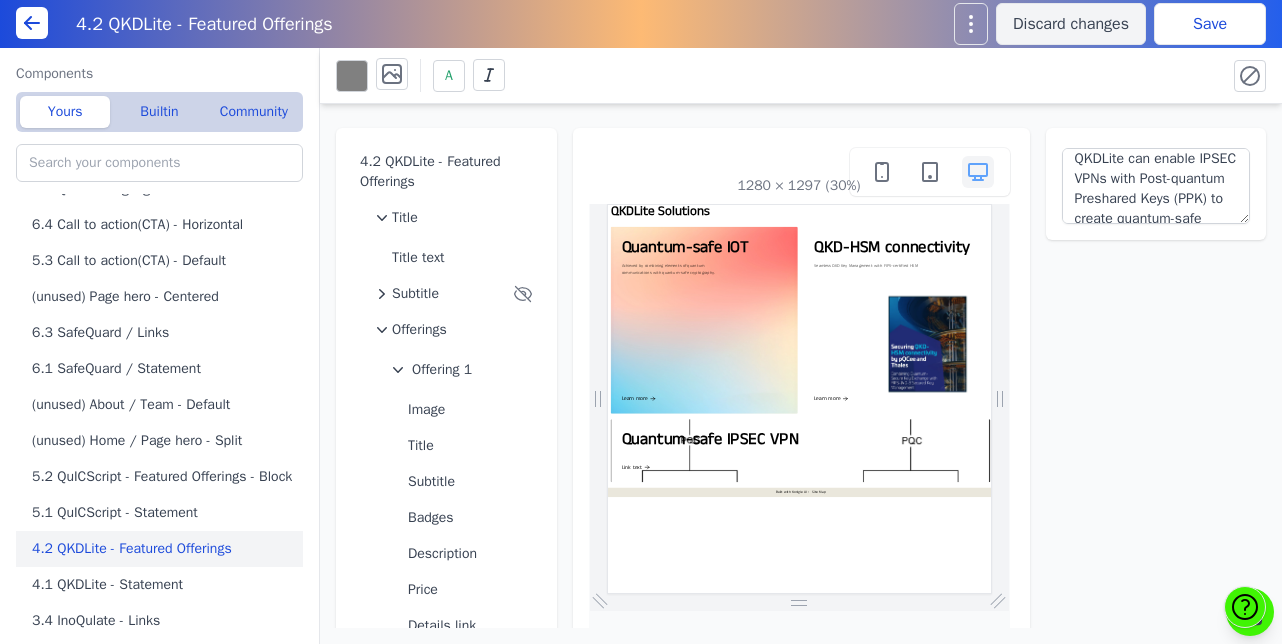 click on "Save" at bounding box center [1210, 24] 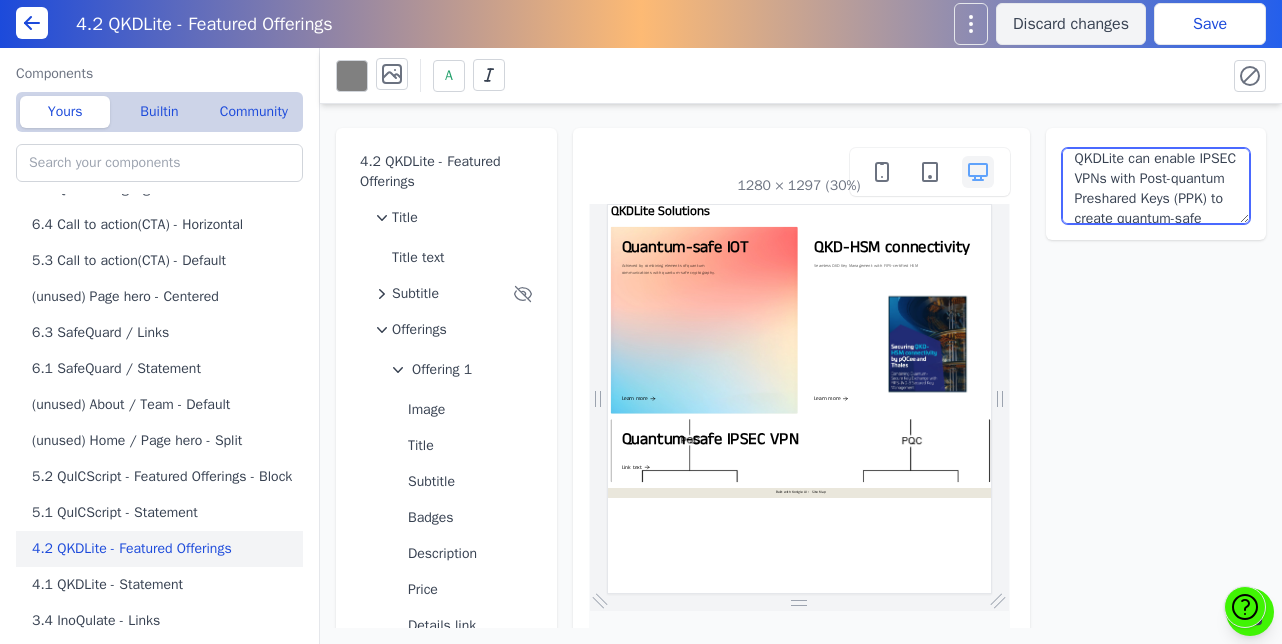 click on "QKDLite can enable IPSEC VPNs with Post-quantum Preshared Keys (PPK) to create quantum-safe encrypted tunnels." at bounding box center [1156, 186] 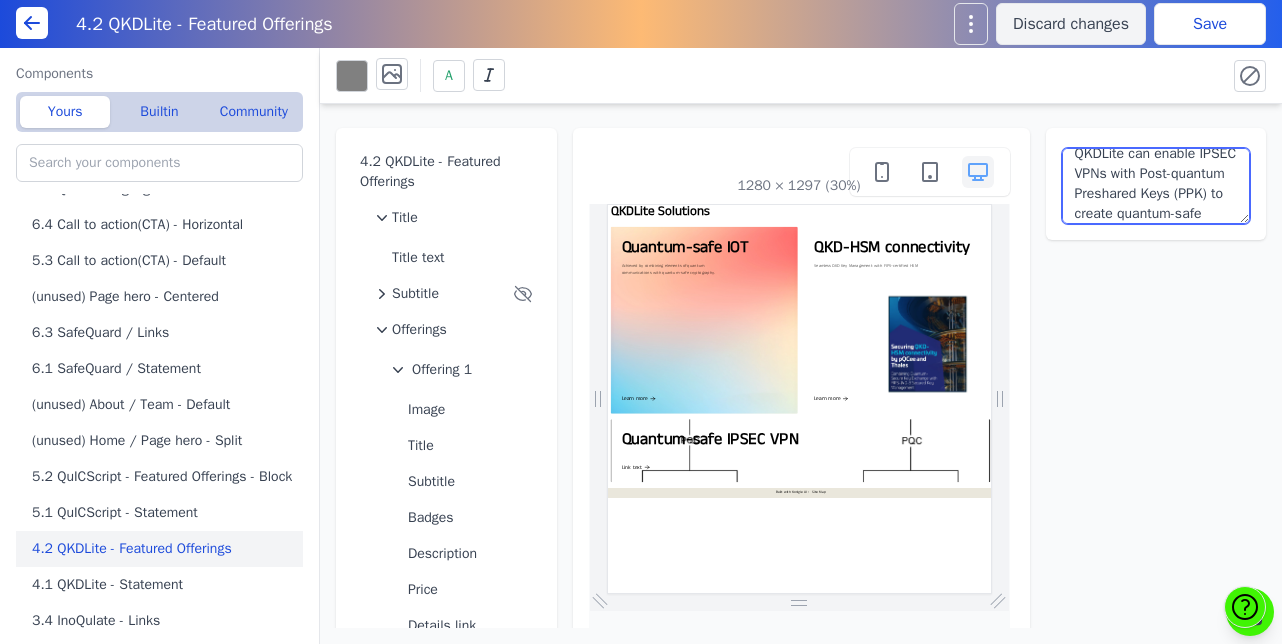 scroll, scrollTop: 33, scrollLeft: 0, axis: vertical 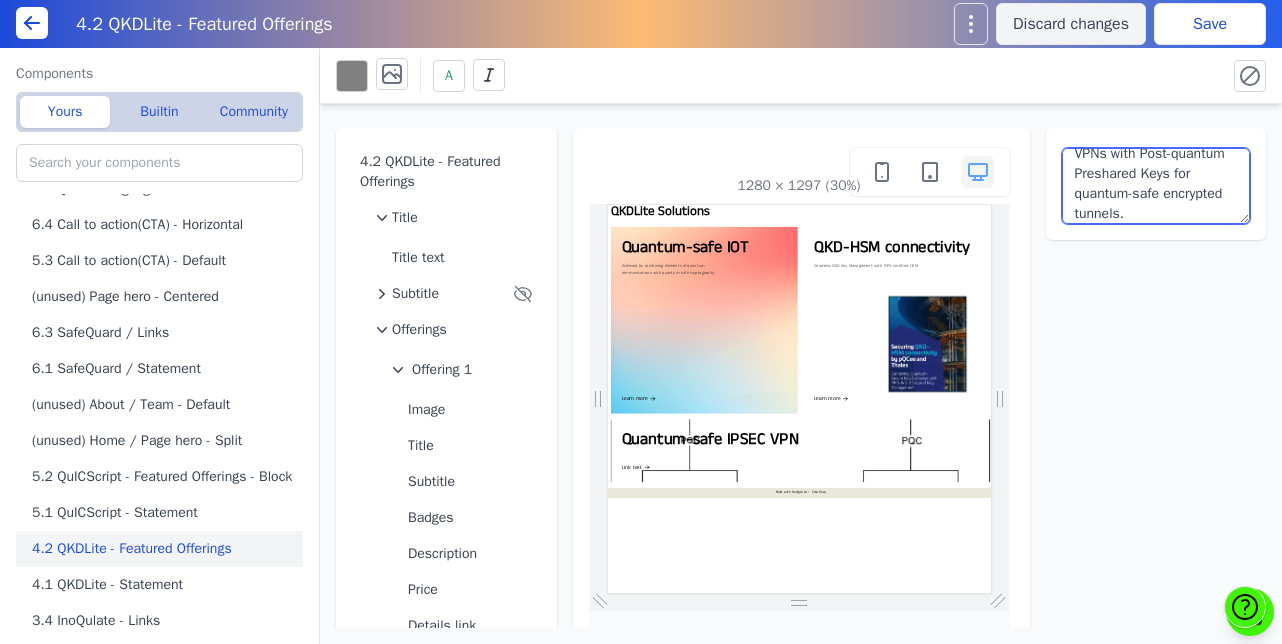type on "QKDLite can enable IPSEC VPNs with Post-quantum Preshared Keys for quantum-safe encrypted tunnels." 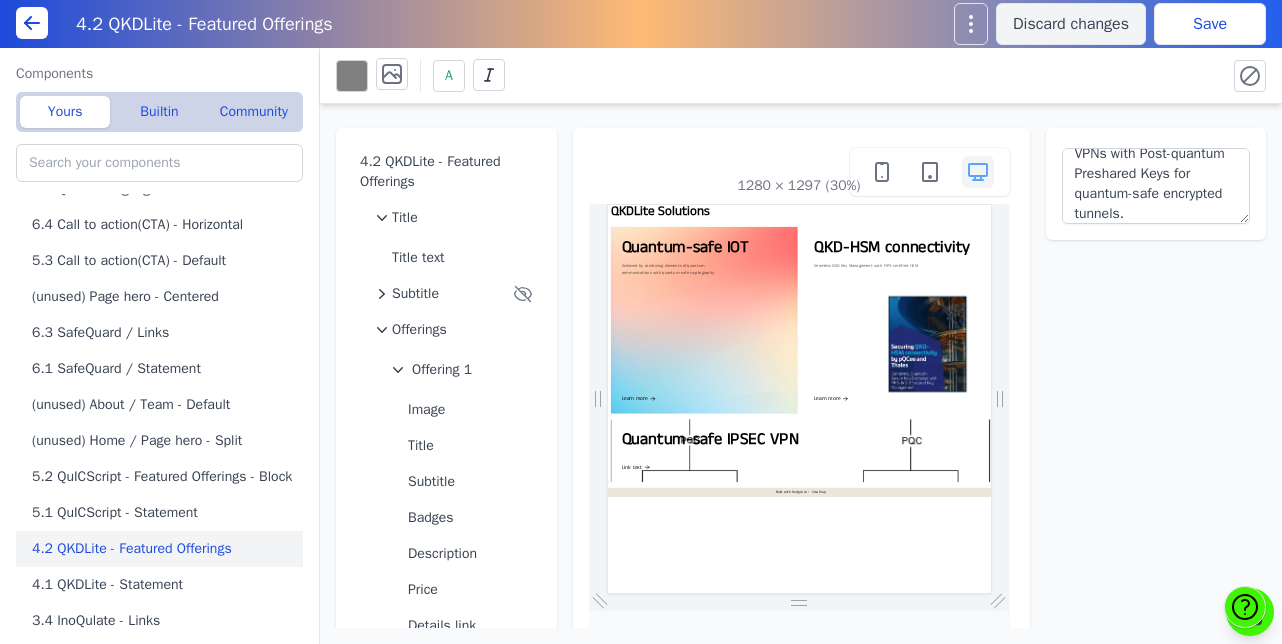 click on "Save" at bounding box center (1210, 24) 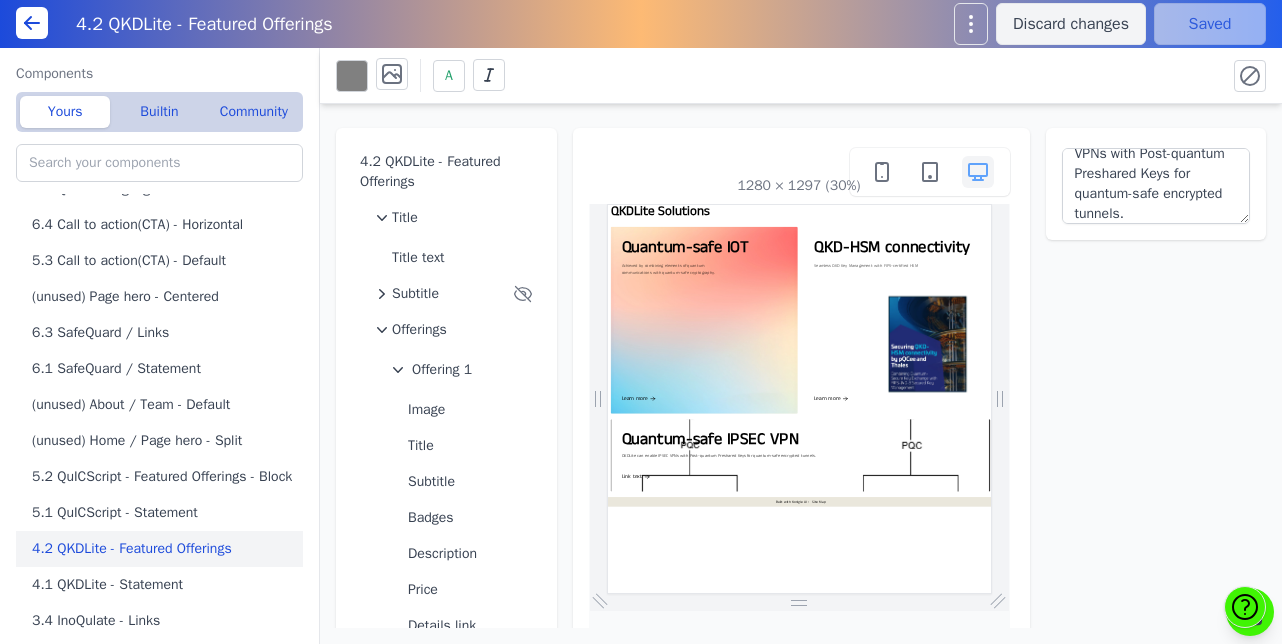 scroll, scrollTop: 0, scrollLeft: 0, axis: both 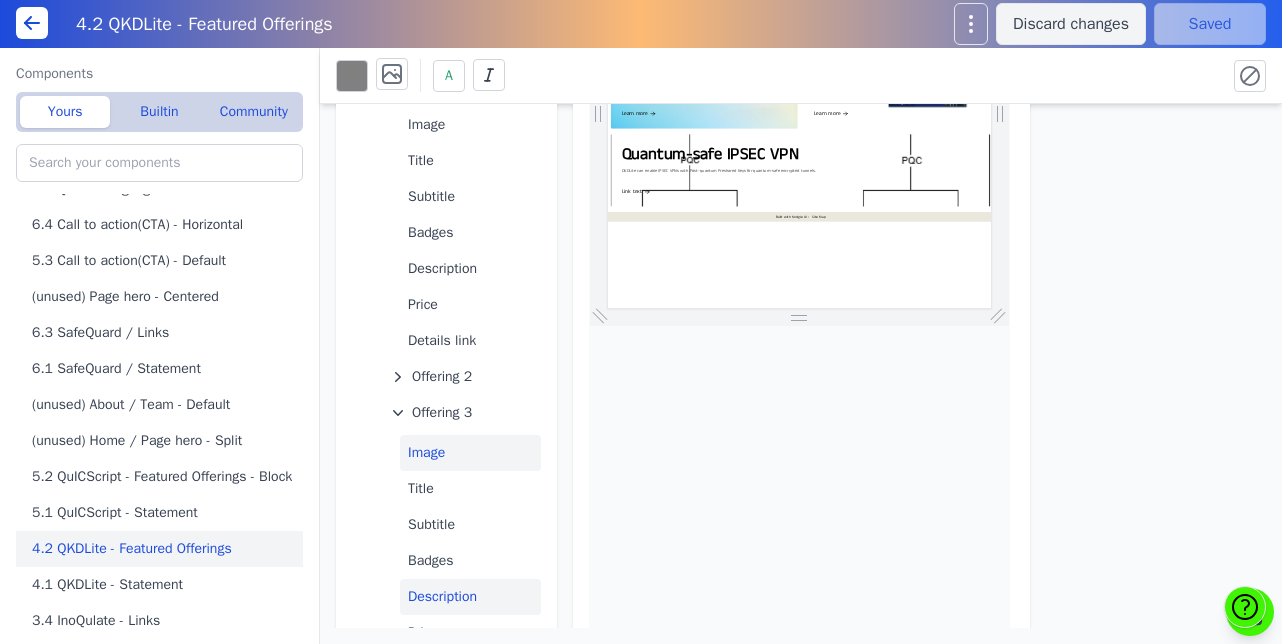 click on "Image" at bounding box center (470, 453) 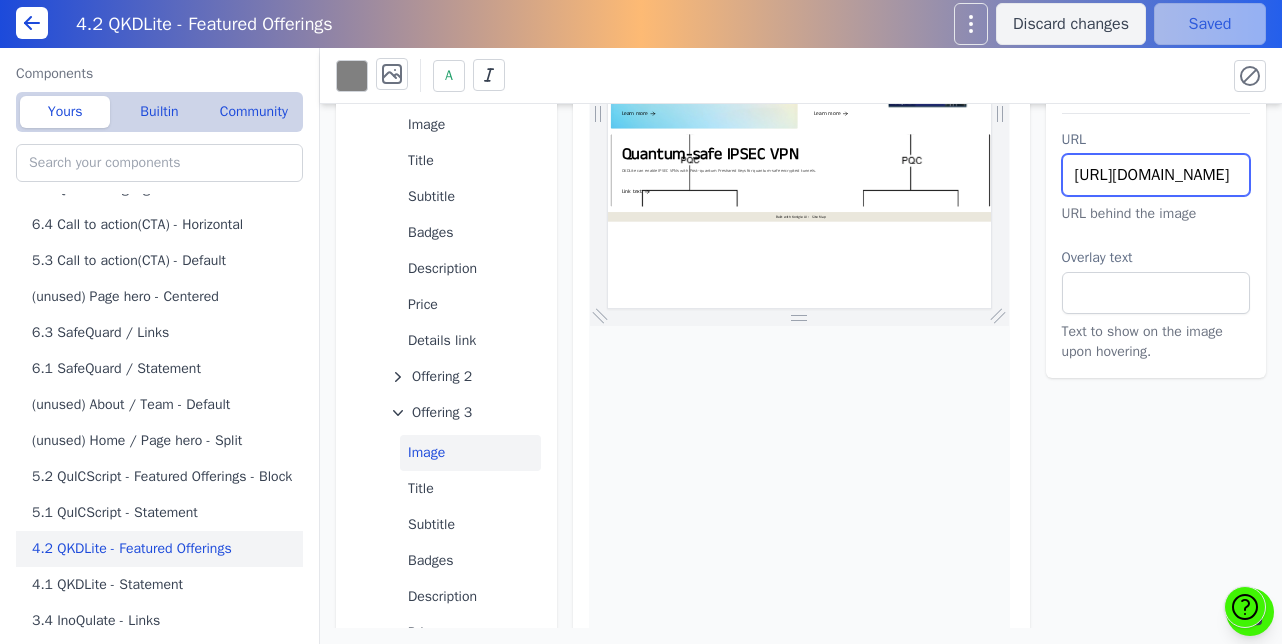 click on "https://pqcee.github.io/QKDLite-manual/overview.html" at bounding box center (1156, 175) 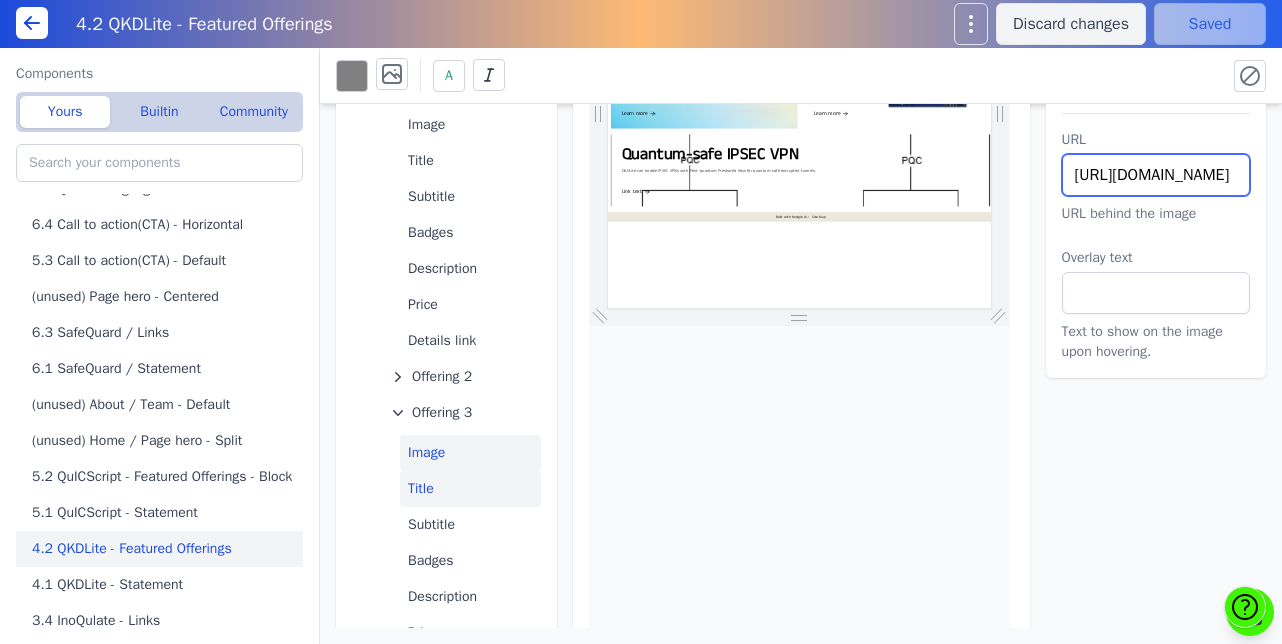 scroll, scrollTop: 370, scrollLeft: 0, axis: vertical 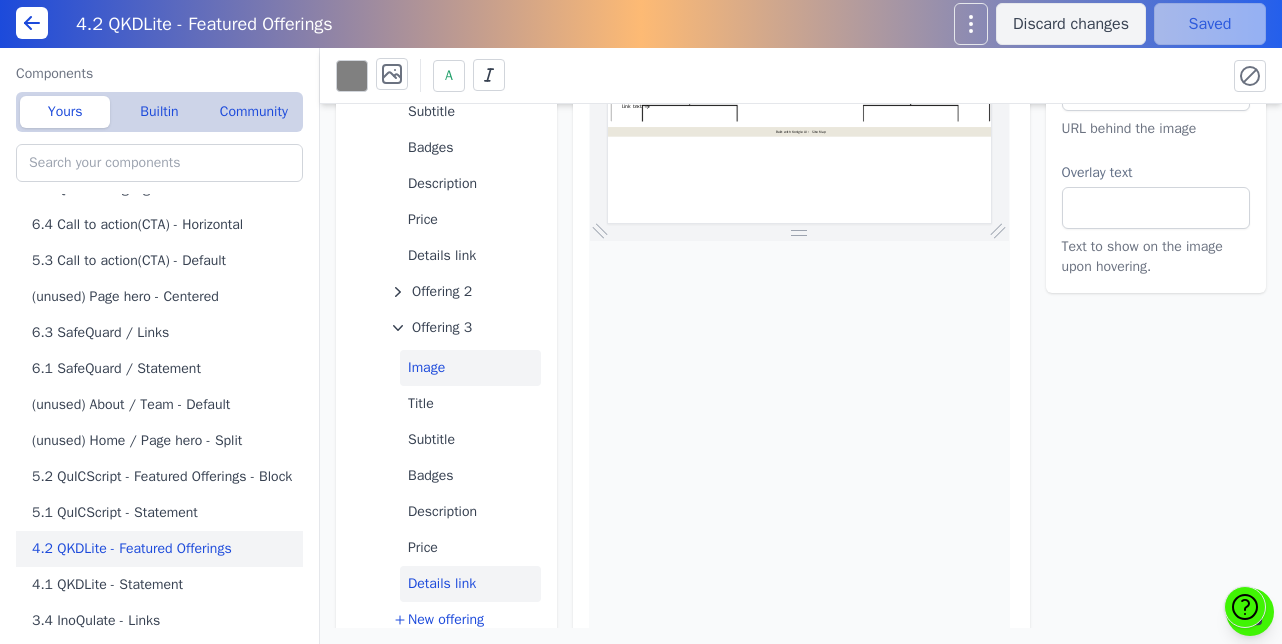 click on "Details link" at bounding box center [470, 584] 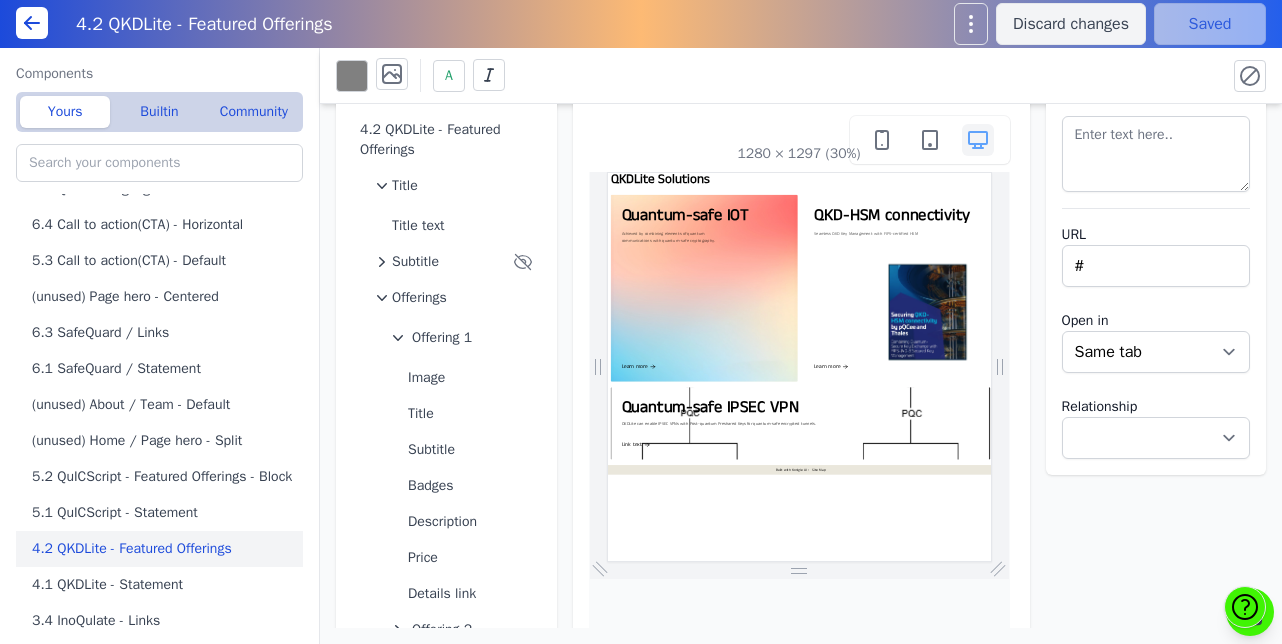 scroll, scrollTop: 31, scrollLeft: 0, axis: vertical 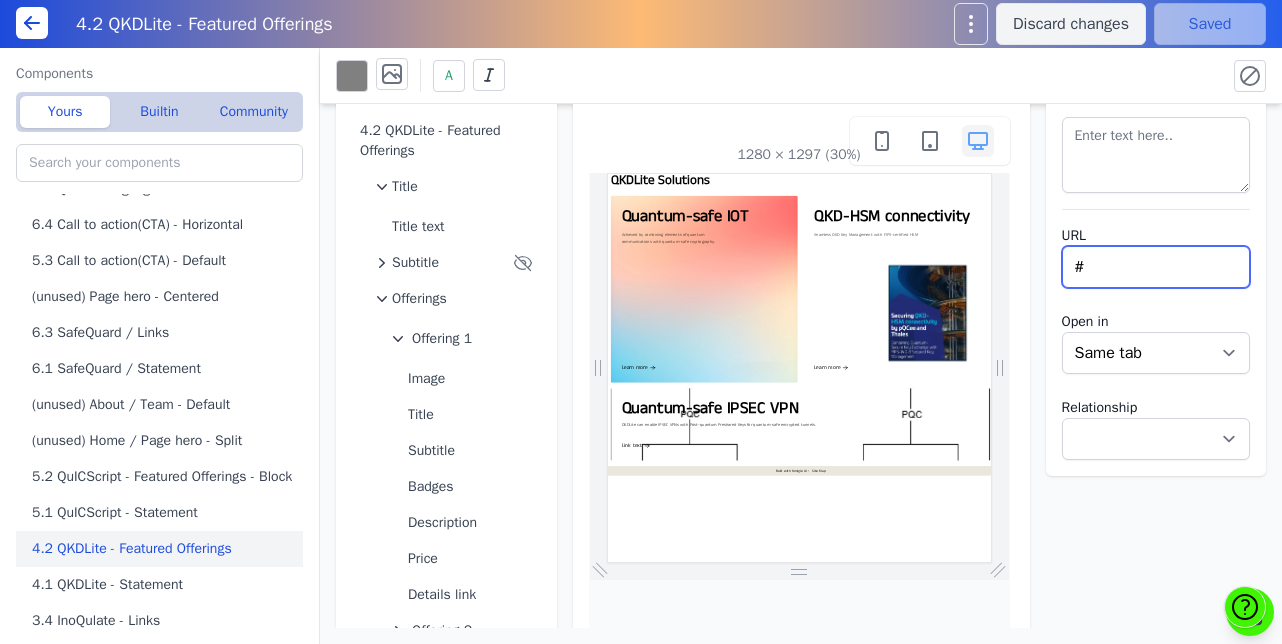 drag, startPoint x: 1116, startPoint y: 257, endPoint x: 1001, endPoint y: 265, distance: 115.27792 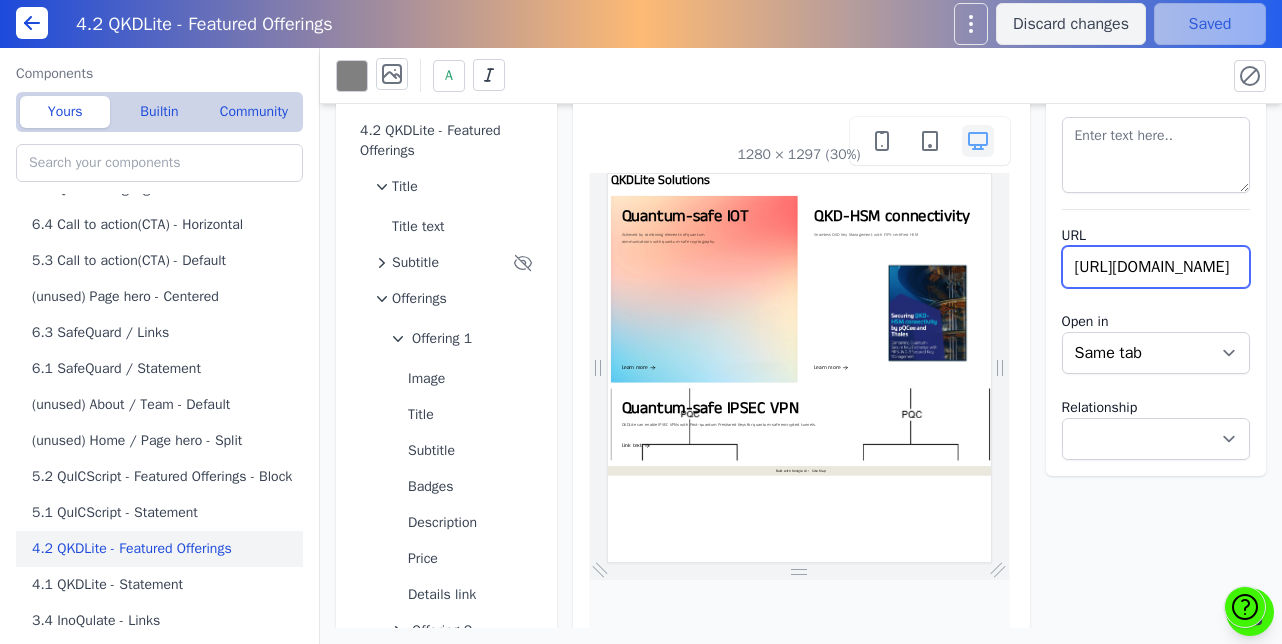 scroll, scrollTop: 0, scrollLeft: 229, axis: horizontal 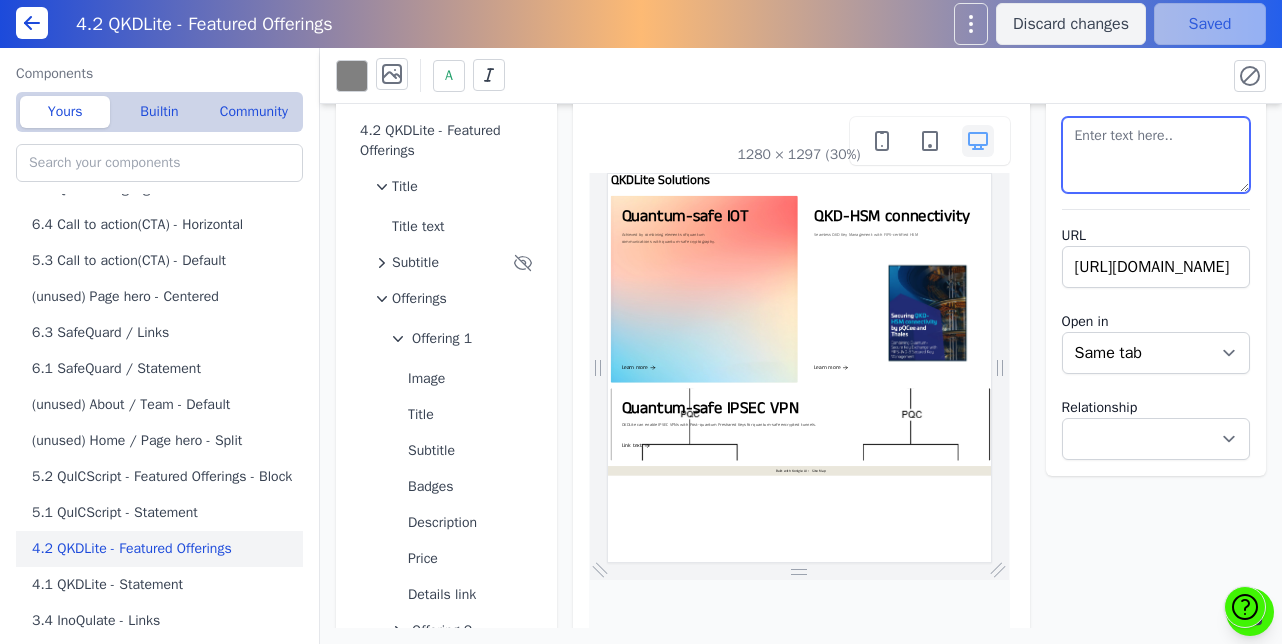 select 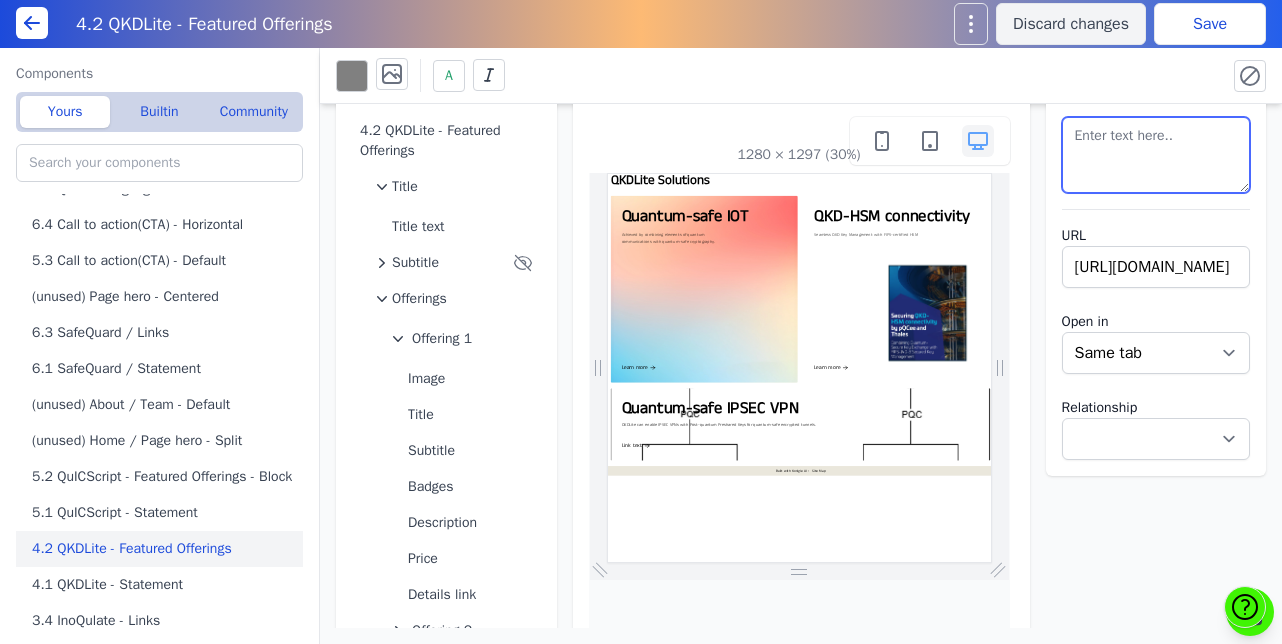 drag, startPoint x: 1163, startPoint y: 145, endPoint x: 966, endPoint y: 145, distance: 197 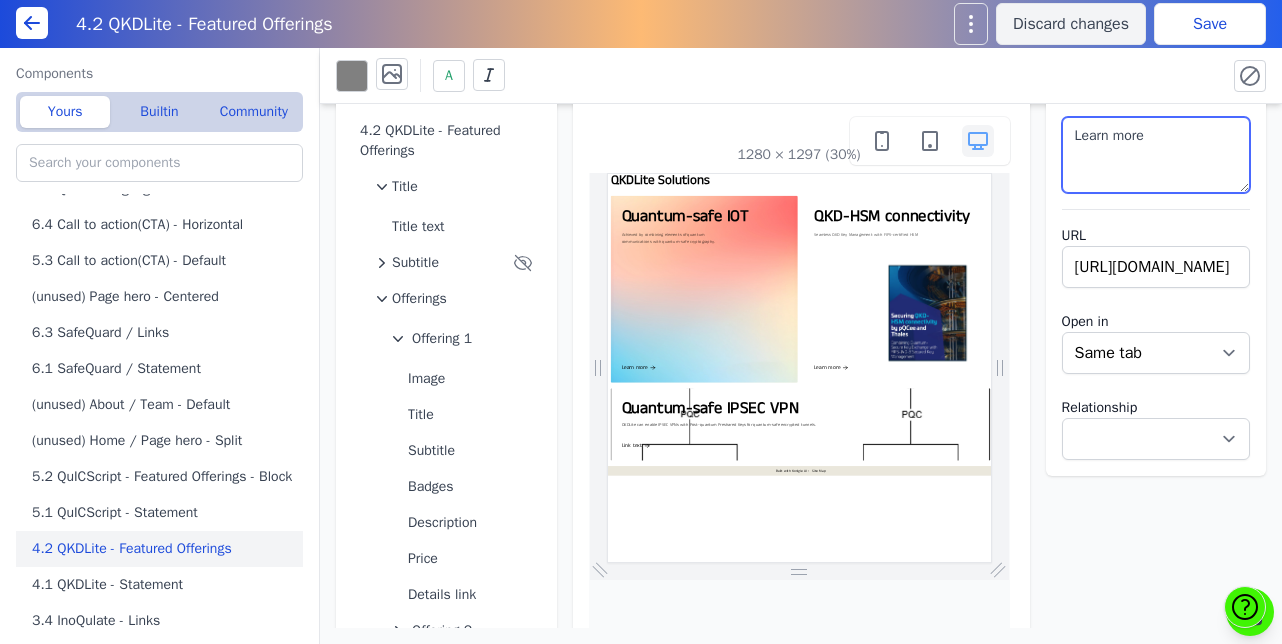 type on "Learn more" 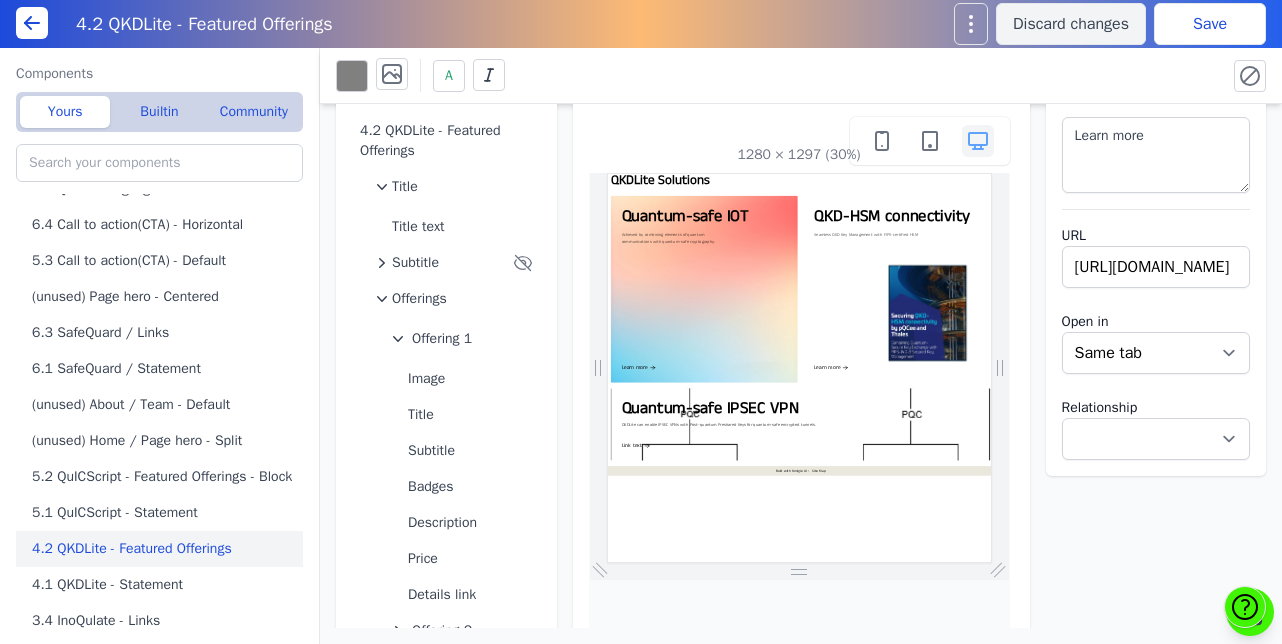 click on "Save" at bounding box center [1210, 24] 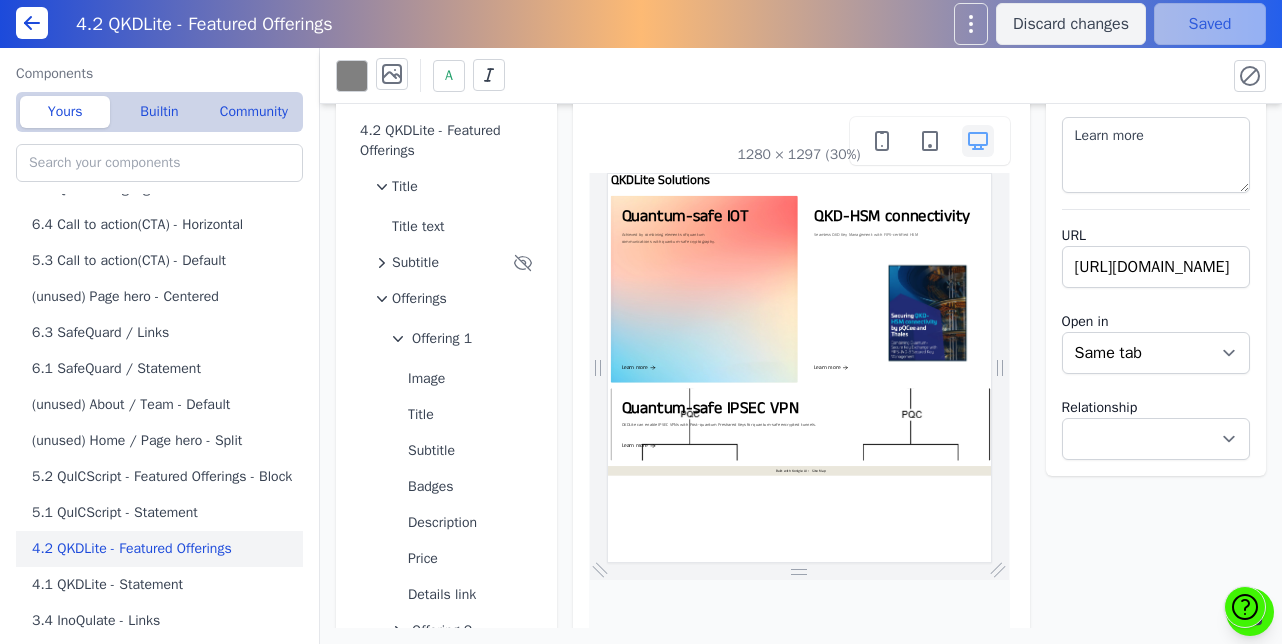 scroll, scrollTop: 0, scrollLeft: 0, axis: both 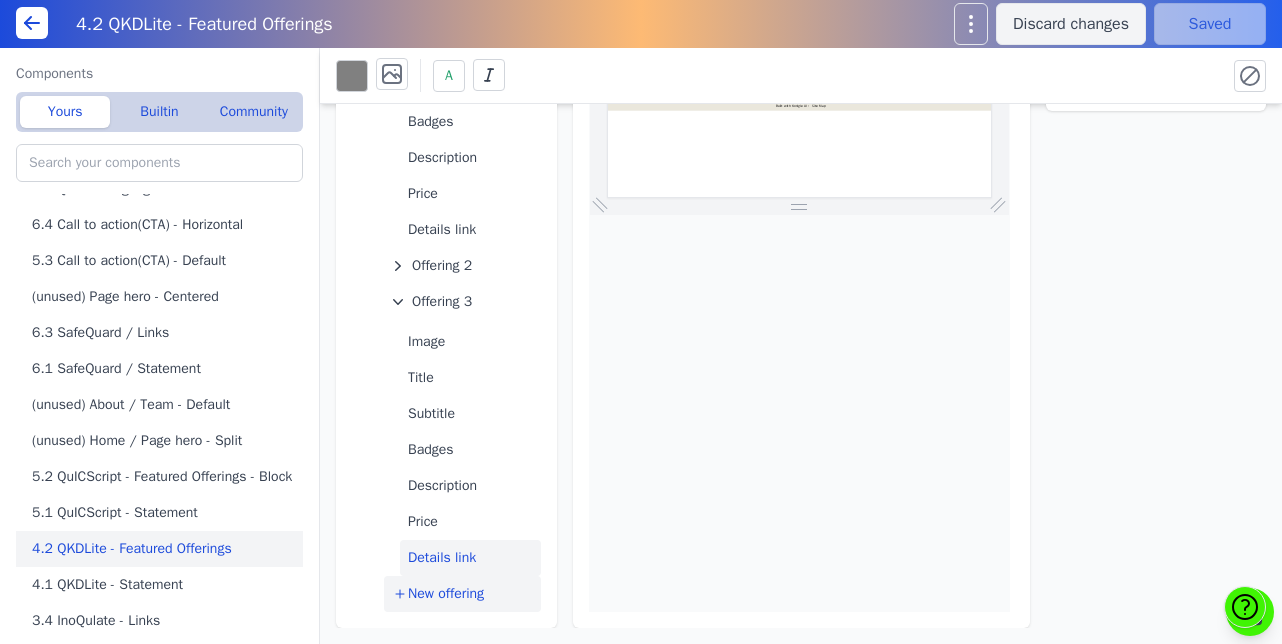 click on "New offering" at bounding box center [446, 594] 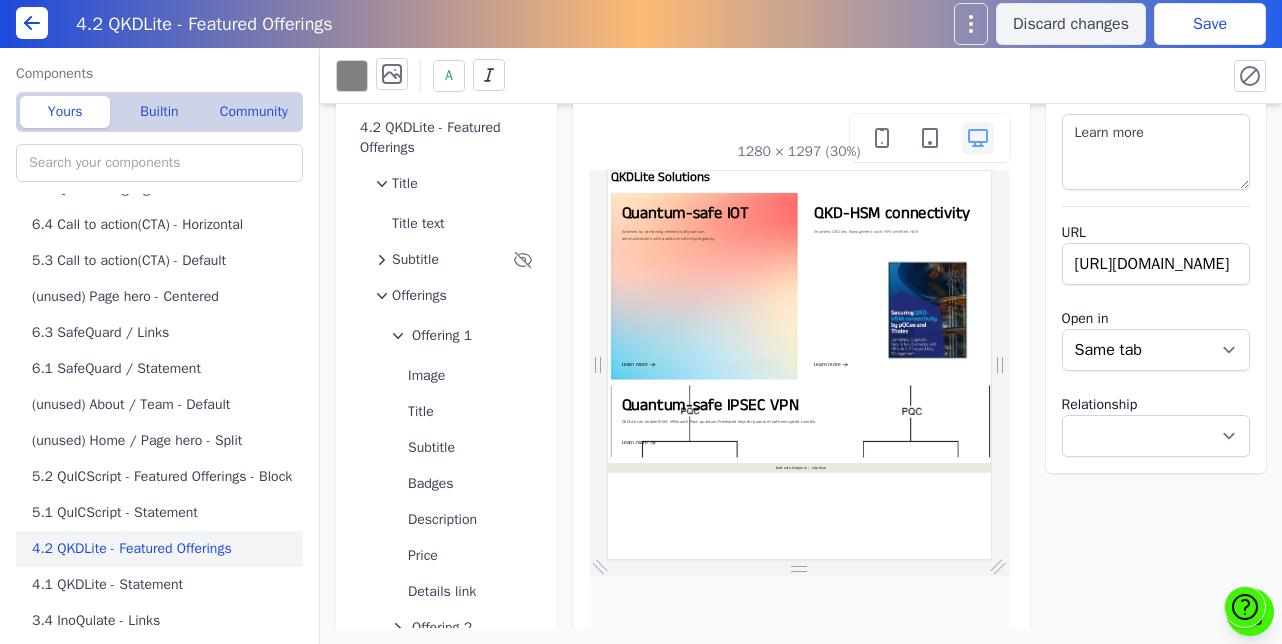 scroll, scrollTop: 32, scrollLeft: 0, axis: vertical 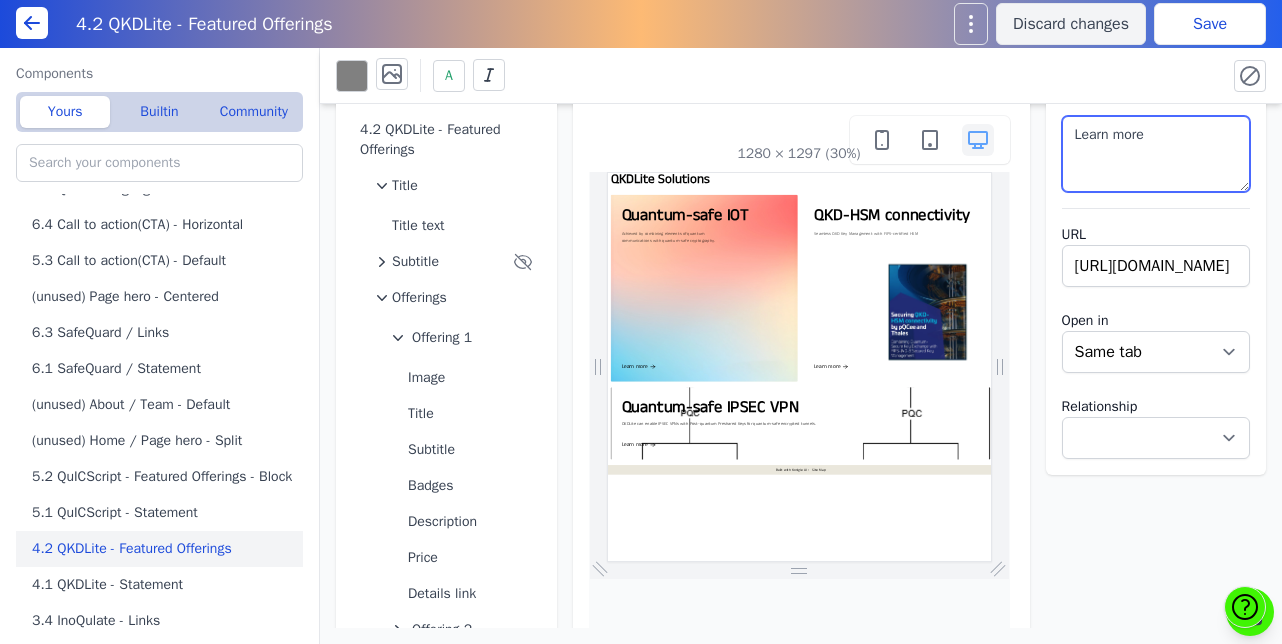 click on "Learn more" at bounding box center (1156, 154) 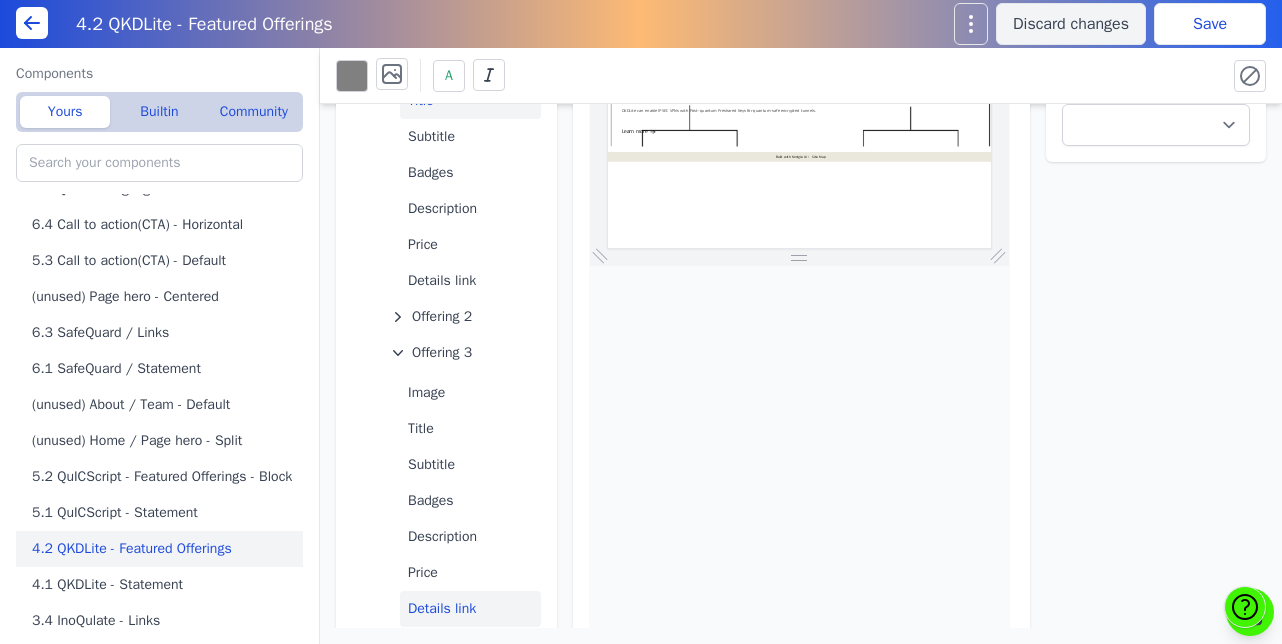 scroll, scrollTop: 432, scrollLeft: 0, axis: vertical 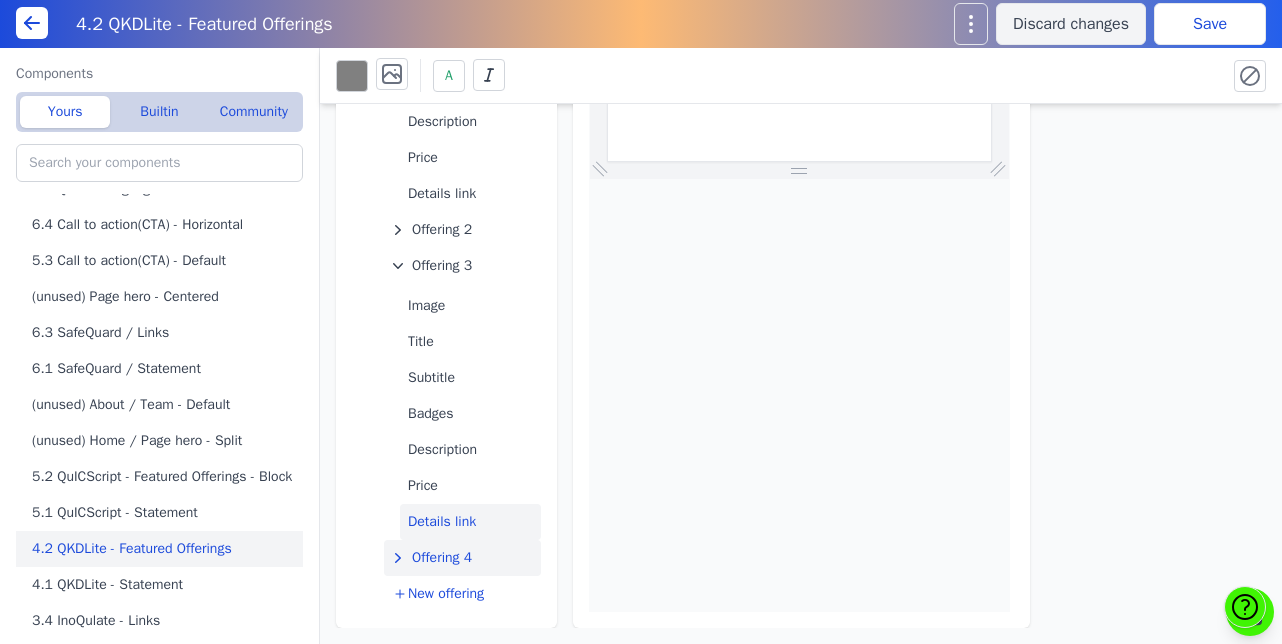 click on "Offering 4" 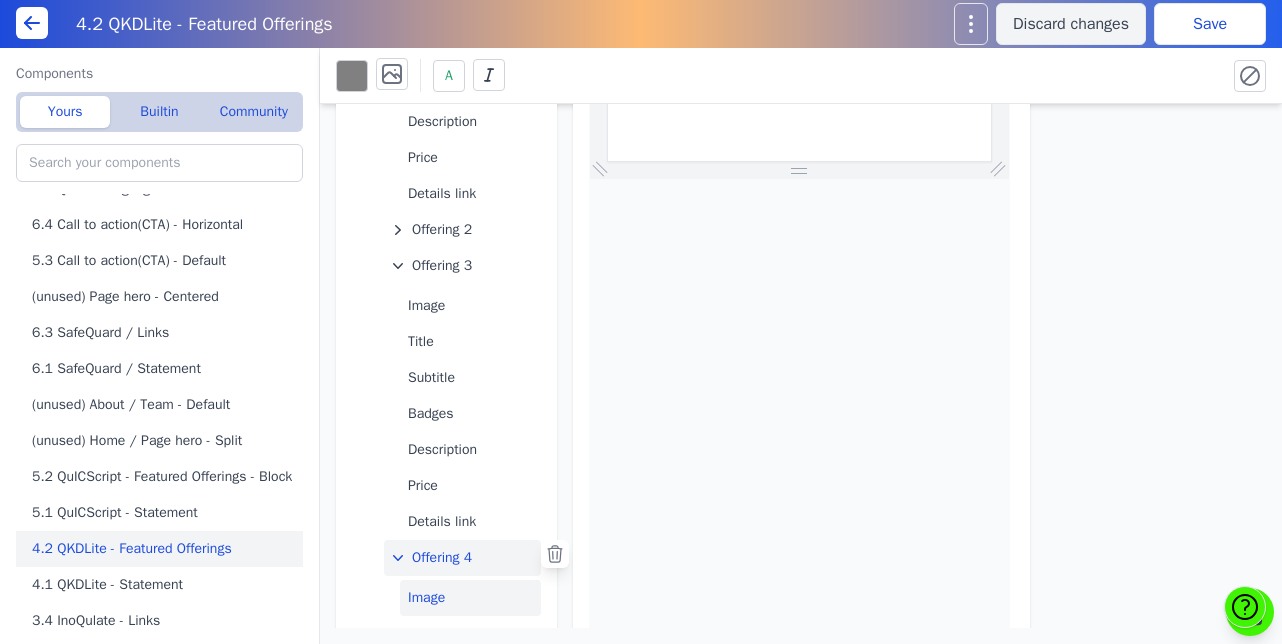 click on "Image" at bounding box center (470, 598) 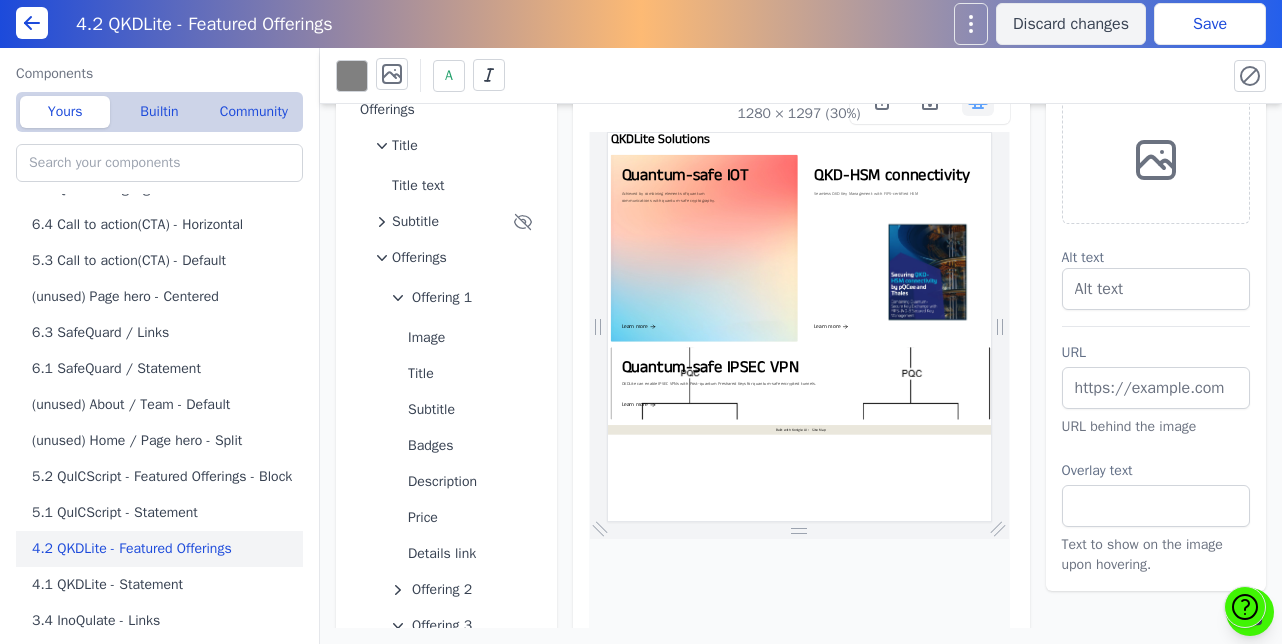 scroll, scrollTop: 70, scrollLeft: 0, axis: vertical 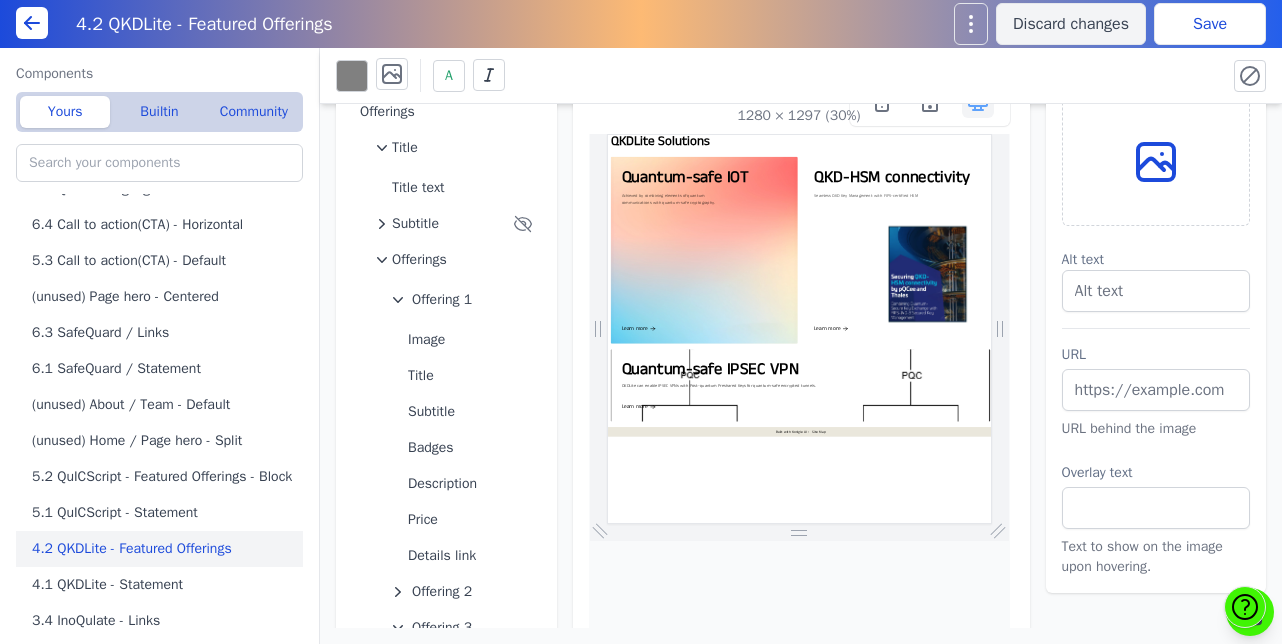 click 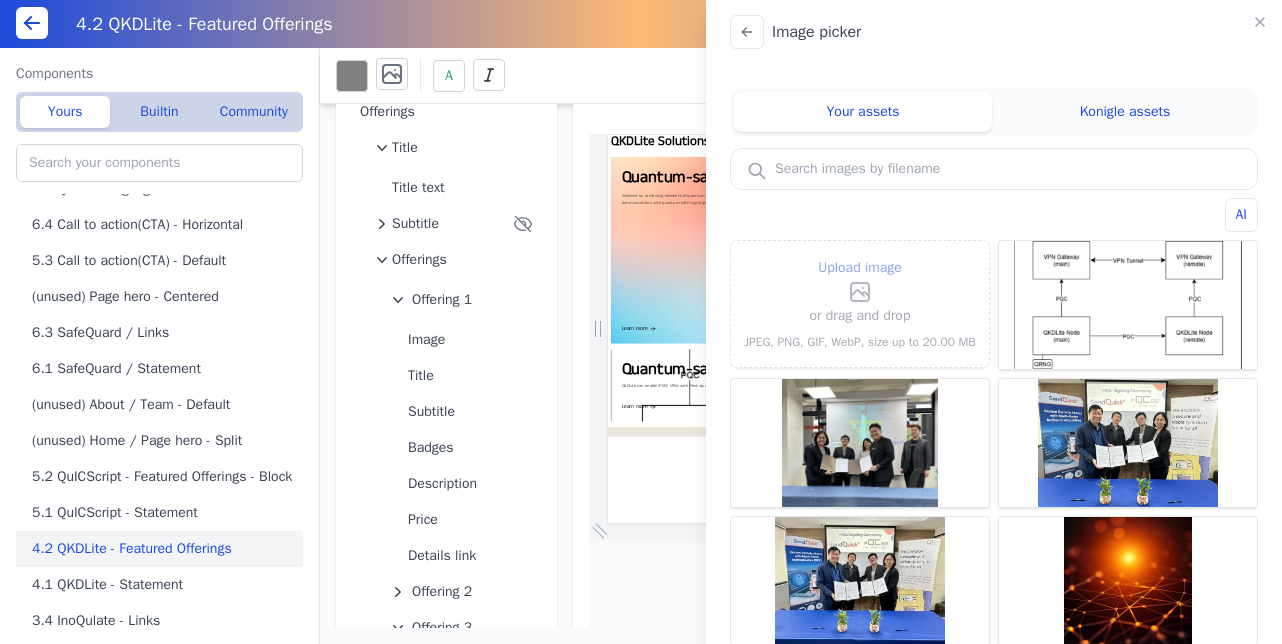 click on "Upload image" at bounding box center (860, 268) 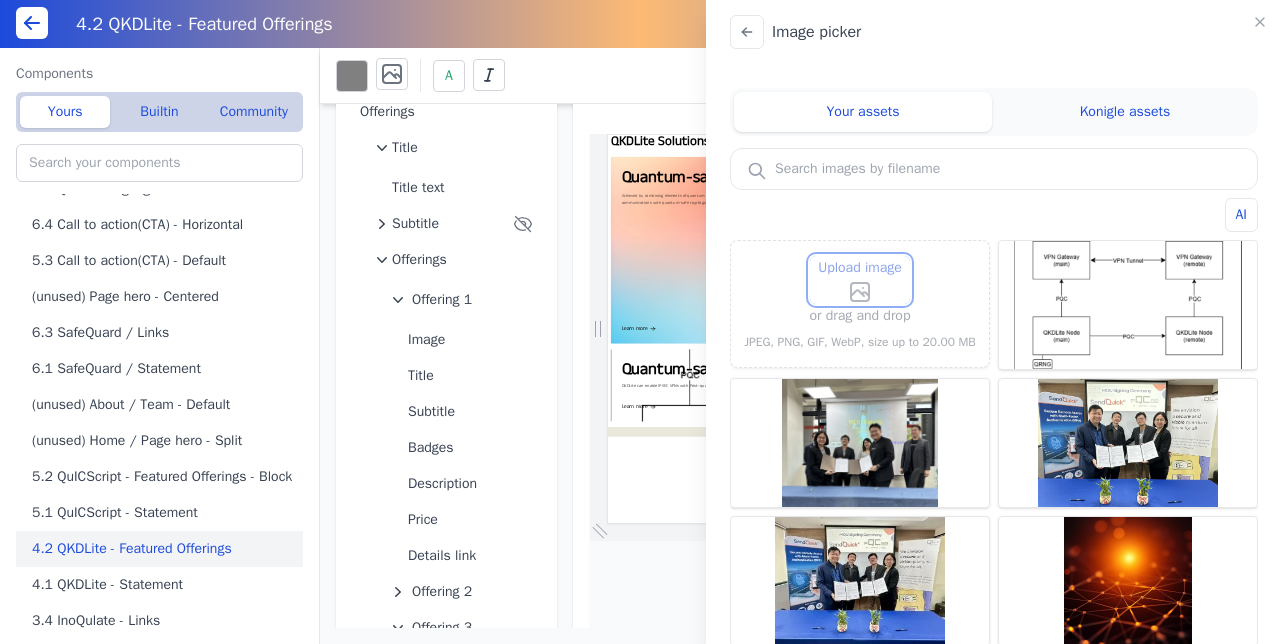 click on "Upload image" at bounding box center (860, 255) 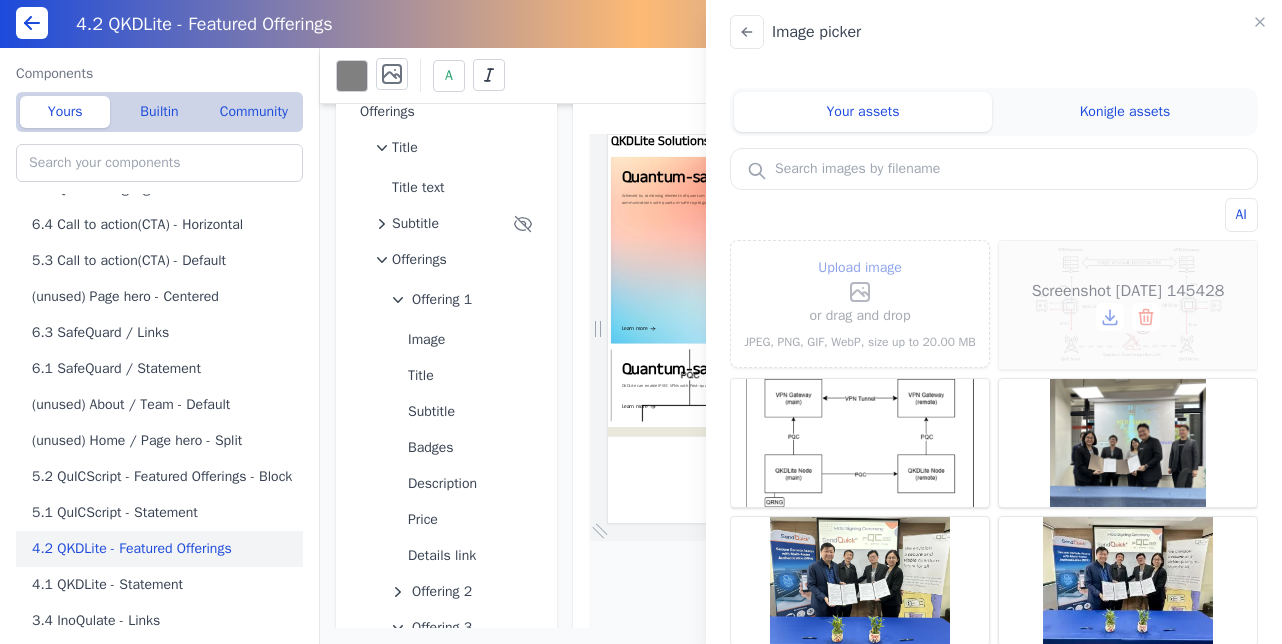 click on "Screenshot 2025-03-12 145428" at bounding box center [1128, 291] 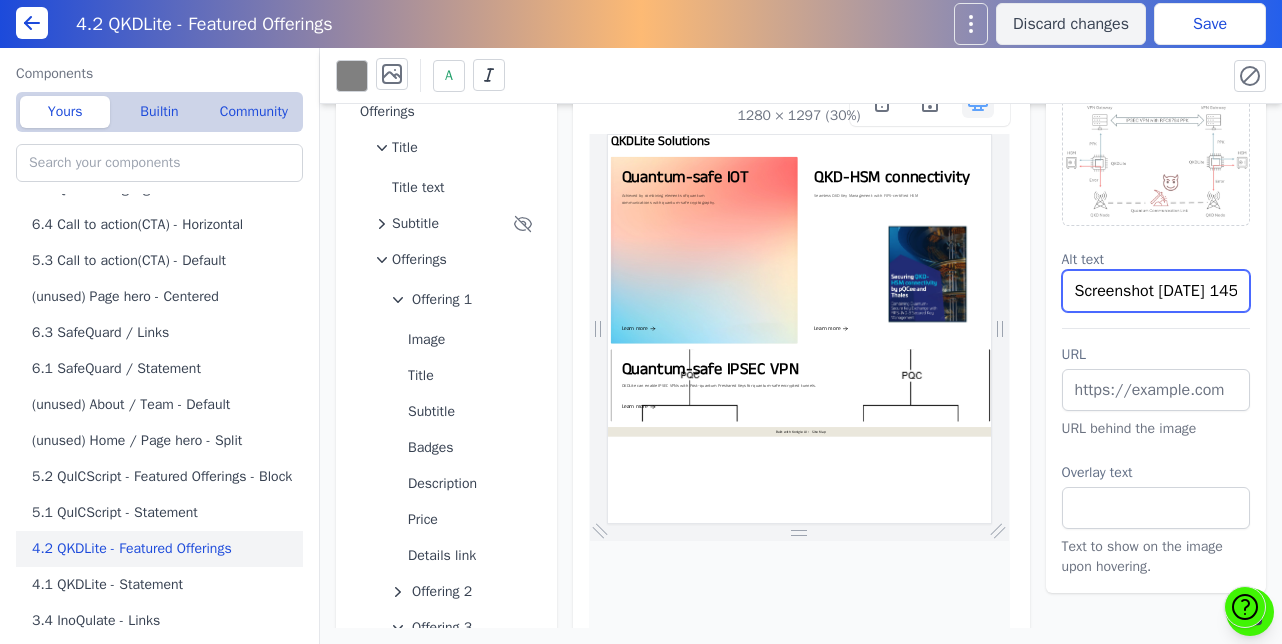 click on "Screenshot 2025-03-12 145428" at bounding box center [1156, 291] 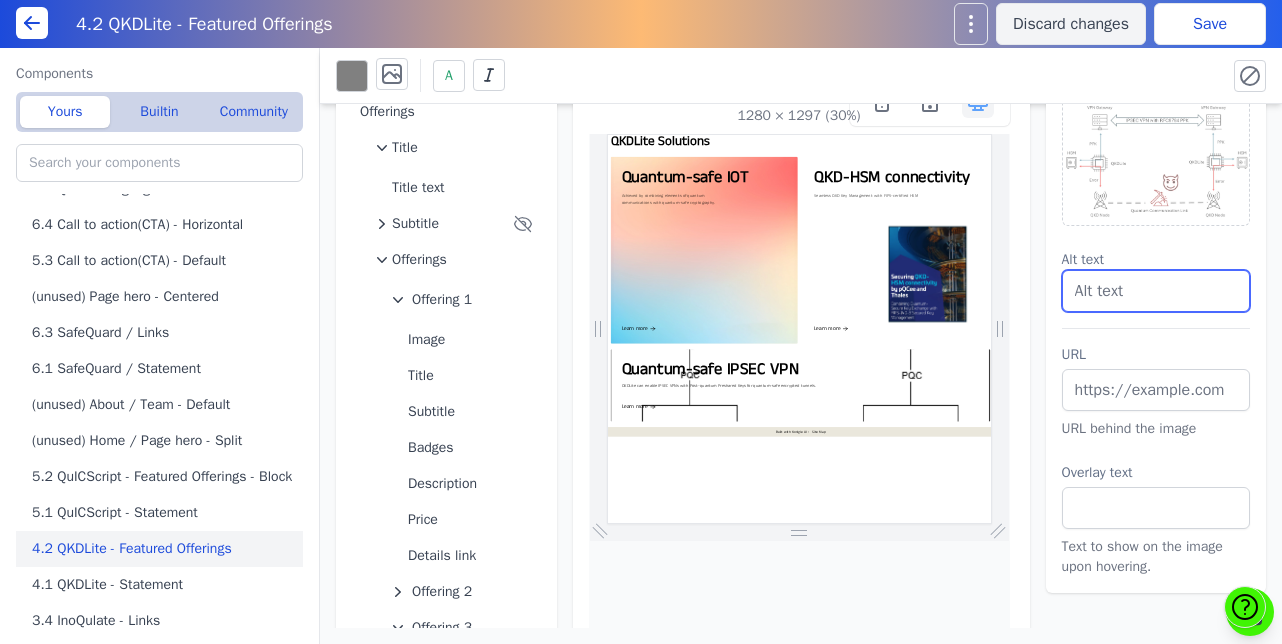 scroll, scrollTop: 0, scrollLeft: 0, axis: both 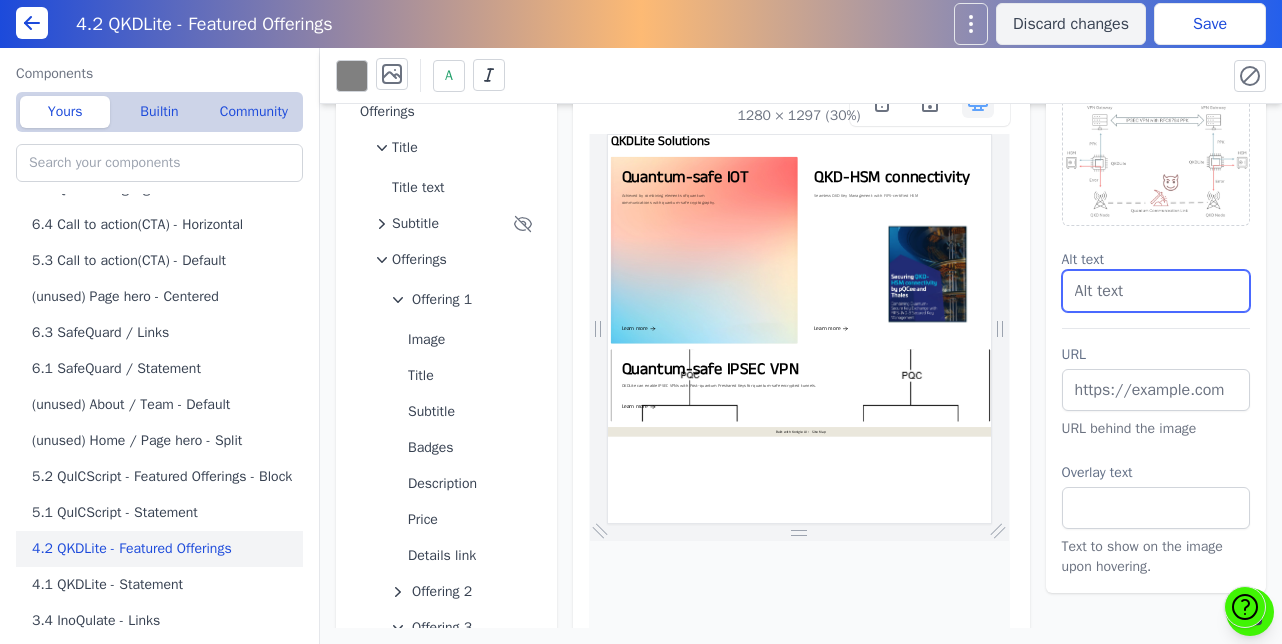 type on "Q" 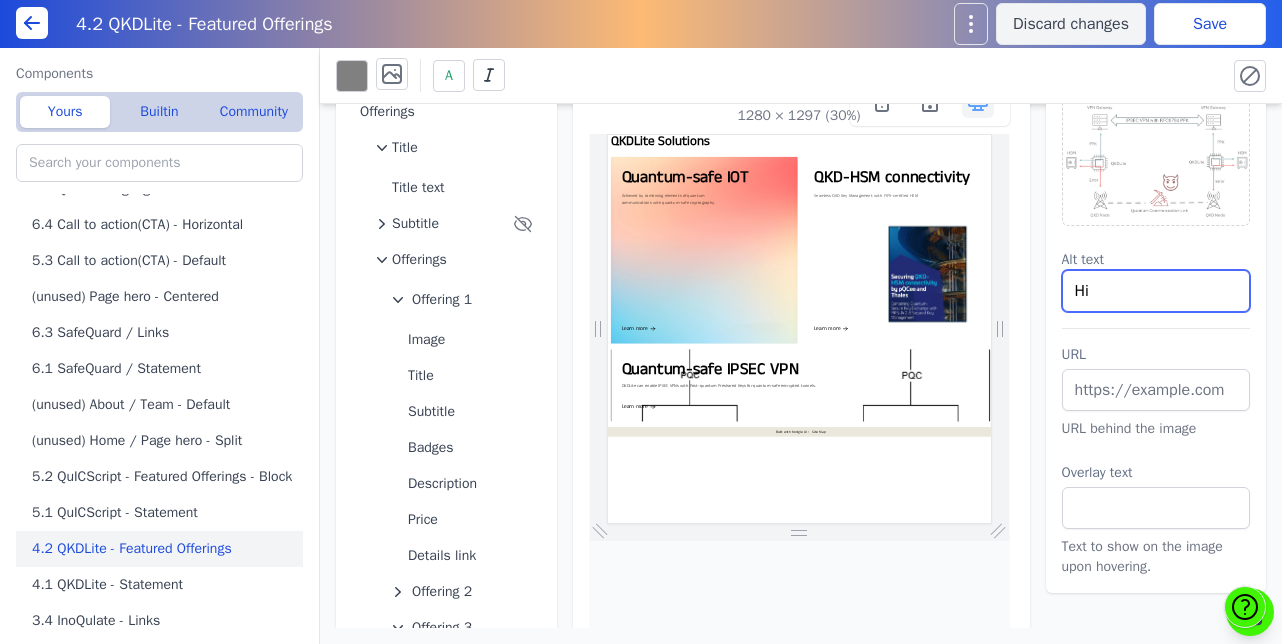 type on "H" 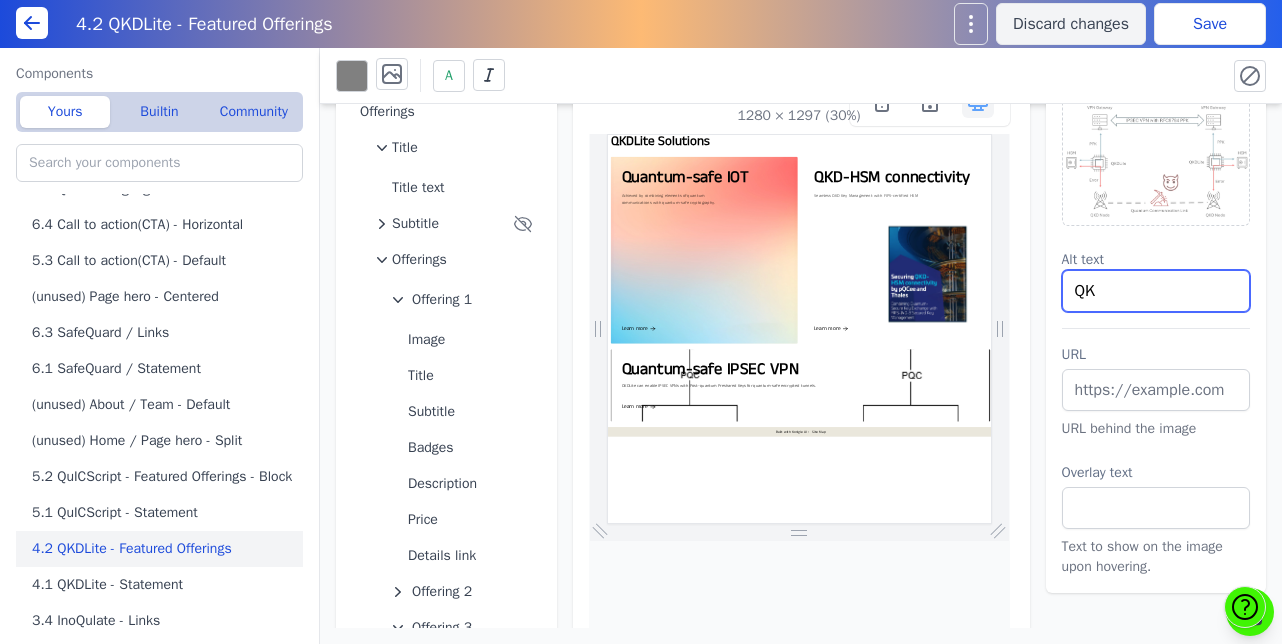 type on "Q" 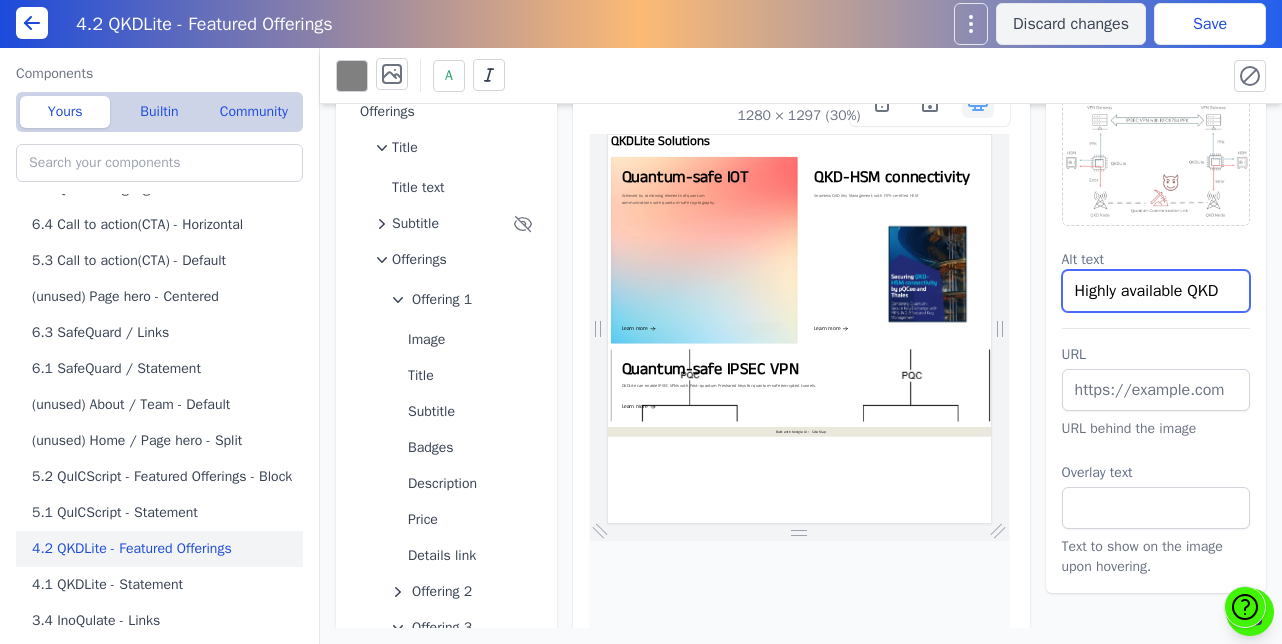 type on "Highly available QKD" 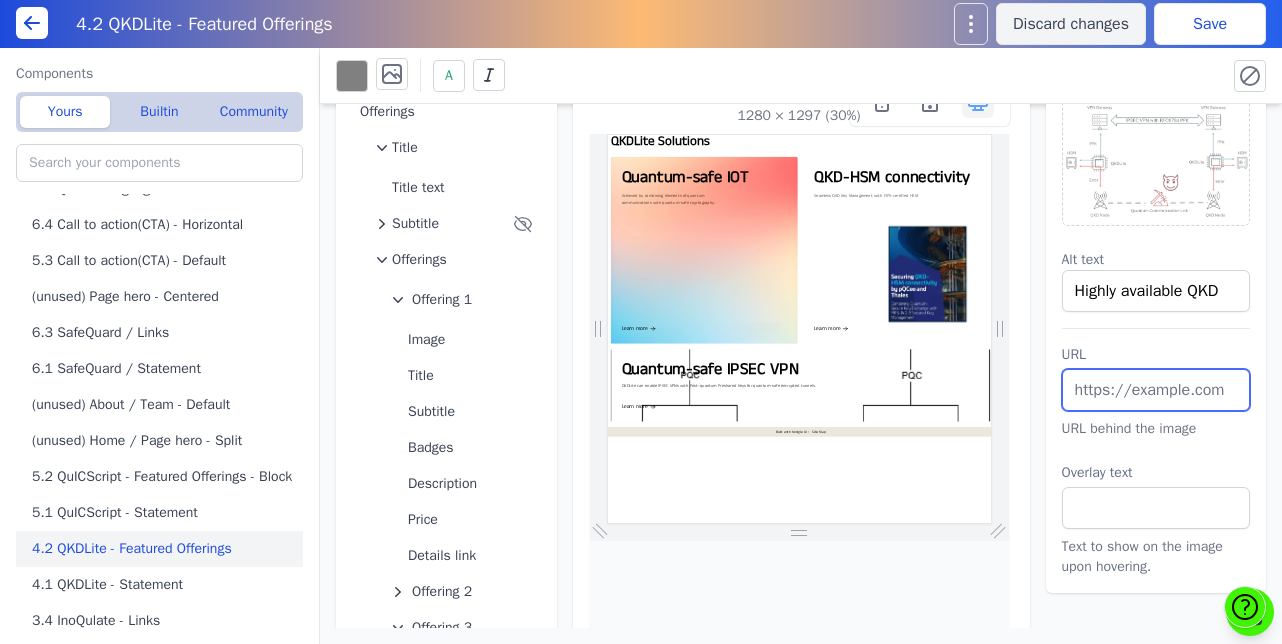 click at bounding box center (1156, 390) 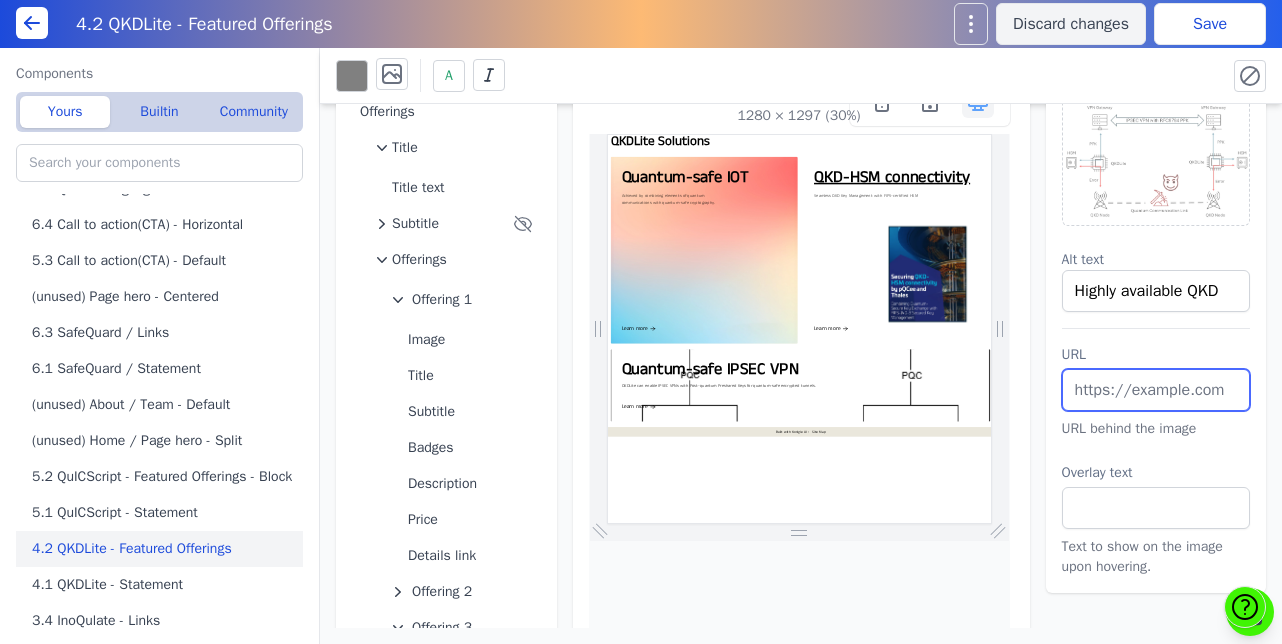 paste on "https://qcve.org/blog/making-qkd-vpn-setups-resilient-against-disruptions" 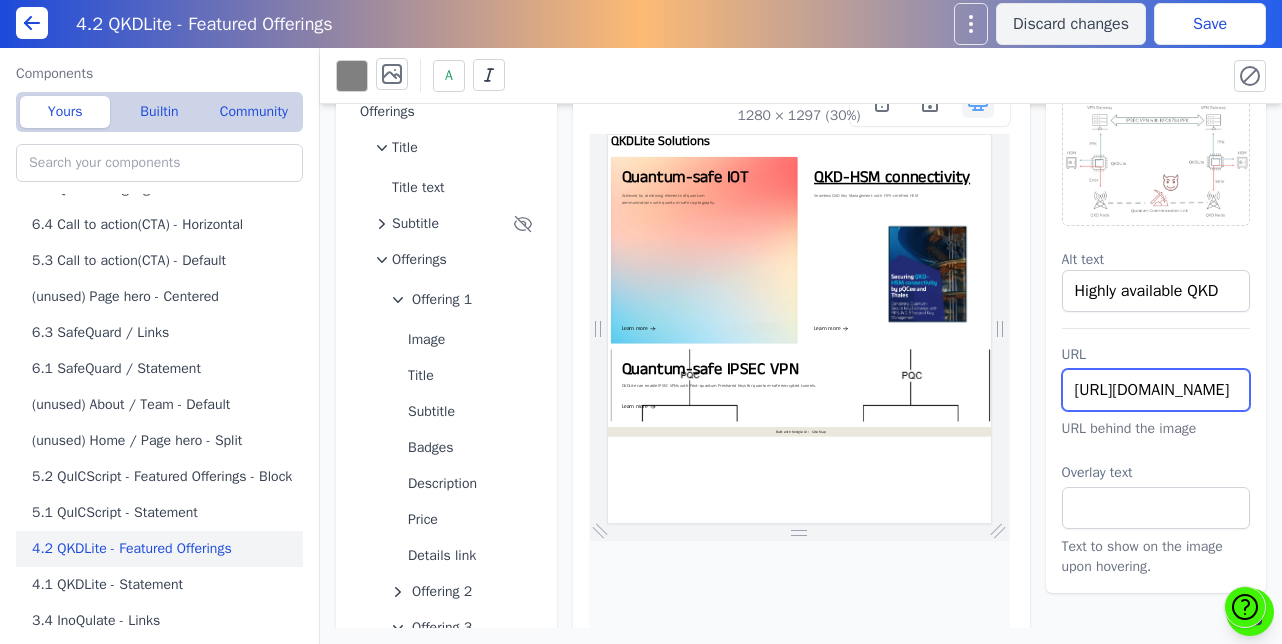 scroll, scrollTop: 0, scrollLeft: 372, axis: horizontal 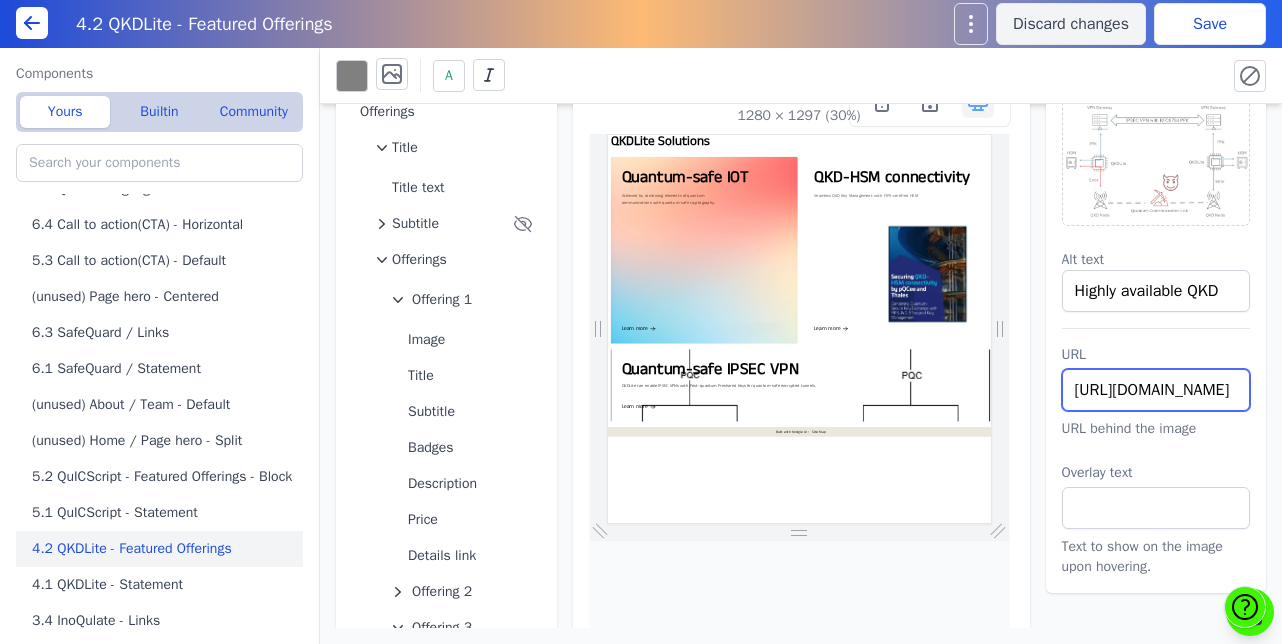 type on "https://qcve.org/blog/making-qkd-vpn-setups-resilient-against-disruptions" 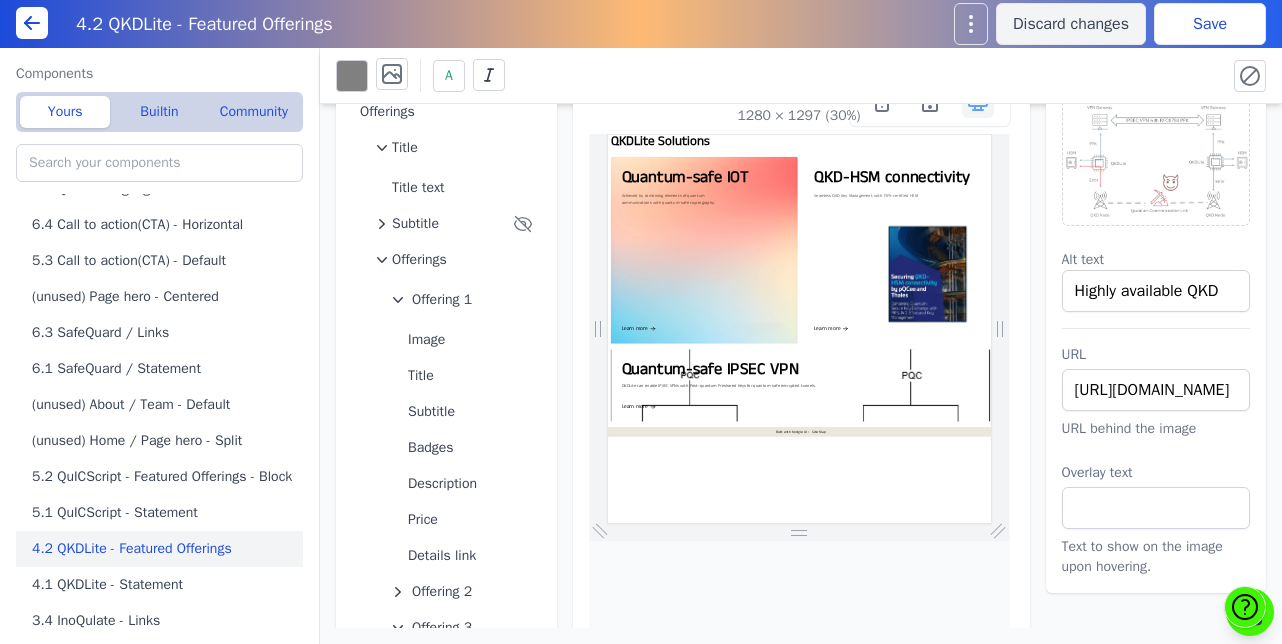 click on "Save" at bounding box center [1210, 24] 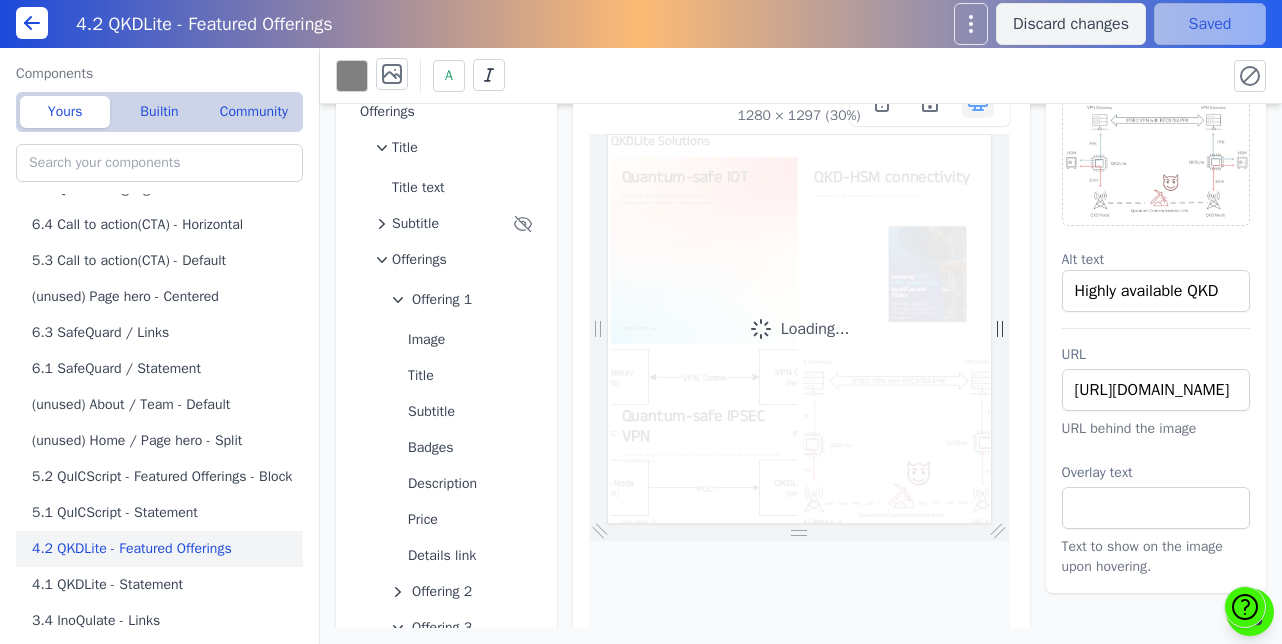 scroll, scrollTop: 0, scrollLeft: 0, axis: both 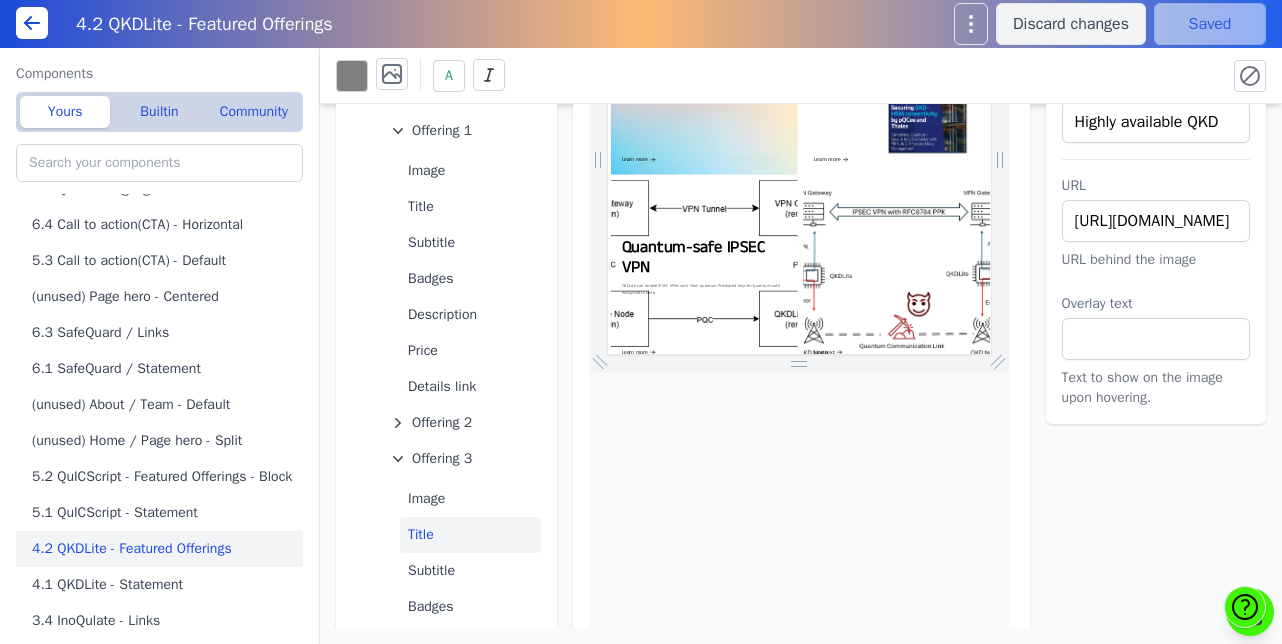 click on "Title" at bounding box center [470, 535] 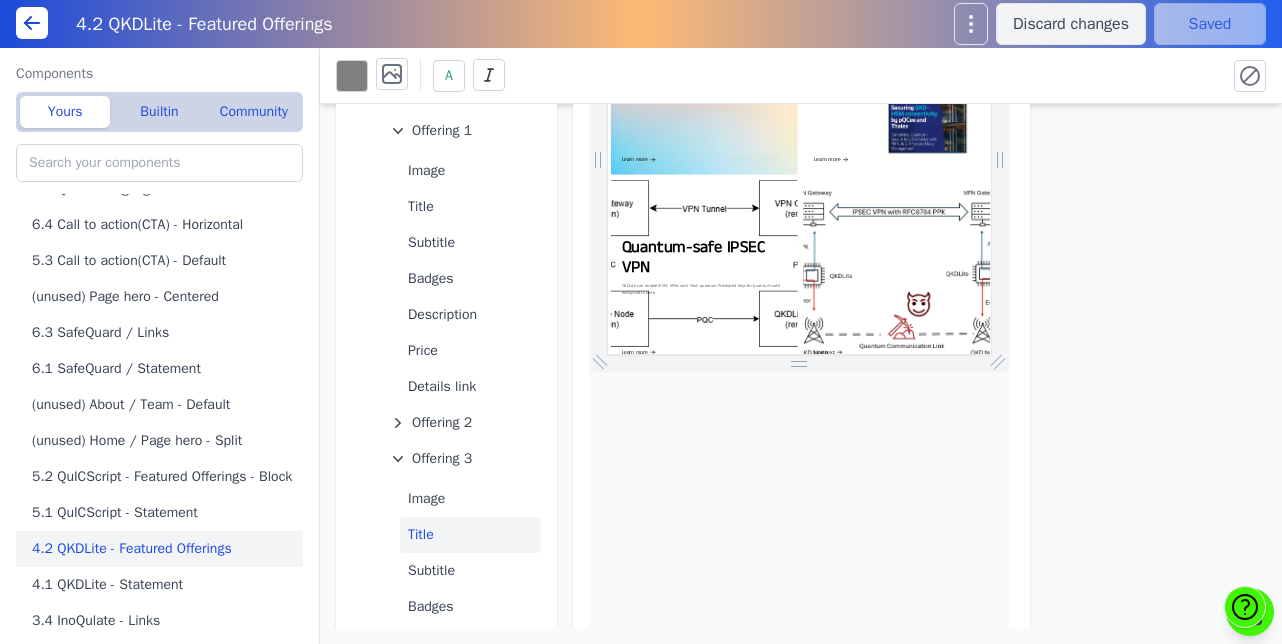 scroll, scrollTop: 0, scrollLeft: 0, axis: both 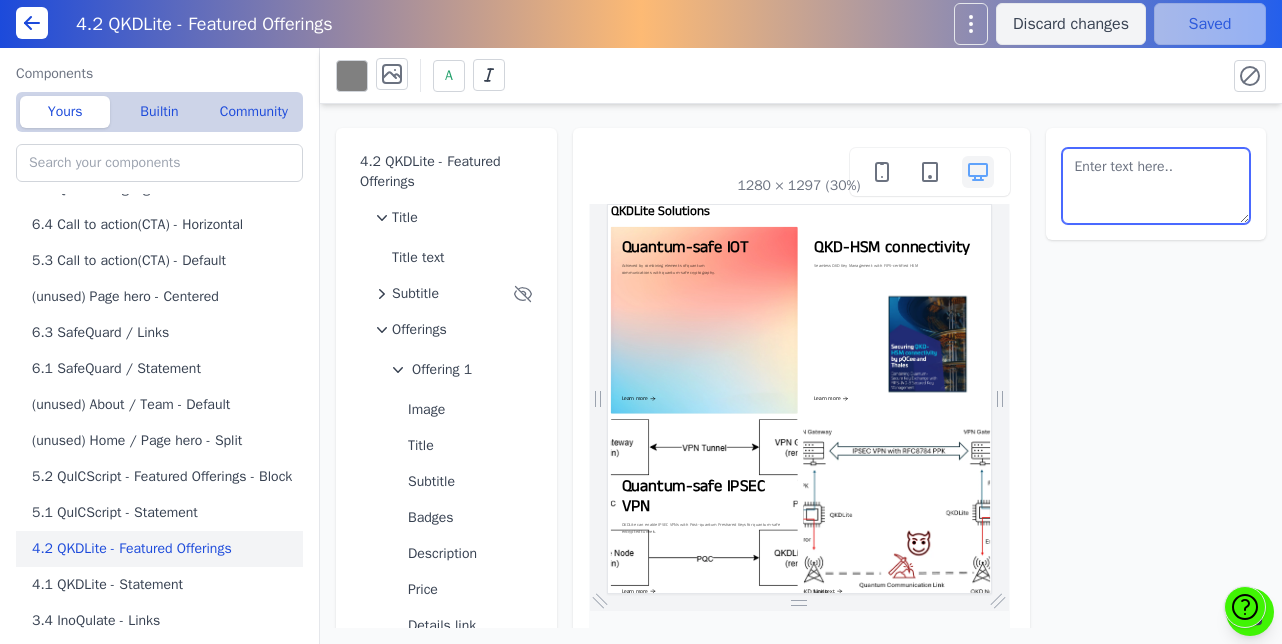 click at bounding box center (1156, 186) 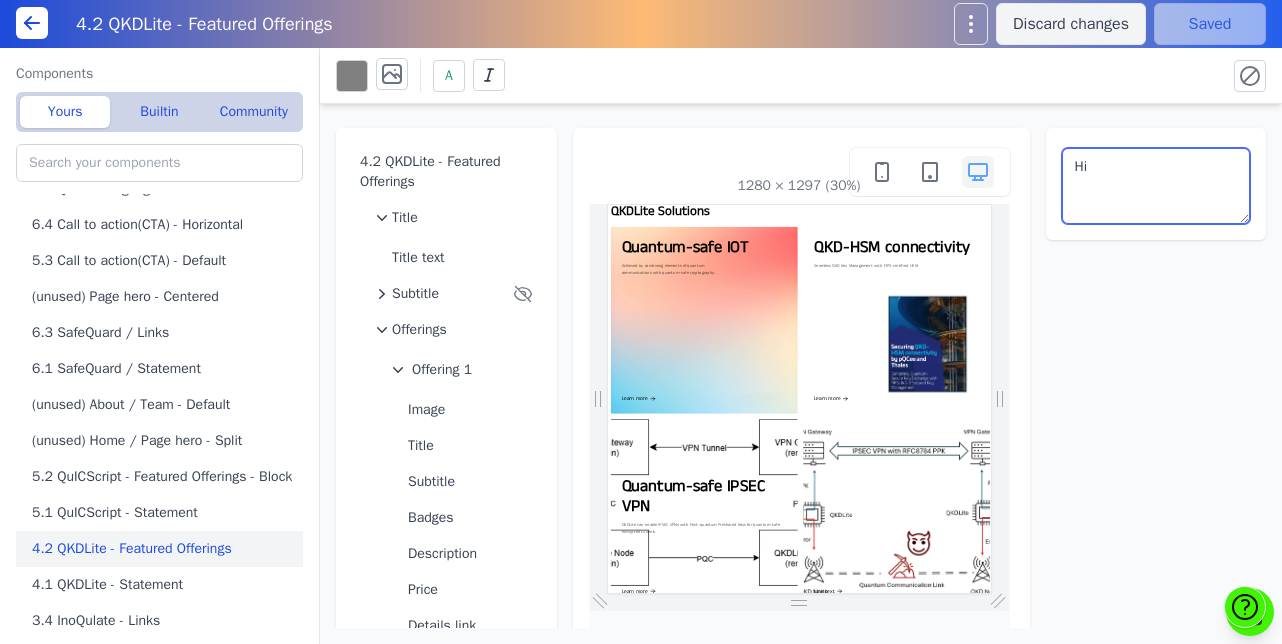 type on "H" 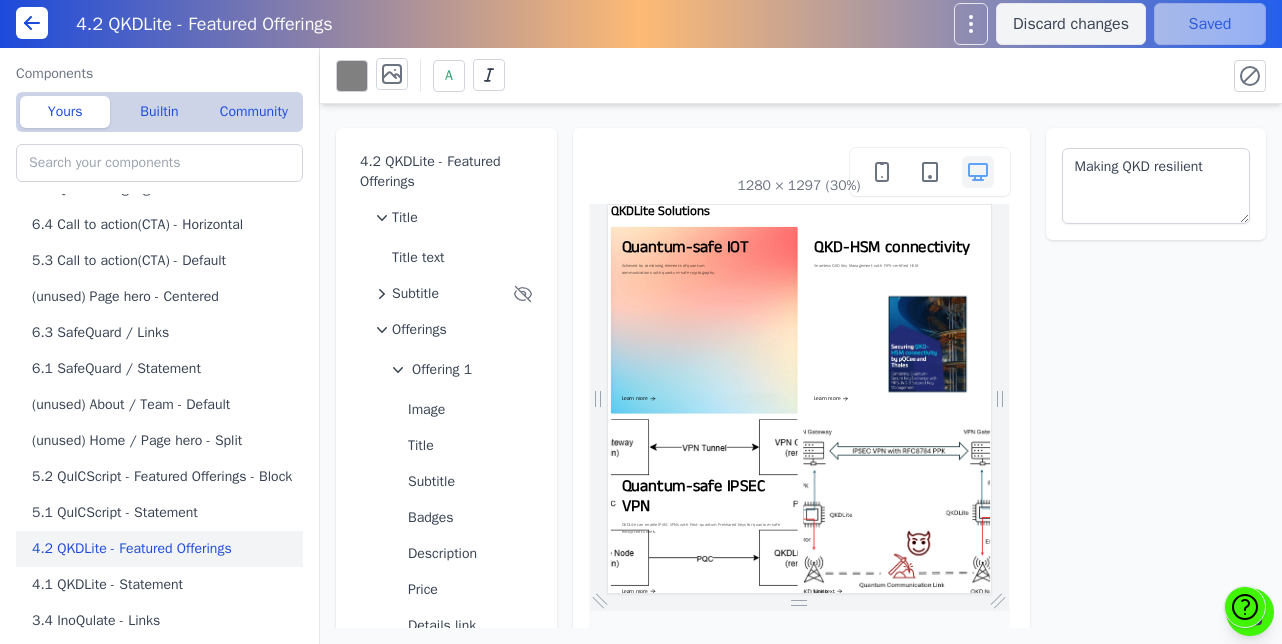 click on "4.2 QKDLite - Featured Offerings Title Title text Subtitle Offerings Offering 1 Image Title Subtitle Badges Description Price Details link Offering 2 Offering 3 Image Title Subtitle Badges Description Price Details link Offering 4 Image Title Subtitle Badges Description Price Details link  New offering 1280 × 1297 (30%)  Making QKD resilient" at bounding box center [801, 366] 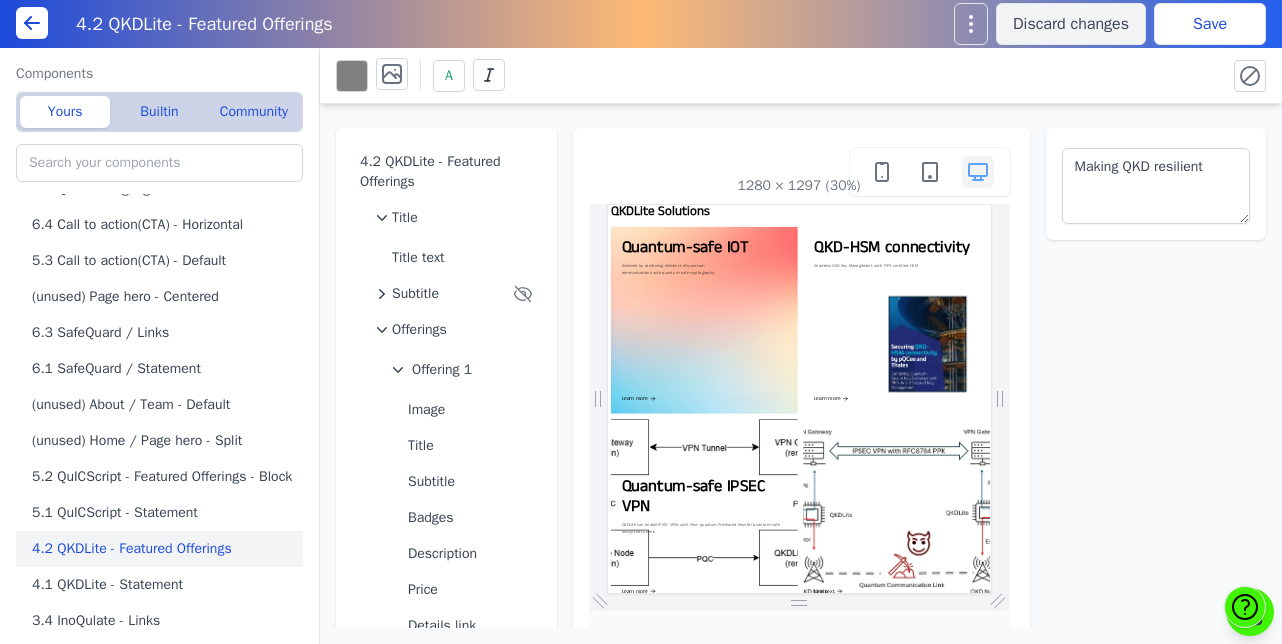 click on "Save" at bounding box center [1210, 24] 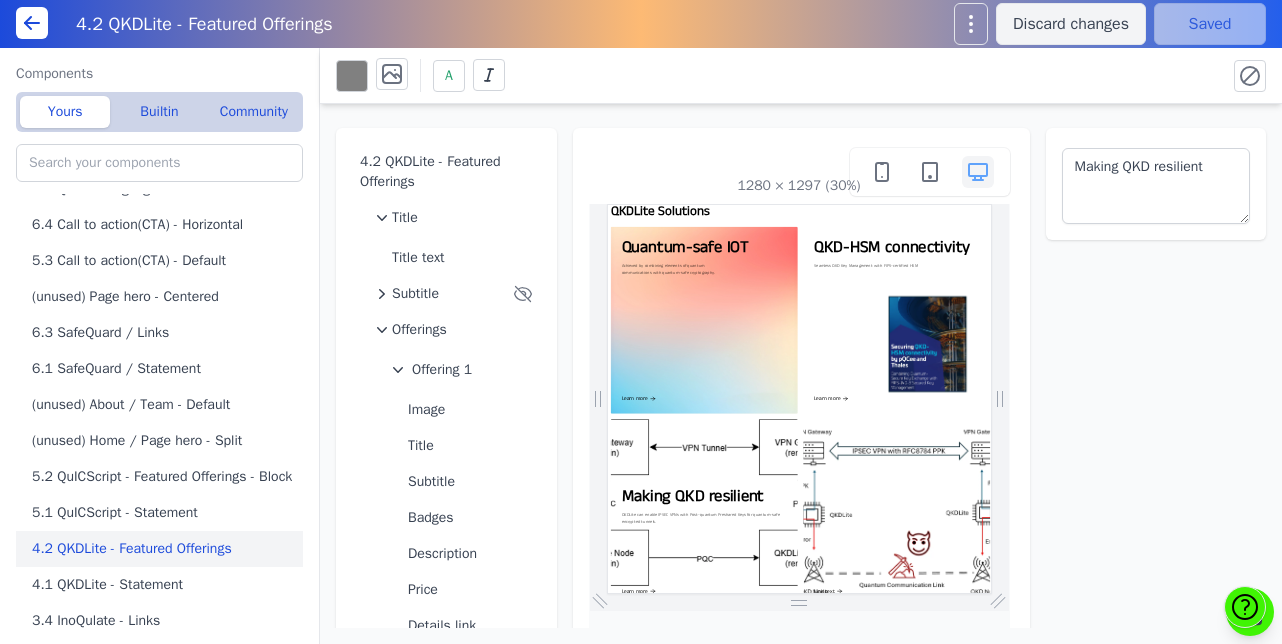 scroll, scrollTop: 0, scrollLeft: 0, axis: both 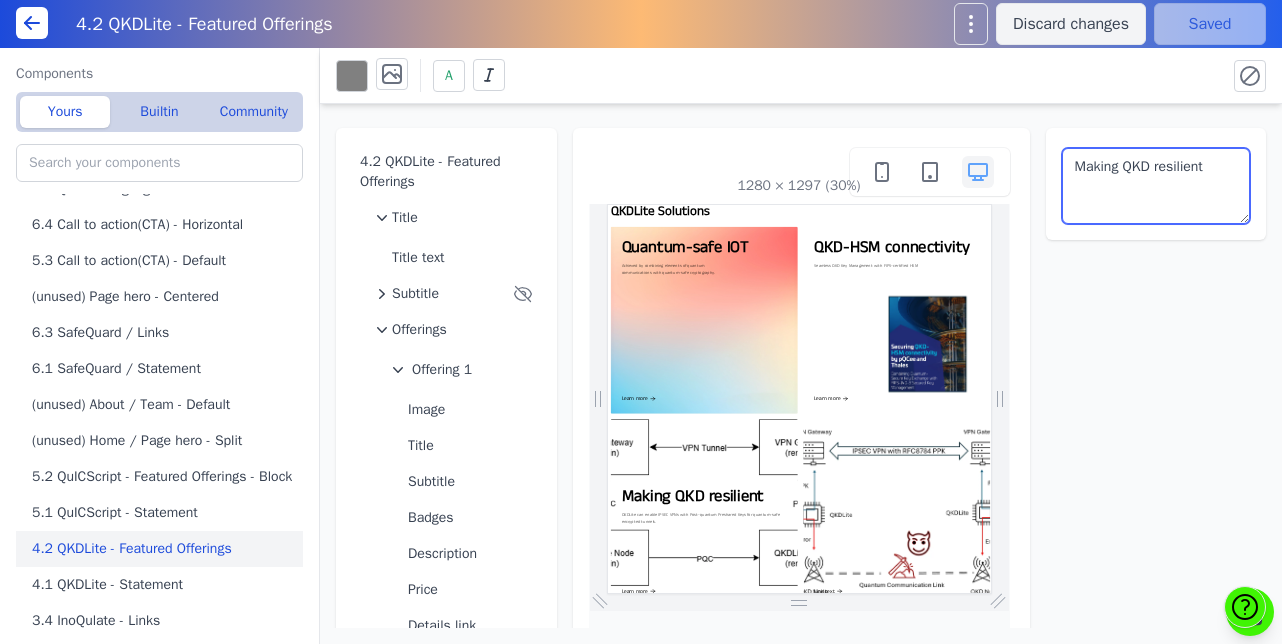 click on "Making QKD resilient" at bounding box center [1156, 186] 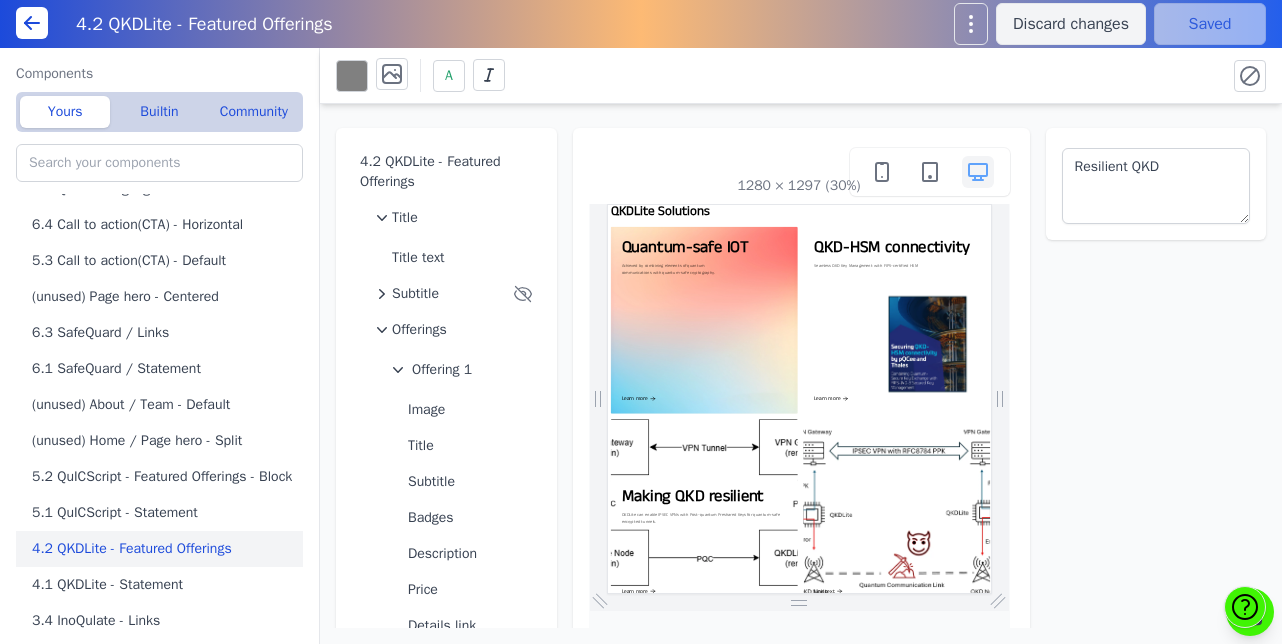 click on "4.2 QKDLite - Featured Offerings Title Title text Subtitle Offerings Offering 1 Image Title Subtitle Badges Description Price Details link Offering 2 Offering 3 Image Title Subtitle Badges Description Price Details link Offering 4 Image Title Subtitle Badges Description Price Details link  New offering 1280 × 1297 (30%)  Resilient QKD" at bounding box center [801, 366] 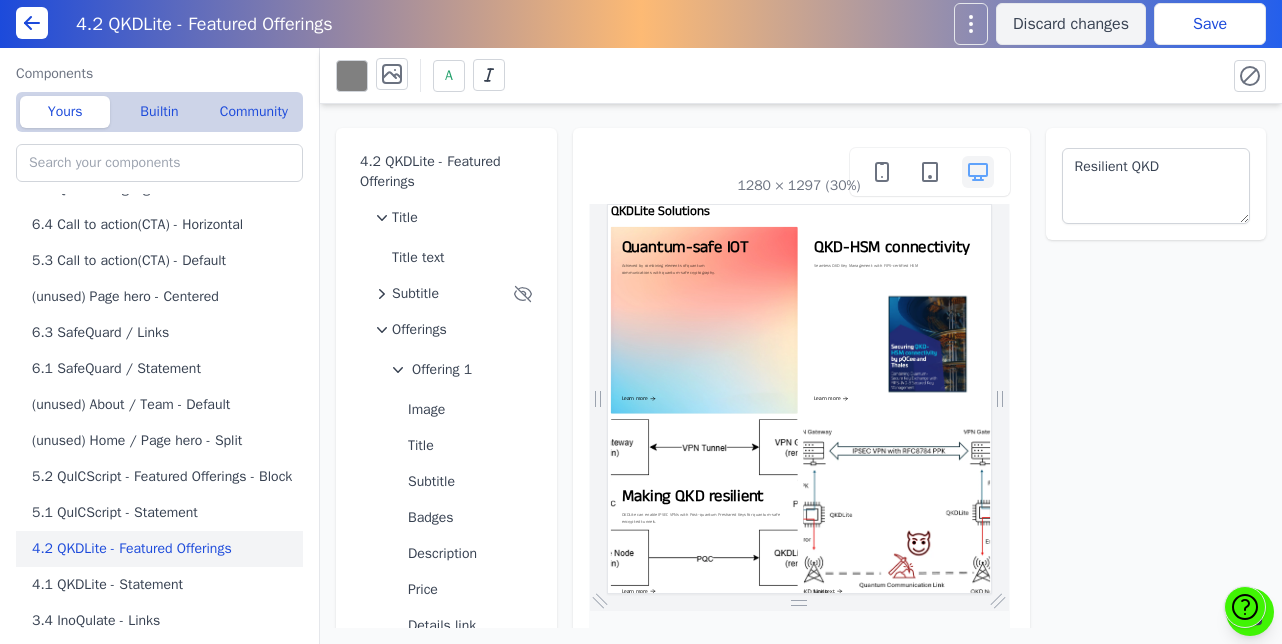 click on "Save" at bounding box center (1210, 24) 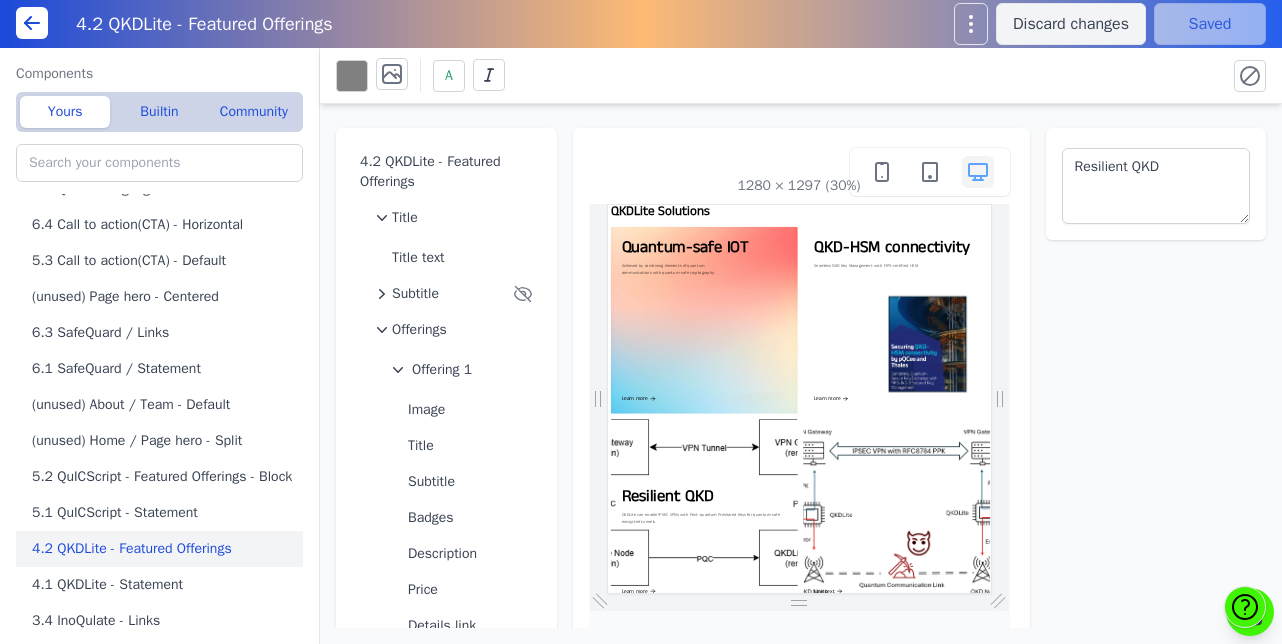 scroll, scrollTop: 0, scrollLeft: 0, axis: both 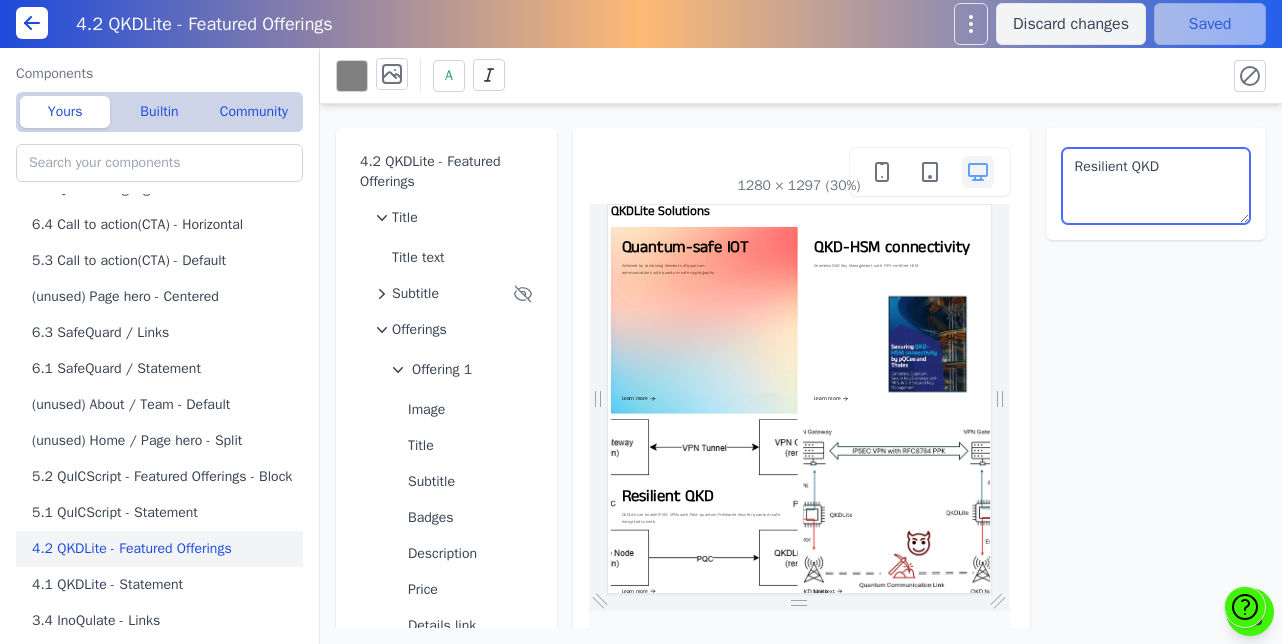 drag, startPoint x: 1150, startPoint y: 127, endPoint x: 786, endPoint y: 89, distance: 365.97815 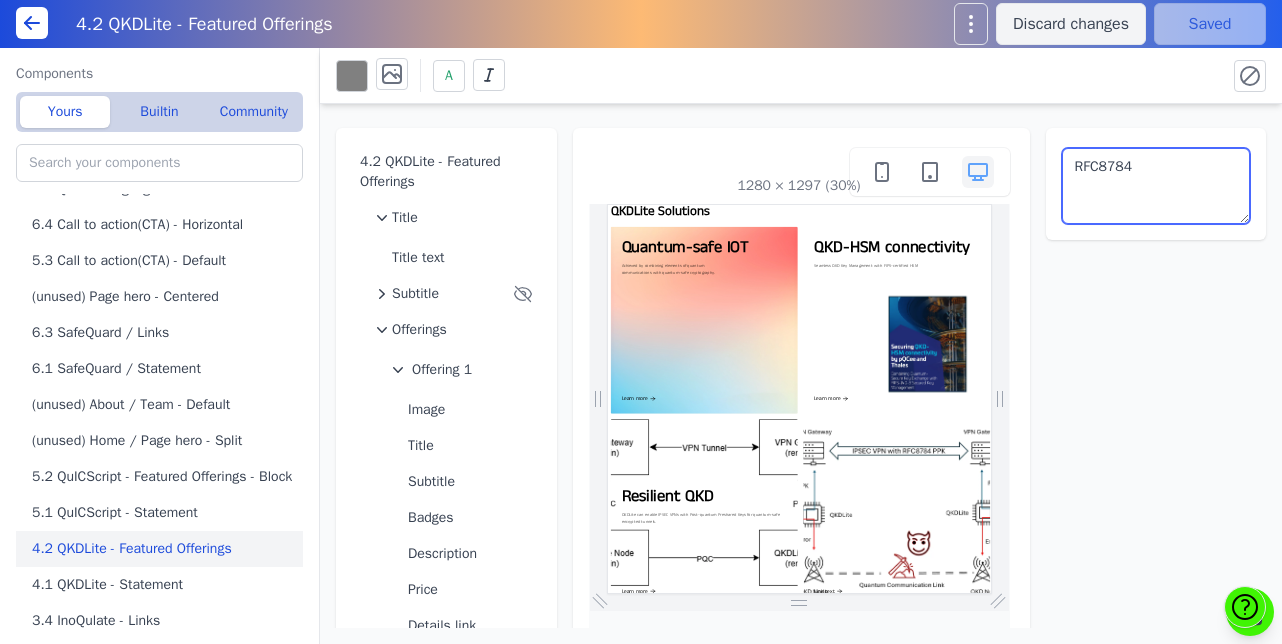 type on "RFC8784" 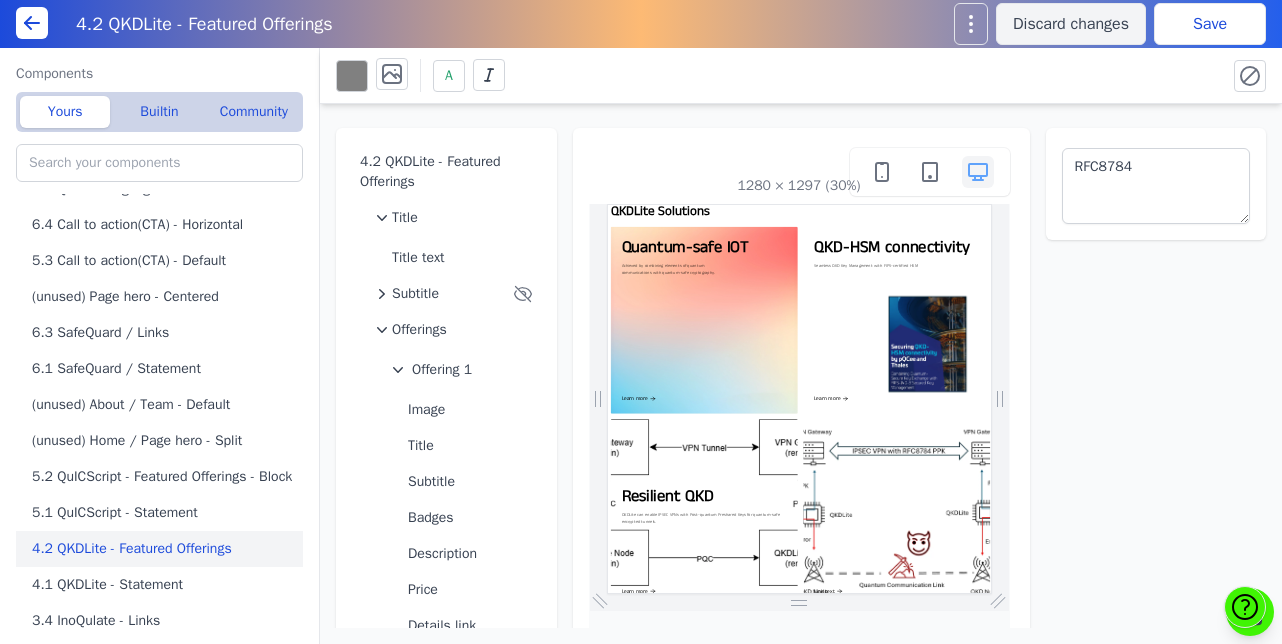 click on "RFC8784" at bounding box center [1156, 184] 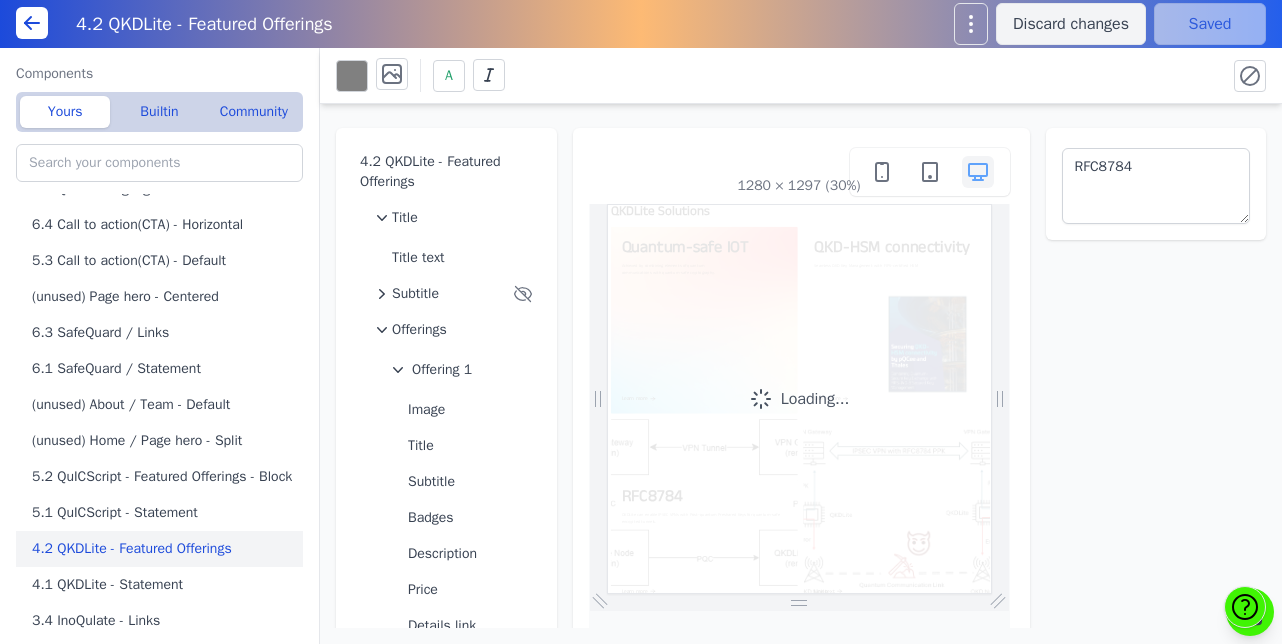 scroll, scrollTop: 0, scrollLeft: 0, axis: both 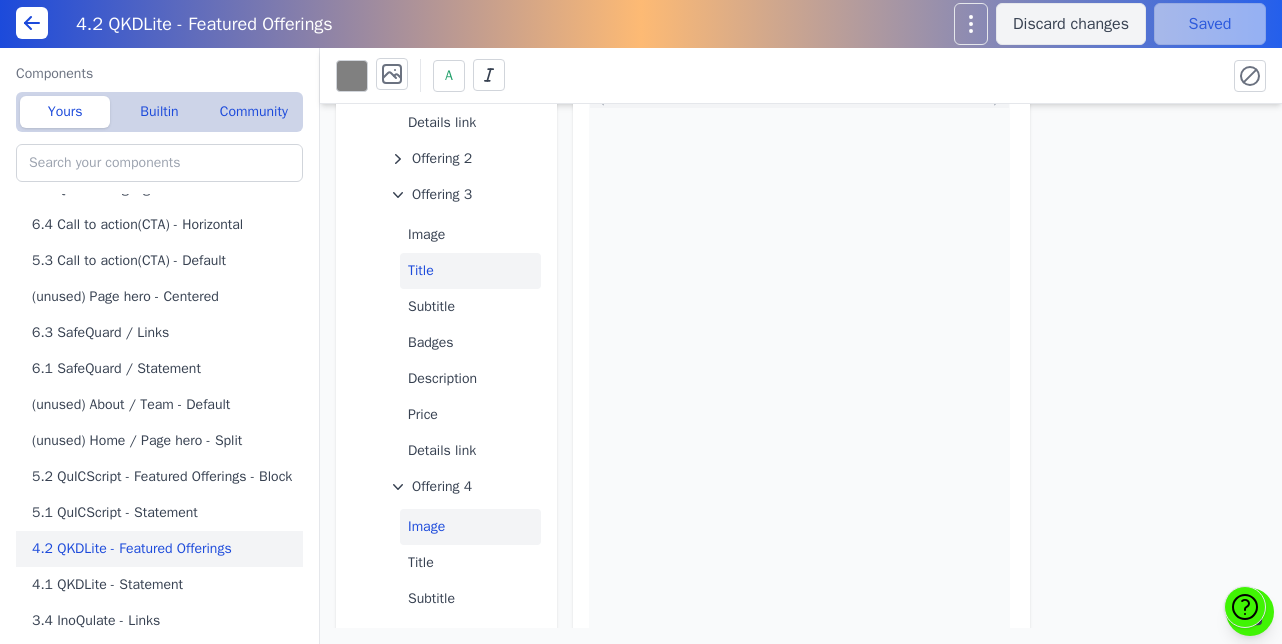 click on "Image" at bounding box center (470, 527) 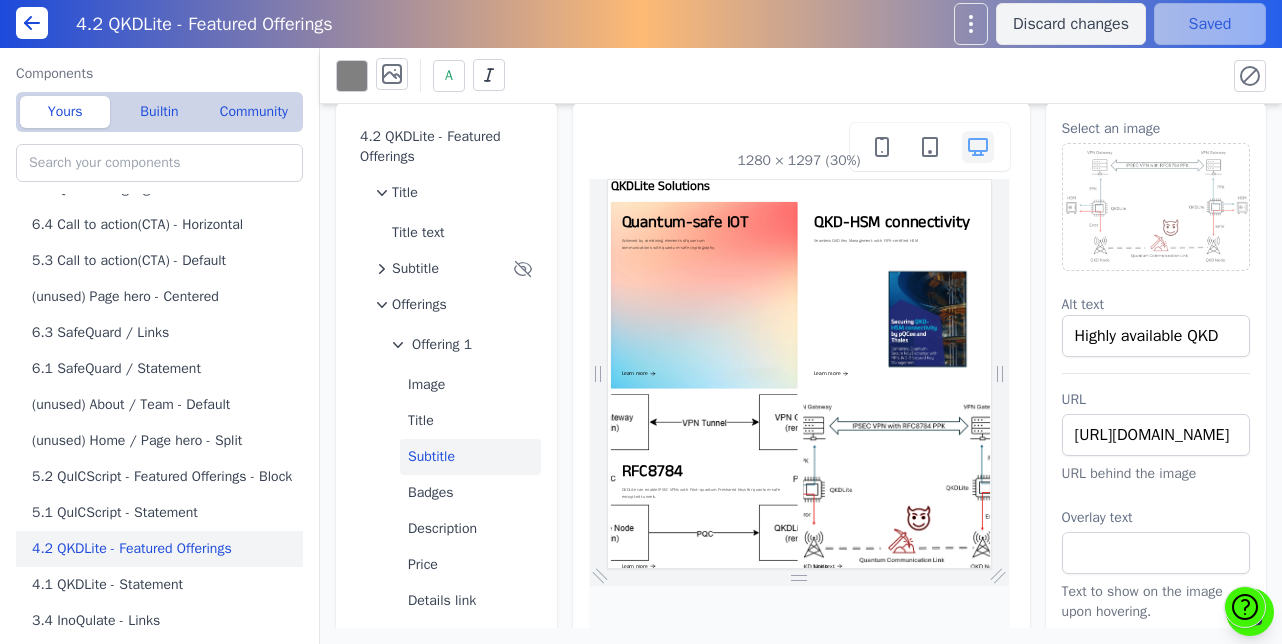 scroll, scrollTop: 283, scrollLeft: 0, axis: vertical 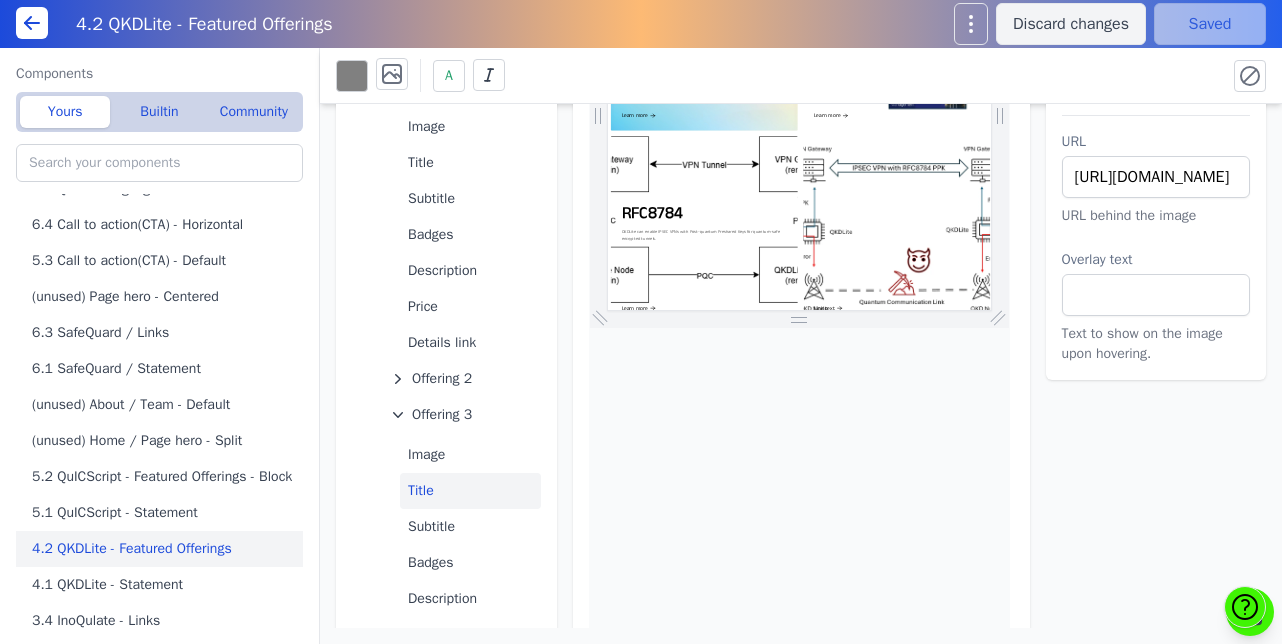 click on "Title" at bounding box center (470, 491) 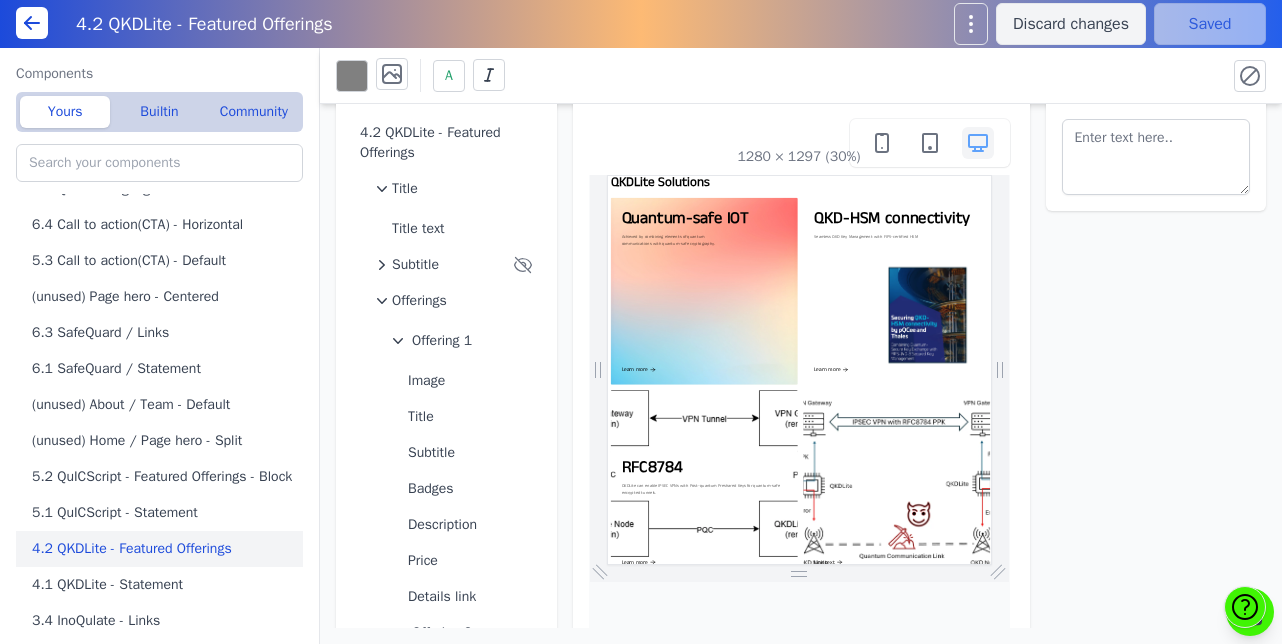 scroll, scrollTop: 0, scrollLeft: 0, axis: both 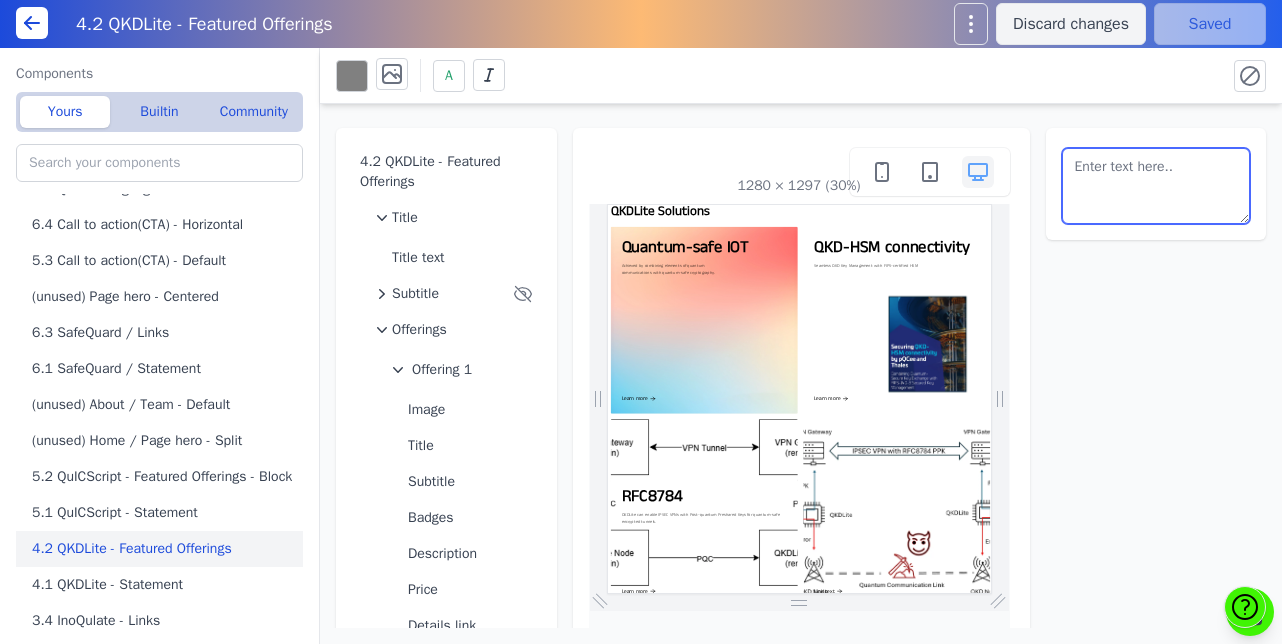 drag, startPoint x: 1147, startPoint y: 176, endPoint x: 939, endPoint y: 170, distance: 208.08652 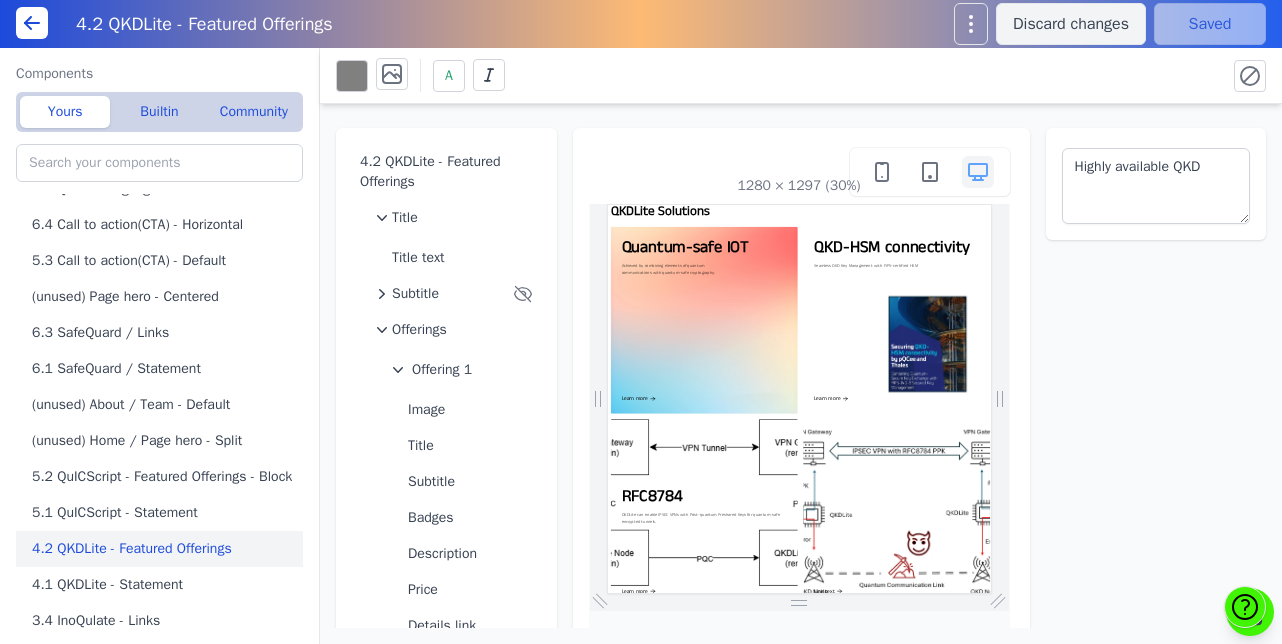 click on "4.2 QKDLite - Featured Offerings Title Title text Subtitle Offerings Offering 1 Image Title Subtitle Badges Description Price Details link Offering 2 Offering 3 Image Title Subtitle Badges Description Price Details link Offering 4 Image Title Subtitle Badges Description Price Details link  New offering 1280 × 1297 (30%)  Highly available QKD" at bounding box center [801, 366] 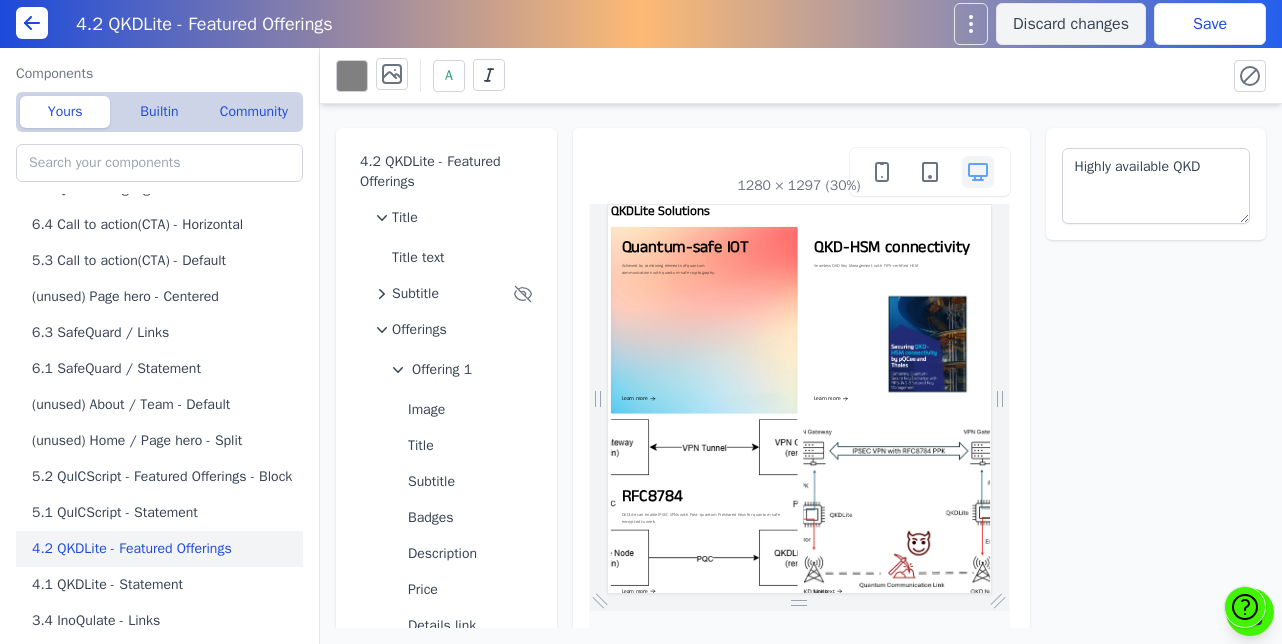 click on "Save" at bounding box center [1210, 24] 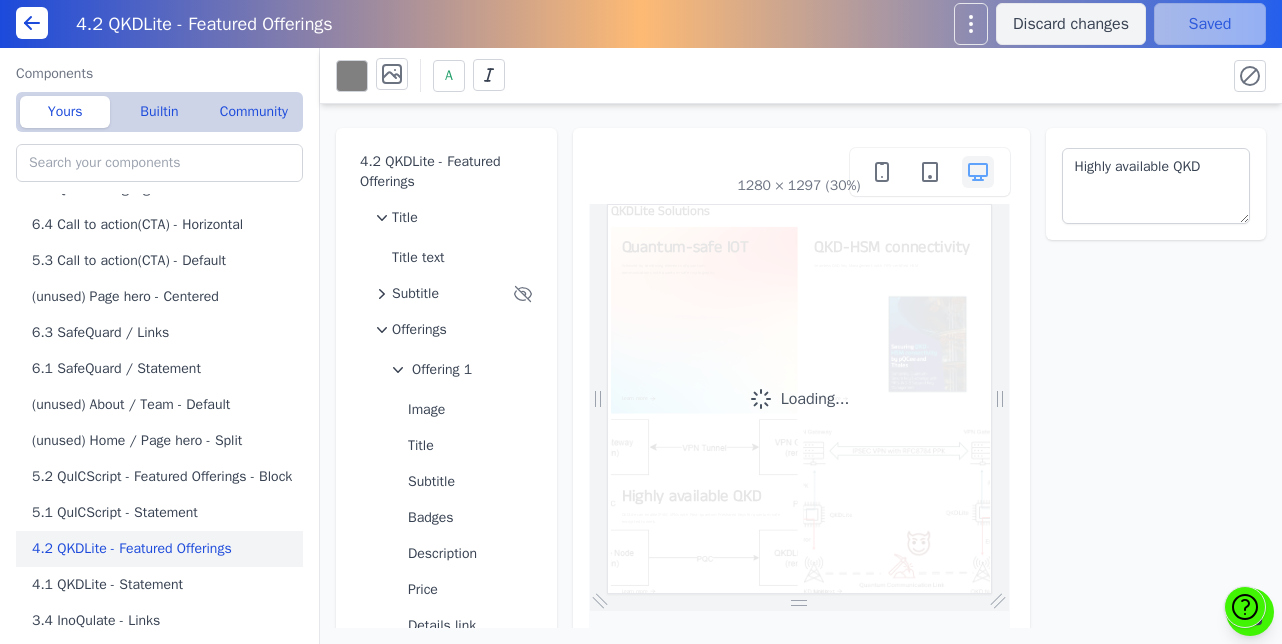 scroll, scrollTop: 0, scrollLeft: 0, axis: both 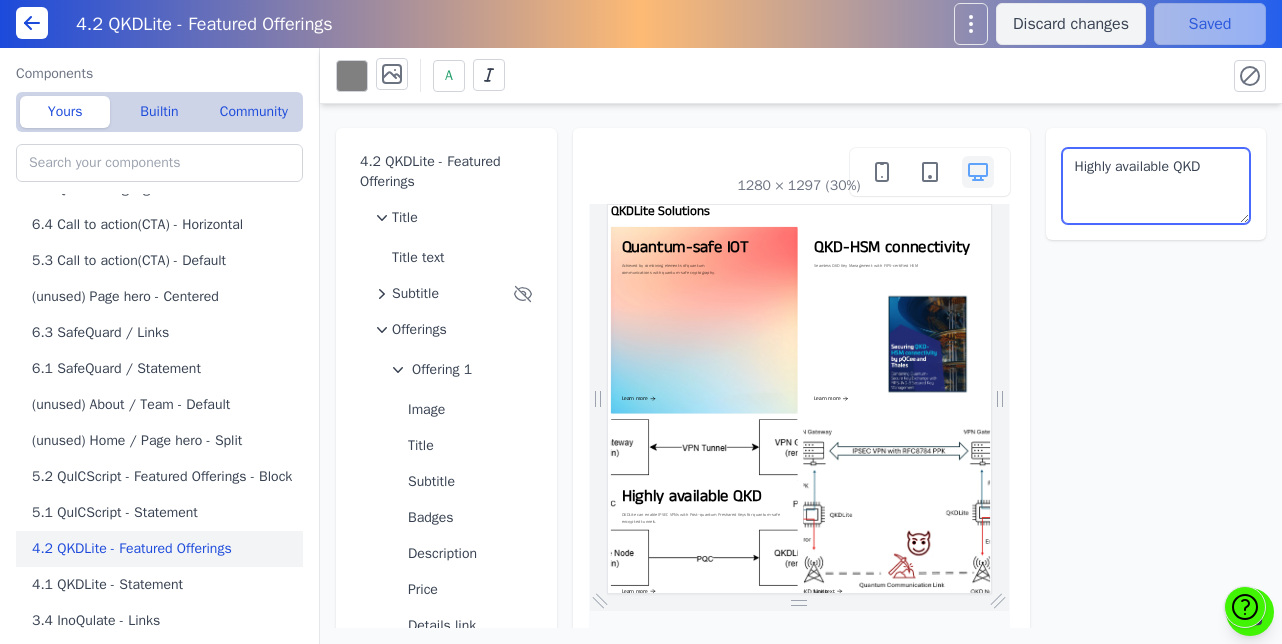drag, startPoint x: 1209, startPoint y: 166, endPoint x: 815, endPoint y: 165, distance: 394.00128 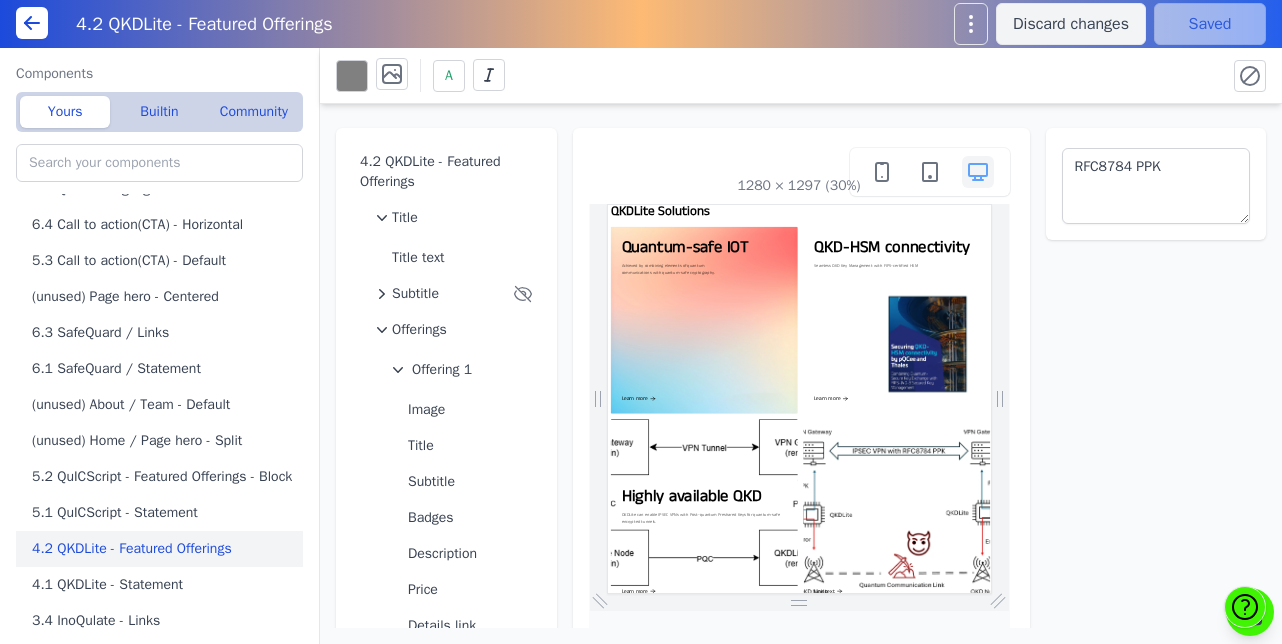 click on "4.2 QKDLite - Featured Offerings Title Title text Subtitle Offerings Offering 1 Image Title Subtitle Badges Description Price Details link Offering 2 Offering 3 Image Title Subtitle Badges Description Price Details link Offering 4 Image Title Subtitle Badges Description Price Details link  New offering 1280 × 1297 (30%)  RFC8784 PPK" at bounding box center [801, 366] 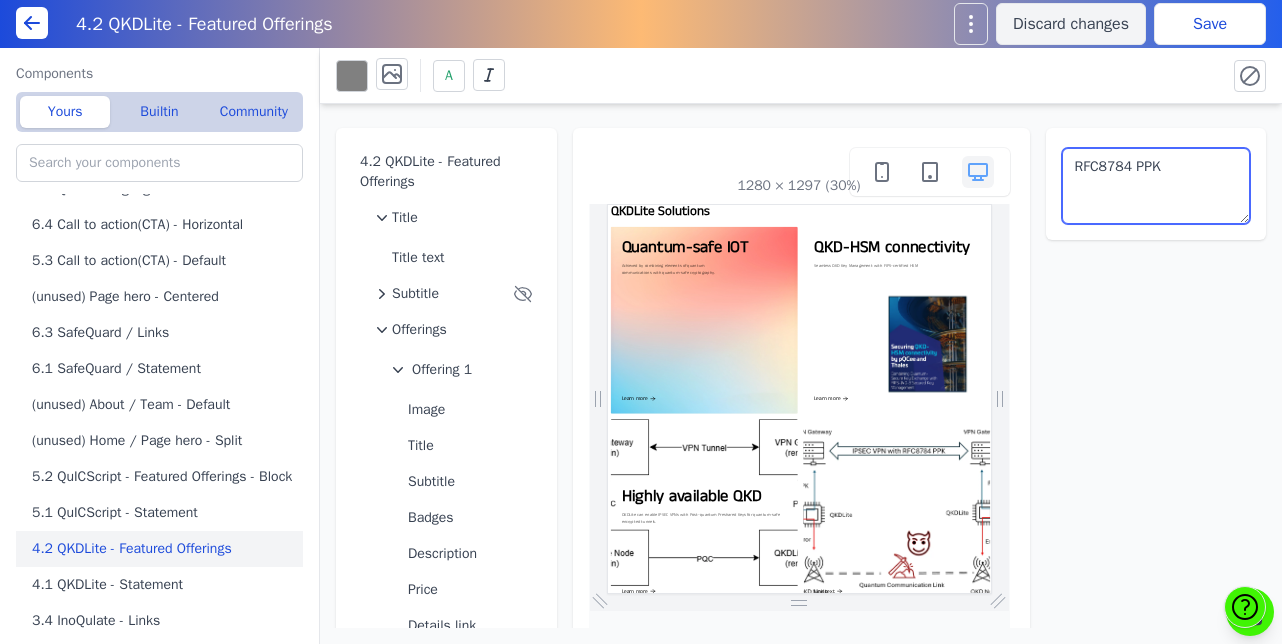 click on "RFC8784 PPK" at bounding box center (1156, 186) 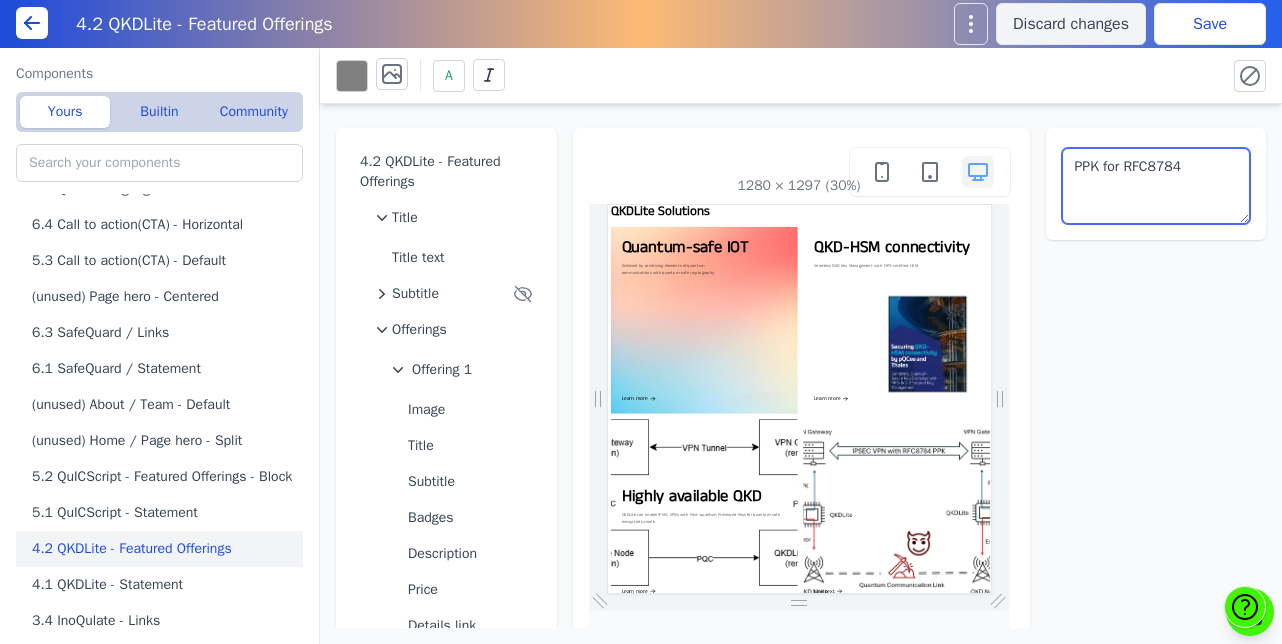type on "PPK for RFC8784" 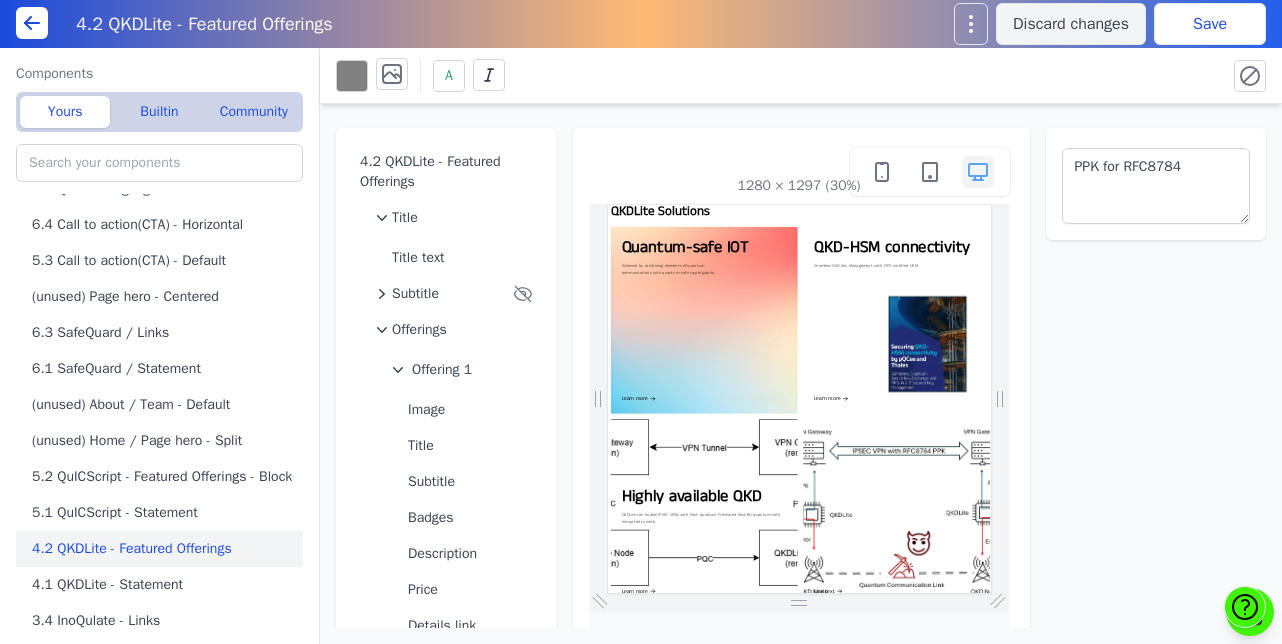click on "Save" at bounding box center [1210, 24] 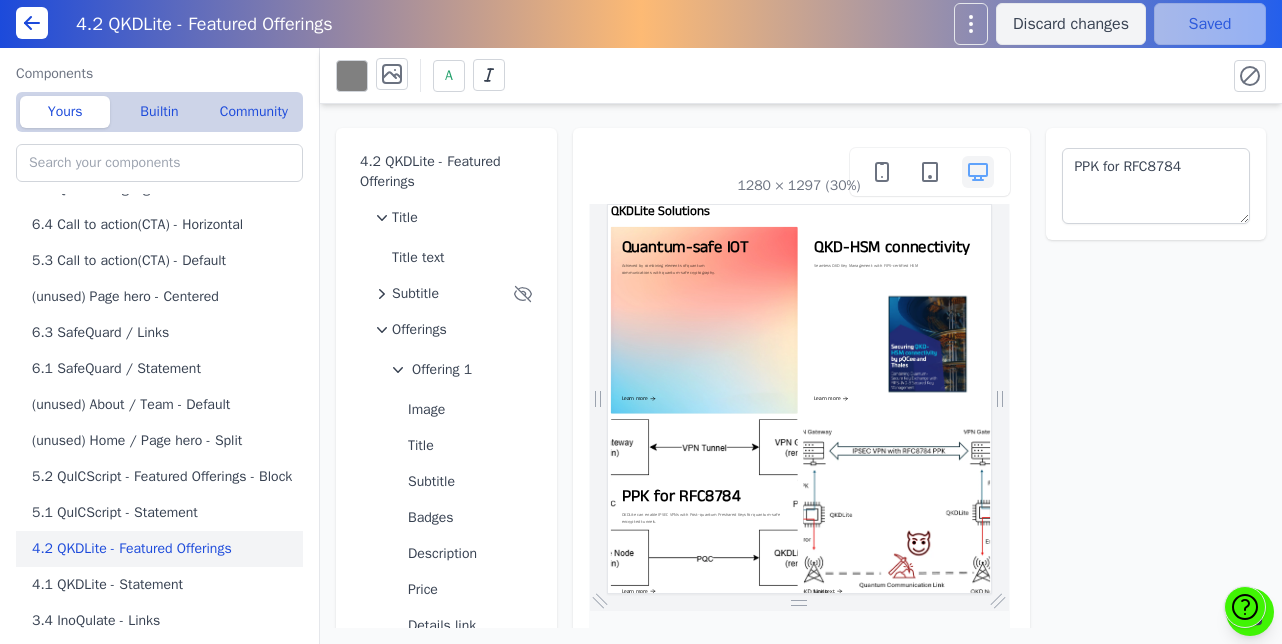 scroll, scrollTop: 0, scrollLeft: 0, axis: both 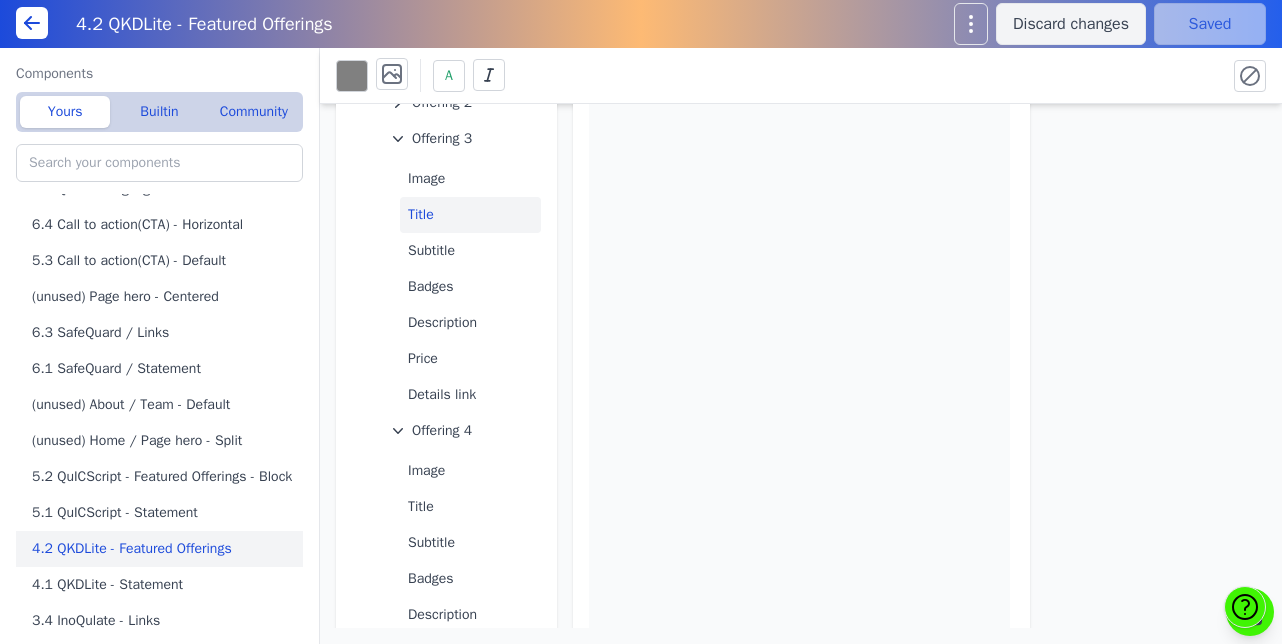 click on "Title" at bounding box center (470, 507) 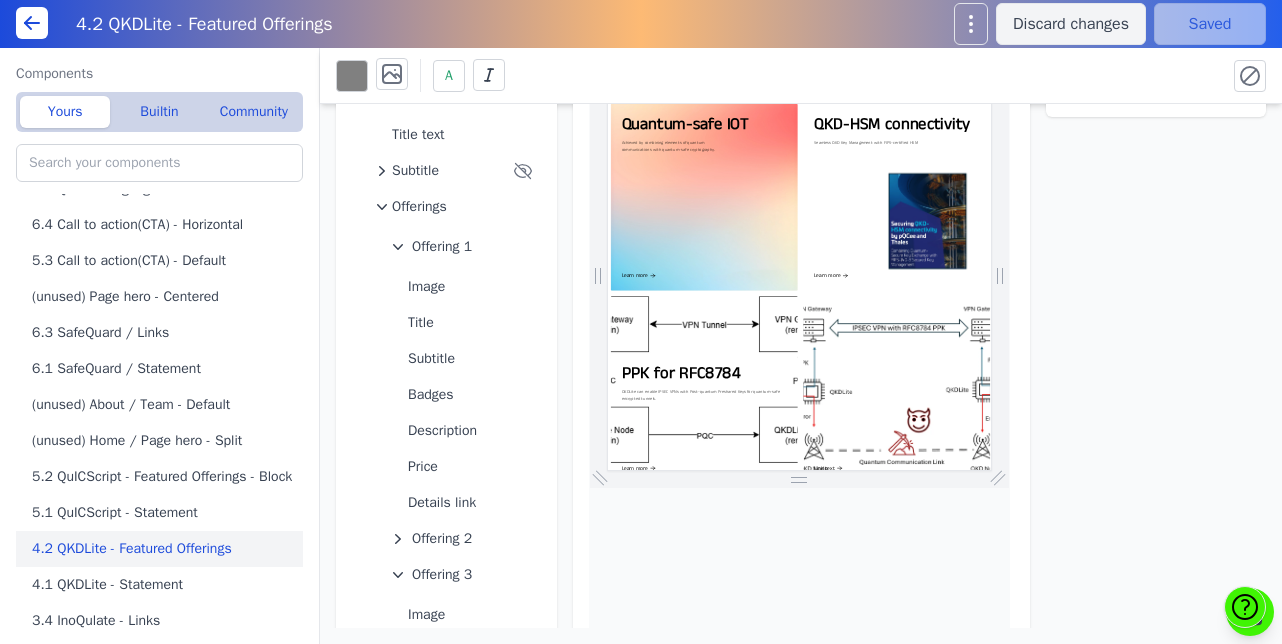 scroll, scrollTop: 0, scrollLeft: 0, axis: both 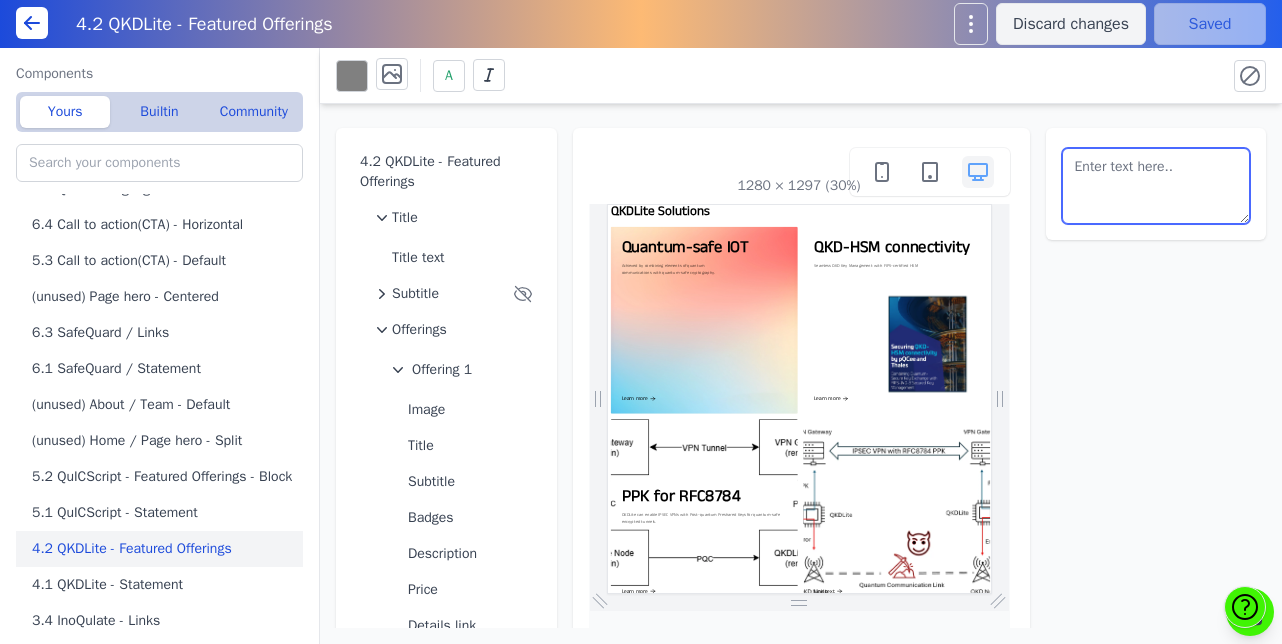 click at bounding box center [1156, 186] 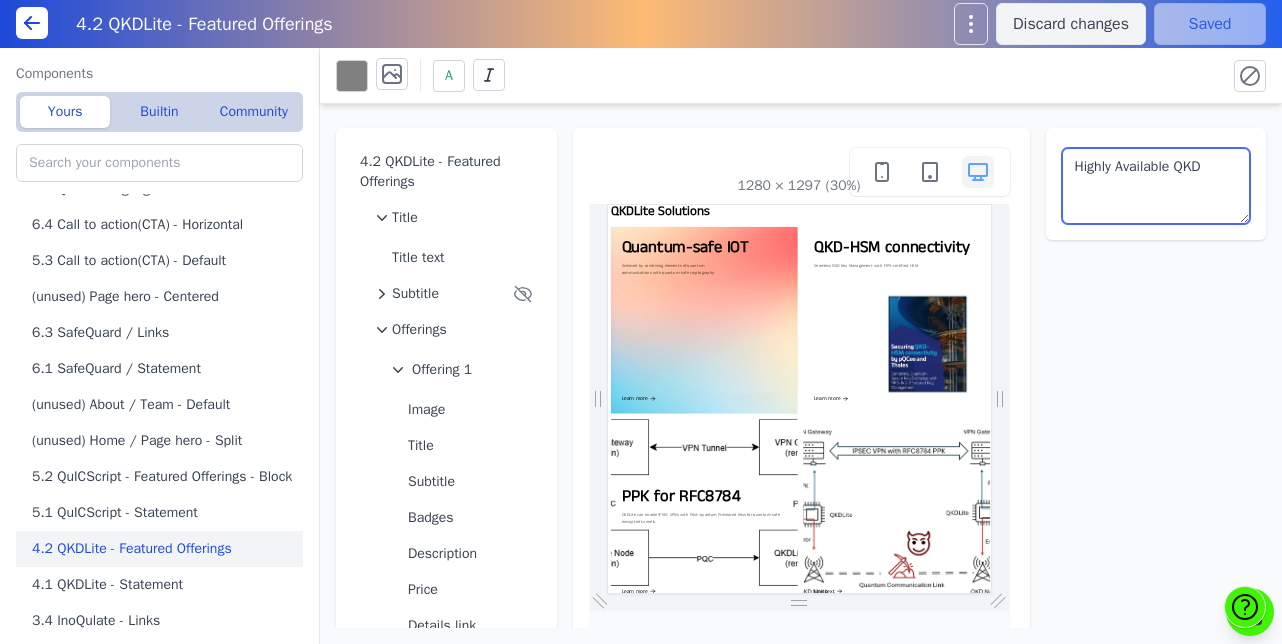 type on "Highly Available QKD" 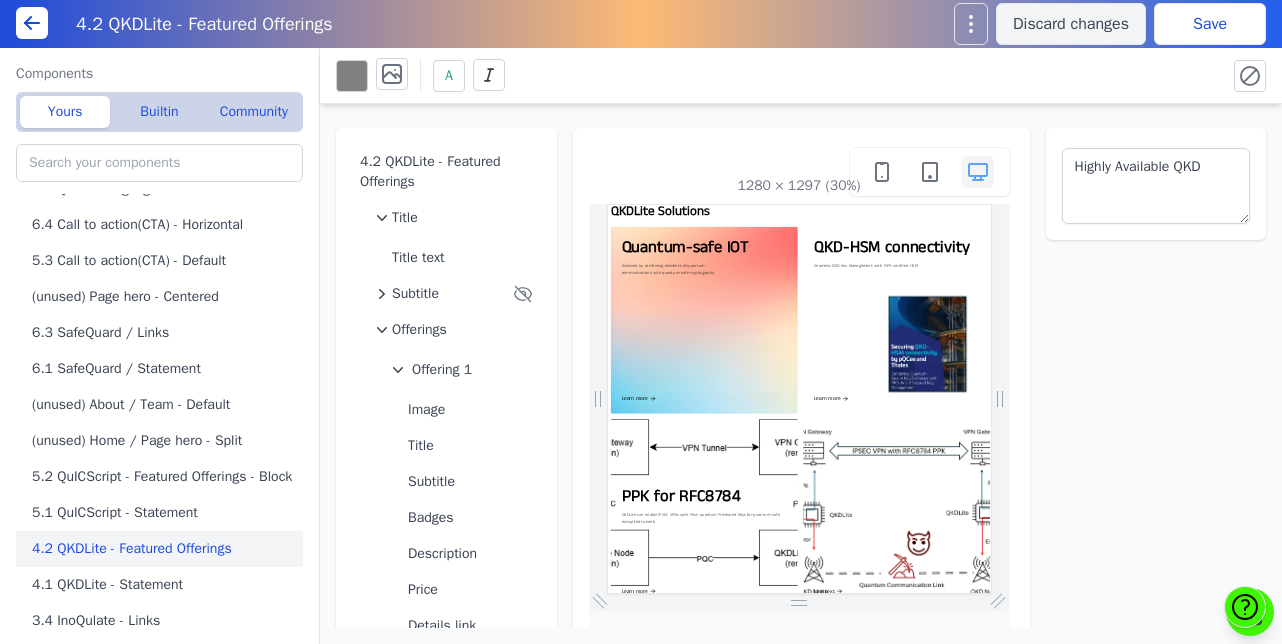 click on "4.2 QKDLite - Featured Offerings Title Title text Subtitle Offerings Offering 1 Image Title Subtitle Badges Description Price Details link Offering 2 Offering 3 Image Title Subtitle Badges Description Price Details link Offering 4 Image Title Subtitle Badges Description Price Details link  New offering 1280 × 1297 (30%)  Highly Available QKD" at bounding box center [801, 366] 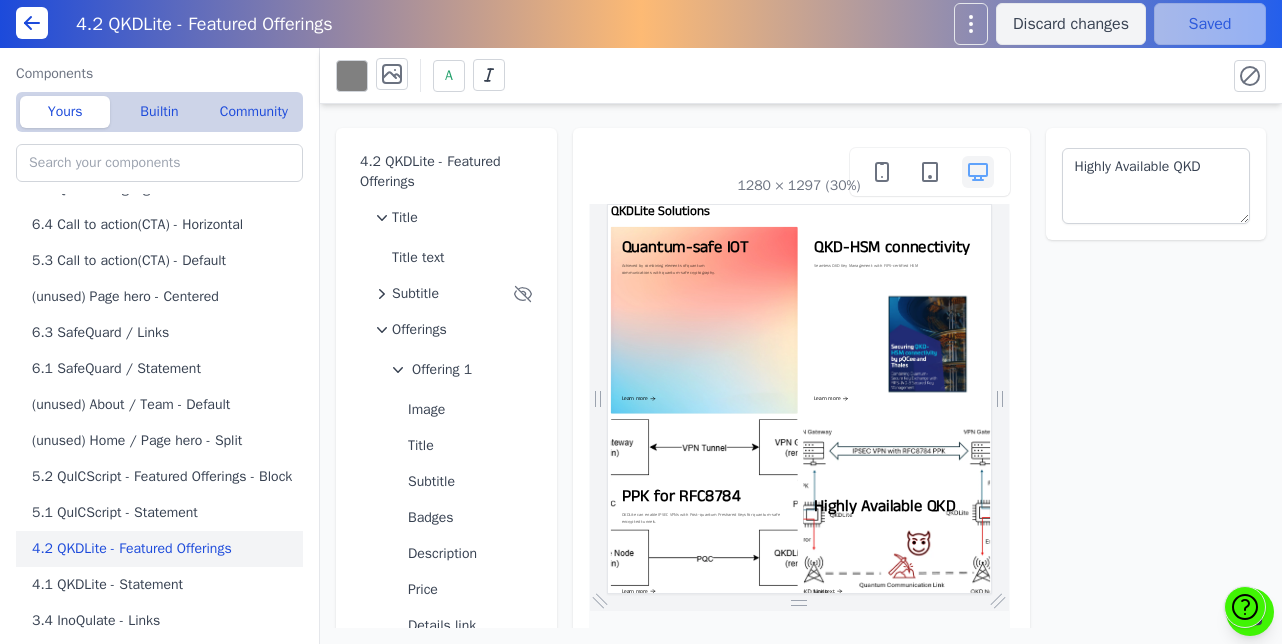 scroll, scrollTop: 0, scrollLeft: 0, axis: both 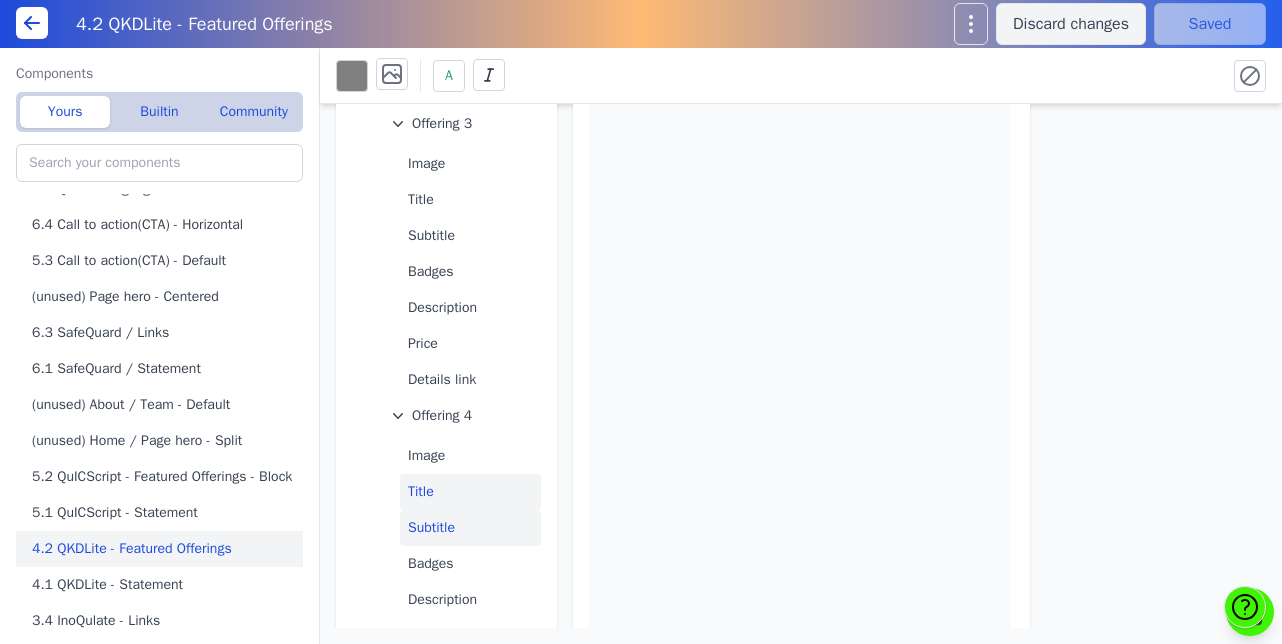 click on "Subtitle" at bounding box center [470, 528] 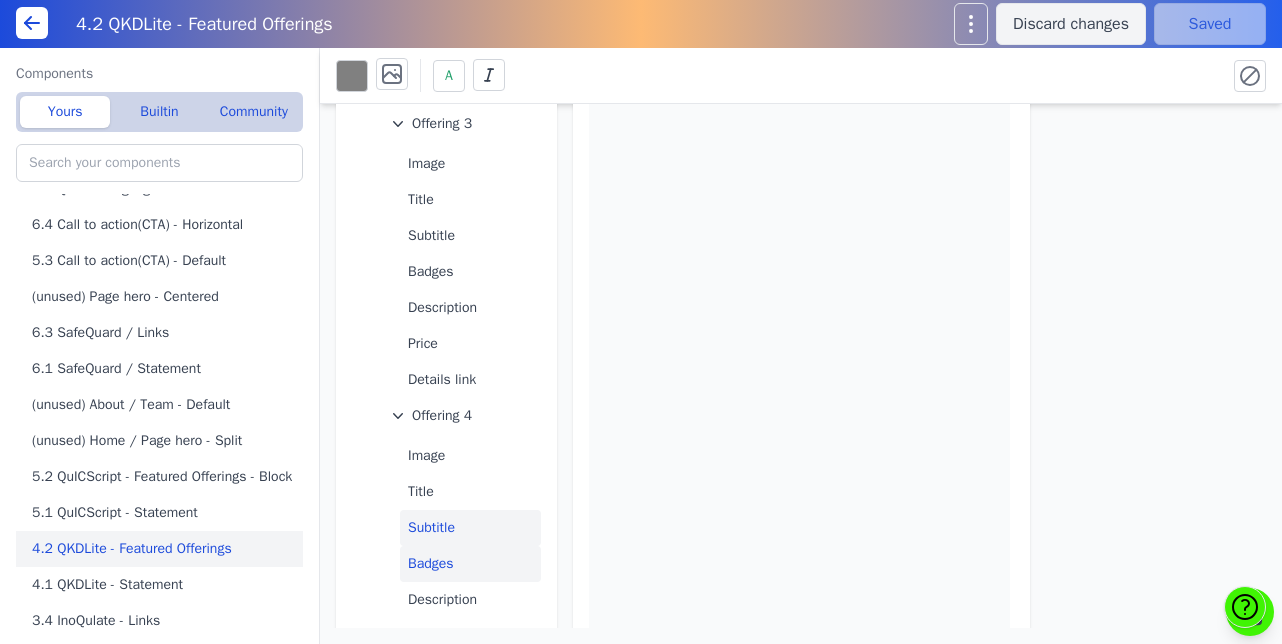 click on "Badges" at bounding box center [470, 564] 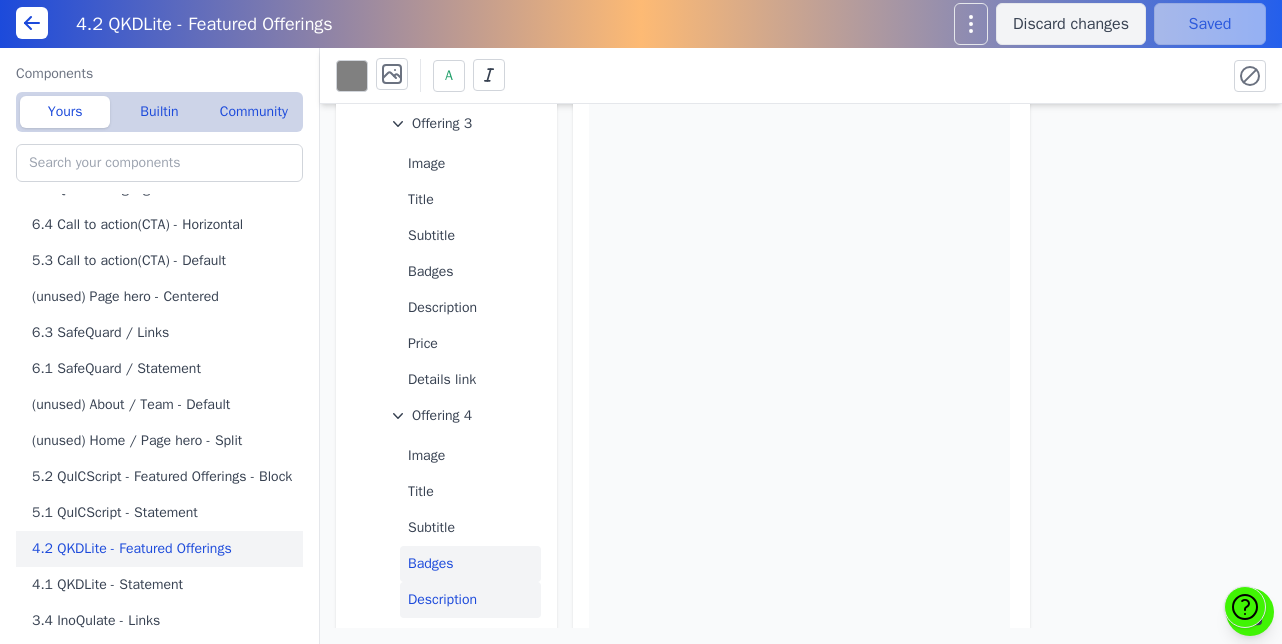 click on "Description" at bounding box center [470, 600] 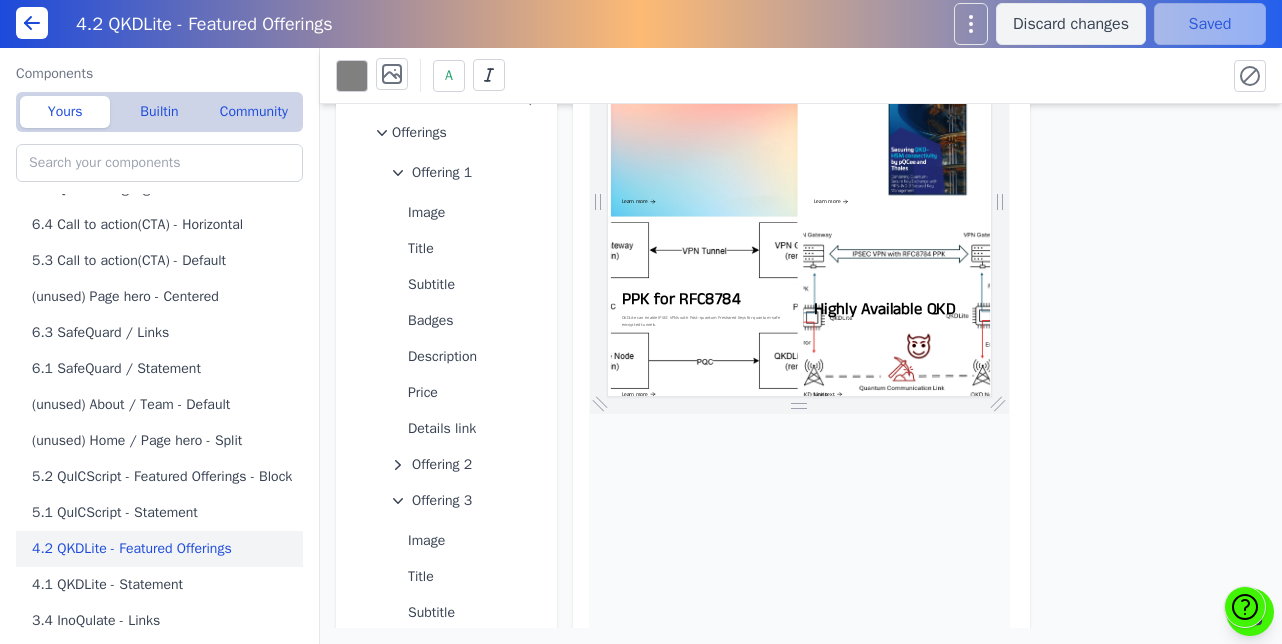 scroll, scrollTop: 0, scrollLeft: 0, axis: both 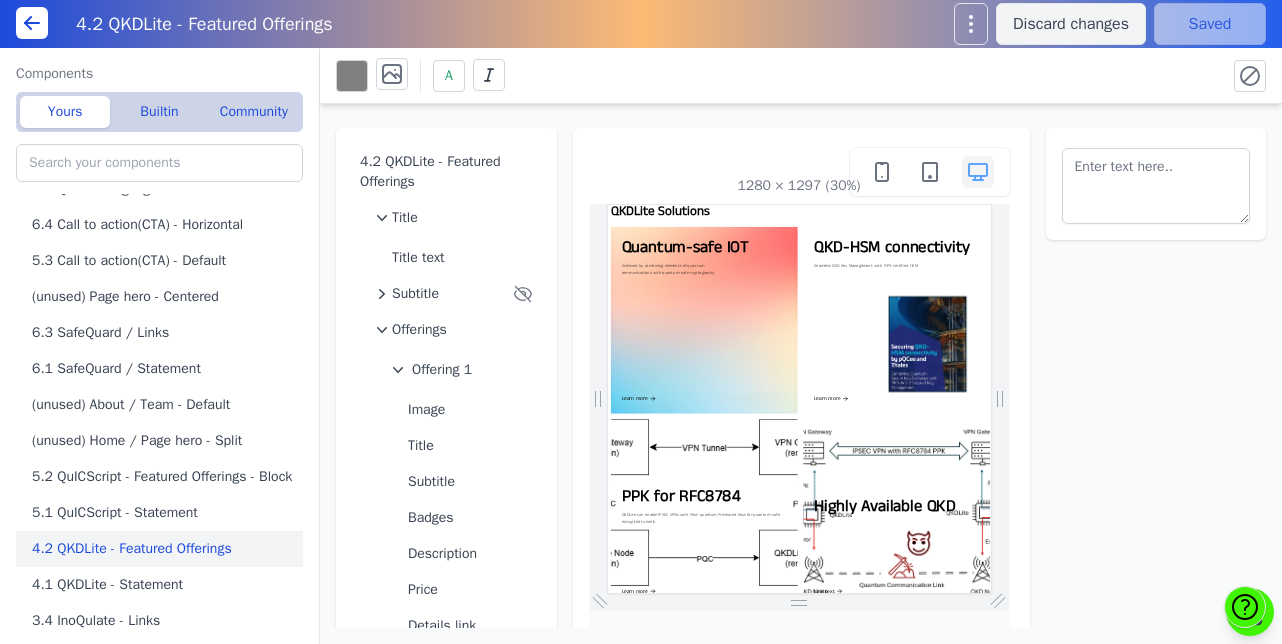 type 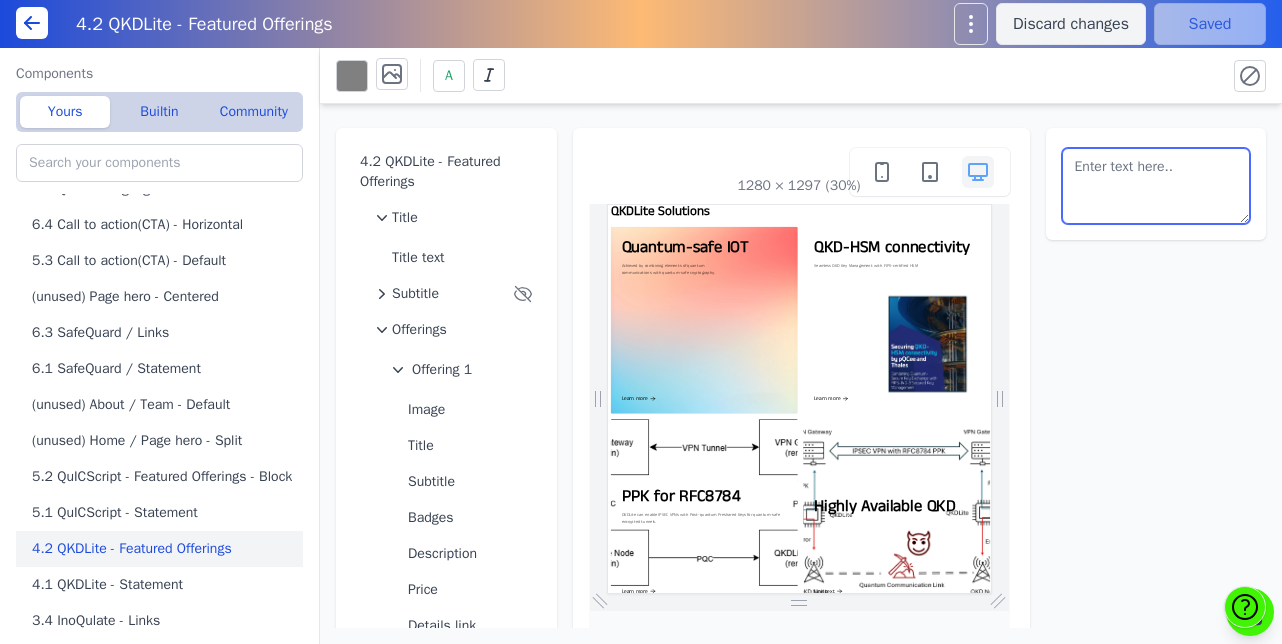 click at bounding box center [1156, 186] 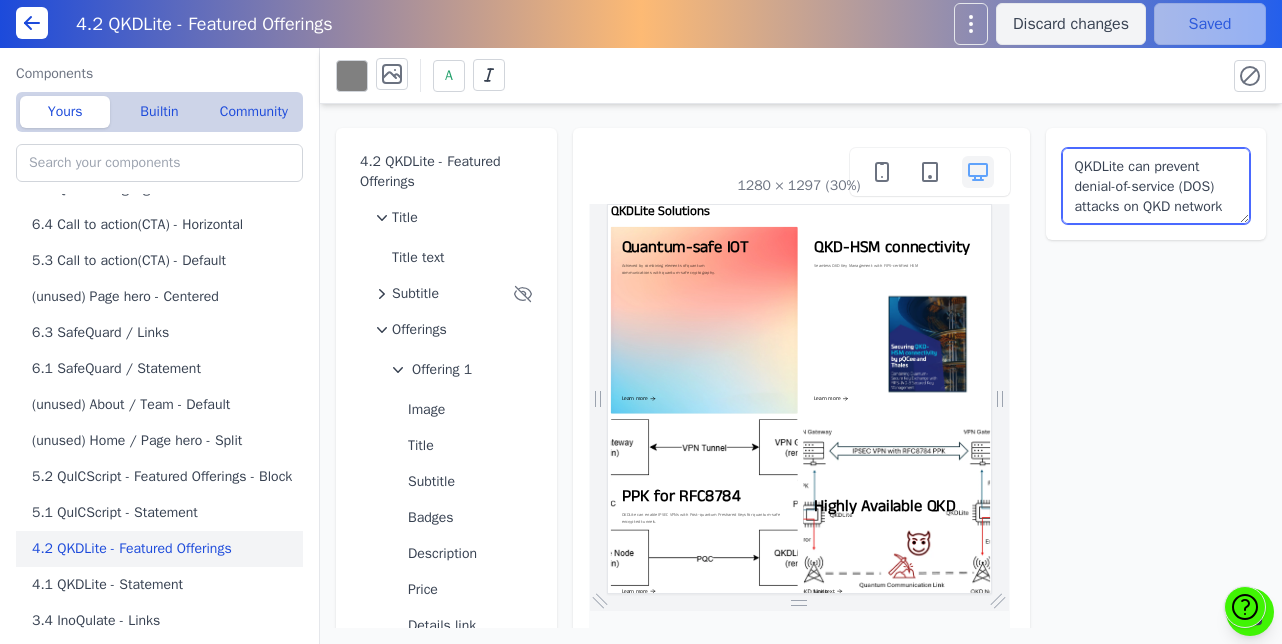 scroll, scrollTop: 13, scrollLeft: 0, axis: vertical 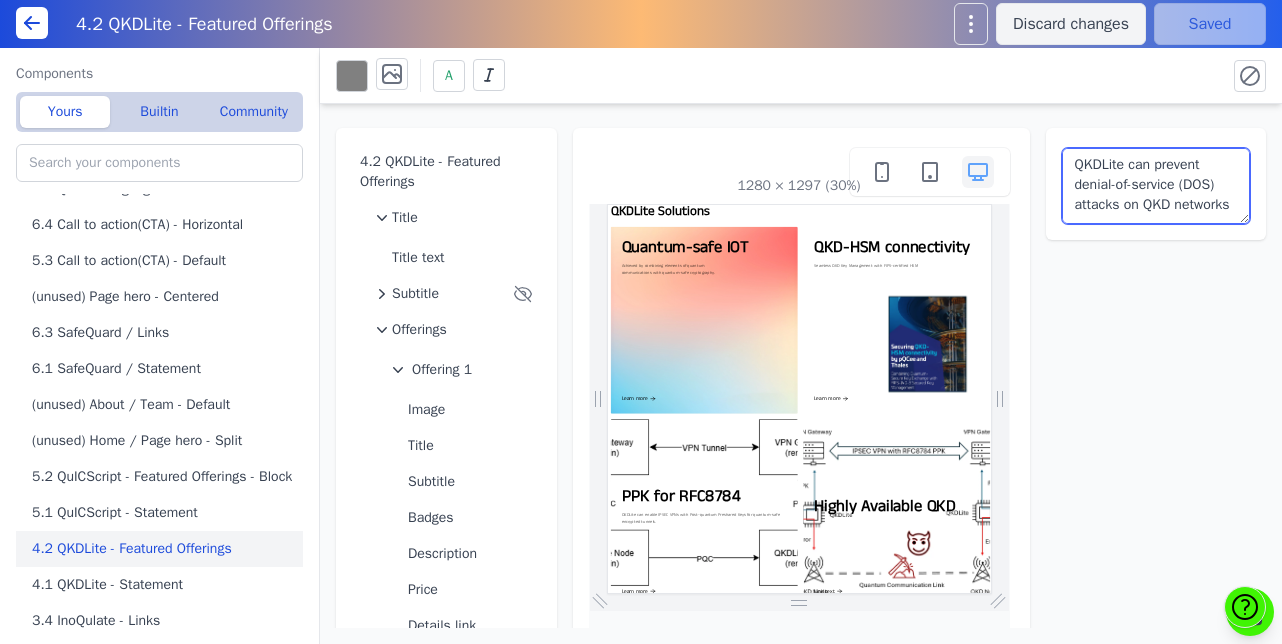 click on "QKDLite can prevent denial-of-service (DOS) attacks on QKD networks" at bounding box center [1156, 186] 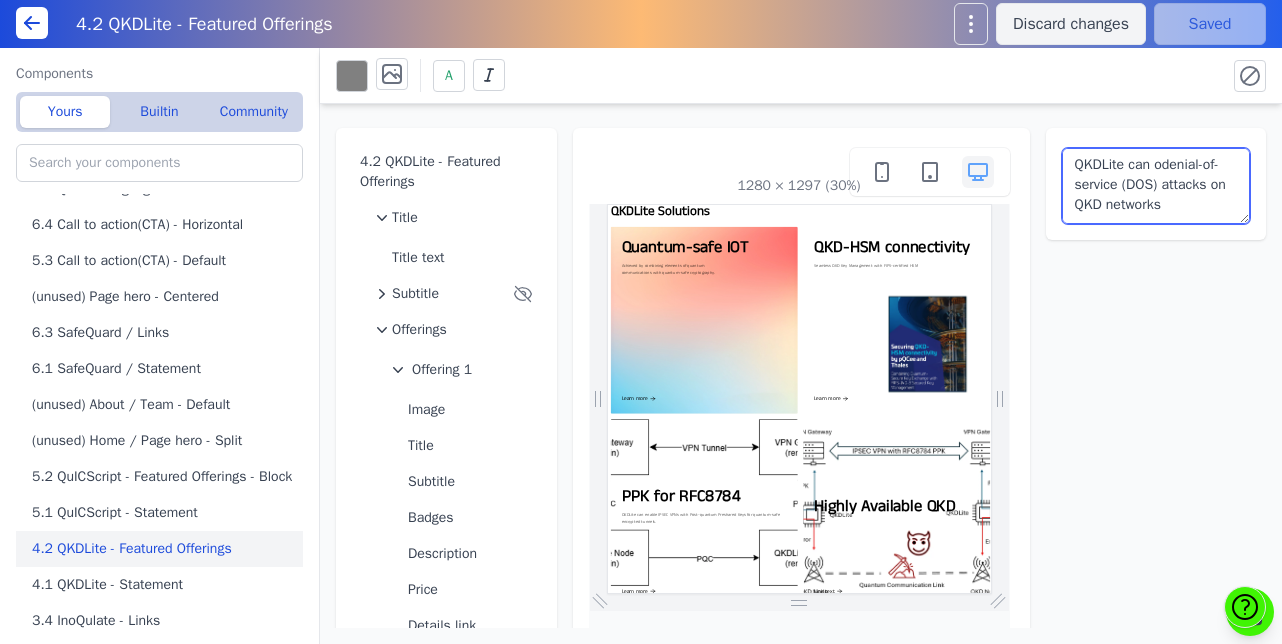 scroll, scrollTop: 8, scrollLeft: 0, axis: vertical 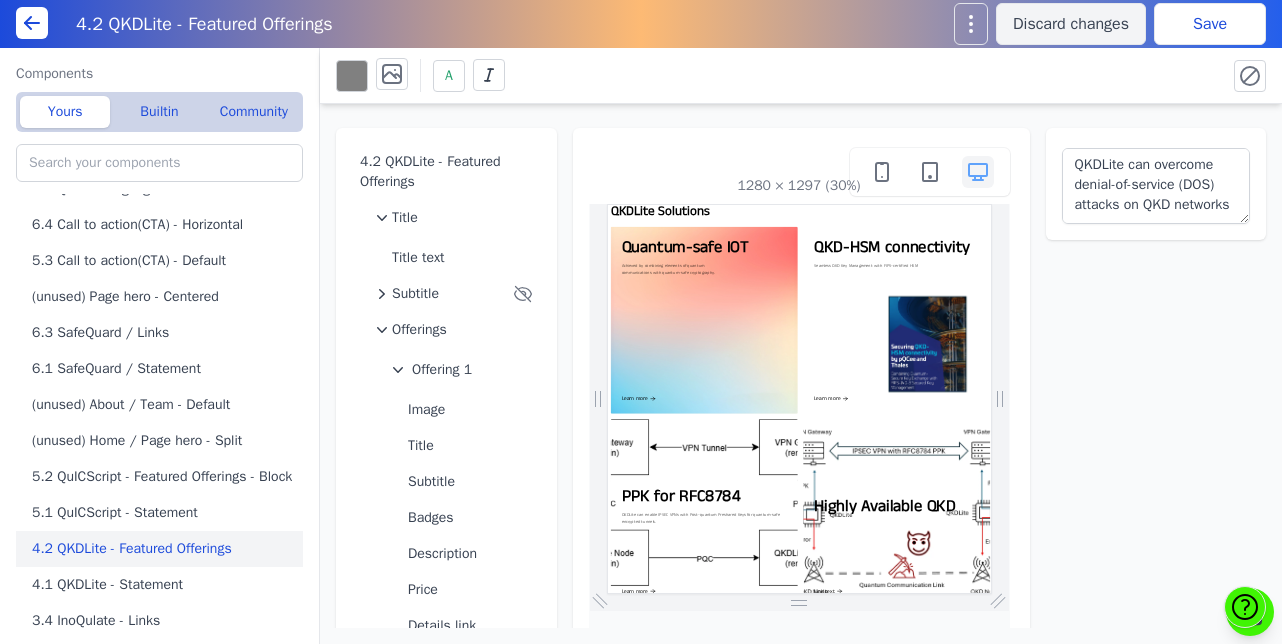 click on "4.2 QKDLite - Featured Offerings Title Title text Subtitle Offerings Offering 1 Image Title Subtitle Badges Description Price Details link Offering 2 Offering 3 Image Title Subtitle Badges Description Price Details link Offering 4 Image Title Subtitle Badges Description Price Details link  New offering 1280 × 1297 (30%)  QKDLite can overcome denial-of-service (DOS) attacks on QKD networks" at bounding box center (801, 366) 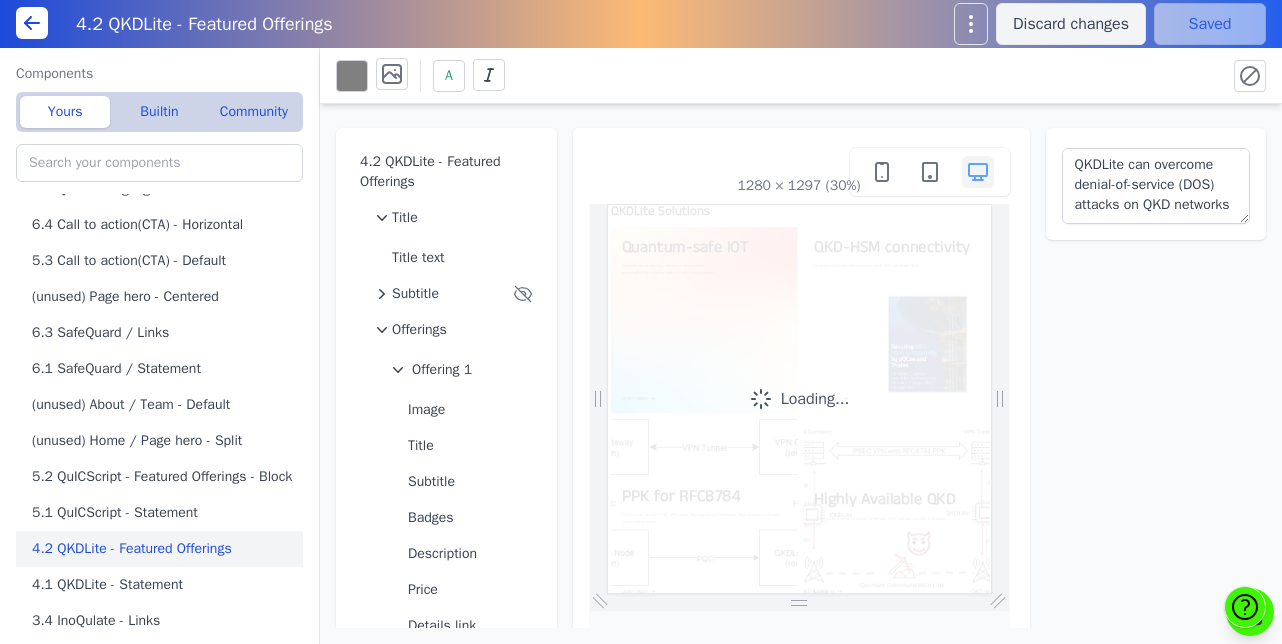 scroll, scrollTop: 0, scrollLeft: 0, axis: both 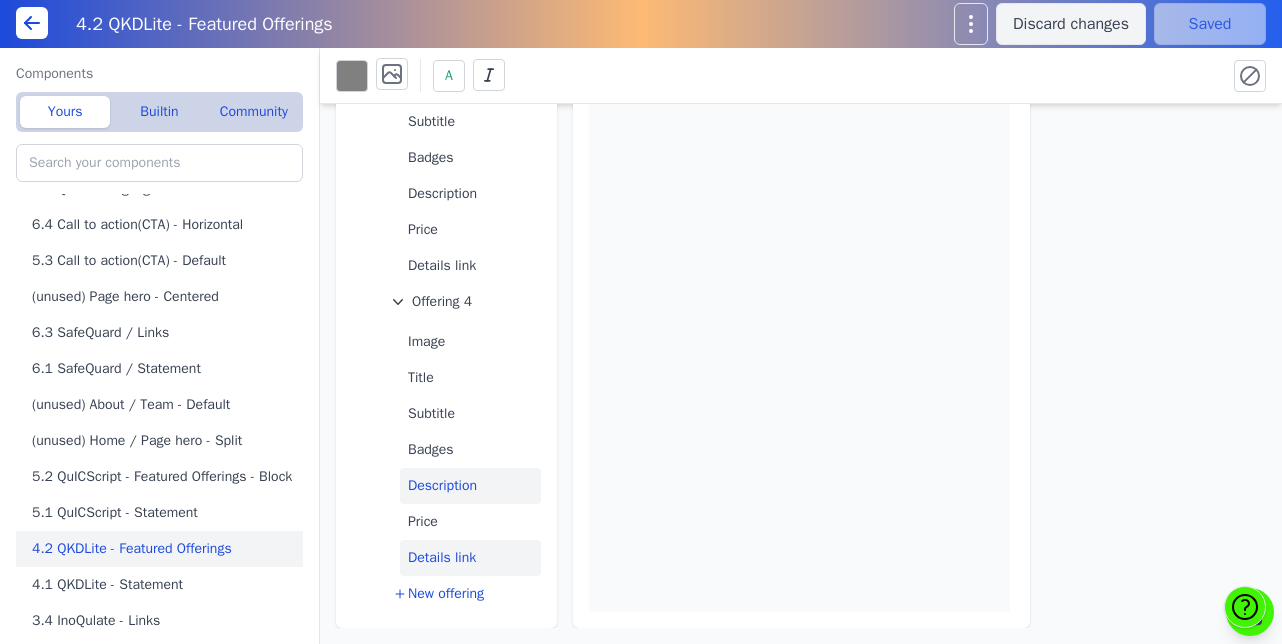 click on "Details link" at bounding box center (470, 558) 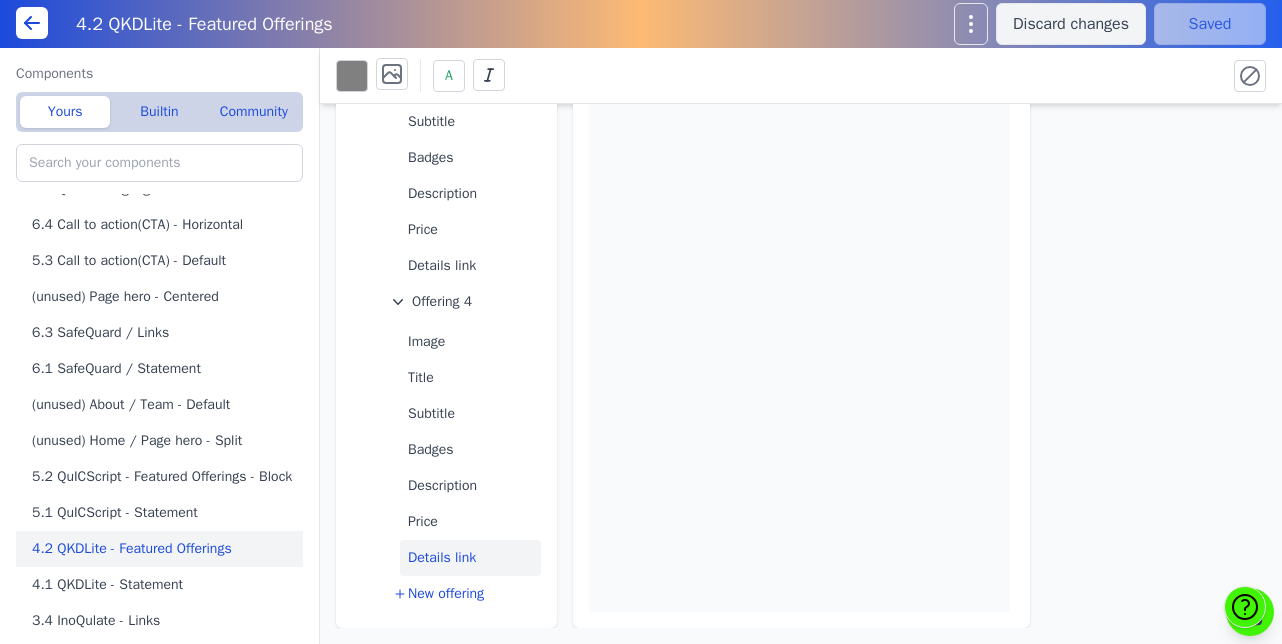 scroll, scrollTop: 0, scrollLeft: 0, axis: both 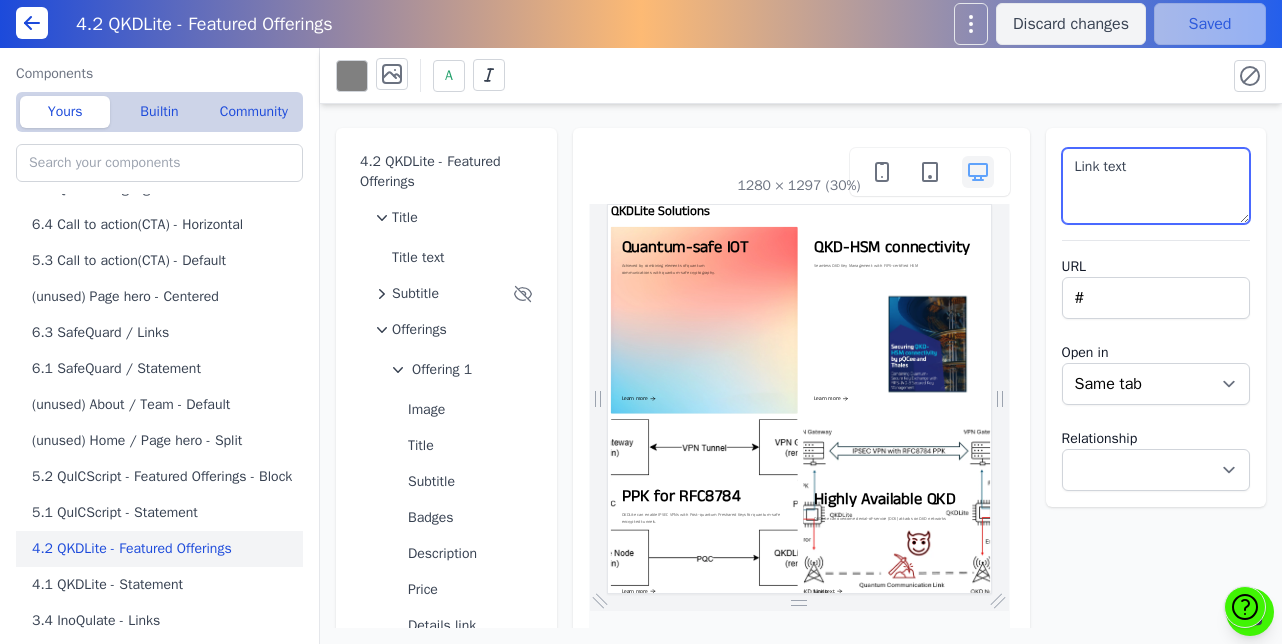 drag, startPoint x: 1149, startPoint y: 171, endPoint x: 979, endPoint y: 170, distance: 170.00294 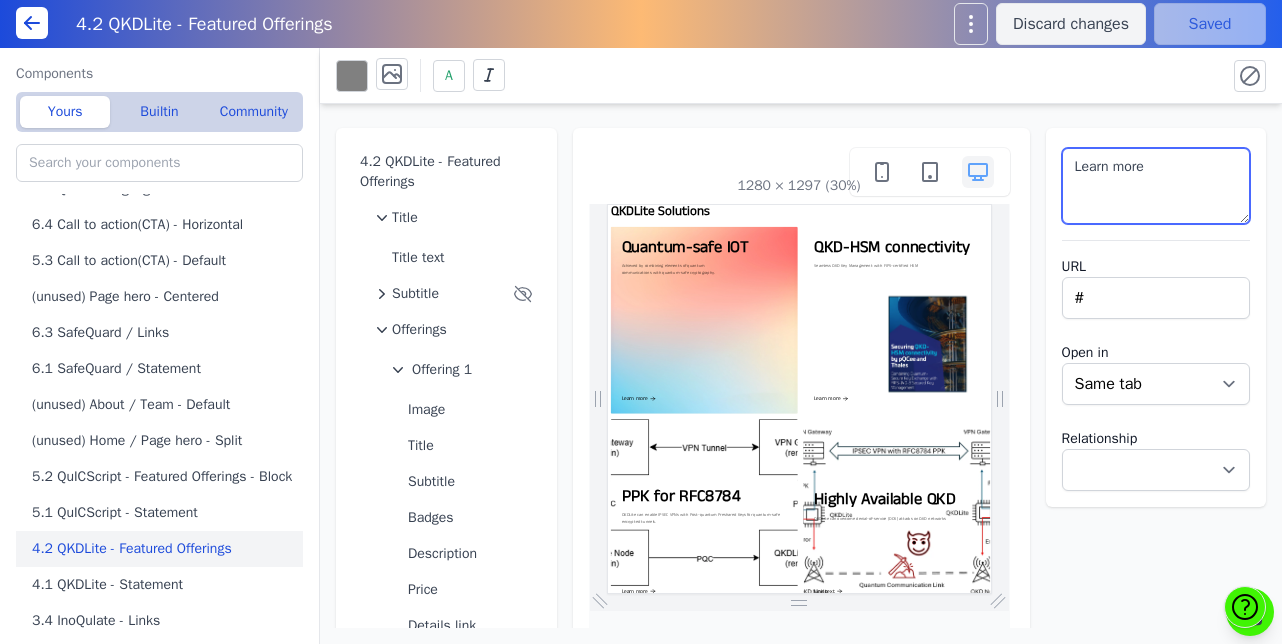 type on "Learn more" 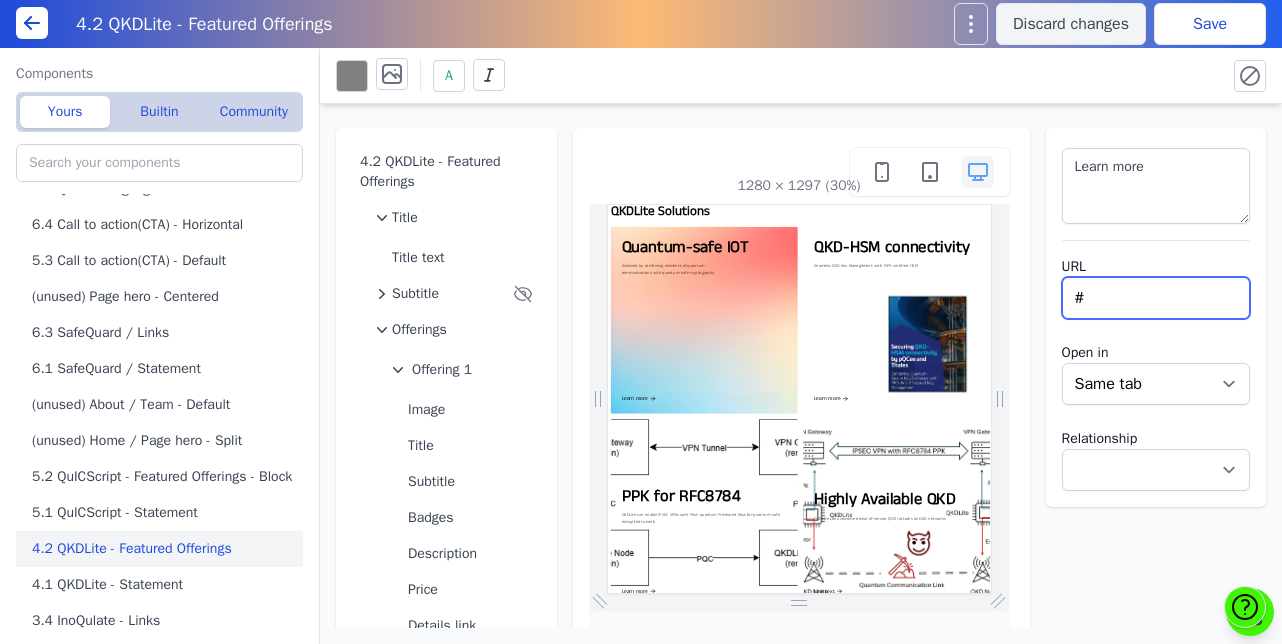 paste on "https://qcve.org/blog/making-qkd-vpn-setups-resilient-against-disruptions" 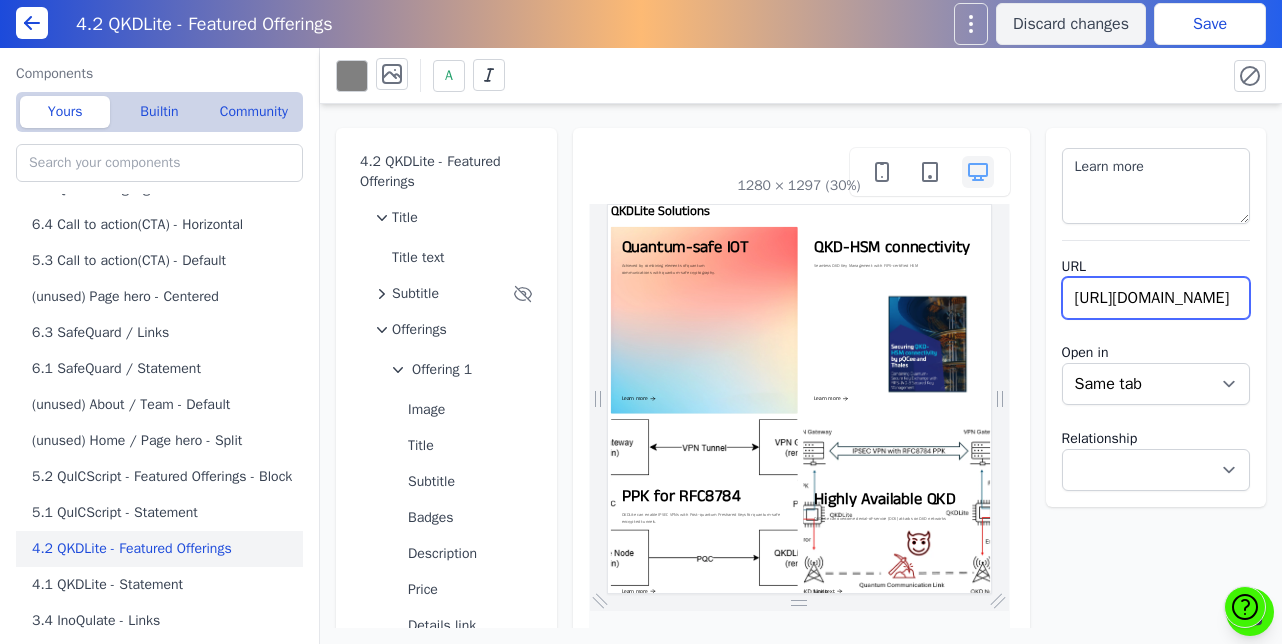 scroll, scrollTop: 0, scrollLeft: 372, axis: horizontal 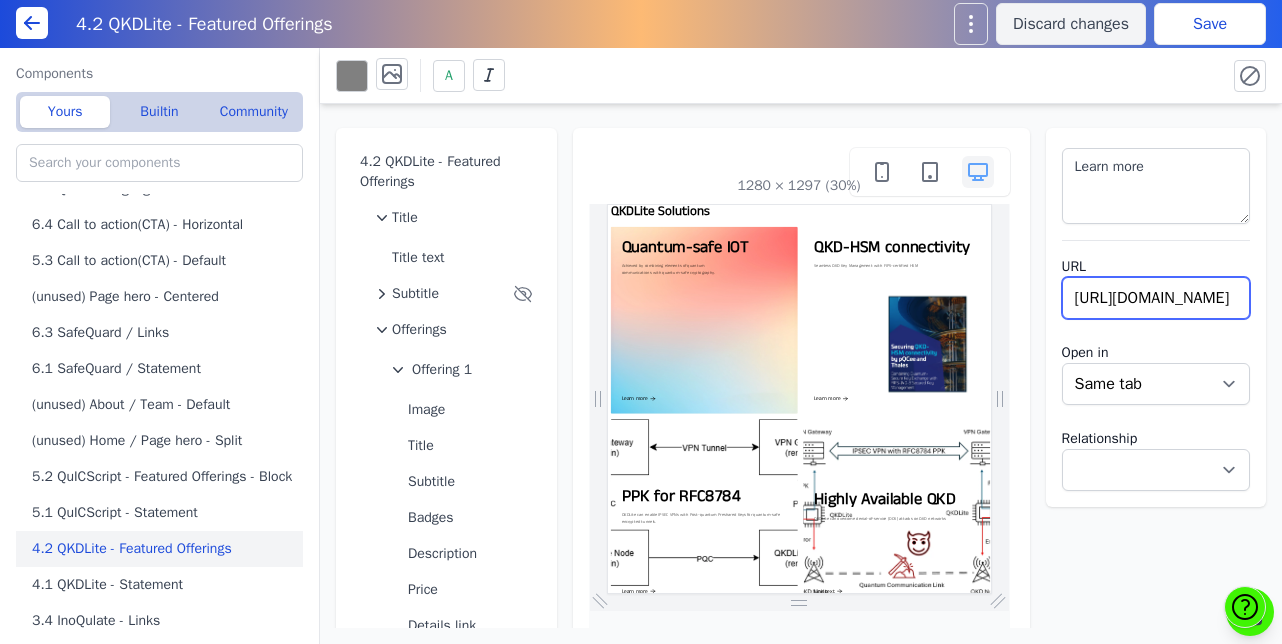 type on "https://qcve.org/blog/making-qkd-vpn-setups-resilient-against-disruptions" 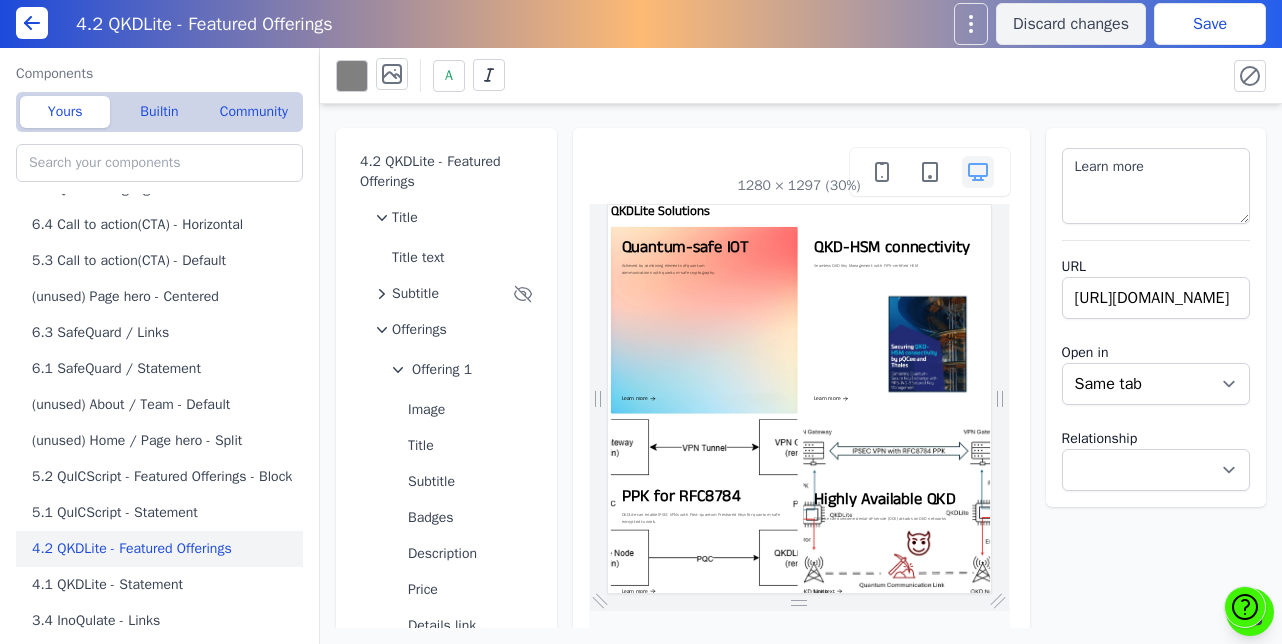 select 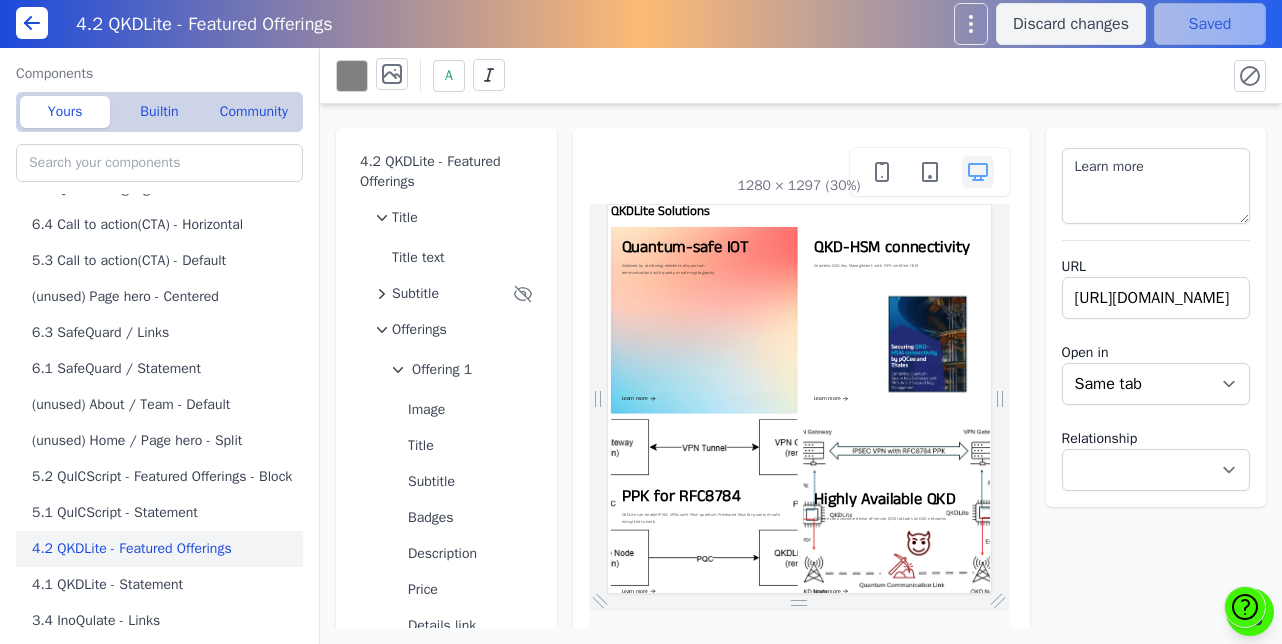 scroll, scrollTop: 0, scrollLeft: 0, axis: both 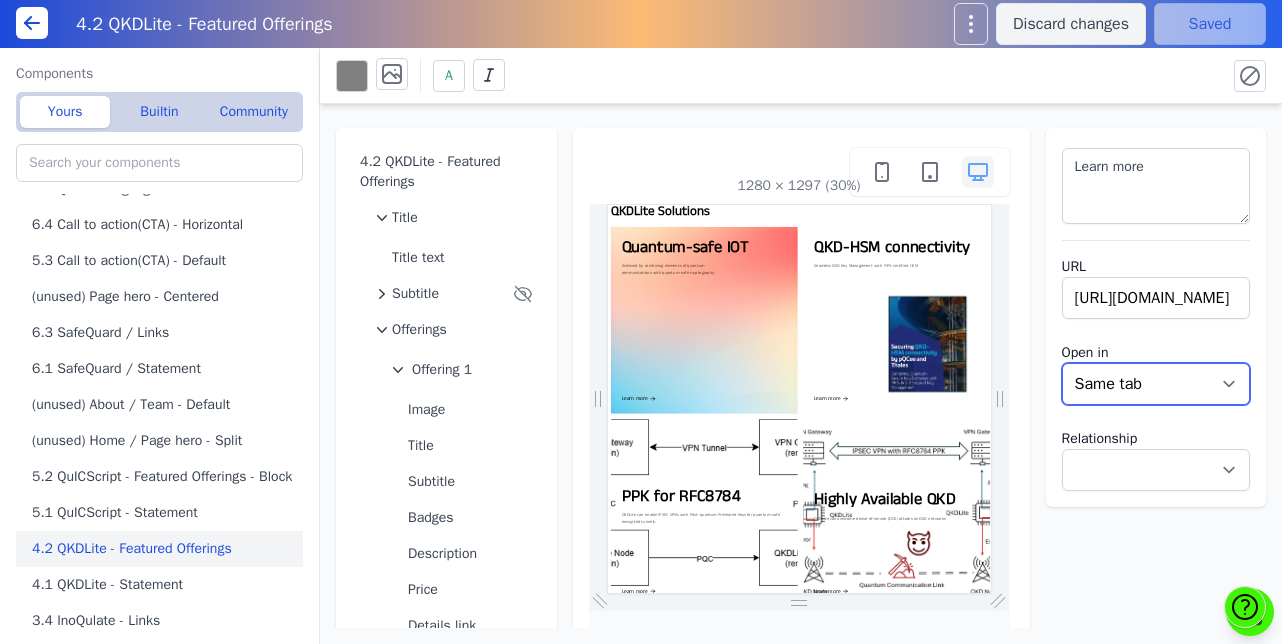 click on "New tab Same tab" at bounding box center [1156, 384] 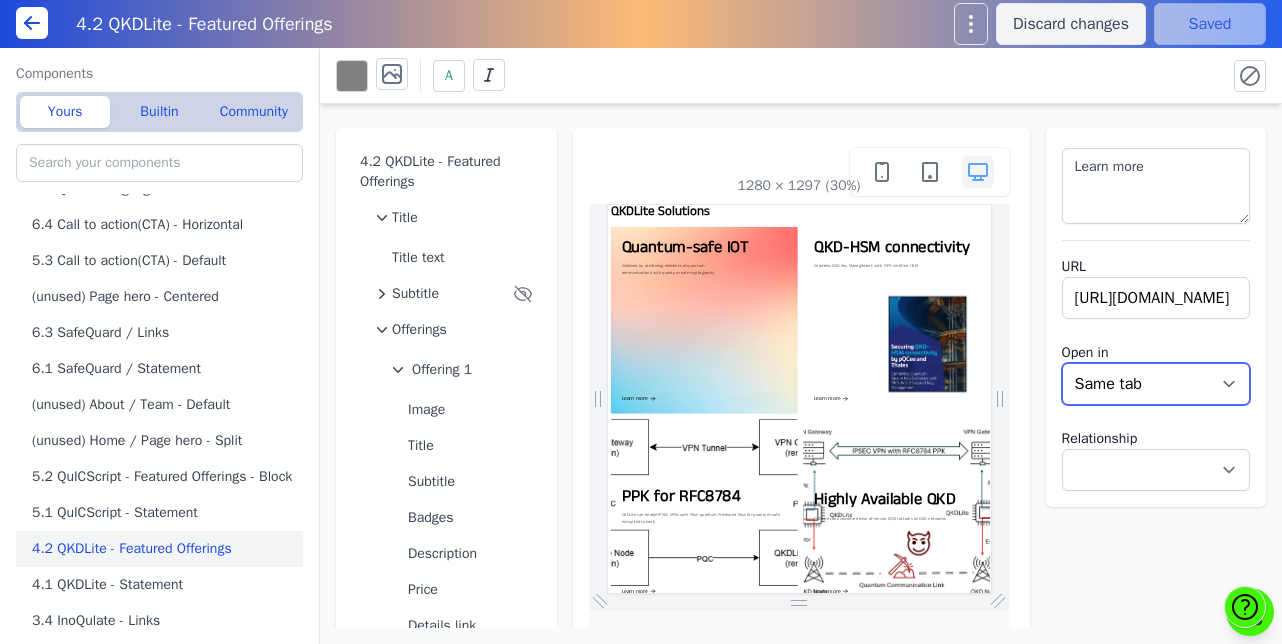 select on "_blank" 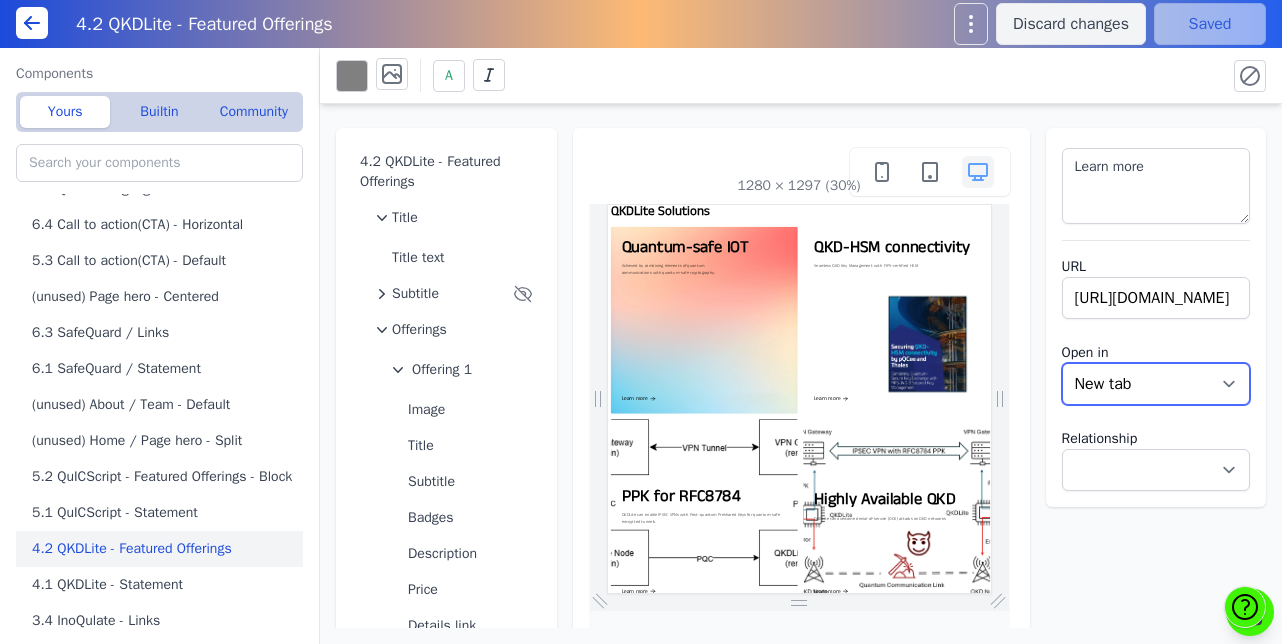 click on "New tab Same tab" at bounding box center (1156, 384) 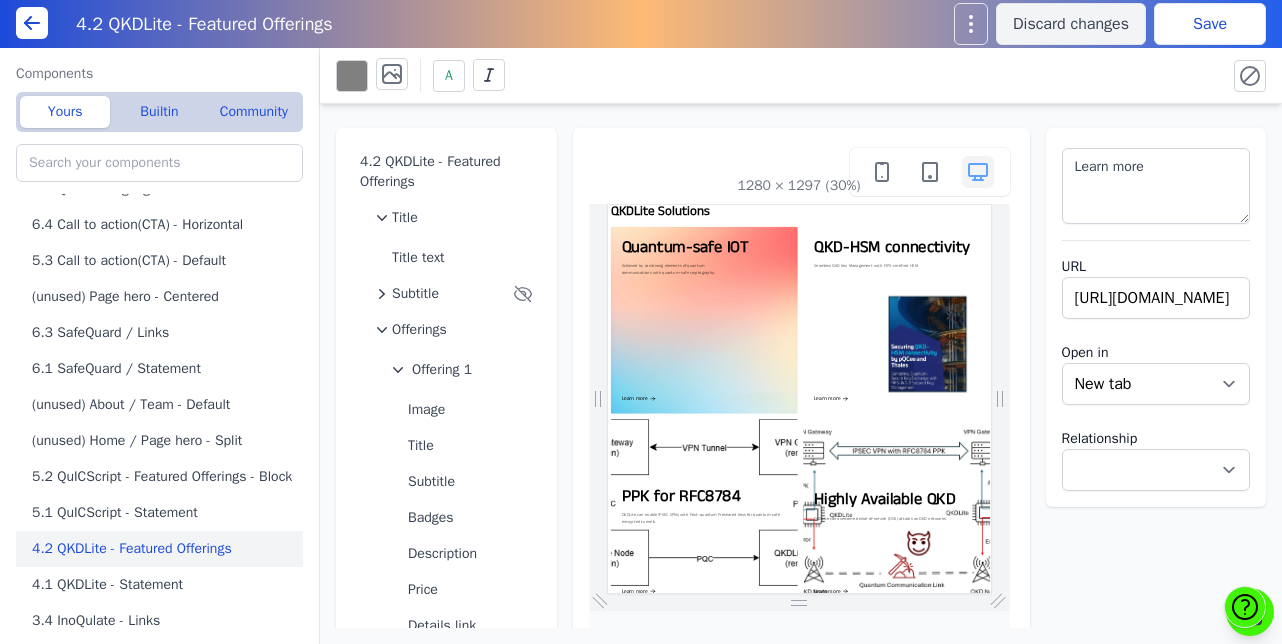 click on "Save" at bounding box center (1210, 24) 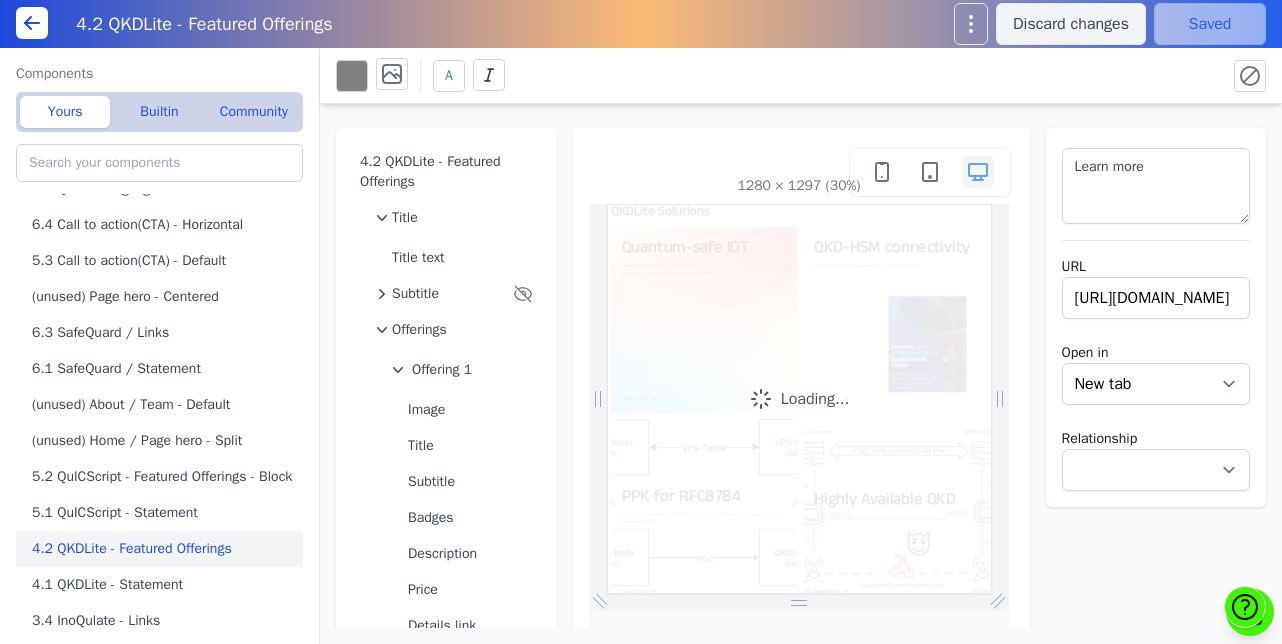 scroll, scrollTop: 0, scrollLeft: 0, axis: both 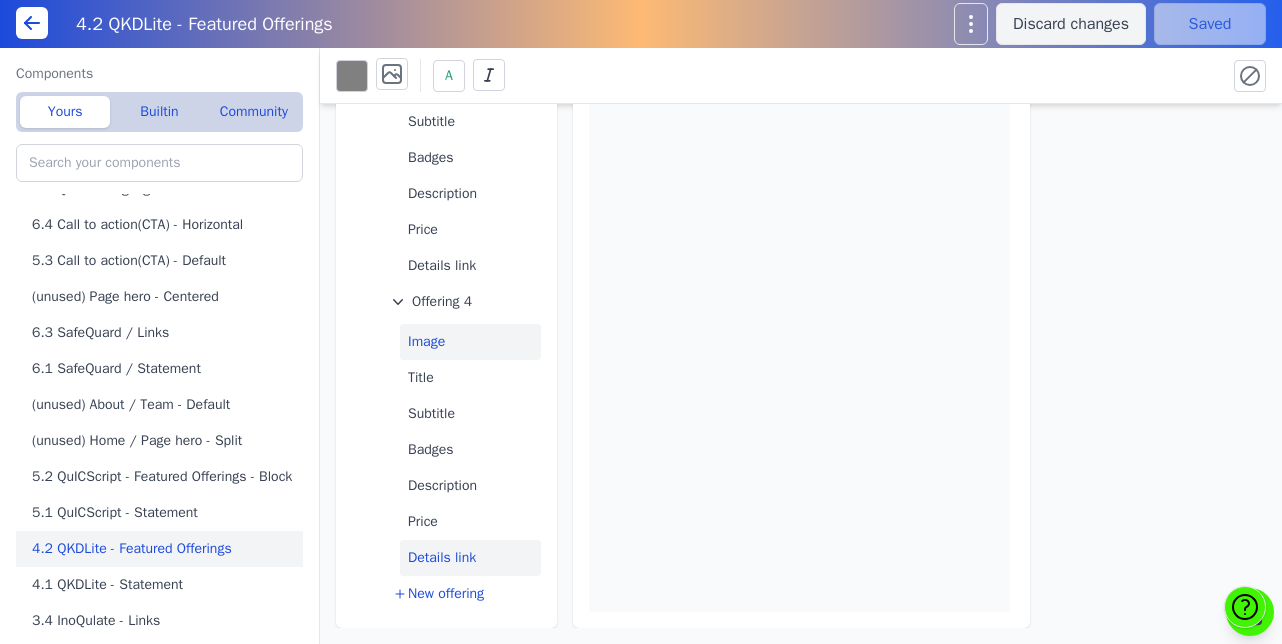 click on "Image" at bounding box center (470, 342) 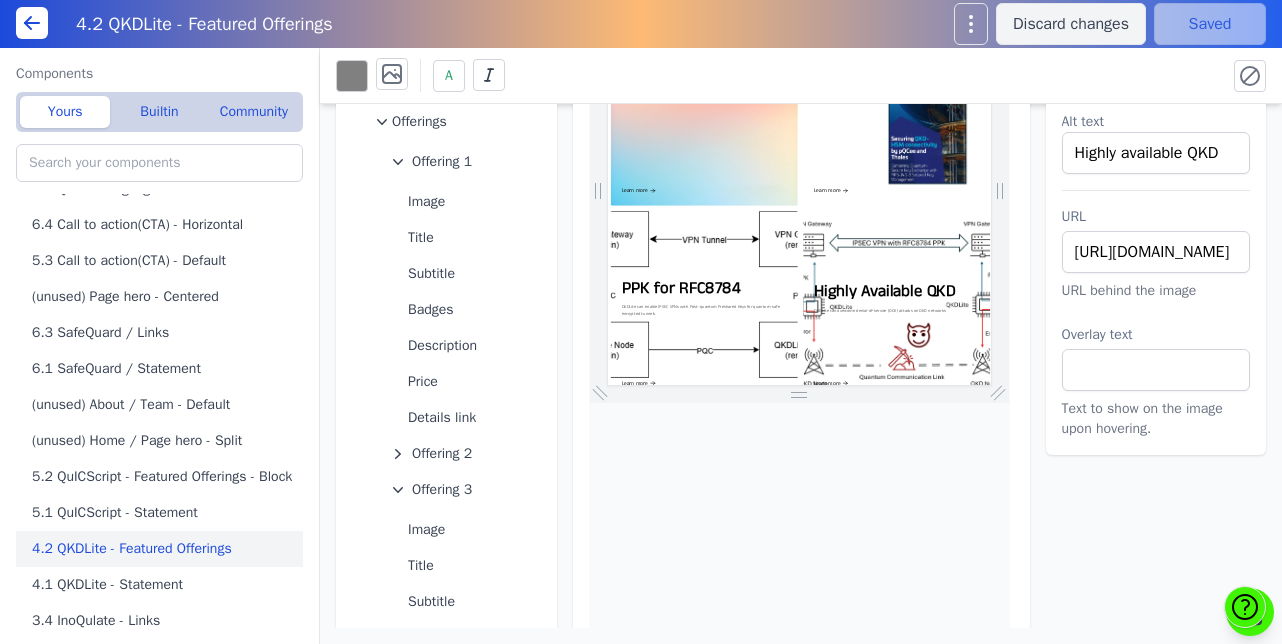 scroll, scrollTop: 0, scrollLeft: 0, axis: both 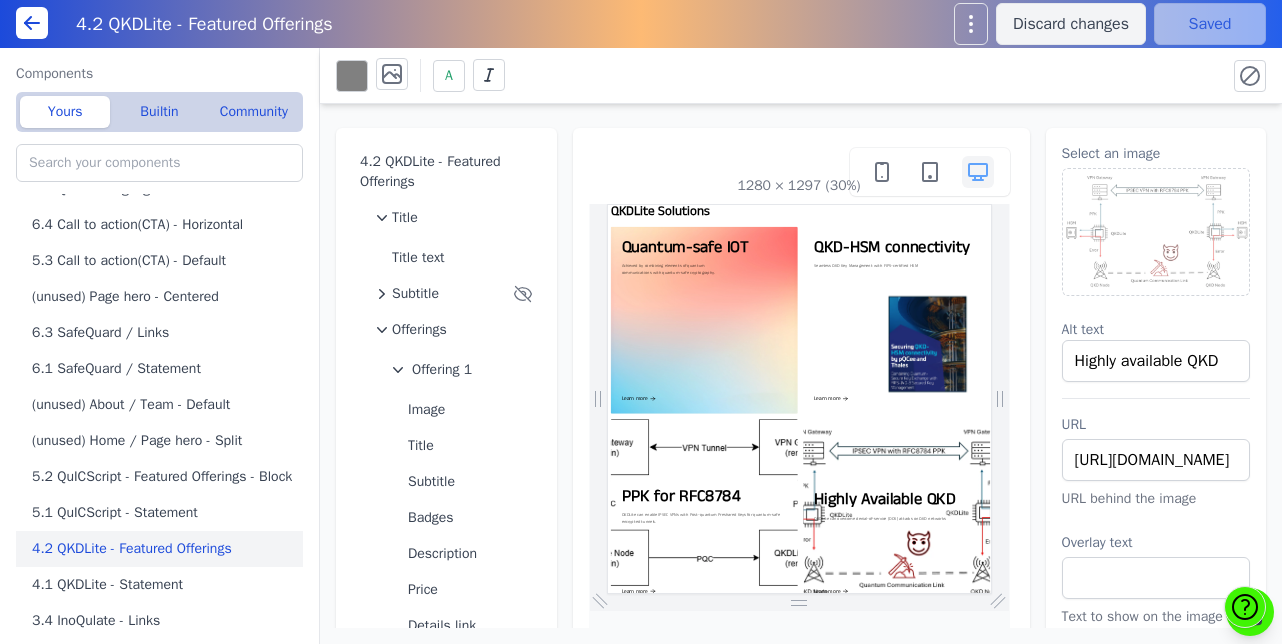 click at bounding box center [1156, 232] 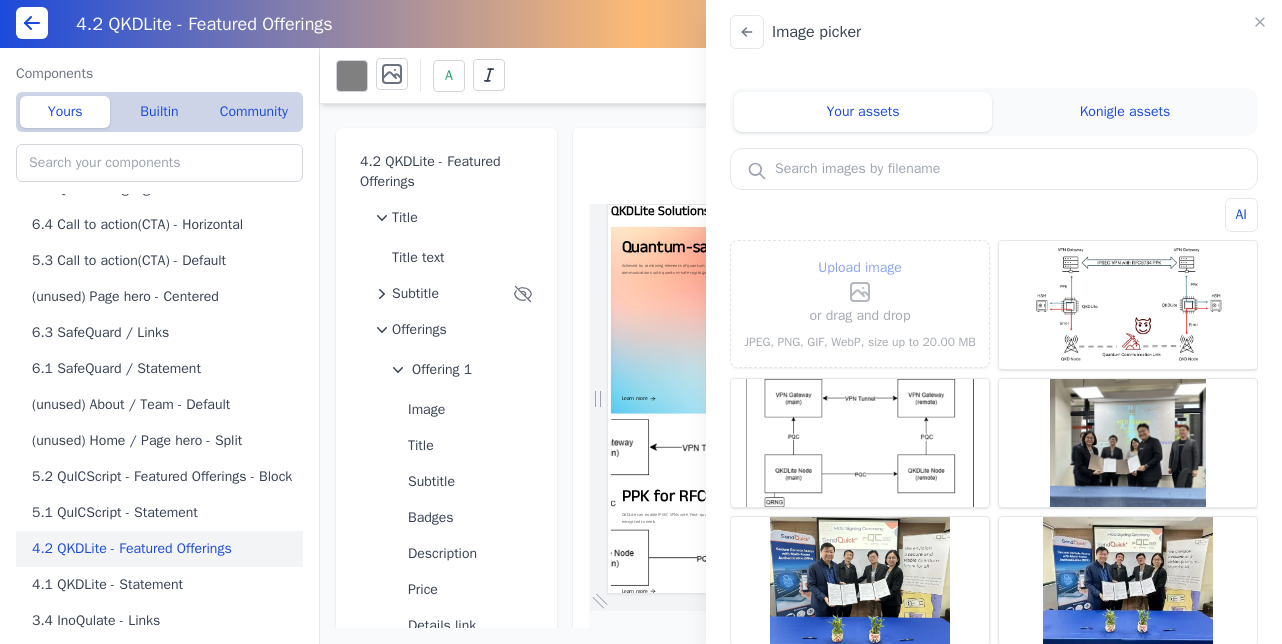 click on "Upload image" at bounding box center [860, 280] 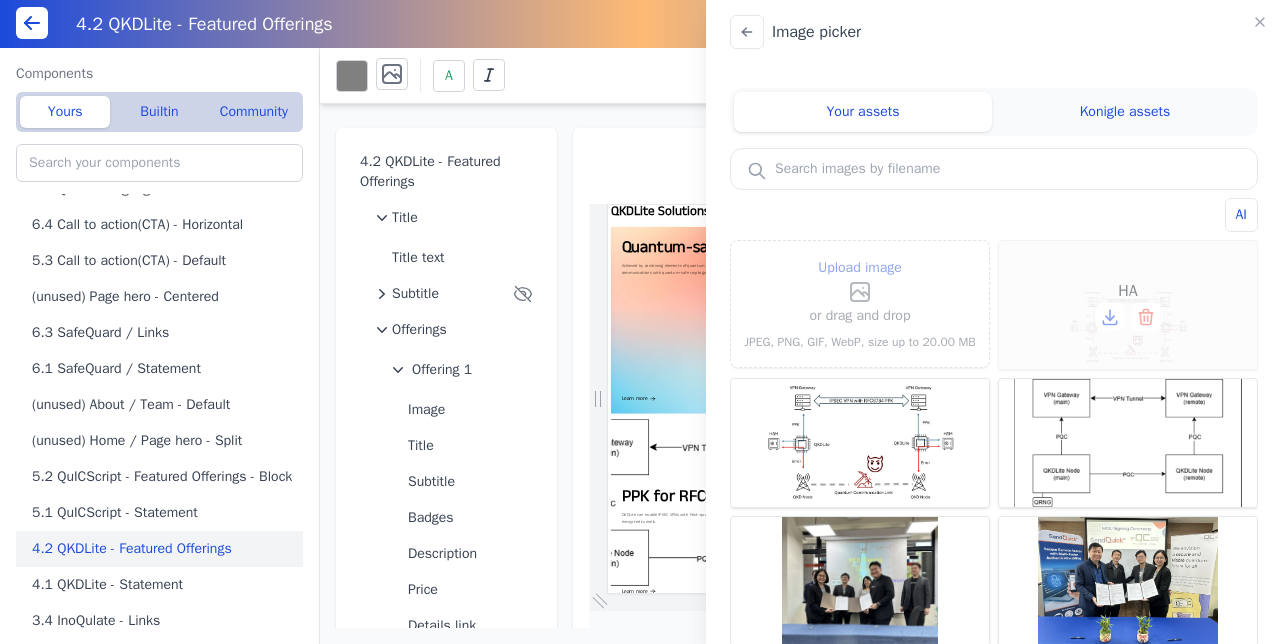 click on "HA" at bounding box center (1128, 305) 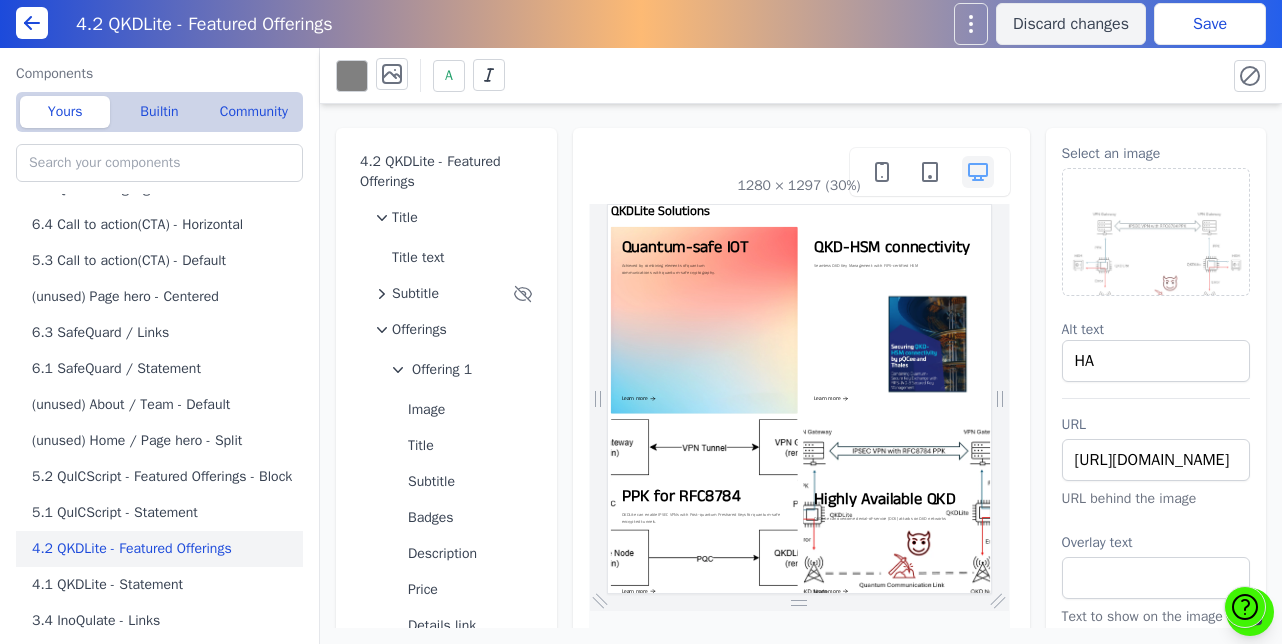 click on "Save" at bounding box center (1210, 24) 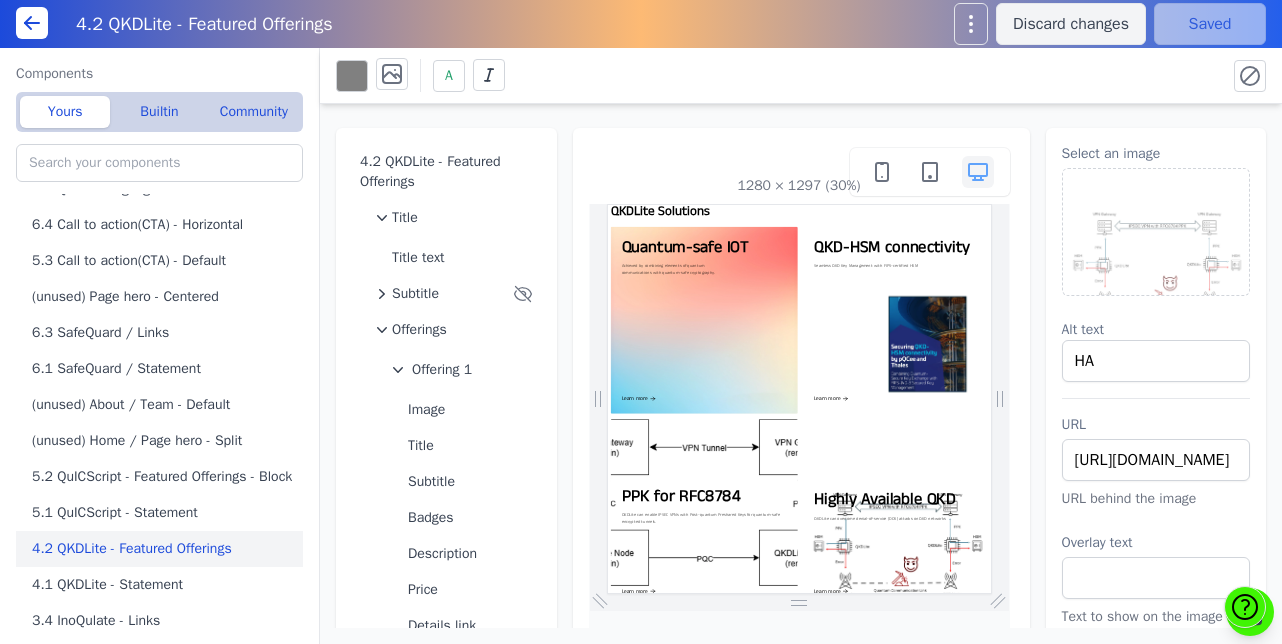 scroll, scrollTop: 72, scrollLeft: 0, axis: vertical 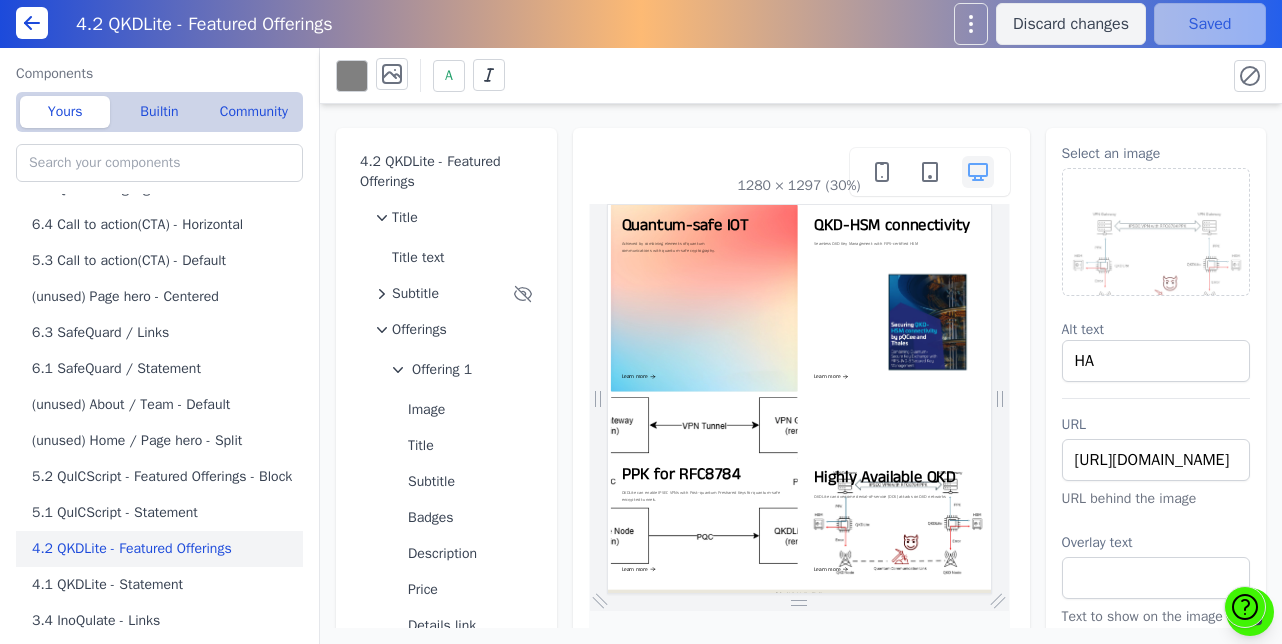 click at bounding box center (1156, 232) 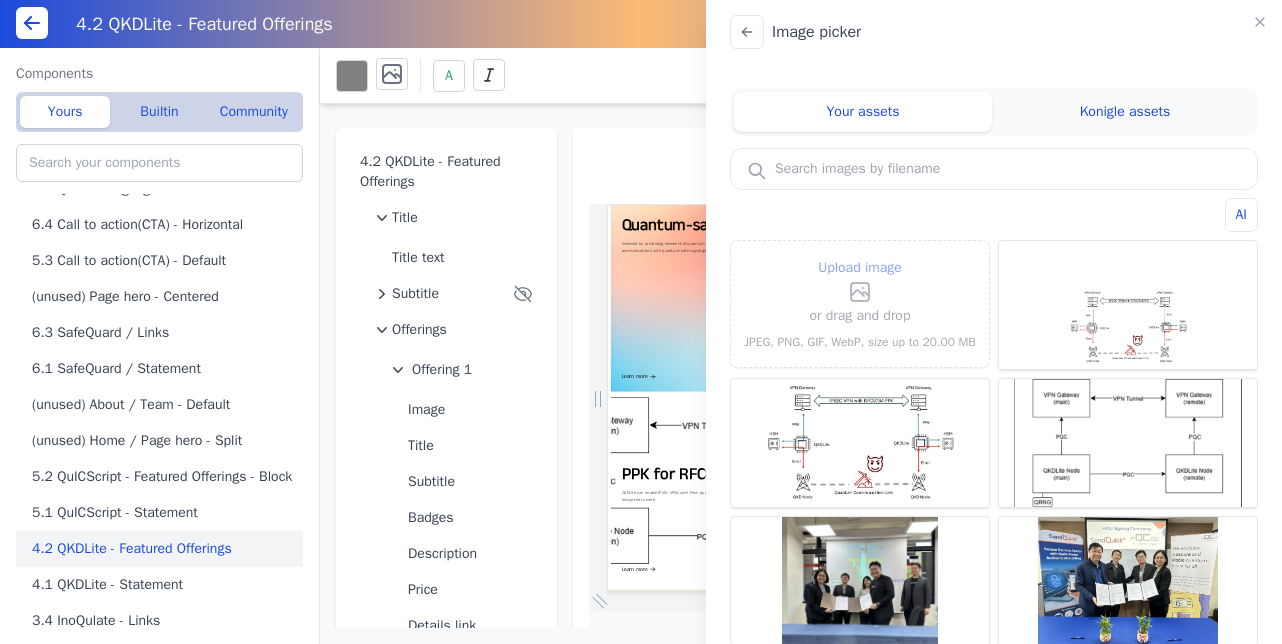 click on "Upload image" at bounding box center [860, 268] 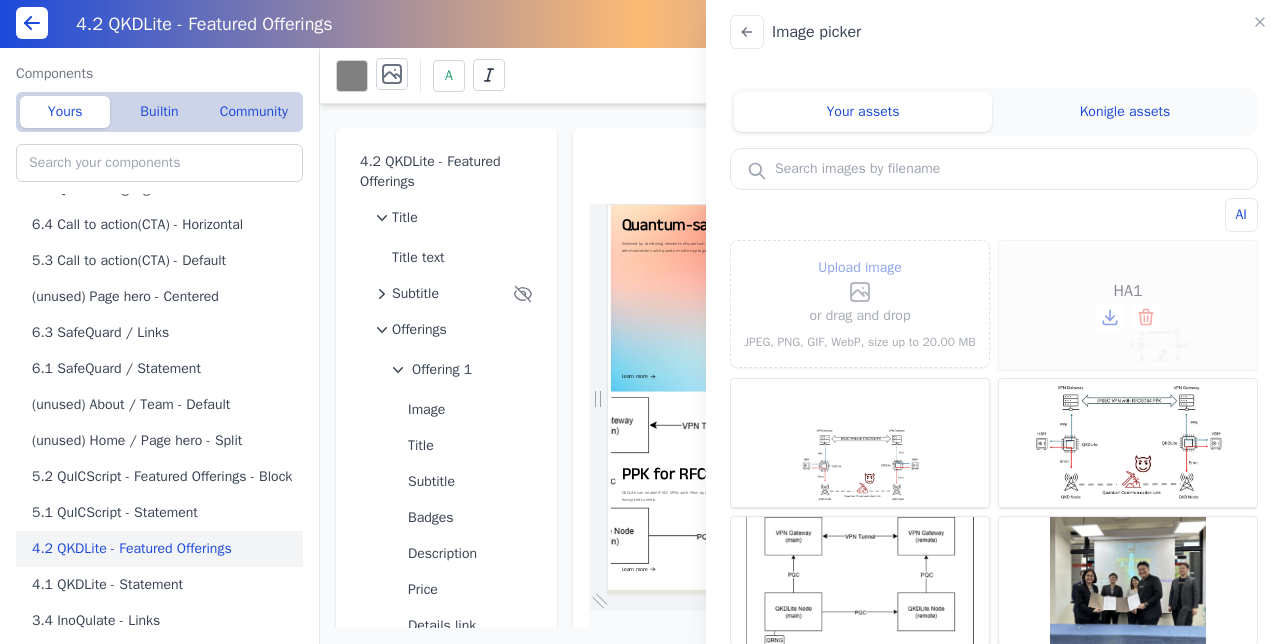 click on "HA1" at bounding box center (1128, 305) 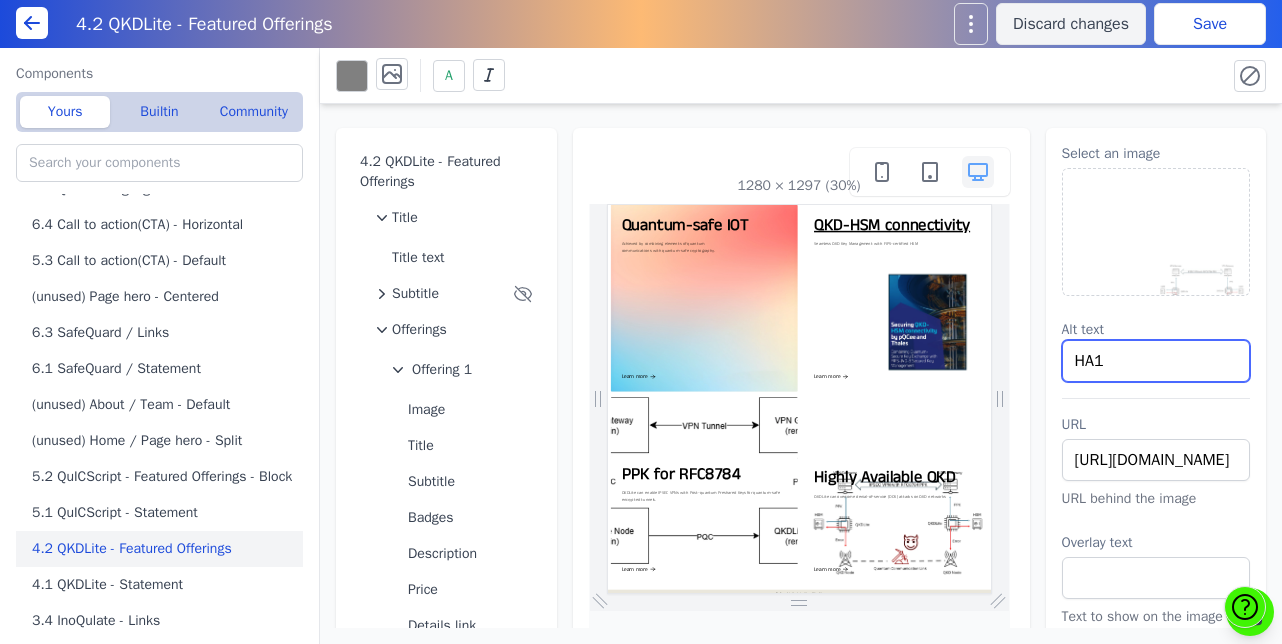 drag, startPoint x: 1717, startPoint y: 568, endPoint x: 1792, endPoint y: 710, distance: 160.58954 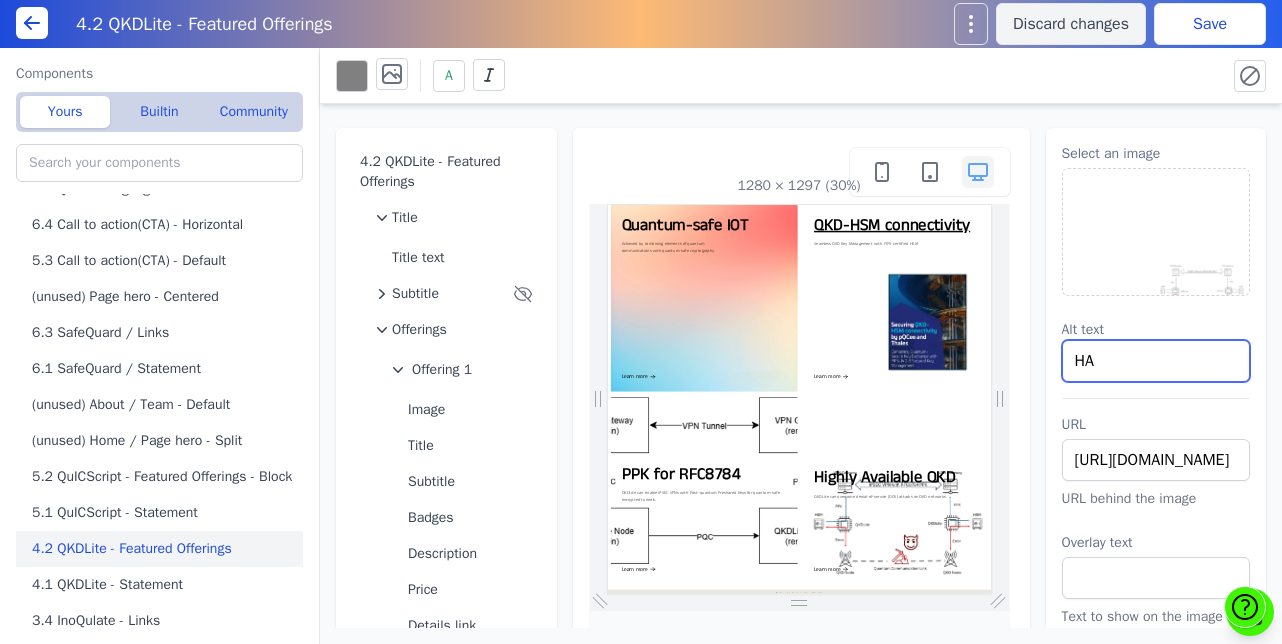 type on "H" 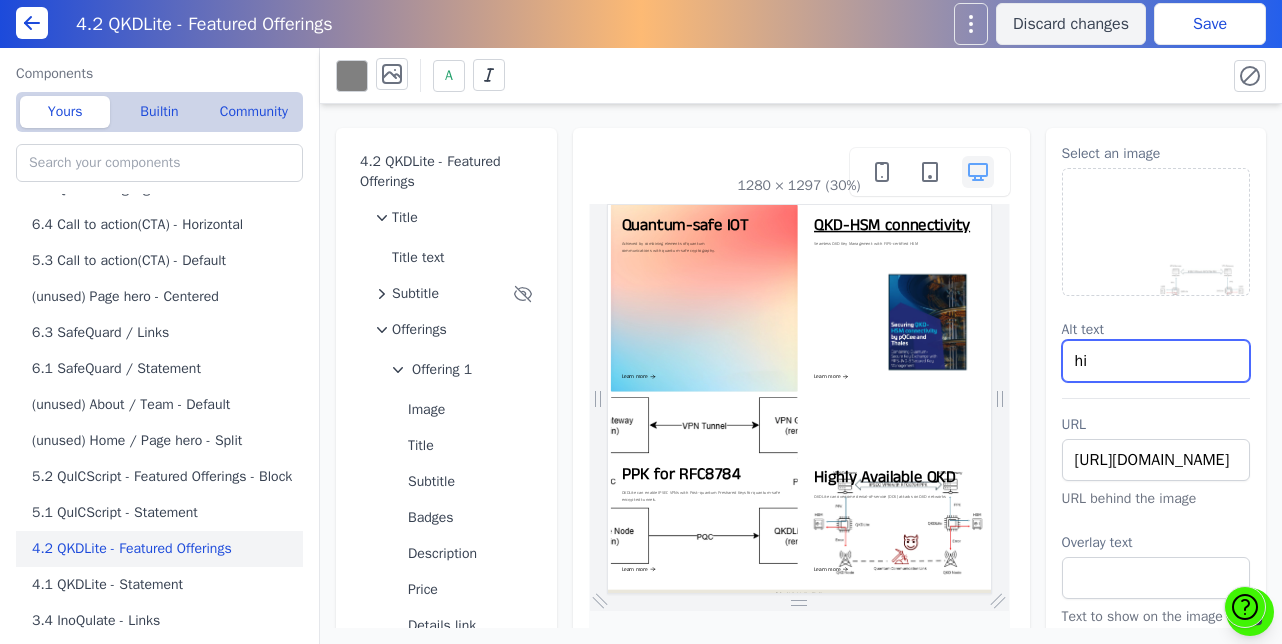 type on "h" 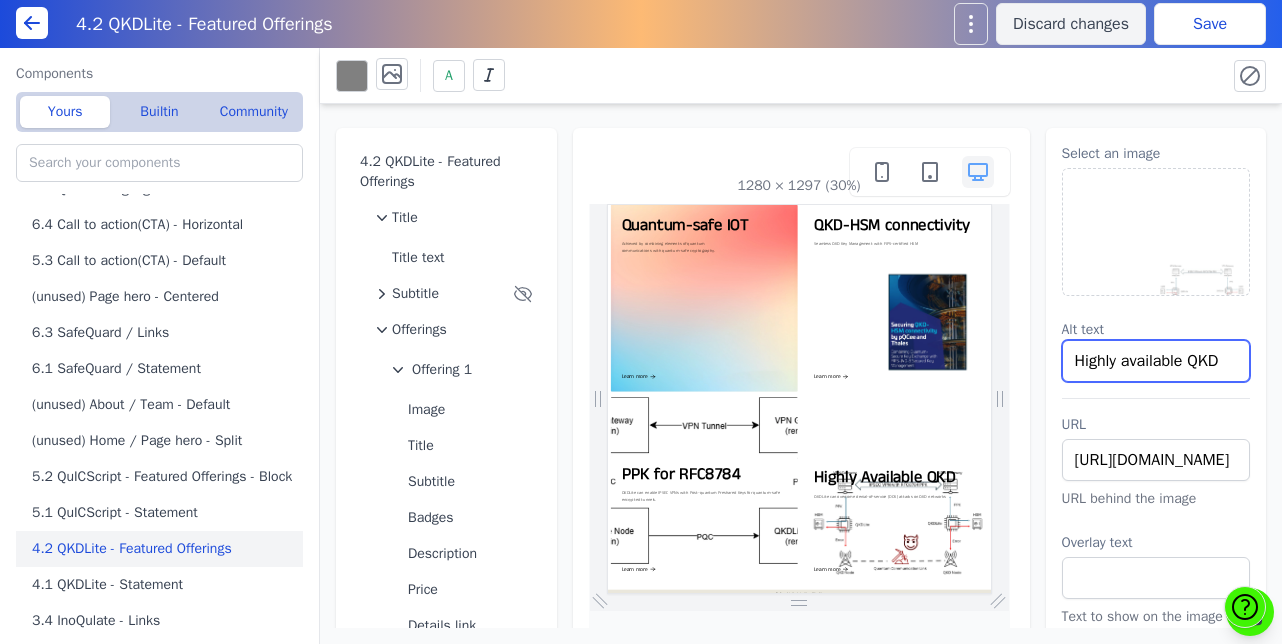 type on "Highly available QKD" 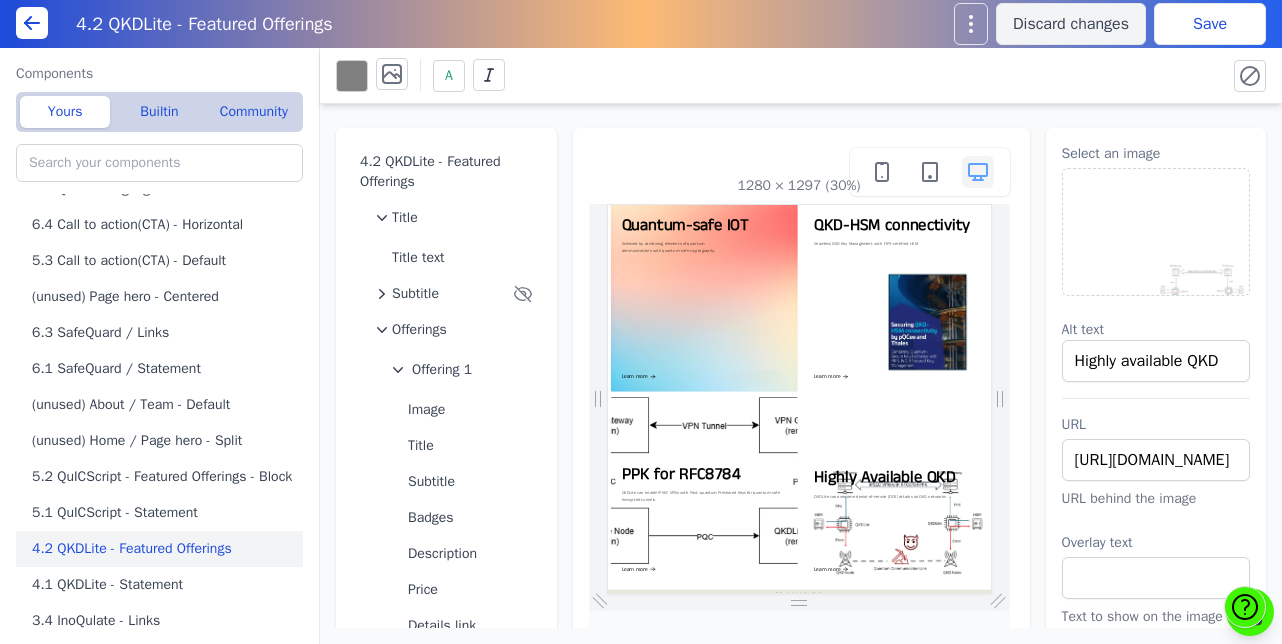 click on "Save" at bounding box center (1210, 24) 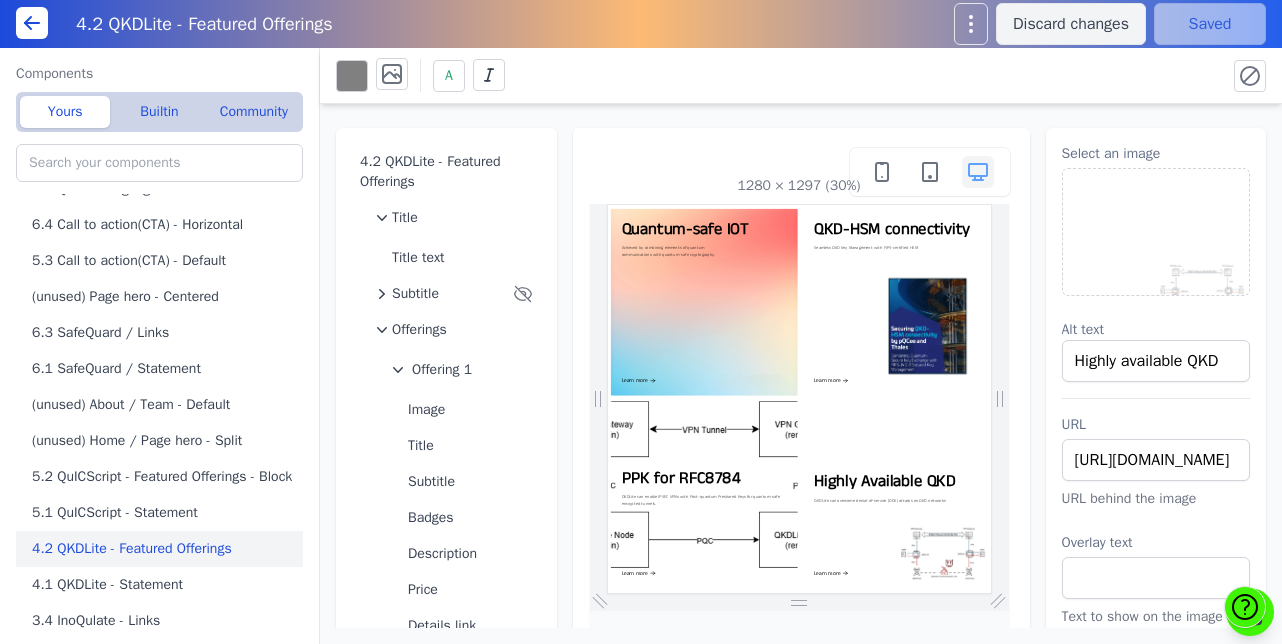 scroll, scrollTop: 62, scrollLeft: 0, axis: vertical 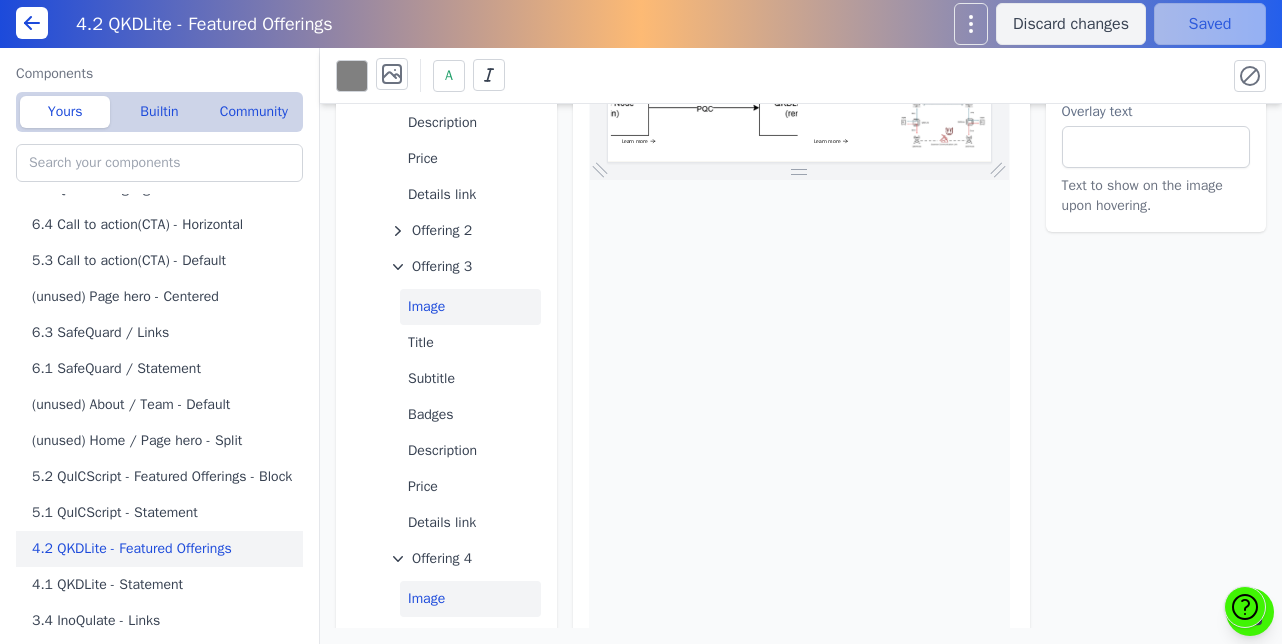 click on "Image" at bounding box center (470, 307) 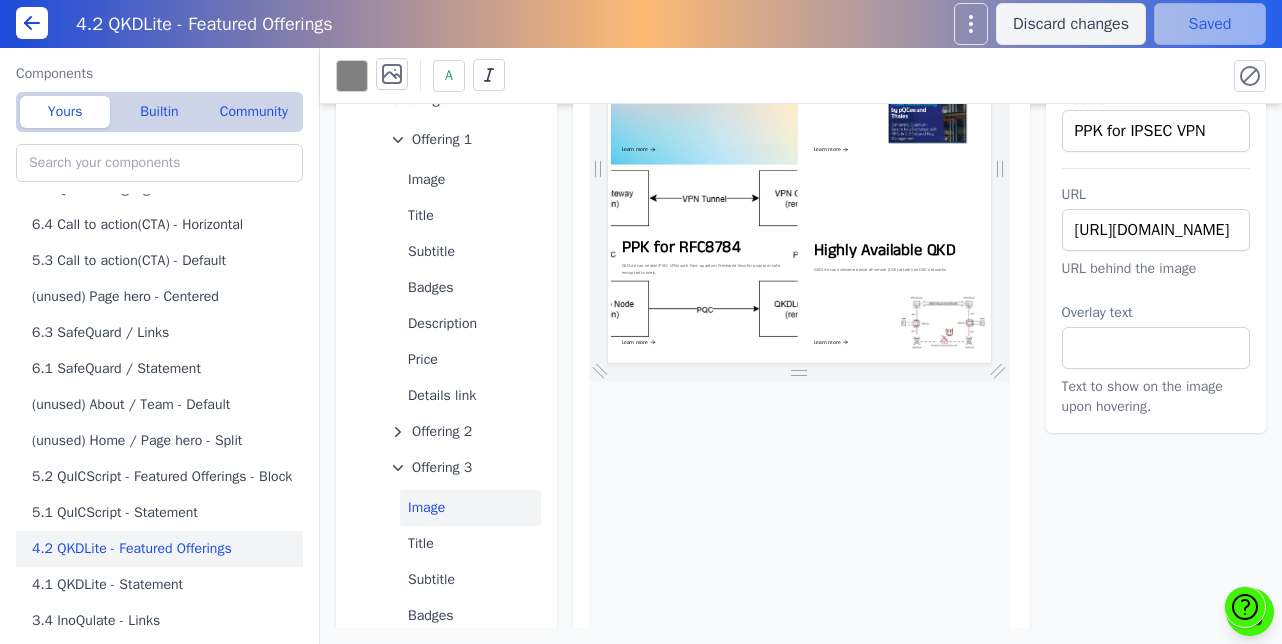 scroll, scrollTop: 0, scrollLeft: 0, axis: both 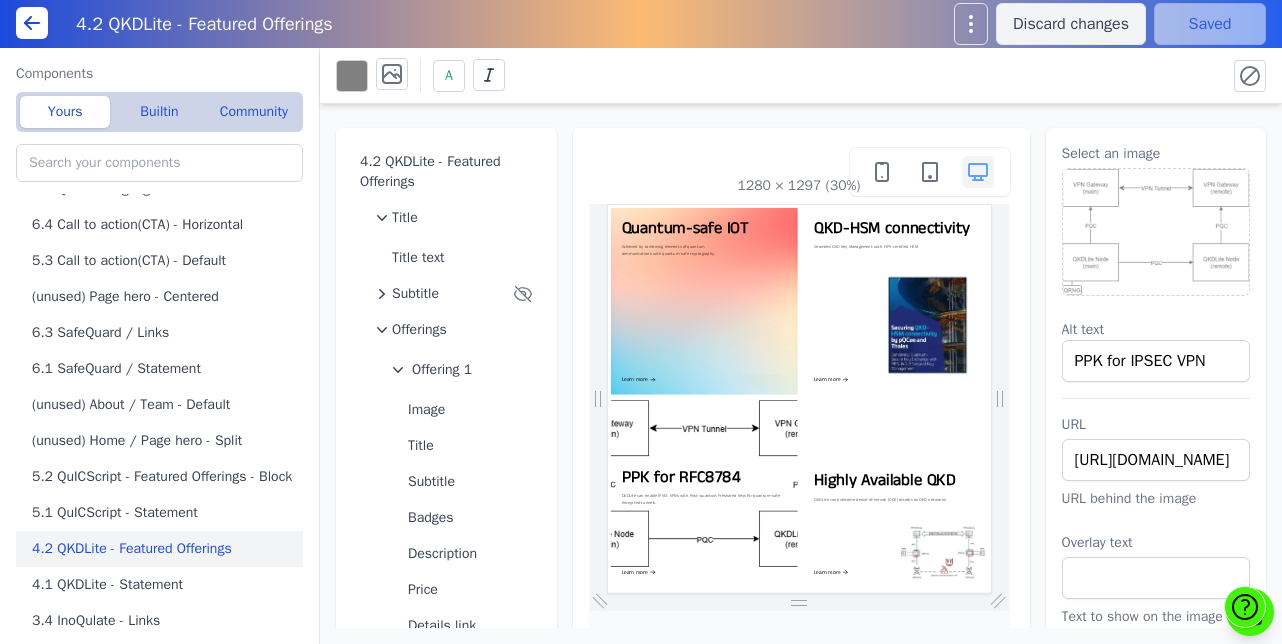 click at bounding box center (1156, 232) 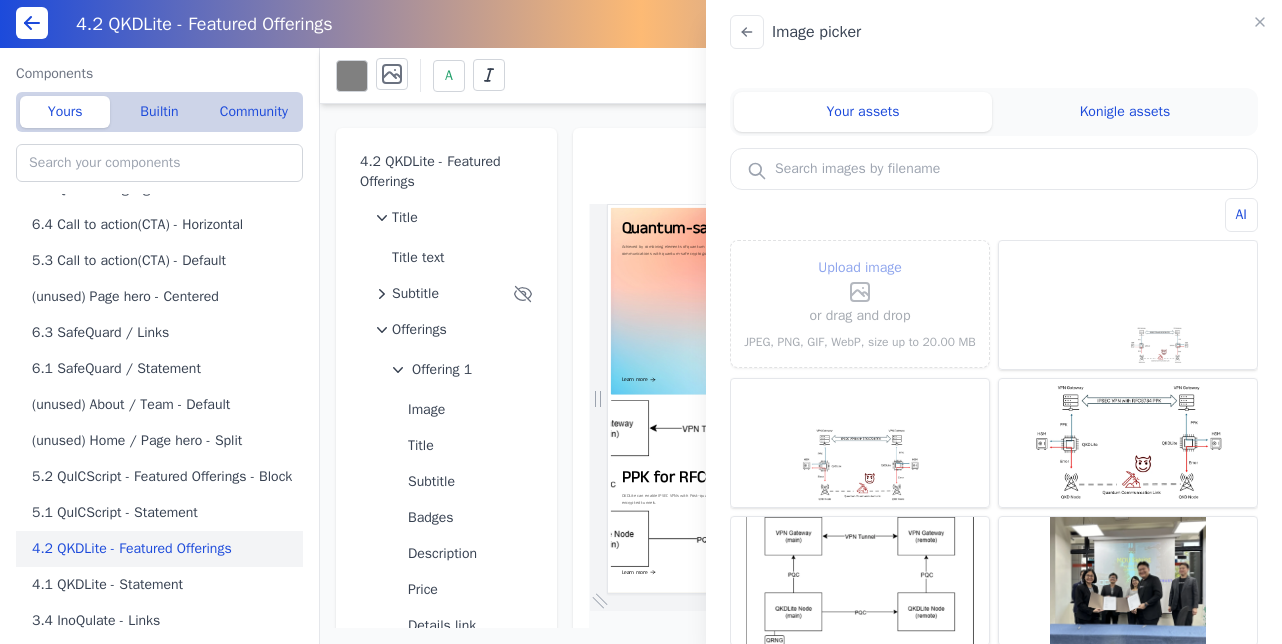 click on "Upload image" at bounding box center (860, 280) 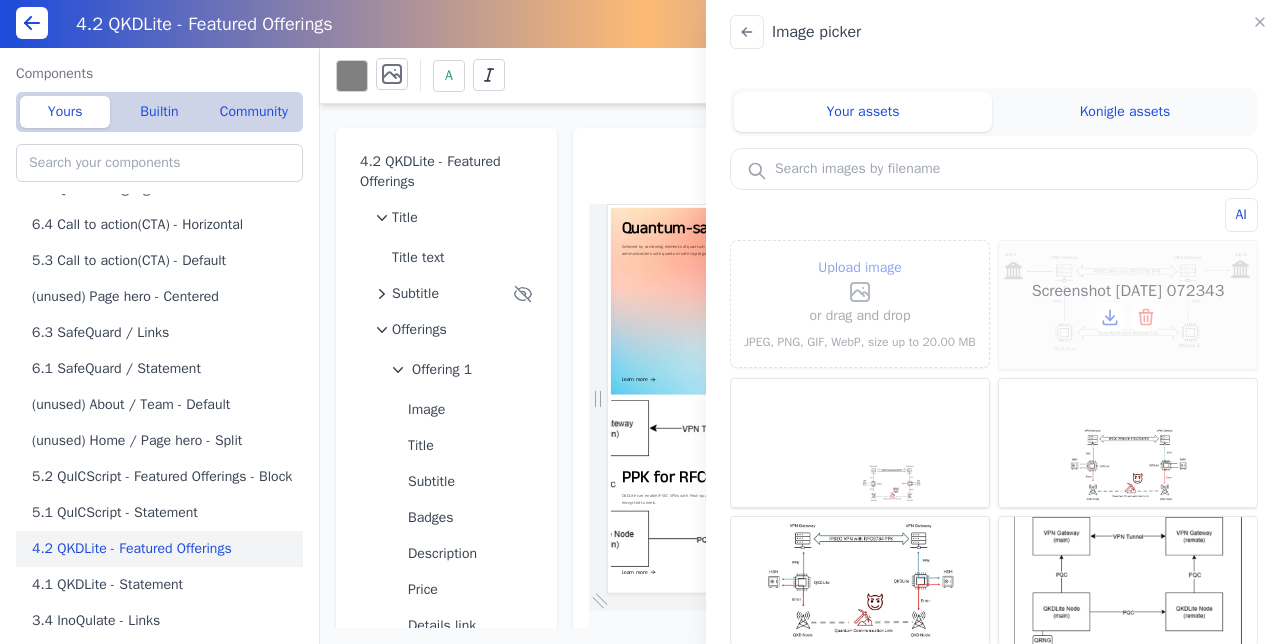 click on "Screenshot 2025-03-17 072343" at bounding box center (1128, 305) 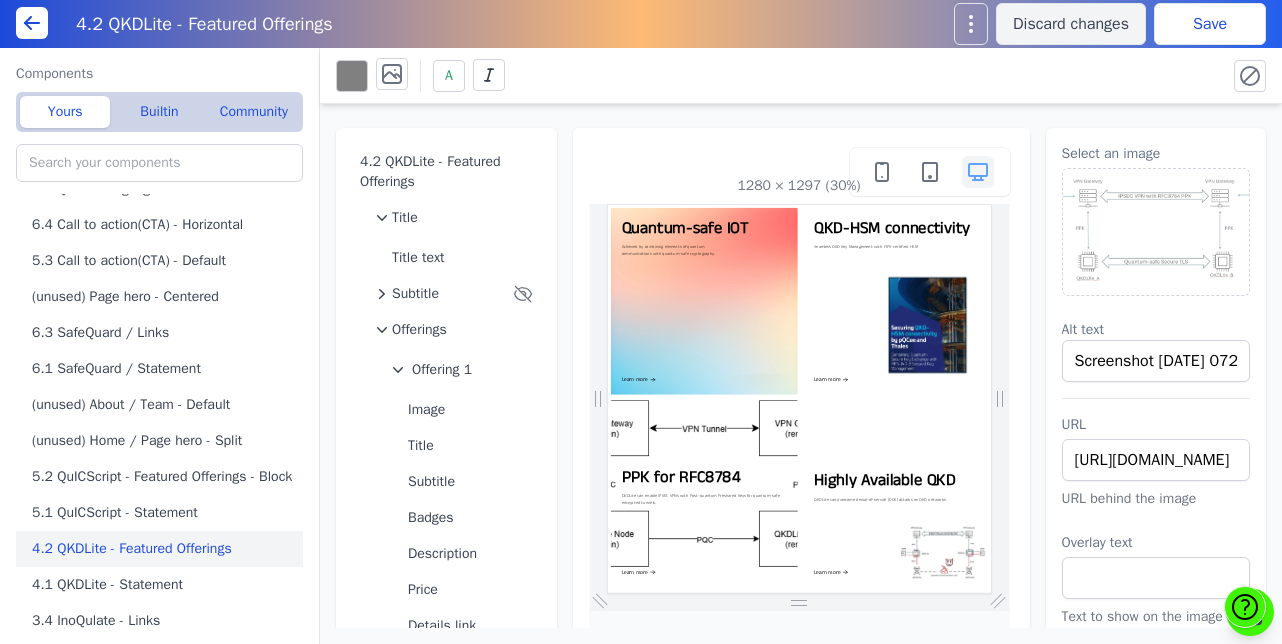 click on "Save" at bounding box center (1210, 24) 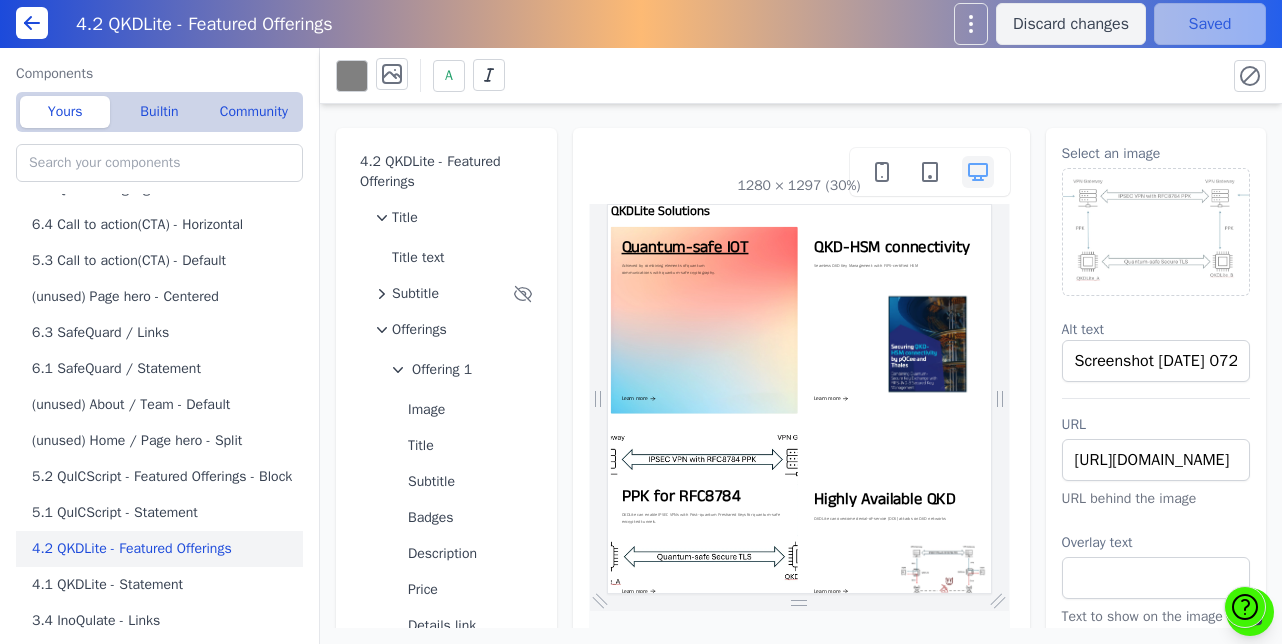 scroll, scrollTop: 0, scrollLeft: 0, axis: both 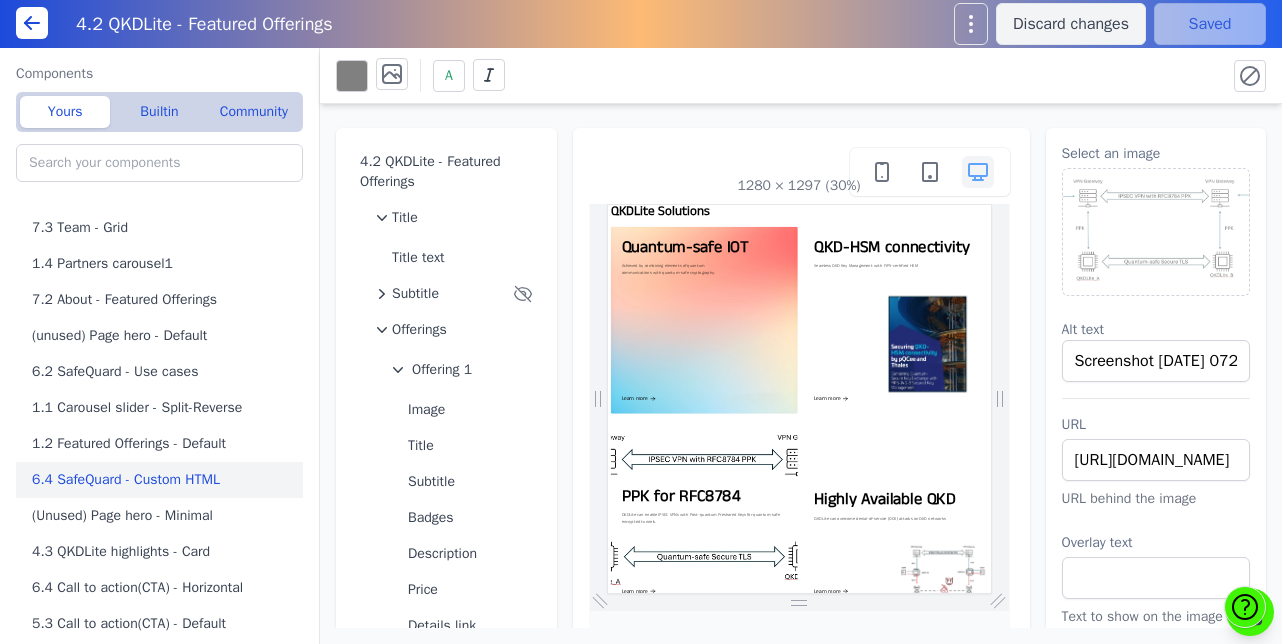 click on "6.4 SafeQuard - Custom HTML" at bounding box center (163, 480) 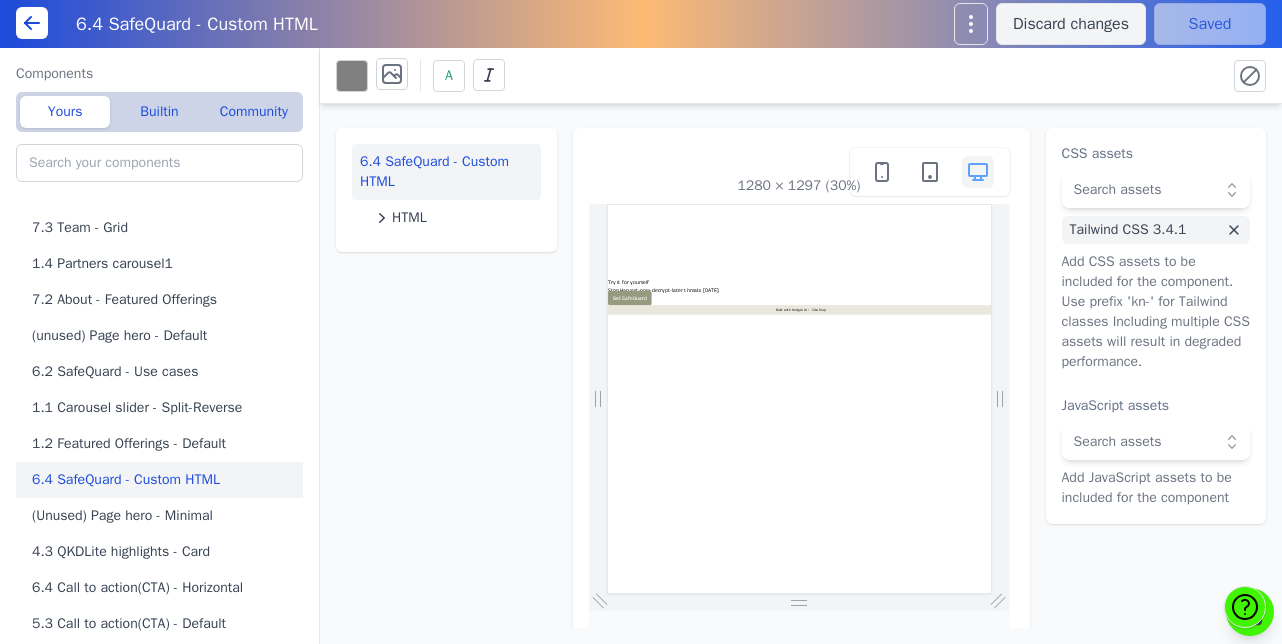 scroll, scrollTop: 0, scrollLeft: 0, axis: both 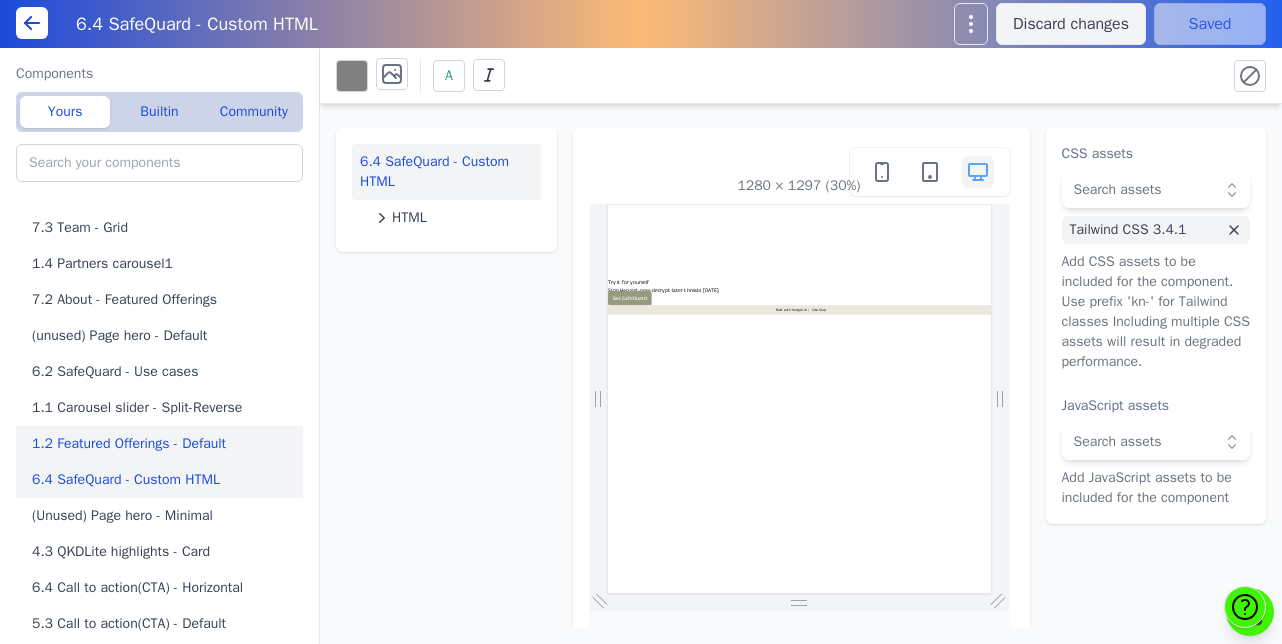 click on "1.2 Featured Offerings - Default" at bounding box center [163, 444] 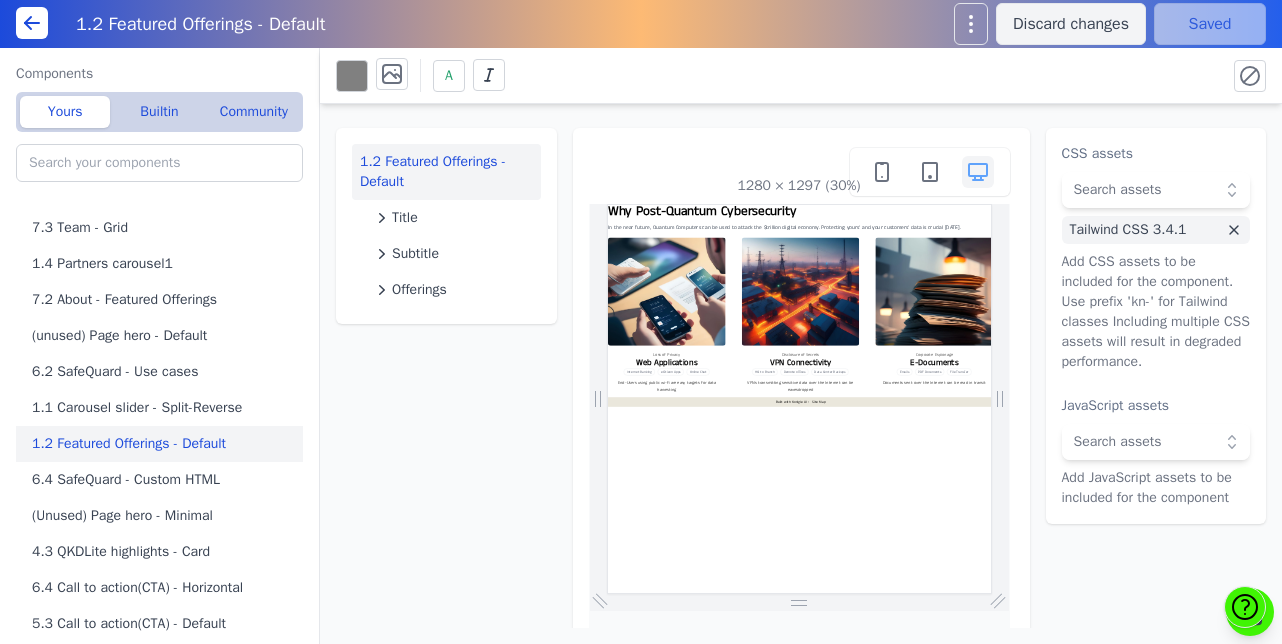 scroll, scrollTop: 0, scrollLeft: 0, axis: both 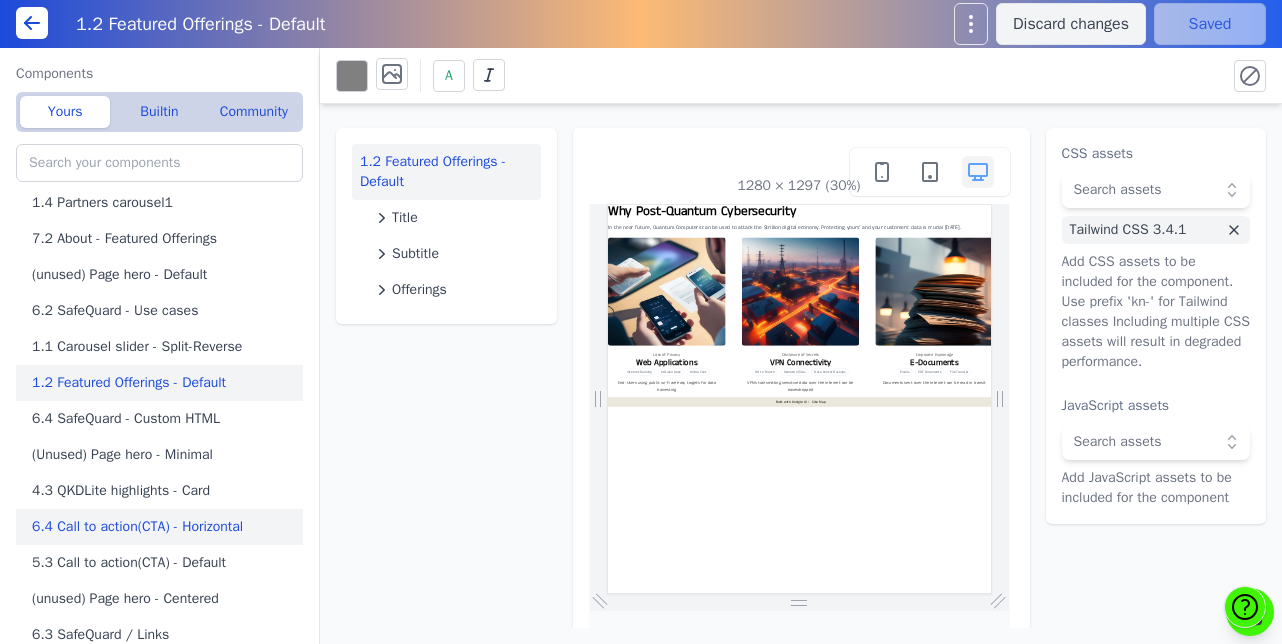 click on "6.4 Call to action(CTA) - Horizontal" at bounding box center [163, 527] 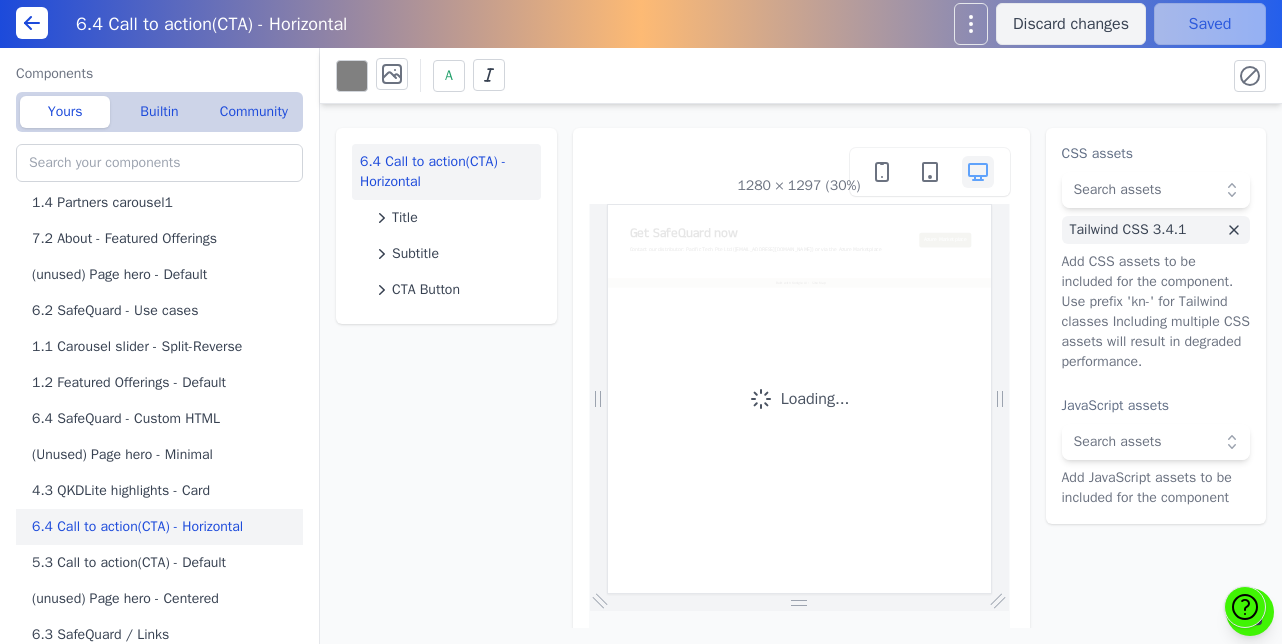 scroll, scrollTop: 0, scrollLeft: 0, axis: both 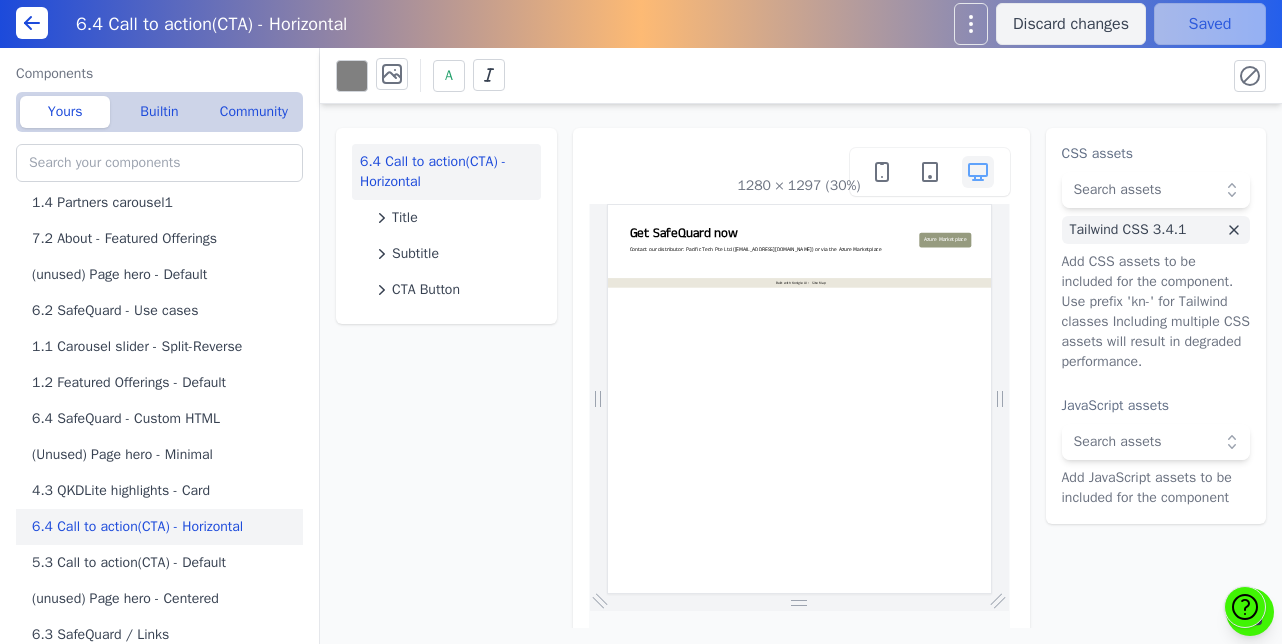 type 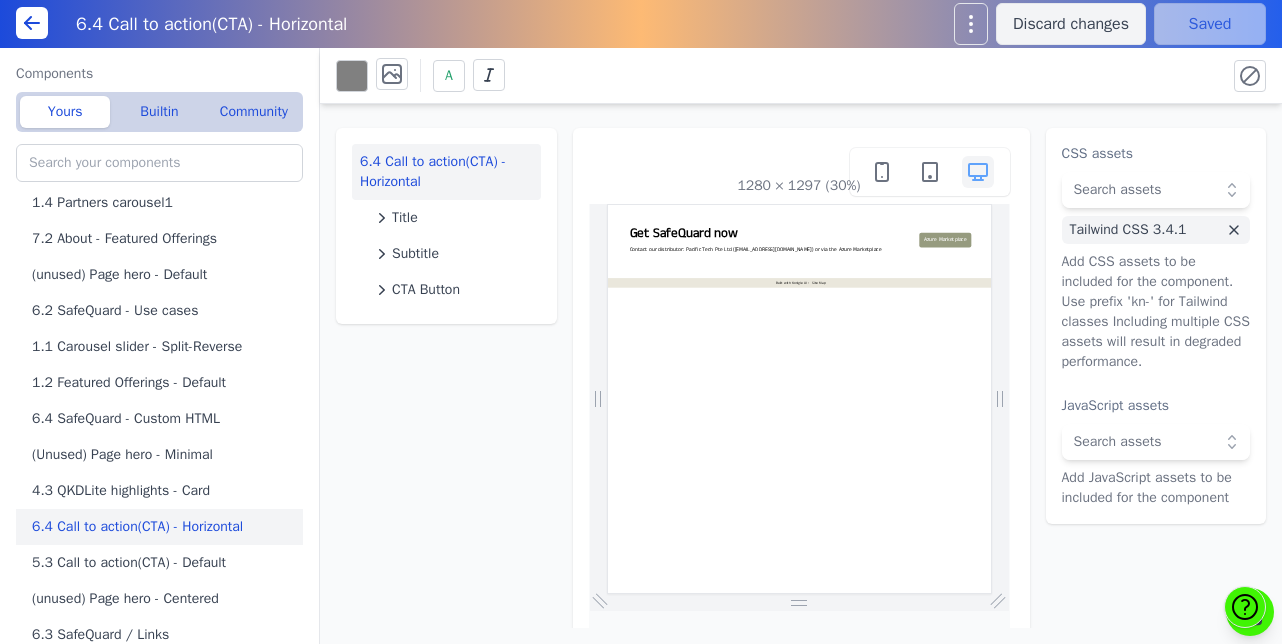 click on "6.4 Call to action(CTA) - Horizontal" at bounding box center (163, 527) 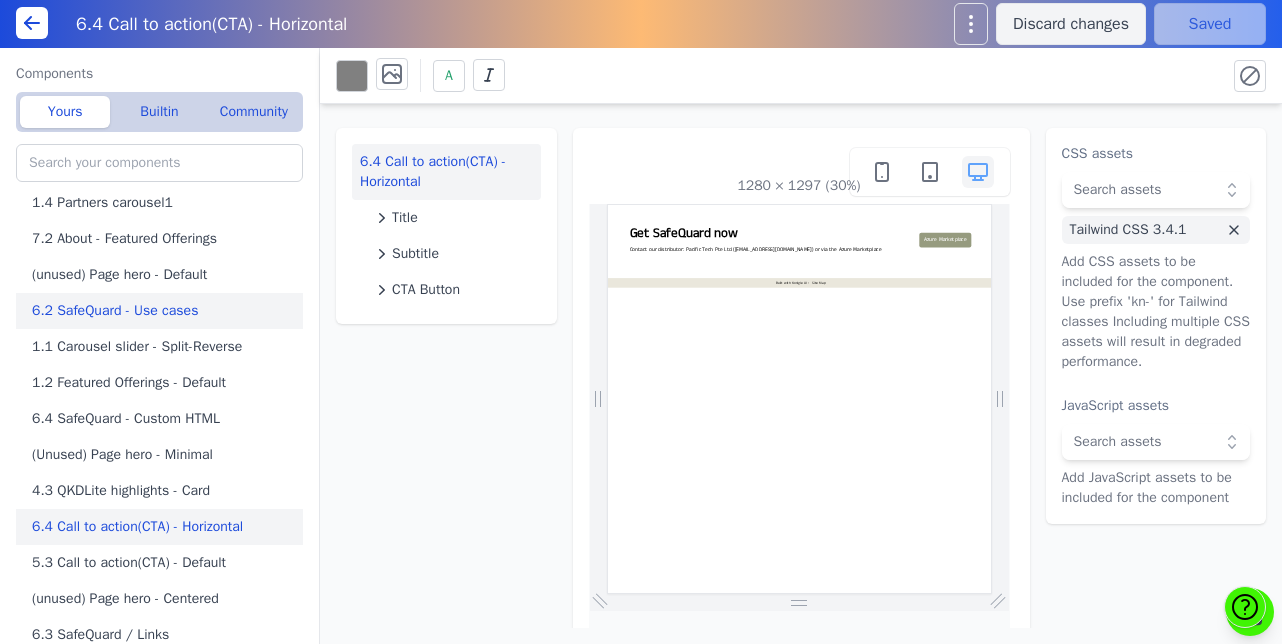 click on "6.2 SafeQuard - Use cases" at bounding box center [163, 311] 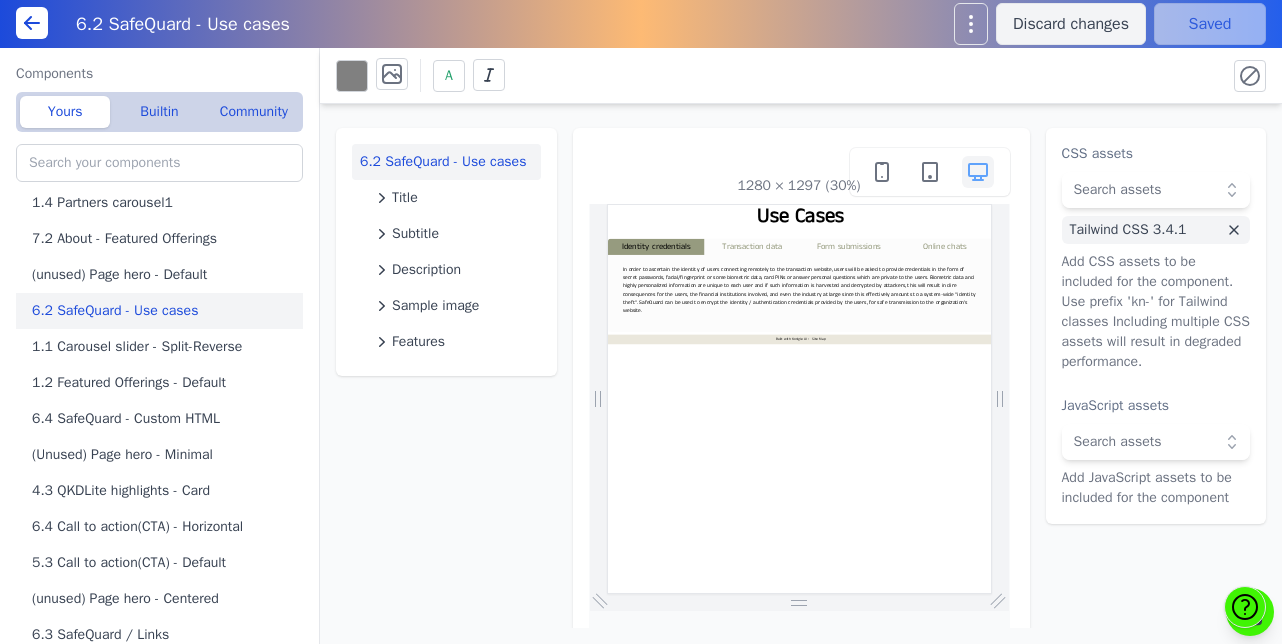 scroll, scrollTop: 0, scrollLeft: 0, axis: both 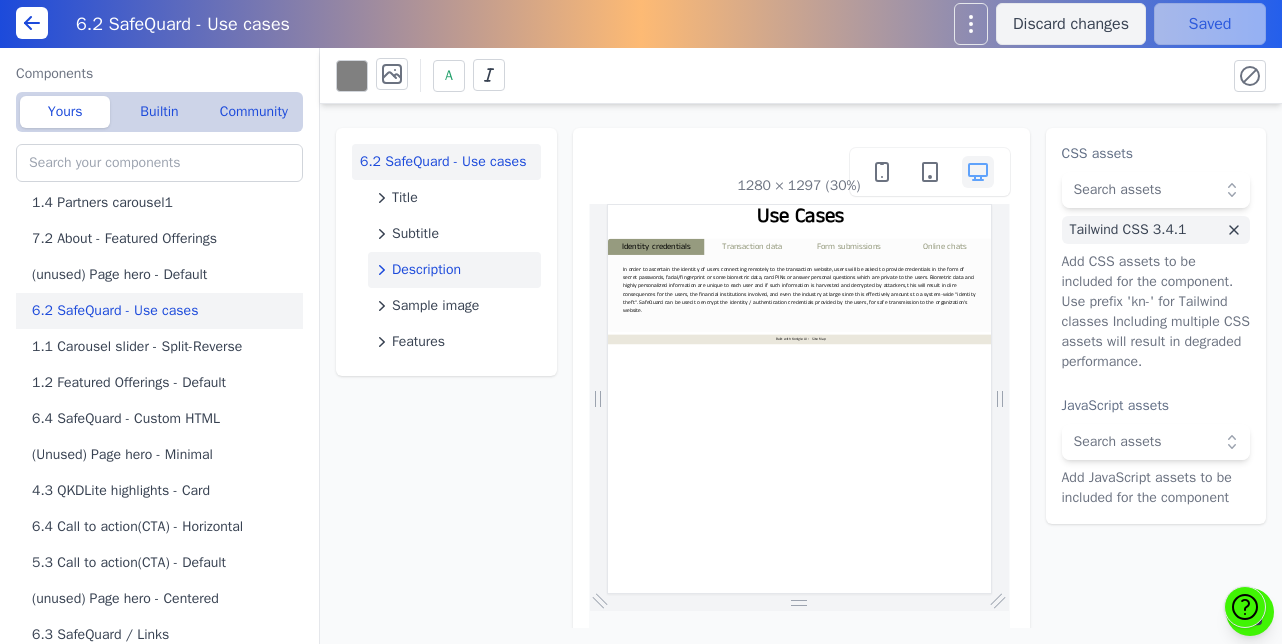 click 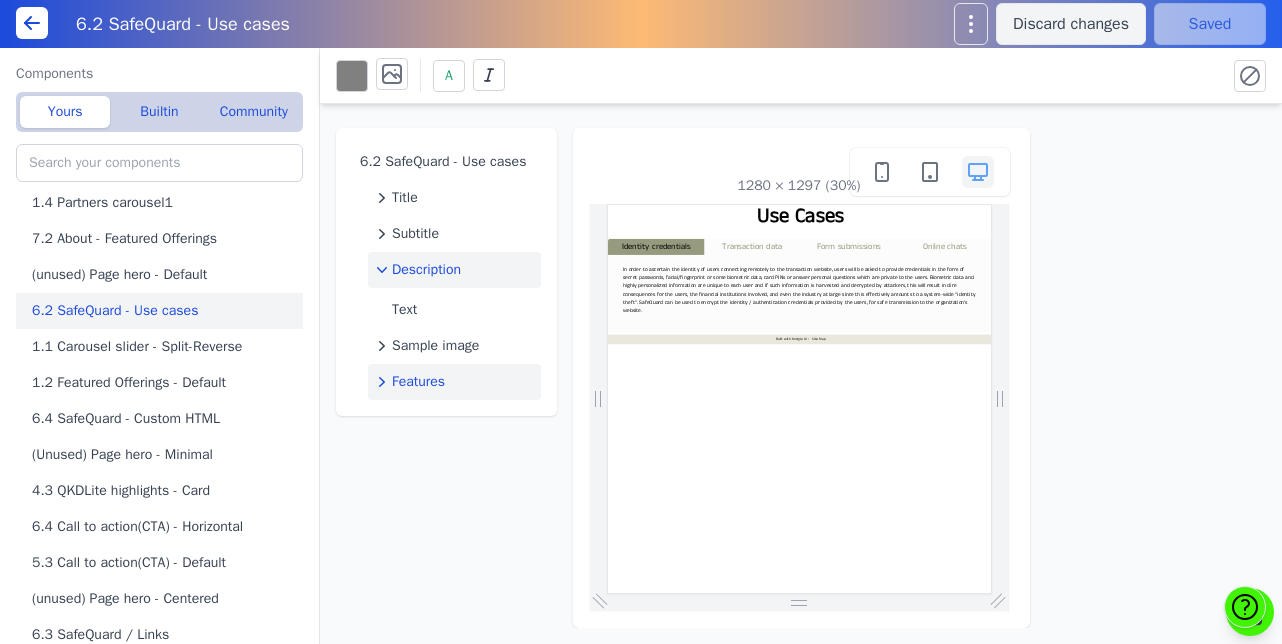 click 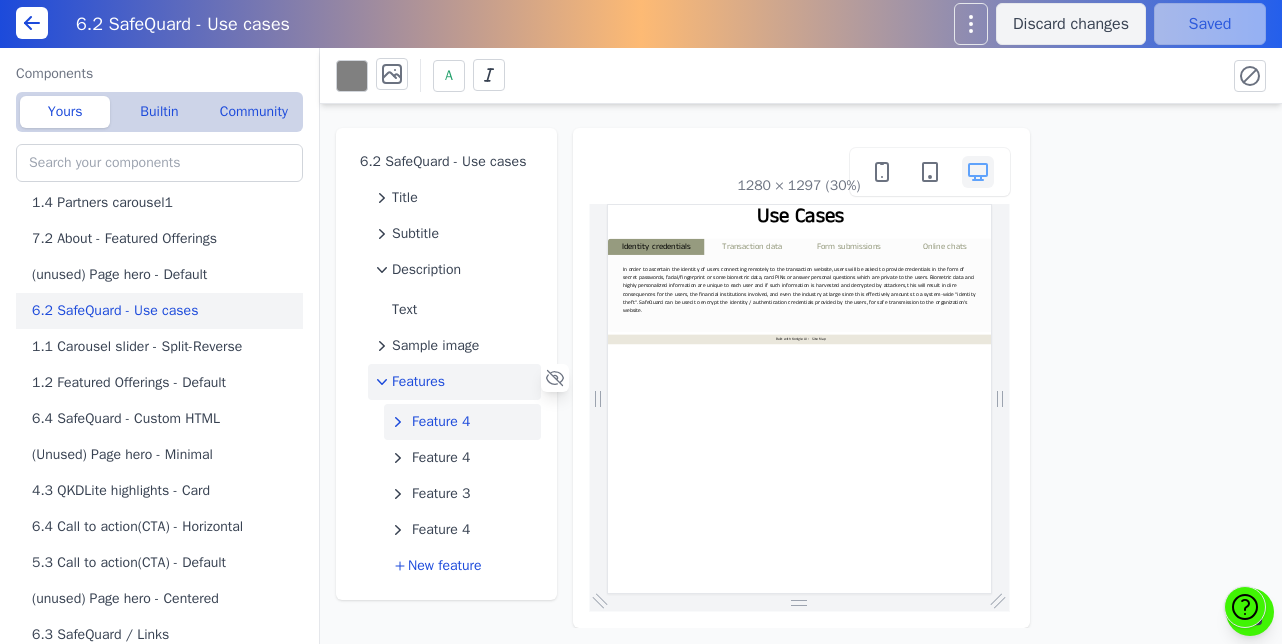 click on "Feature 4" at bounding box center (441, 422) 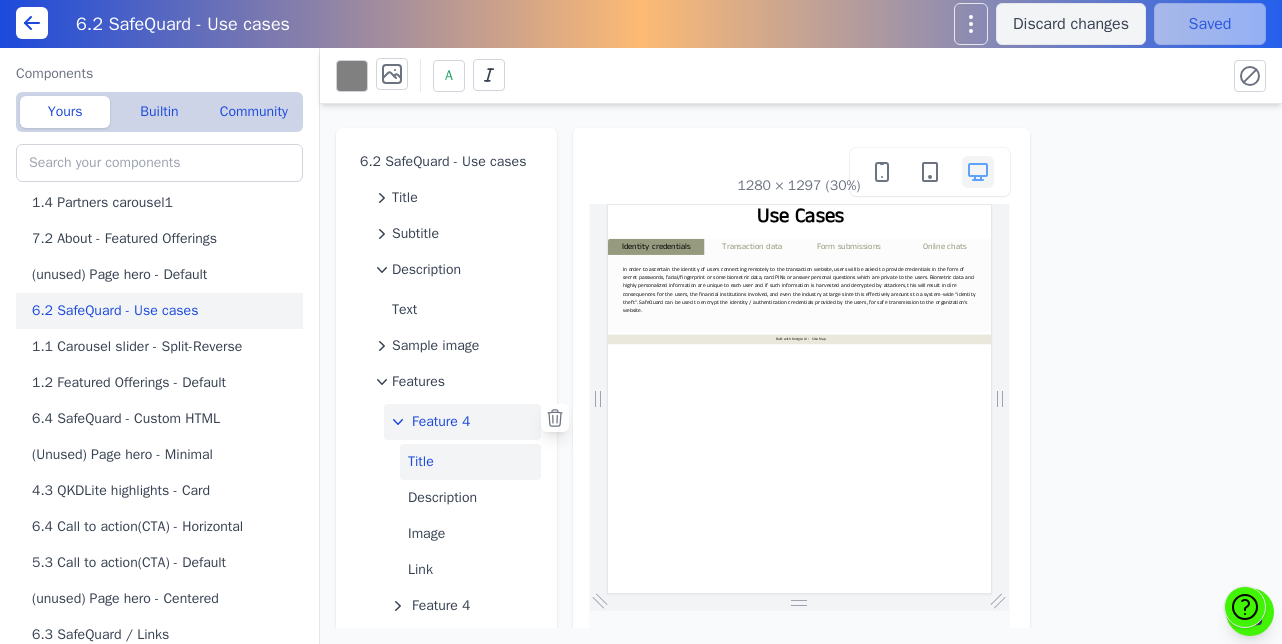 click on "Title" at bounding box center [470, 462] 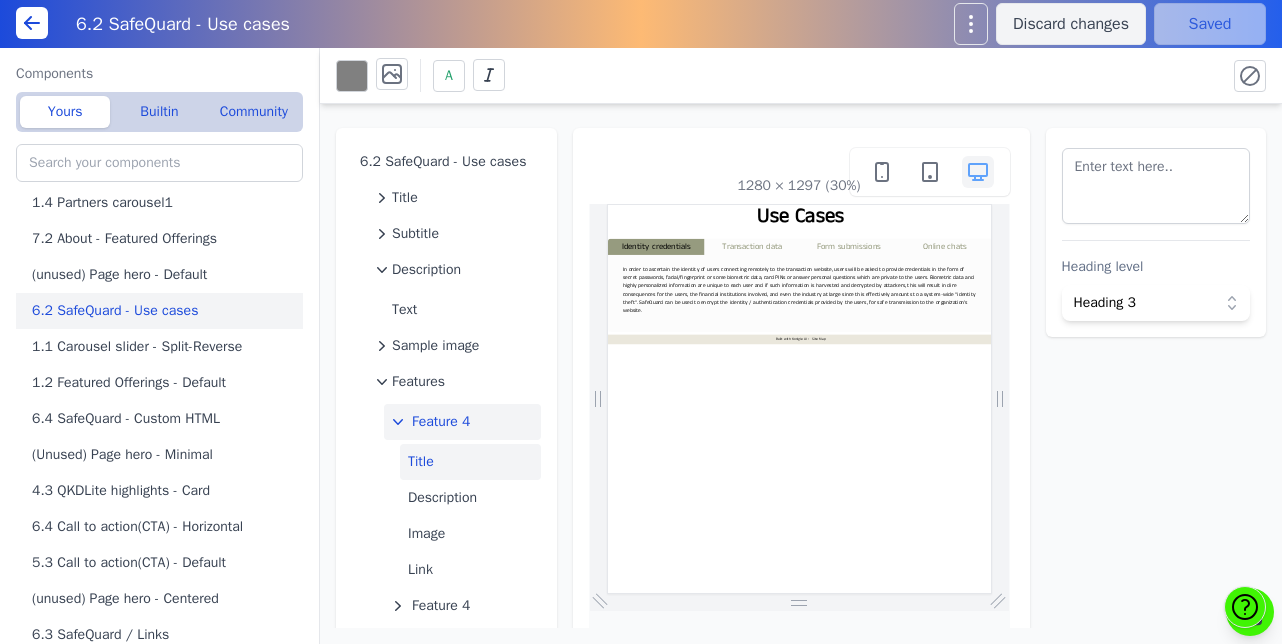 click on "Feature 4" at bounding box center [441, 422] 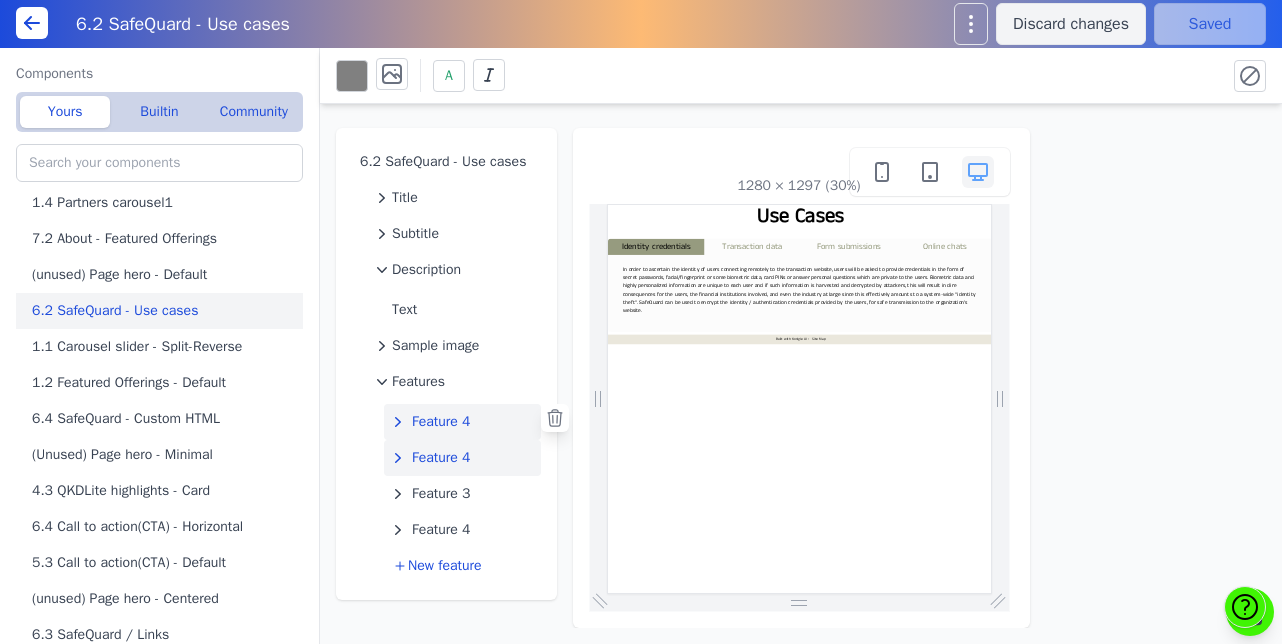 click on "Feature 4" at bounding box center (441, 458) 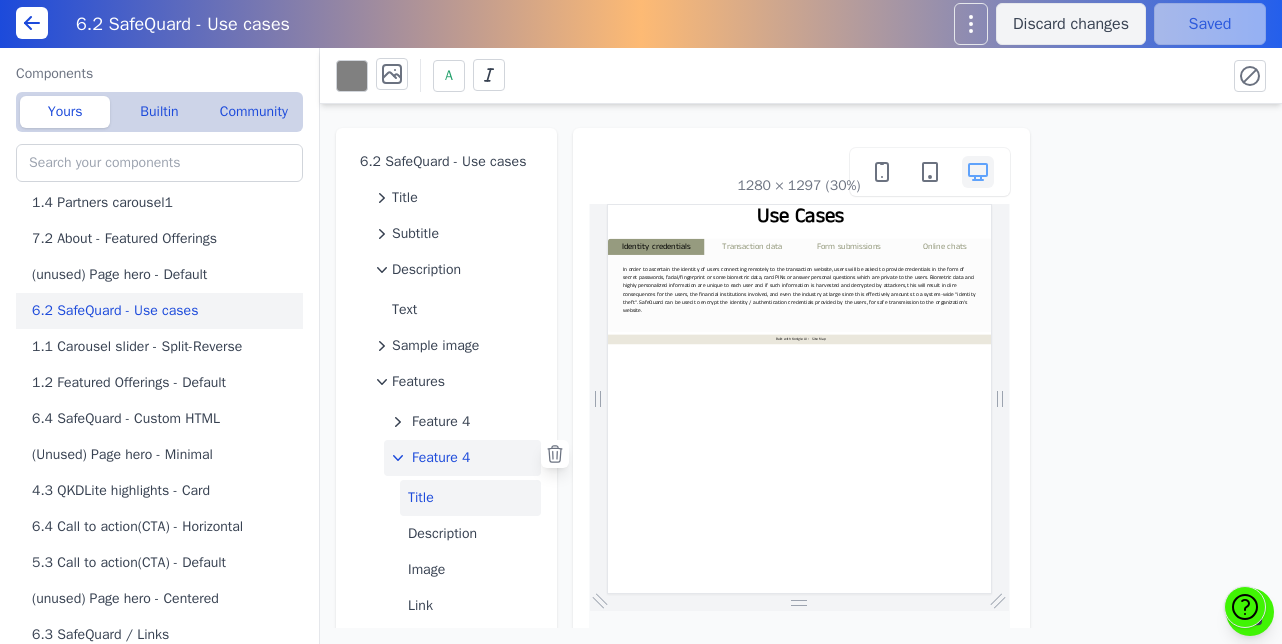 click on "Title" at bounding box center (470, 498) 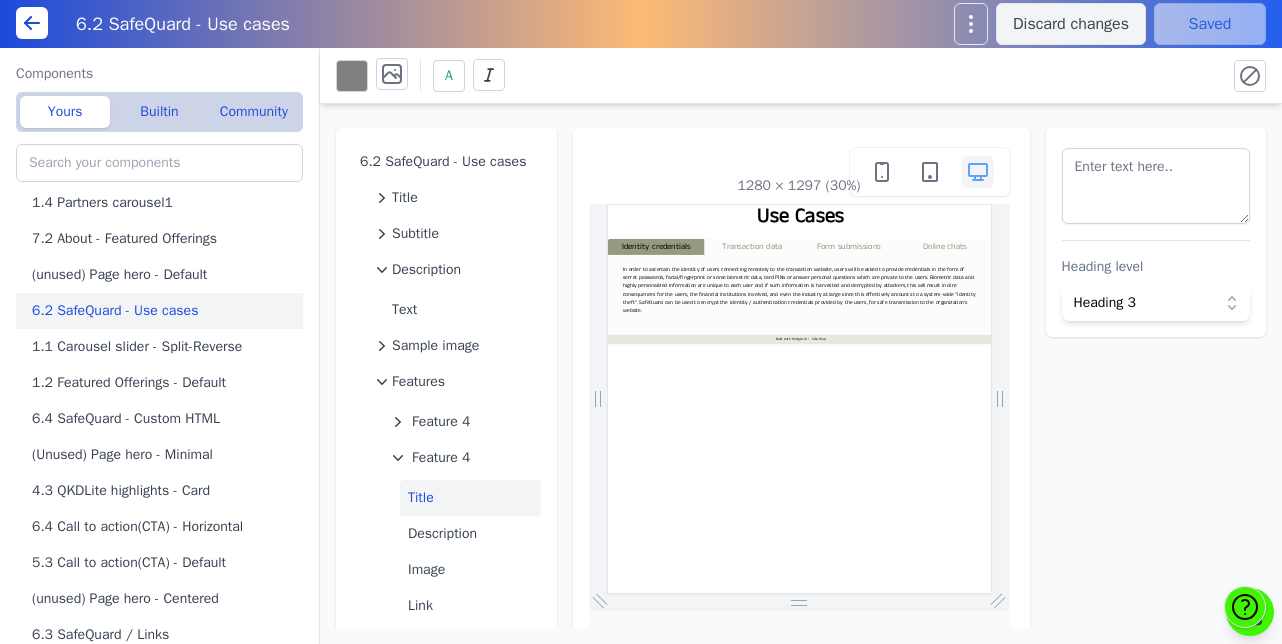 click on "Title" at bounding box center [470, 498] 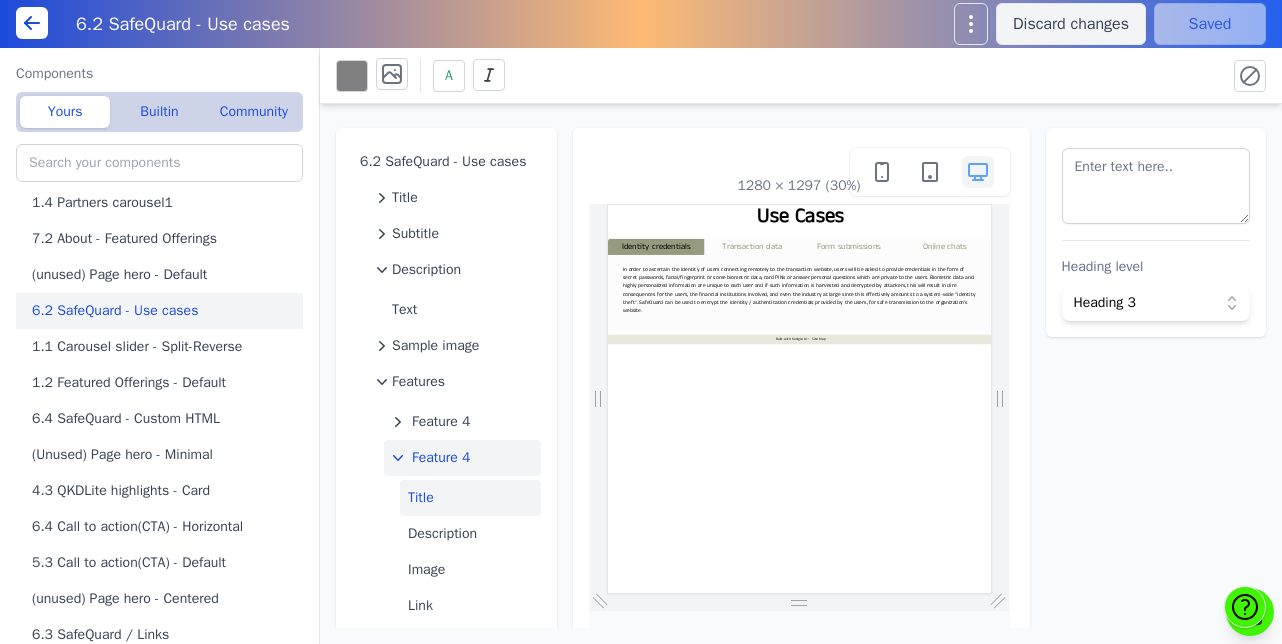 click 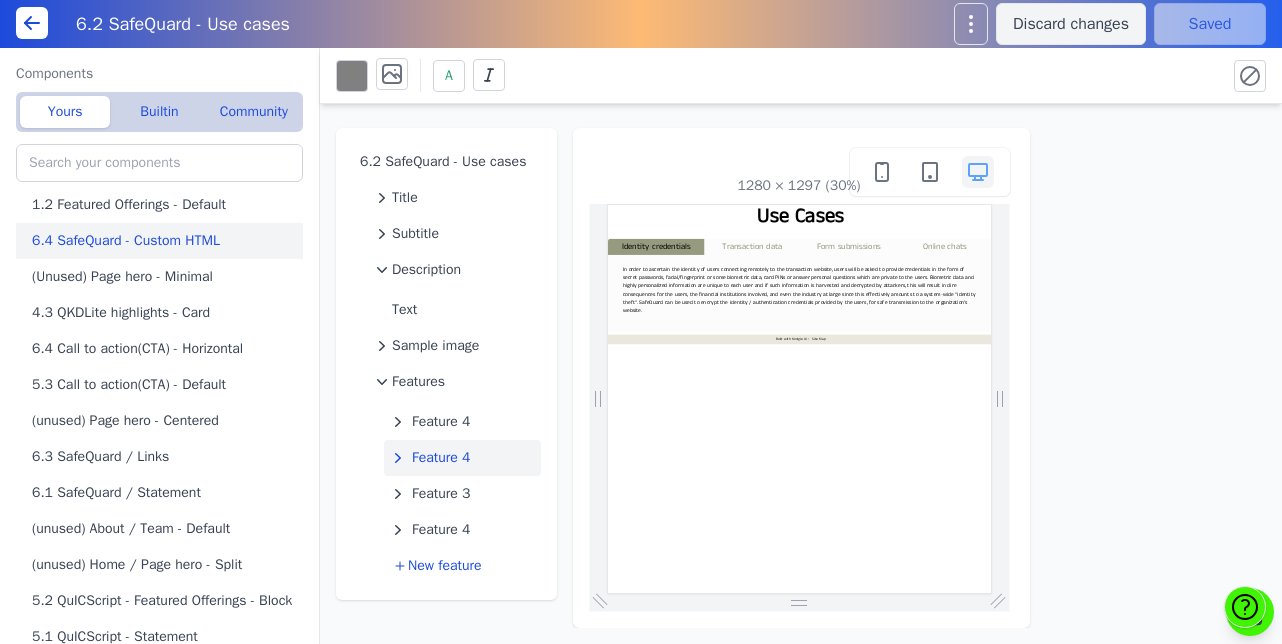 scroll, scrollTop: 240, scrollLeft: 0, axis: vertical 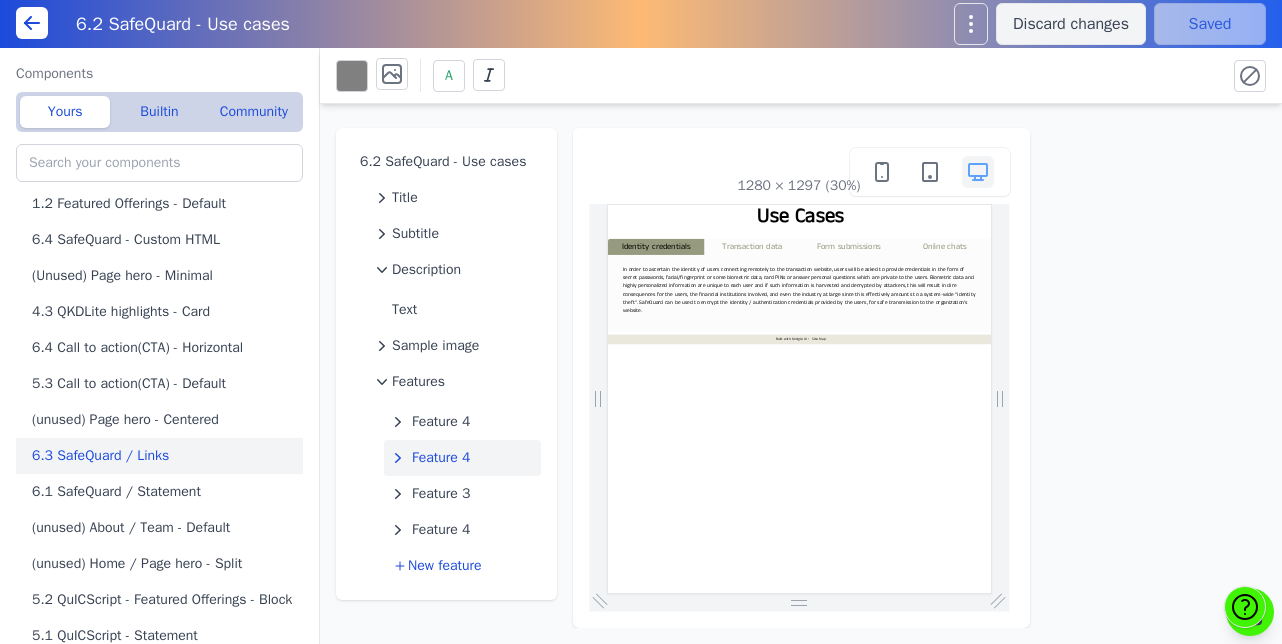 click on "6.3 SafeQuard / Links" at bounding box center (163, 456) 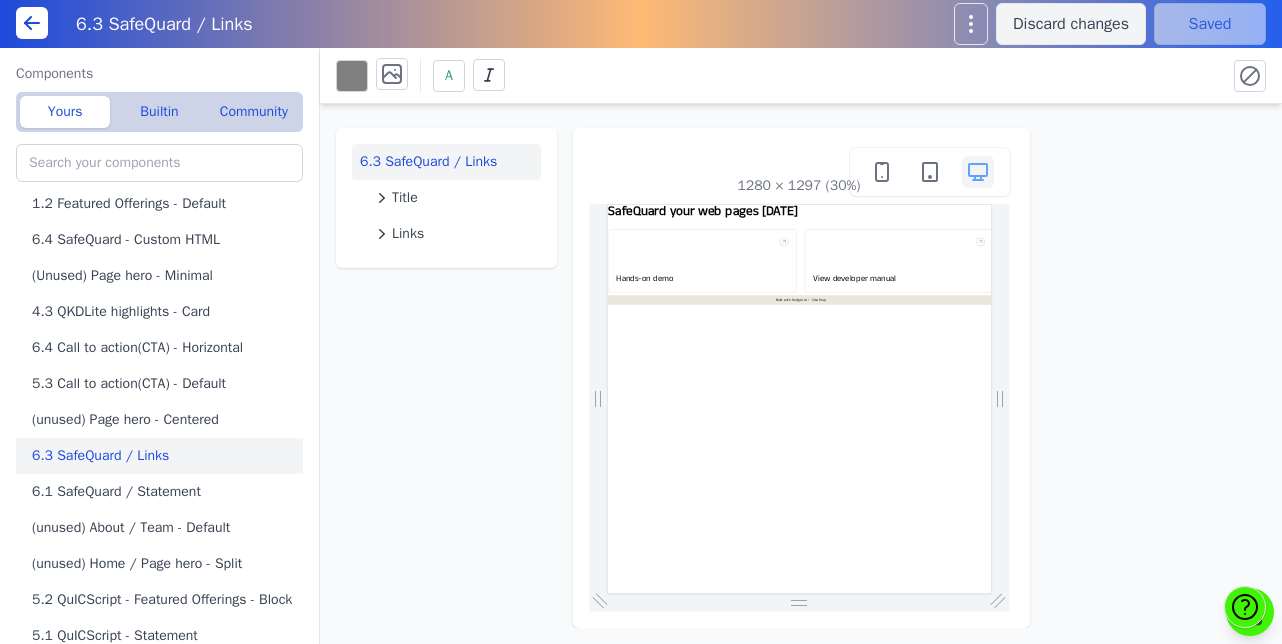 scroll, scrollTop: 0, scrollLeft: 0, axis: both 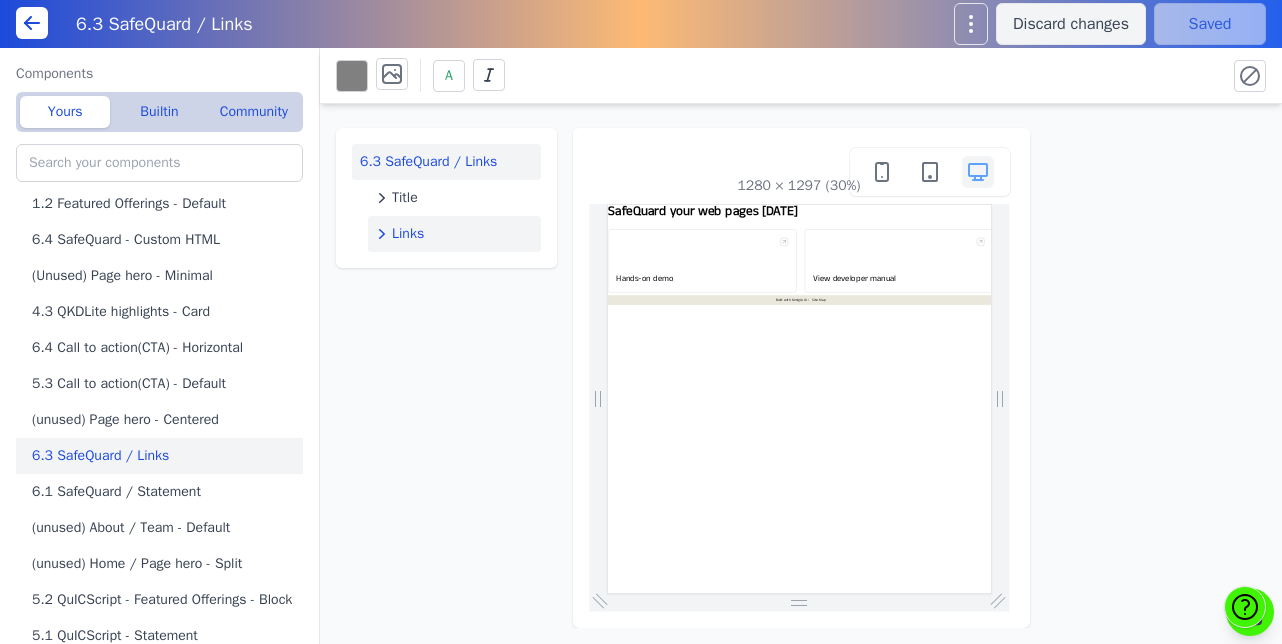 click 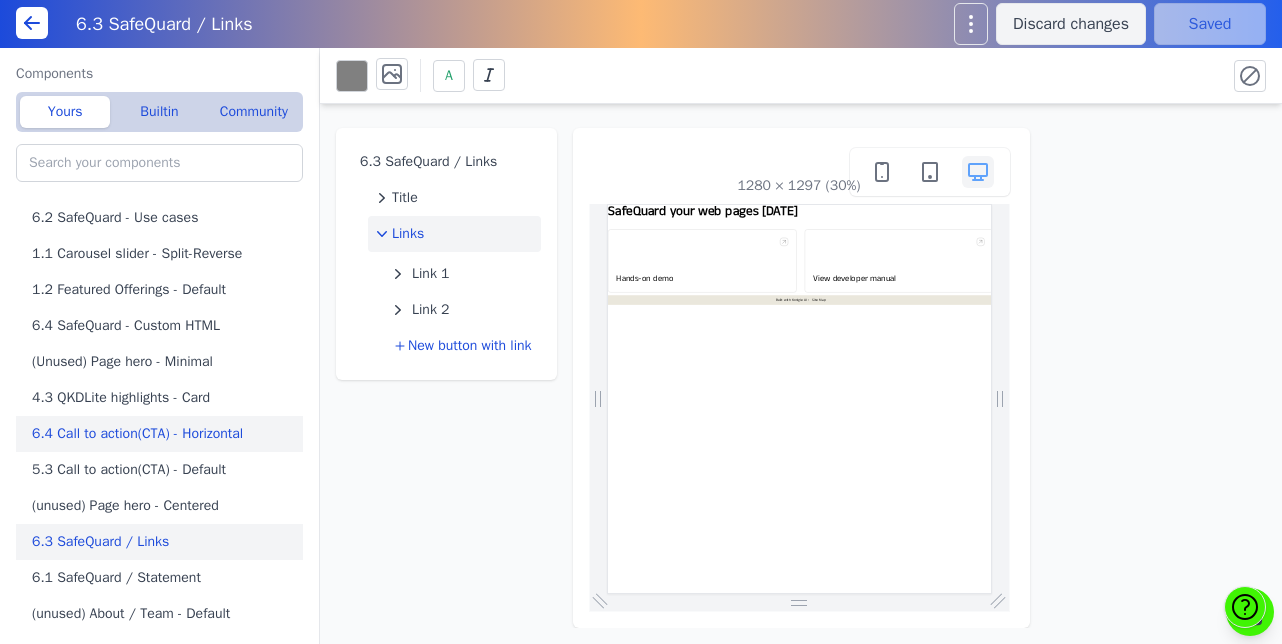 scroll, scrollTop: 0, scrollLeft: 0, axis: both 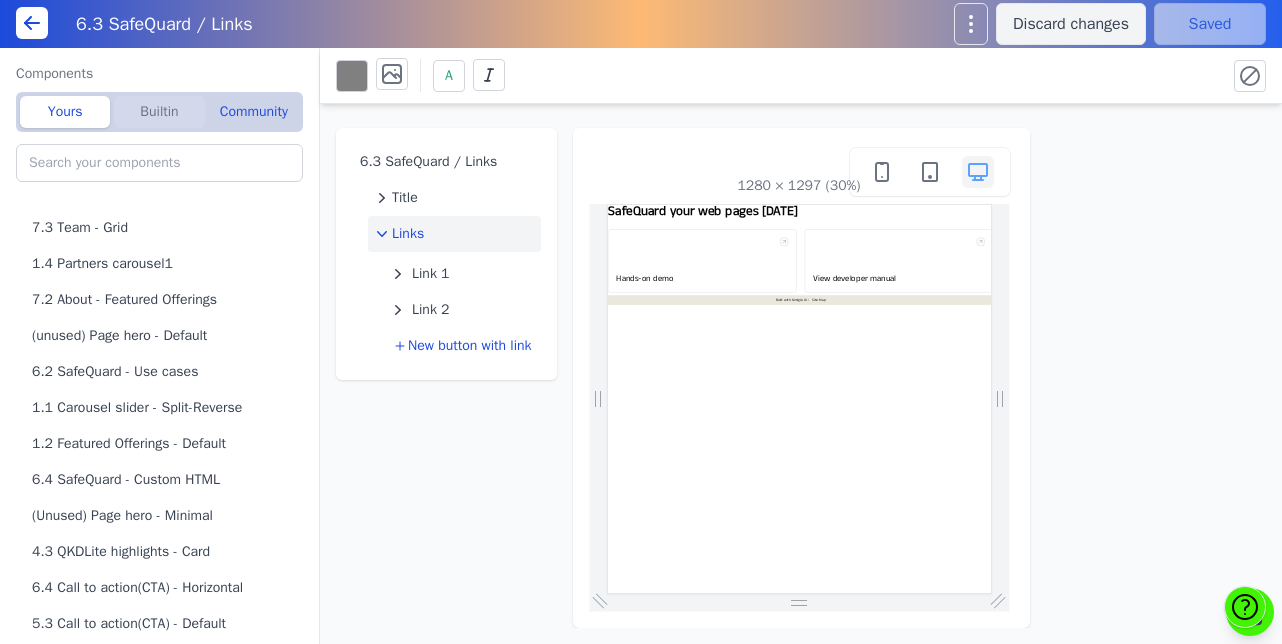 click on "Builtin" 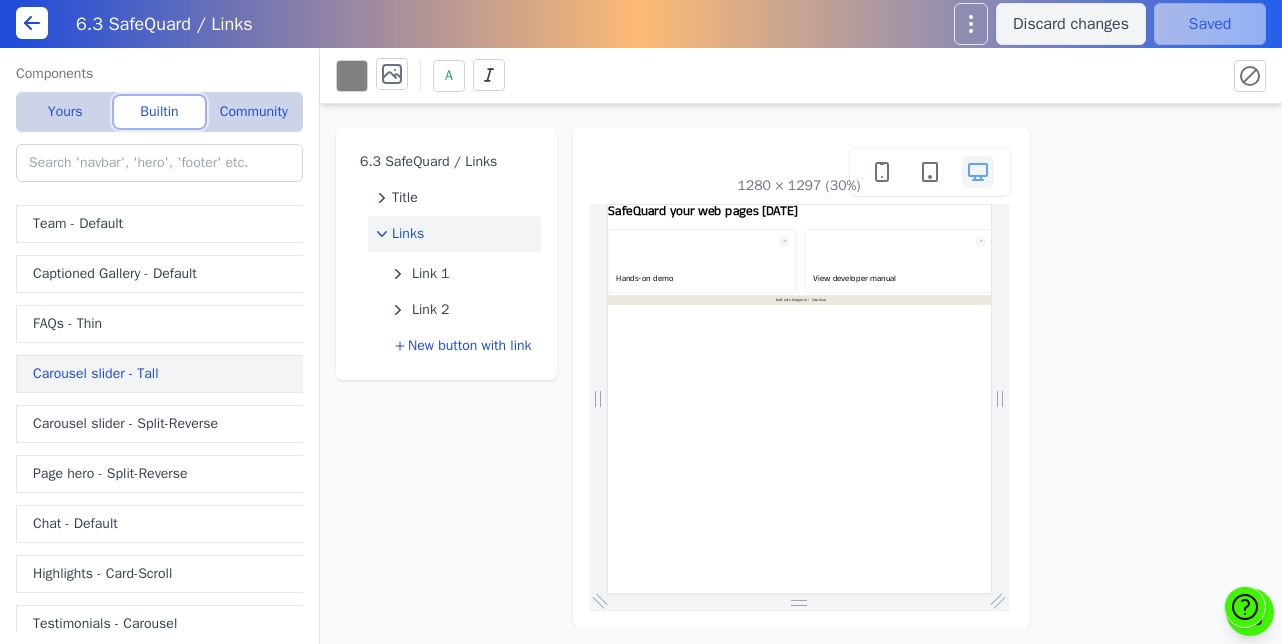 scroll, scrollTop: 2682, scrollLeft: 0, axis: vertical 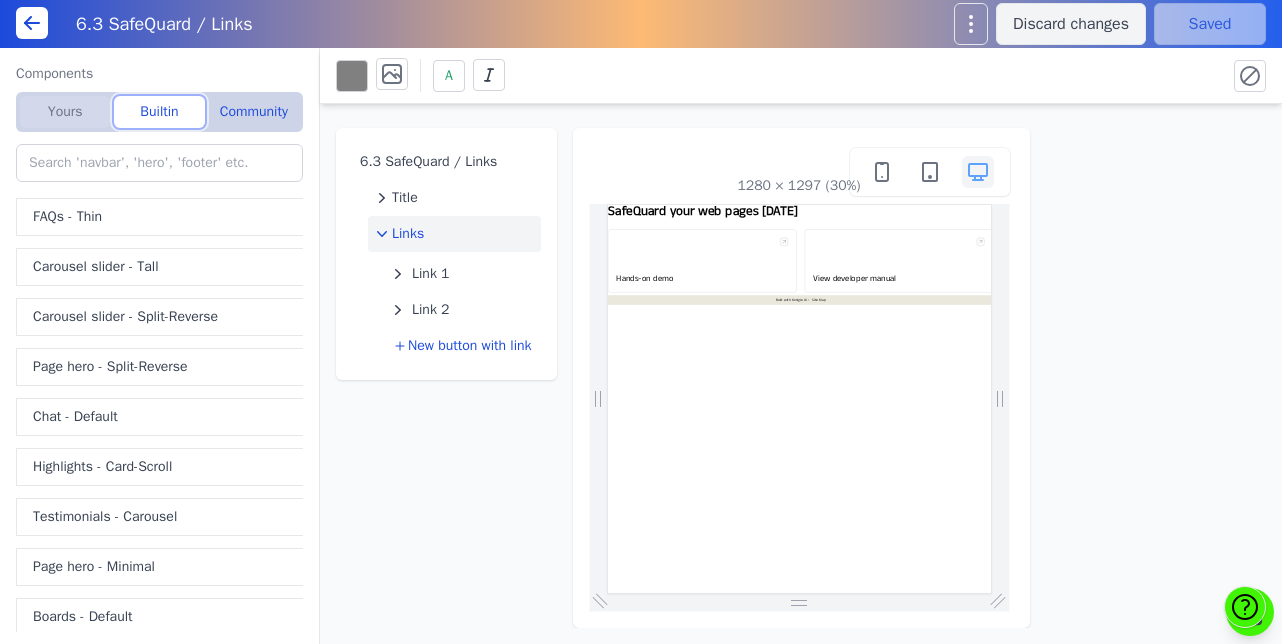 click on "Yours" 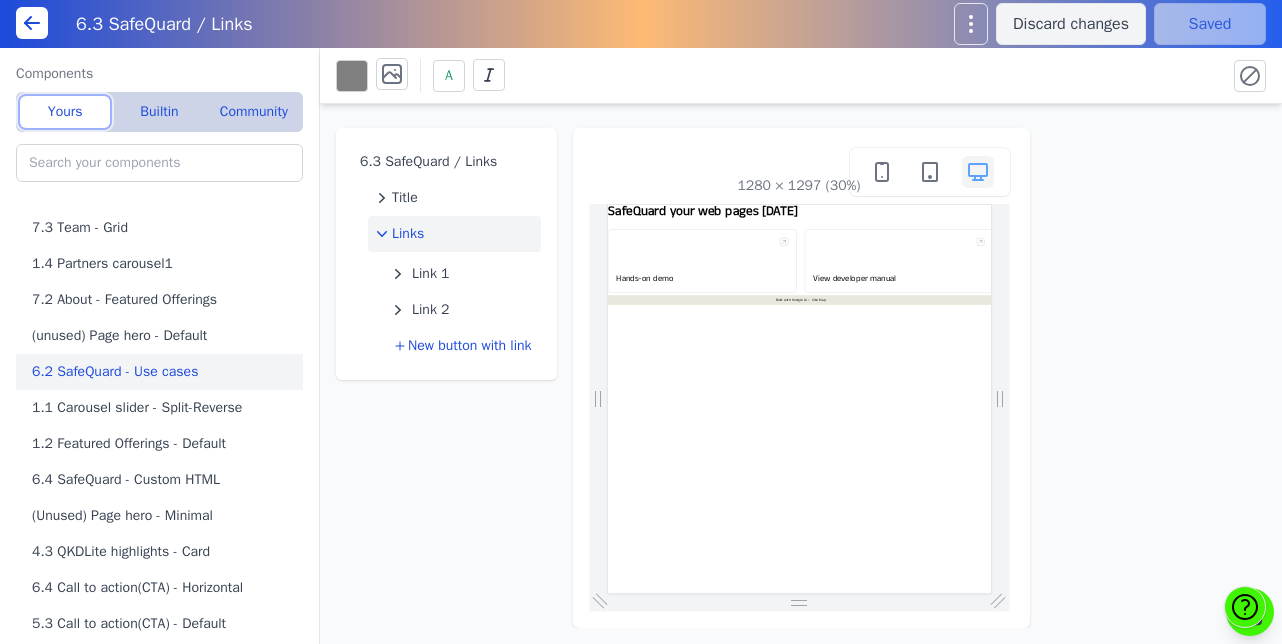scroll, scrollTop: 38, scrollLeft: 0, axis: vertical 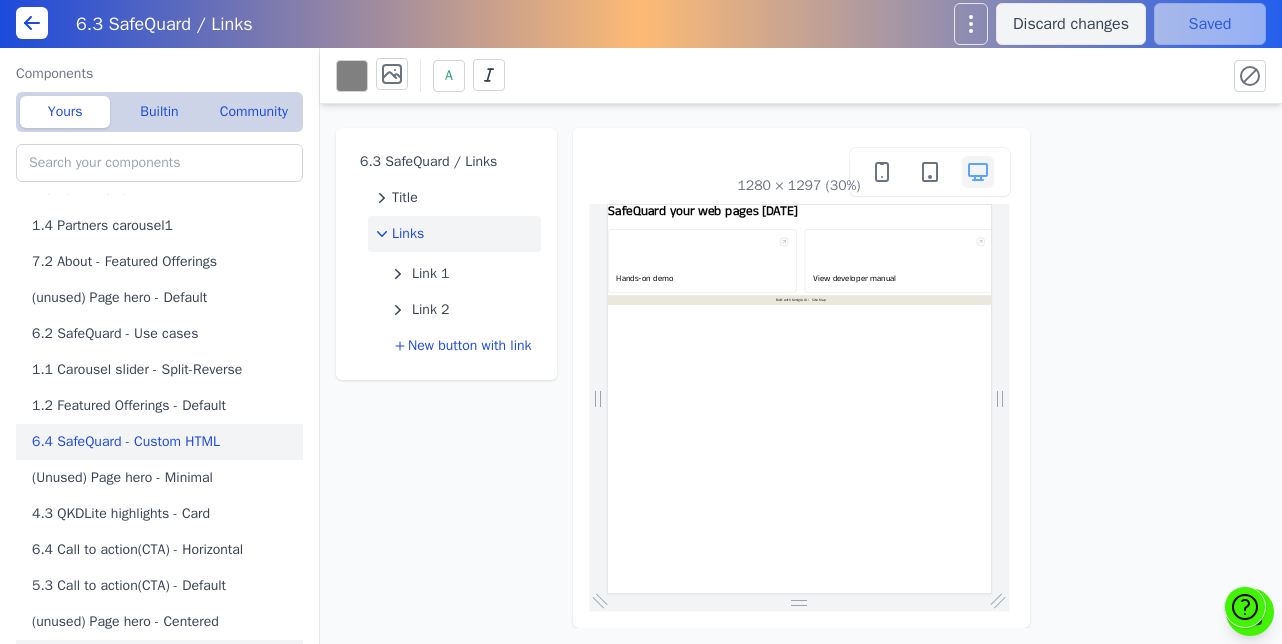 click on "6.4 SafeQuard - Custom HTML" at bounding box center [163, 442] 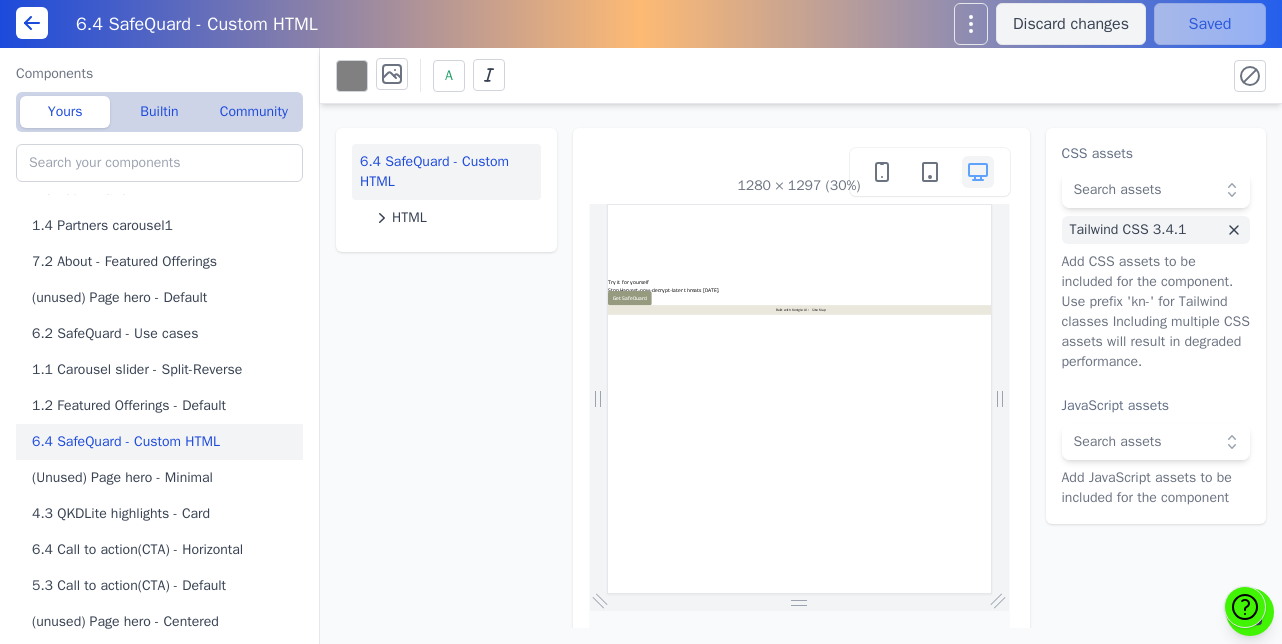 scroll, scrollTop: 0, scrollLeft: 0, axis: both 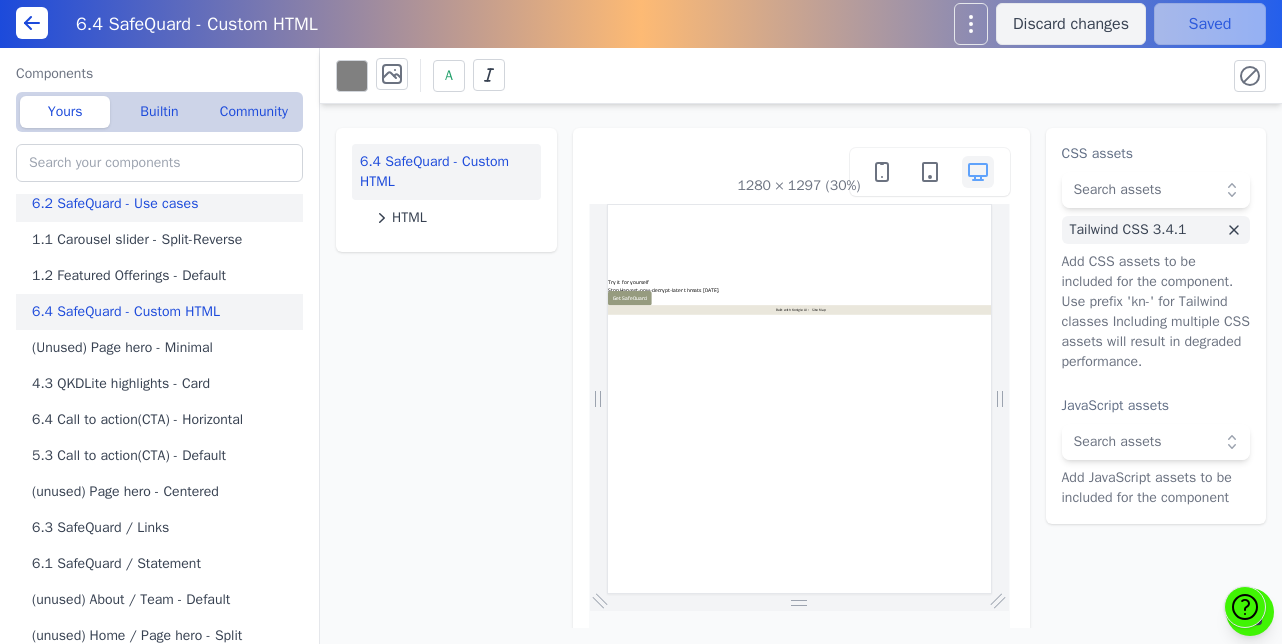 click on "6.2 SafeQuard - Use cases" at bounding box center [163, 204] 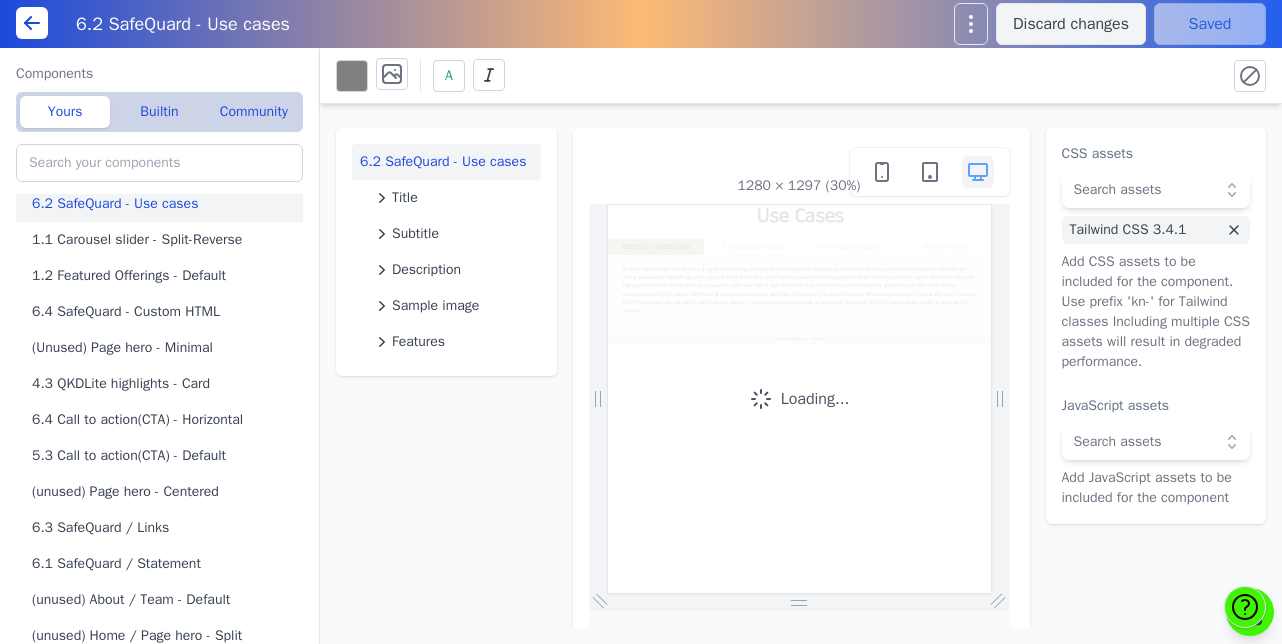 scroll, scrollTop: 0, scrollLeft: 0, axis: both 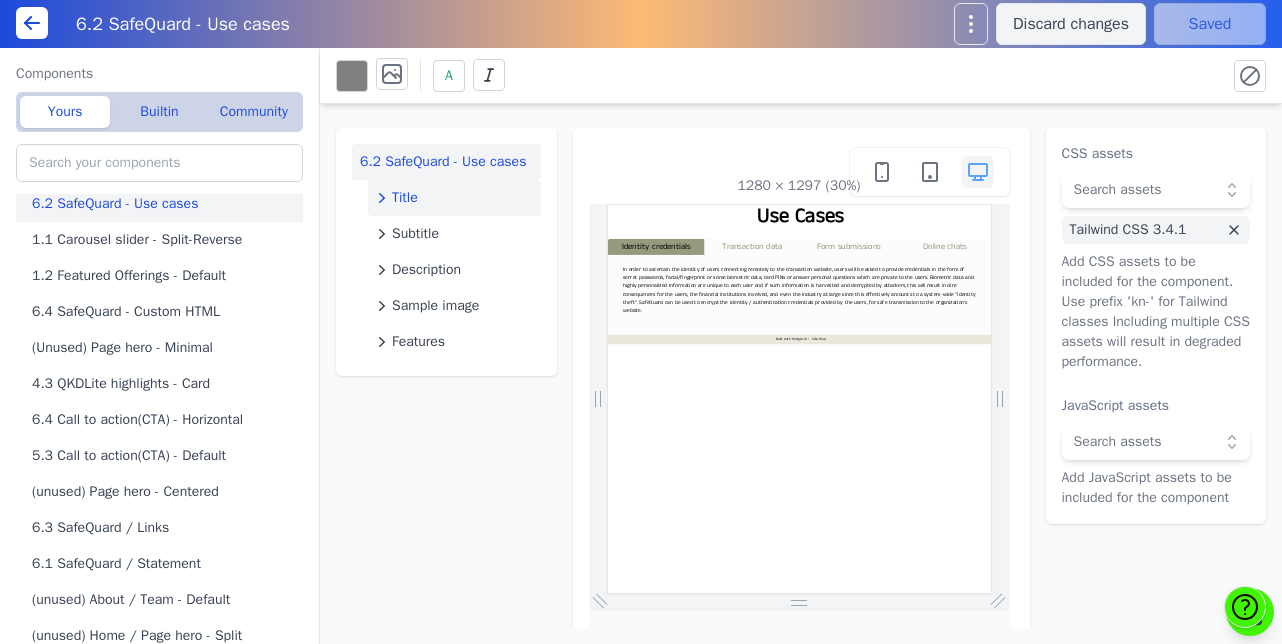 click on "Title" at bounding box center (454, 198) 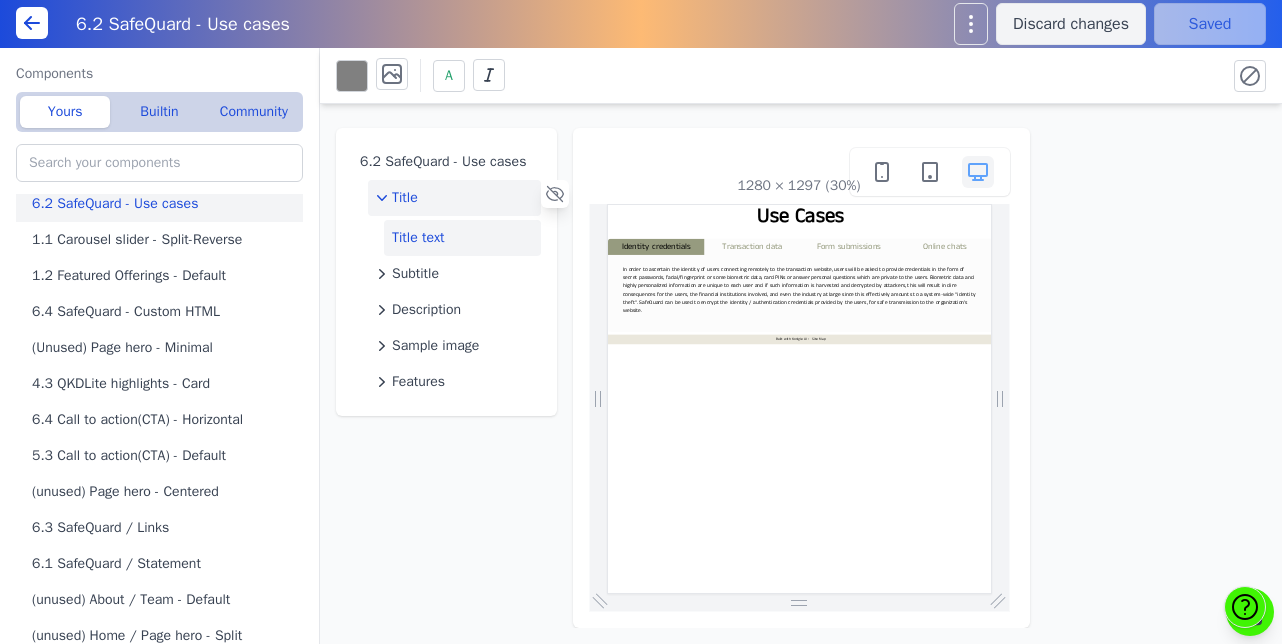 click on "Title text" at bounding box center (462, 238) 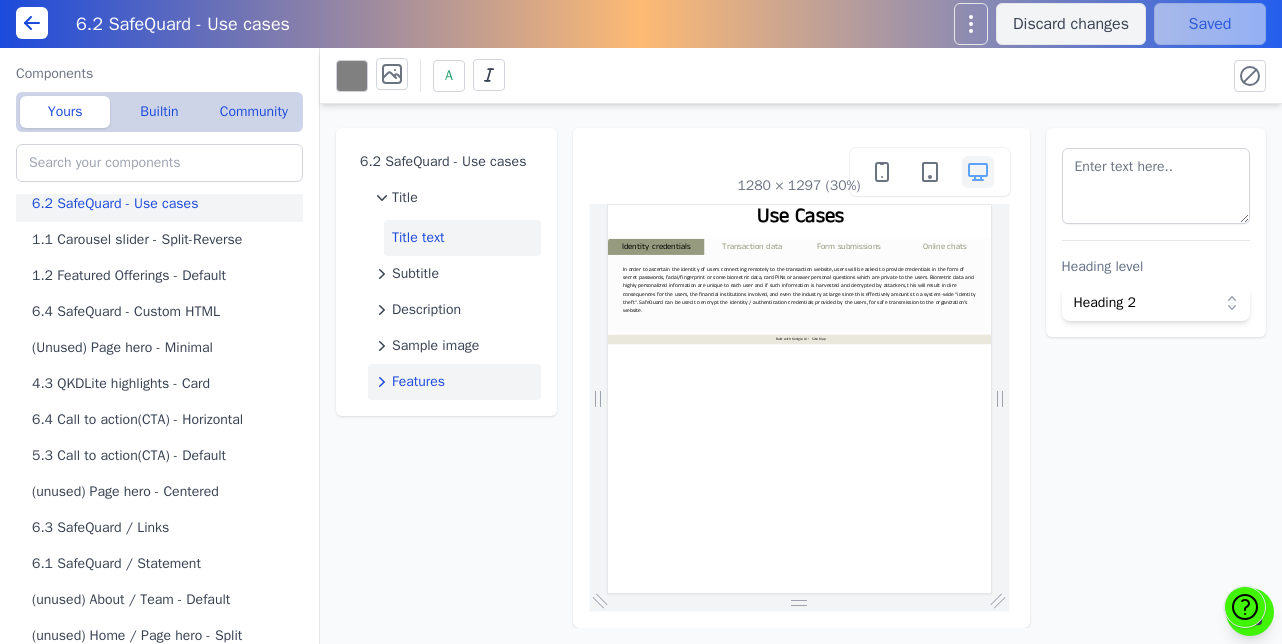 click on "Features" 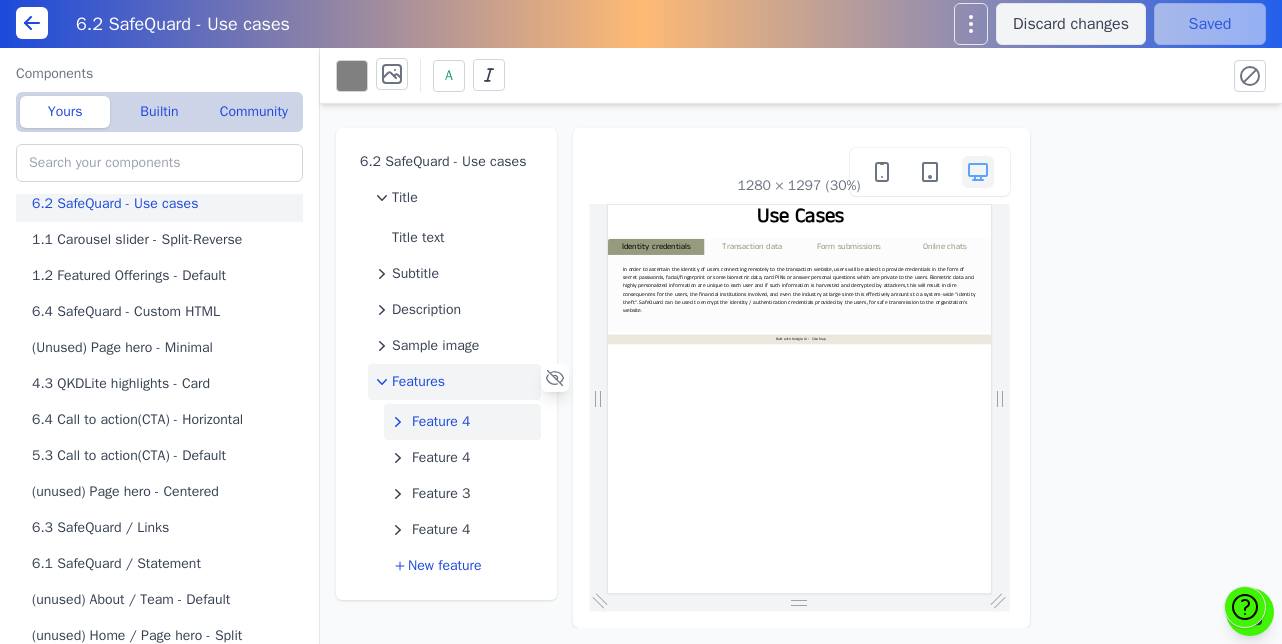 click on "Feature 4" at bounding box center [441, 422] 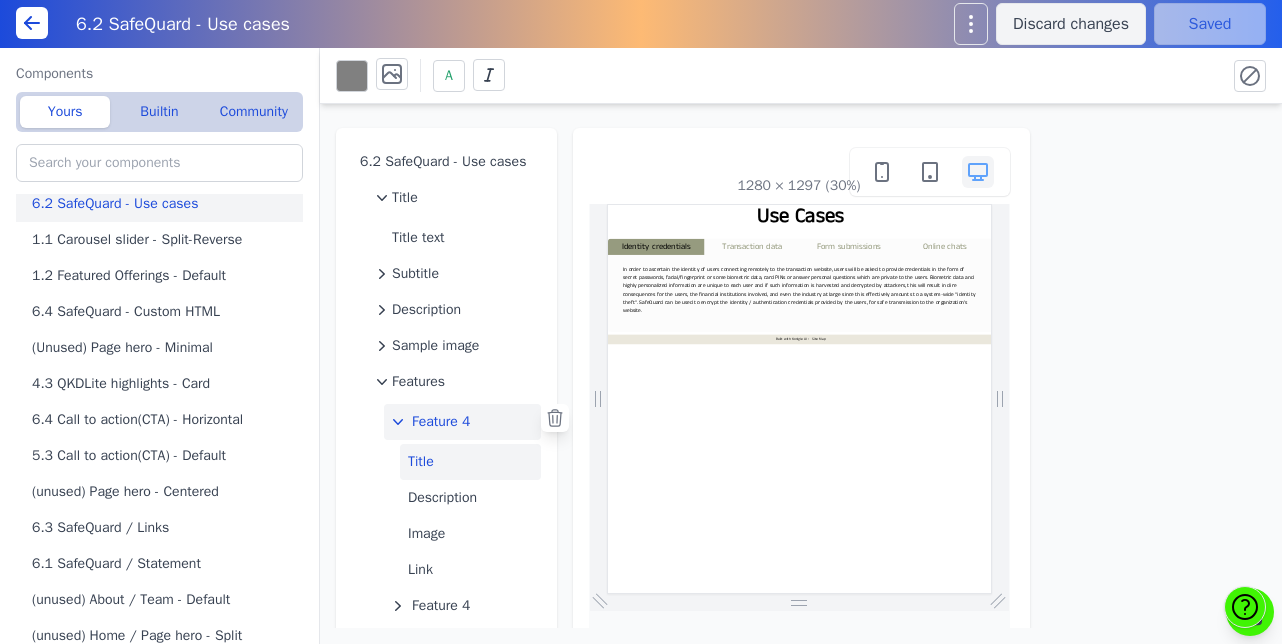 click on "Title" at bounding box center [470, 462] 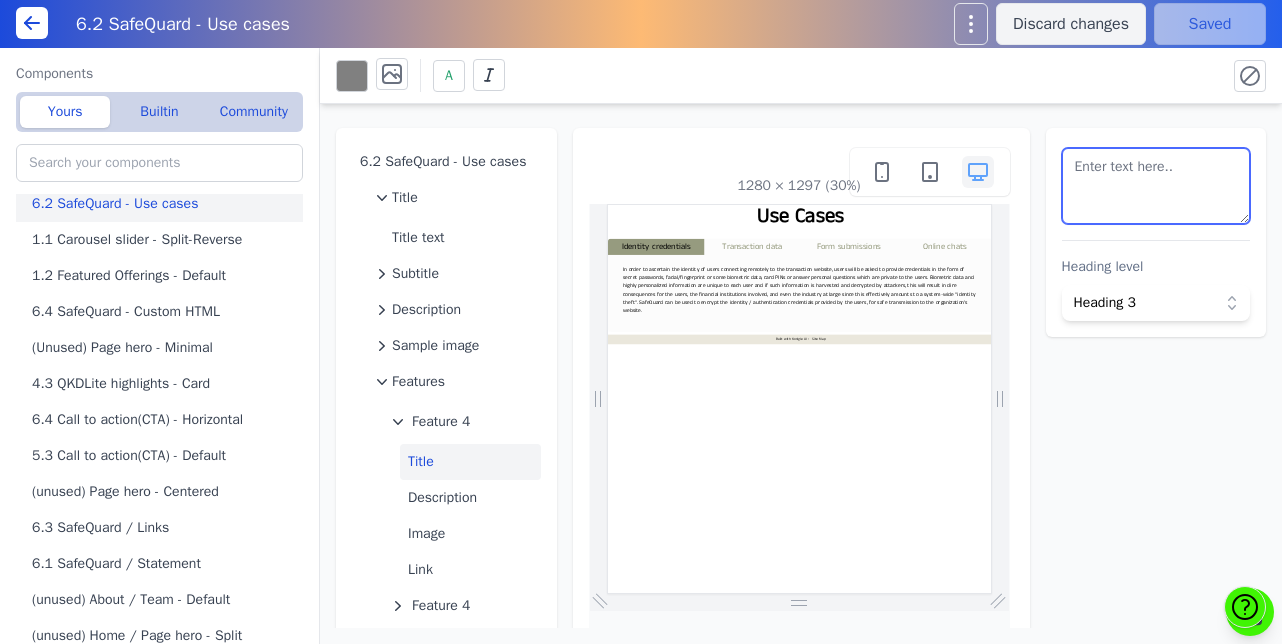 drag, startPoint x: 1210, startPoint y: 172, endPoint x: 958, endPoint y: 175, distance: 252.01785 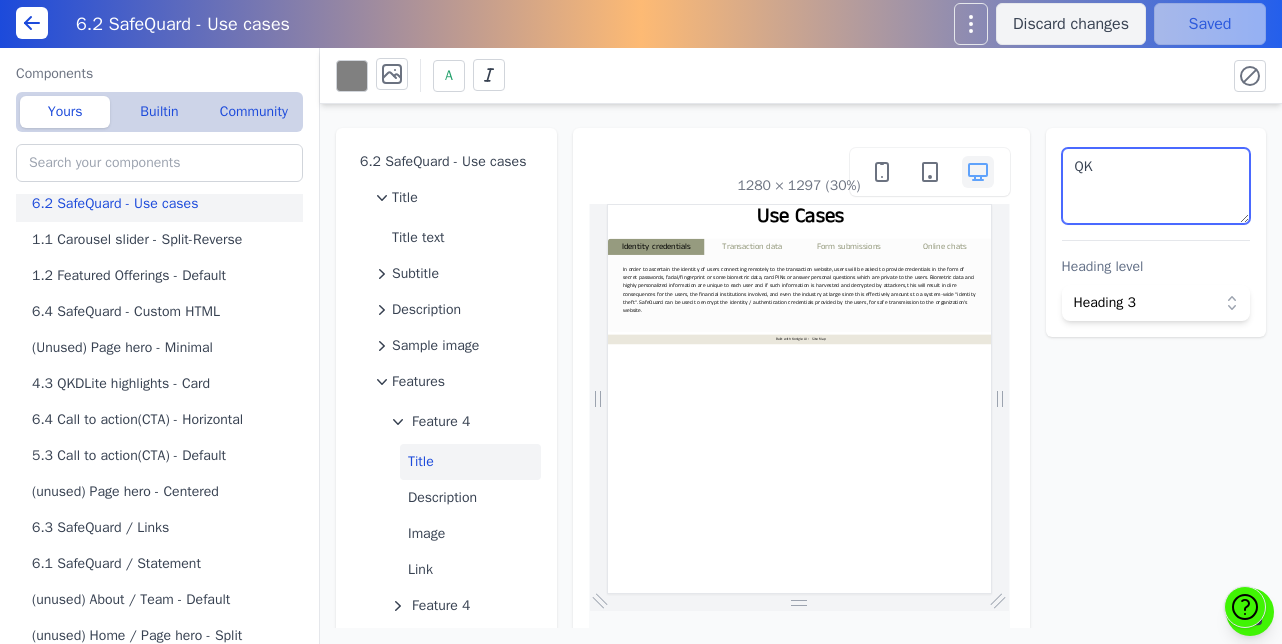 type on "Q" 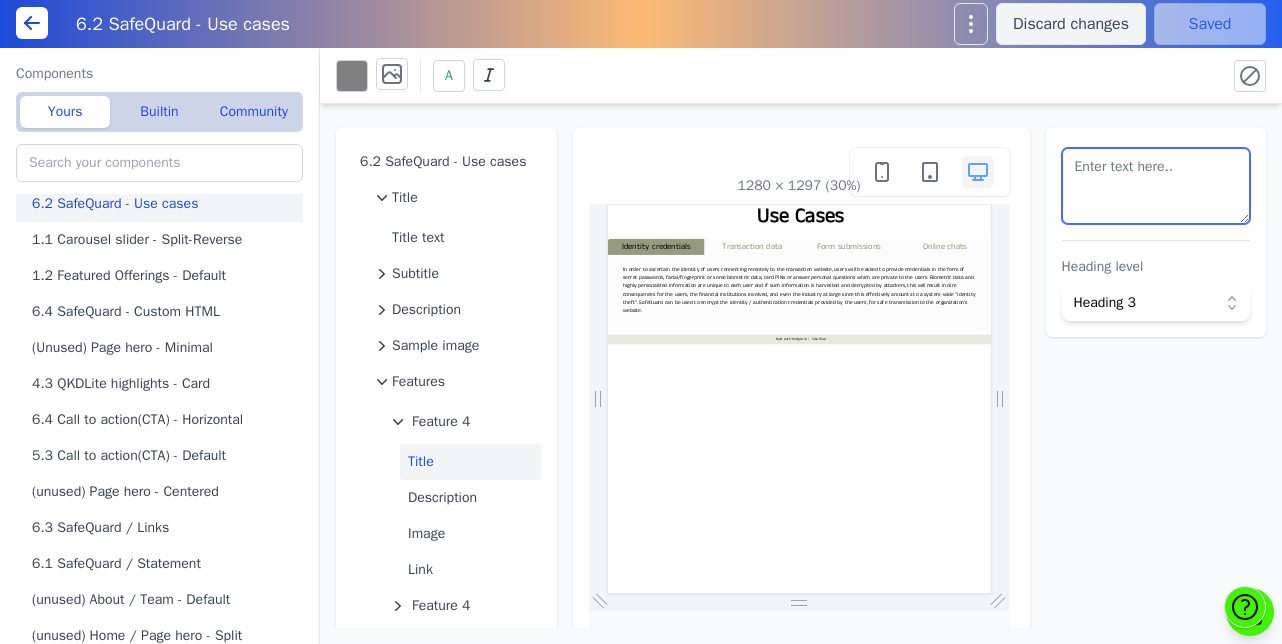 type on "K" 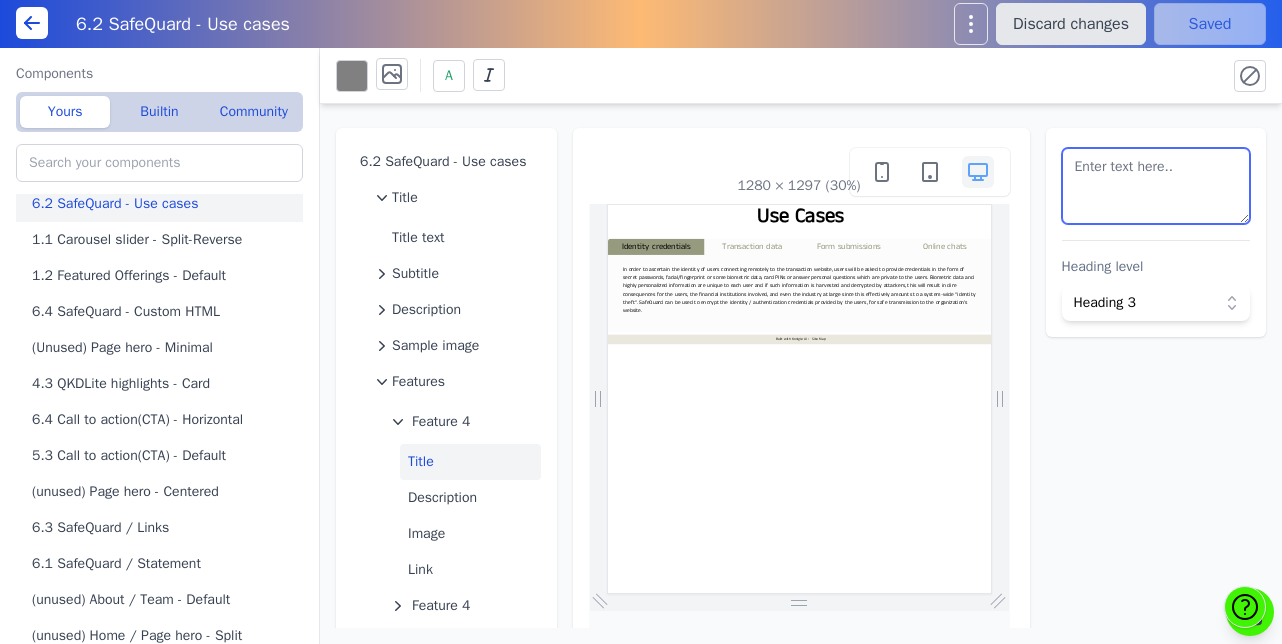 type 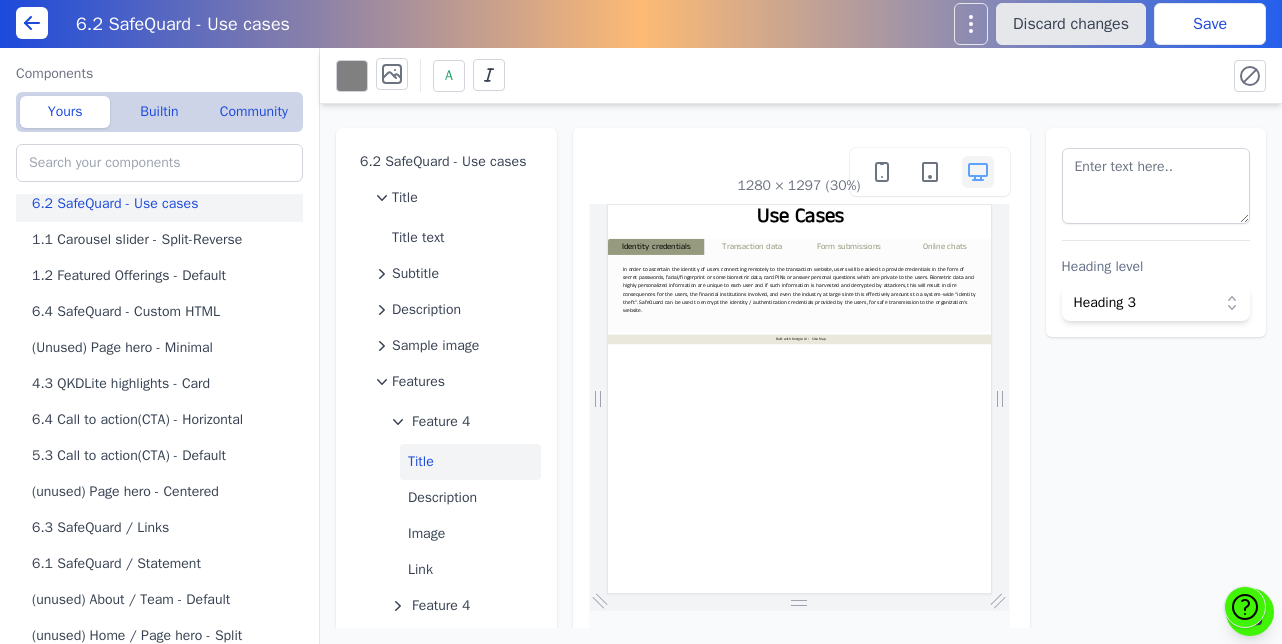 click on "Discard changes" at bounding box center (1071, 24) 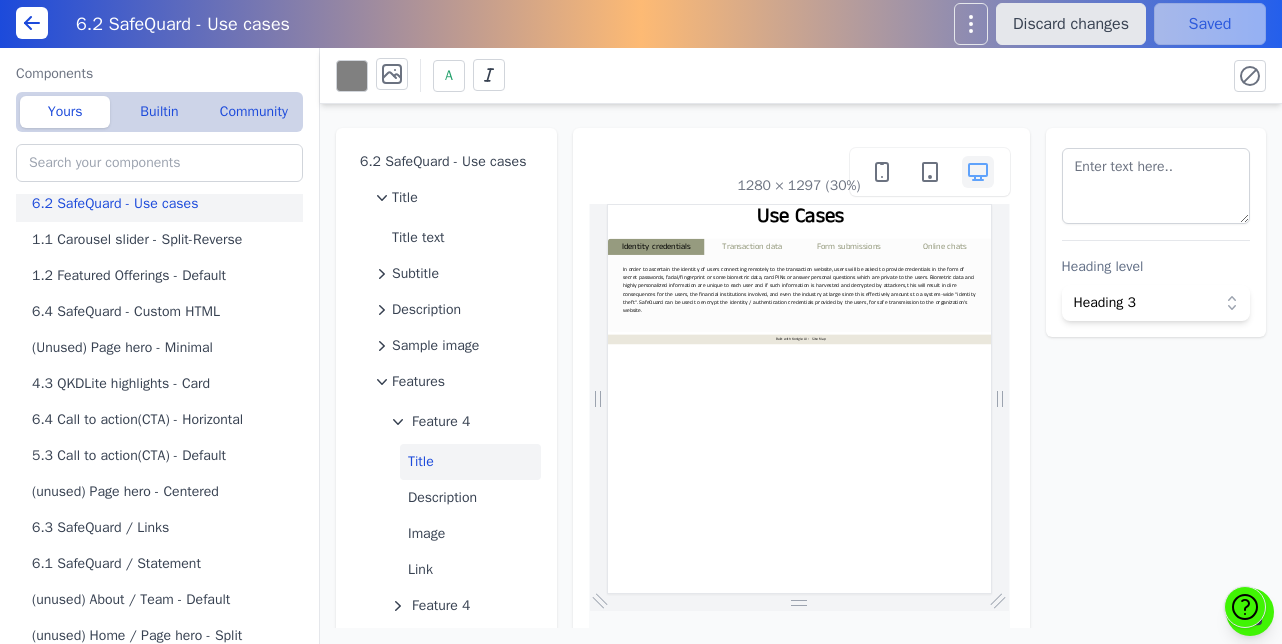 click on "Discard changes" at bounding box center (1071, 24) 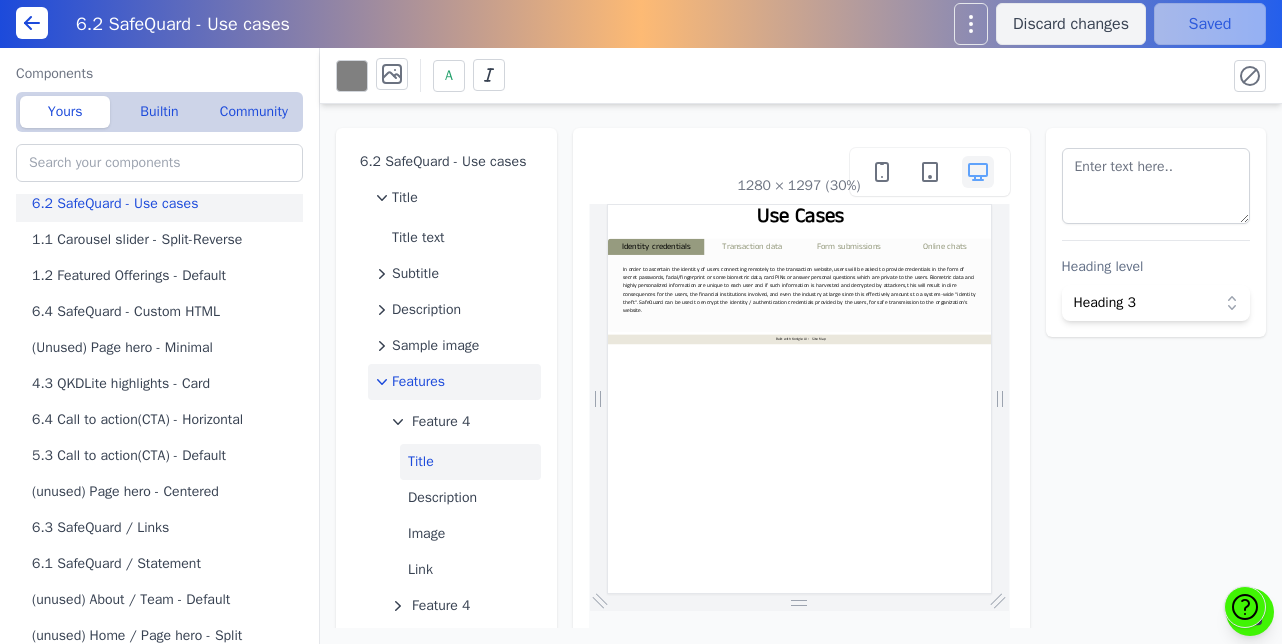 click 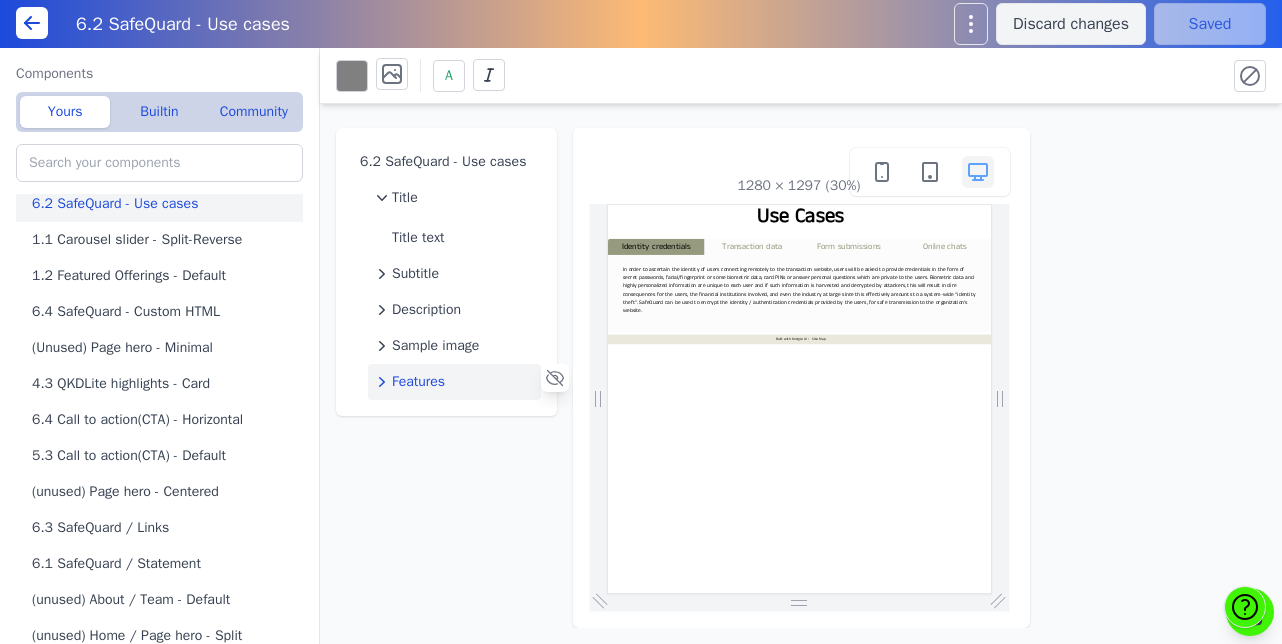 click 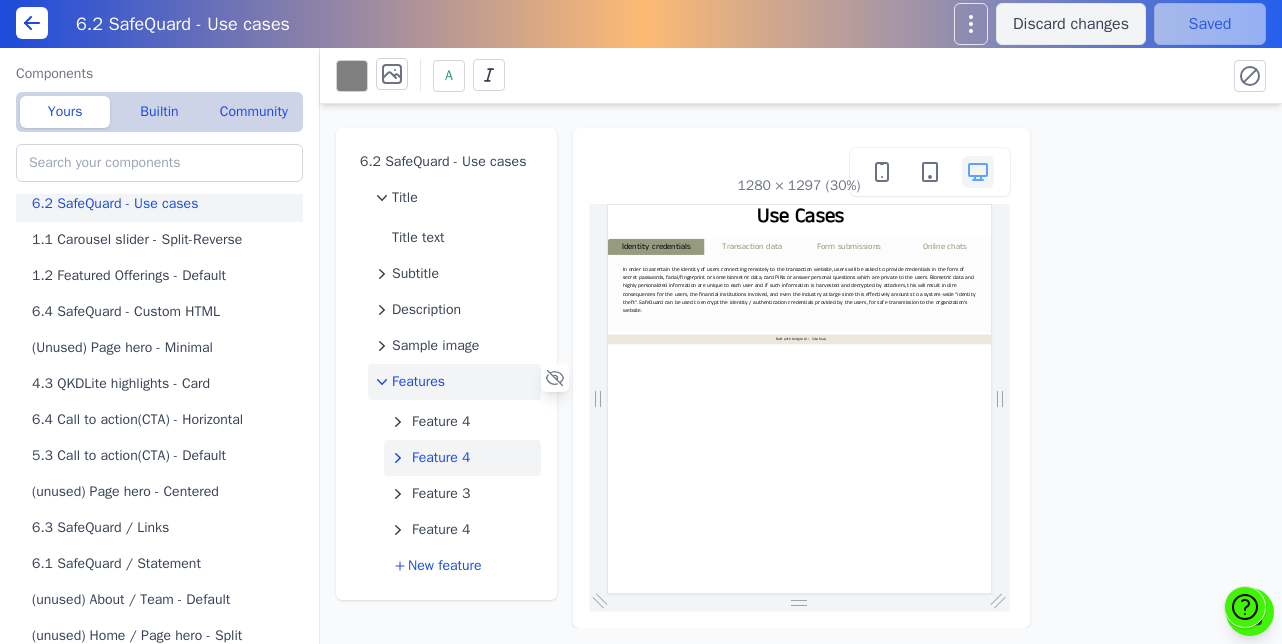 click on "Feature 4" 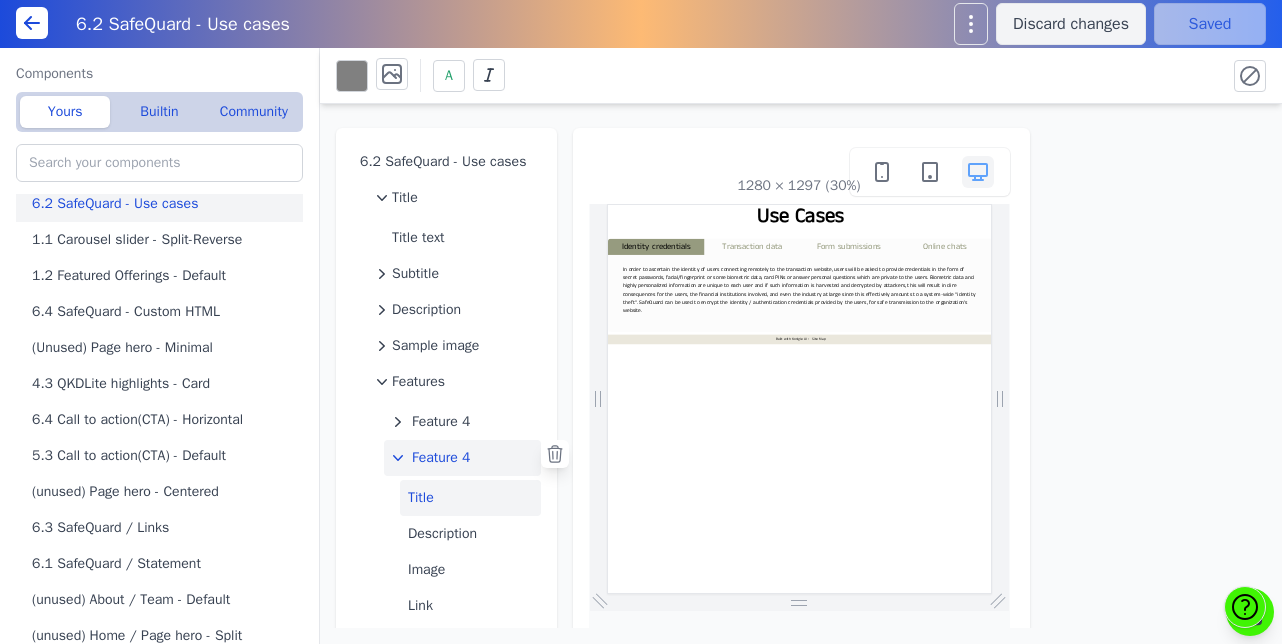 click on "Title" at bounding box center (470, 498) 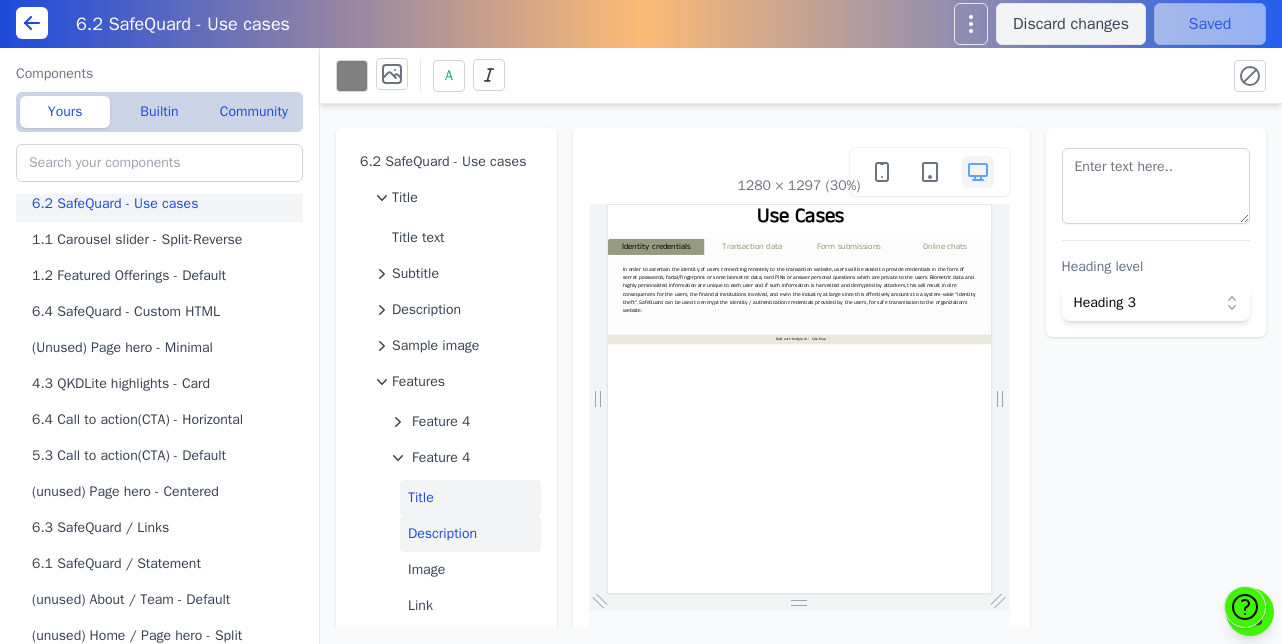 click on "Description" at bounding box center (470, 534) 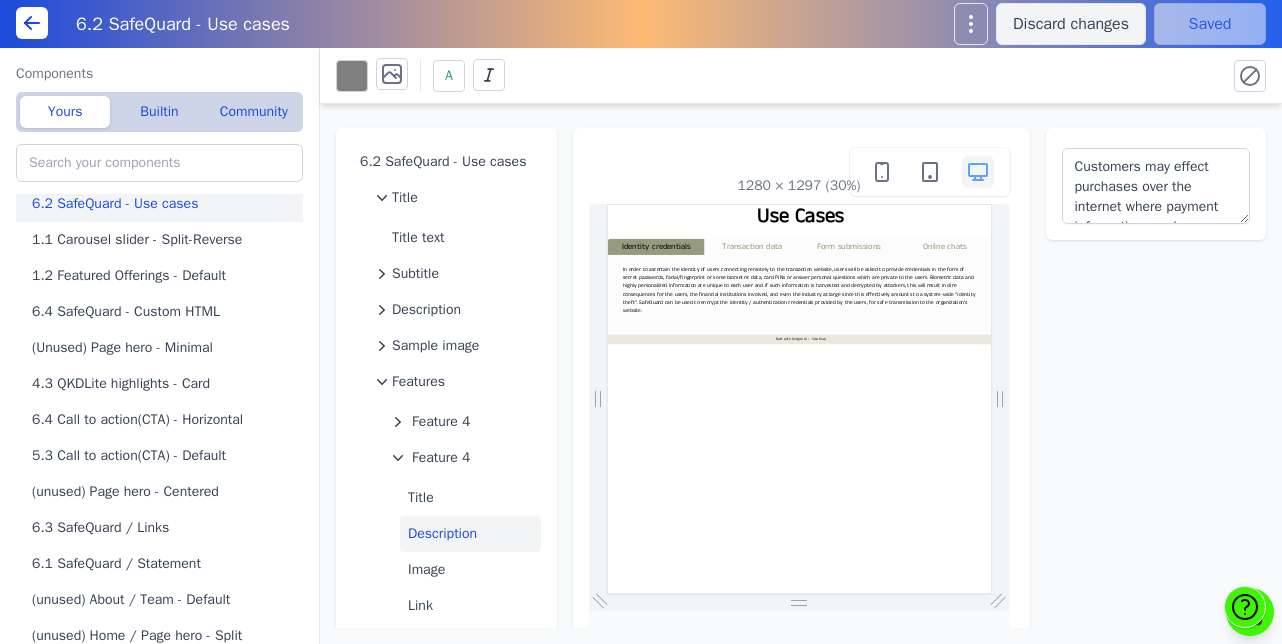scroll, scrollTop: 94, scrollLeft: 0, axis: vertical 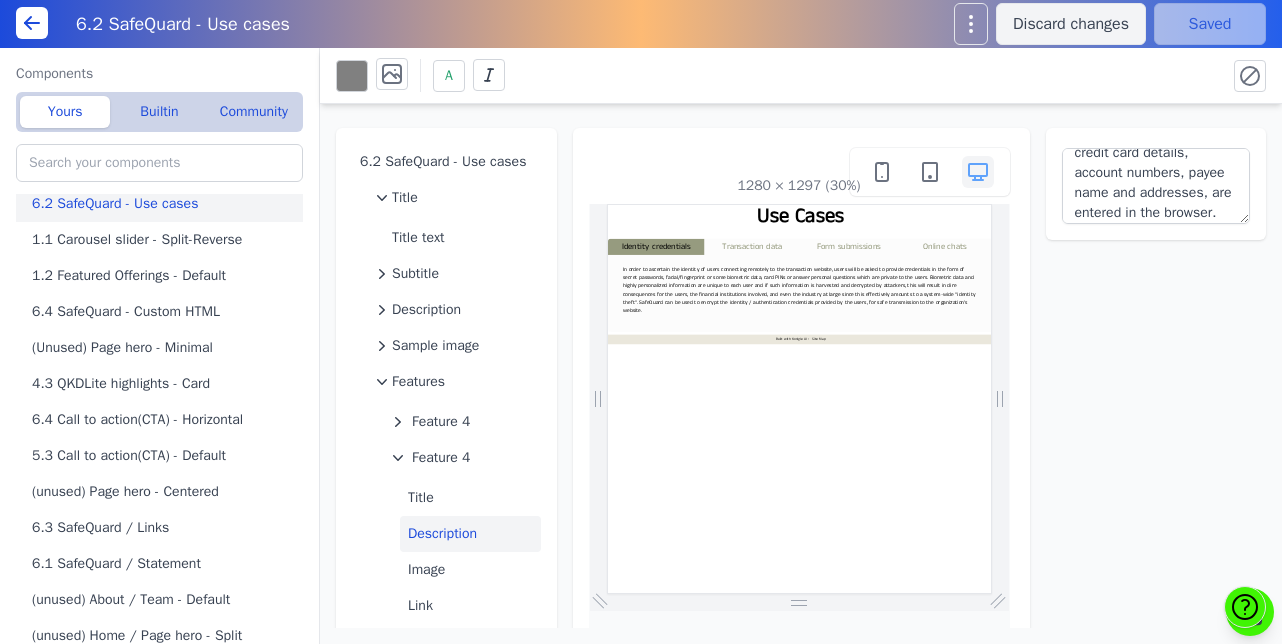 type 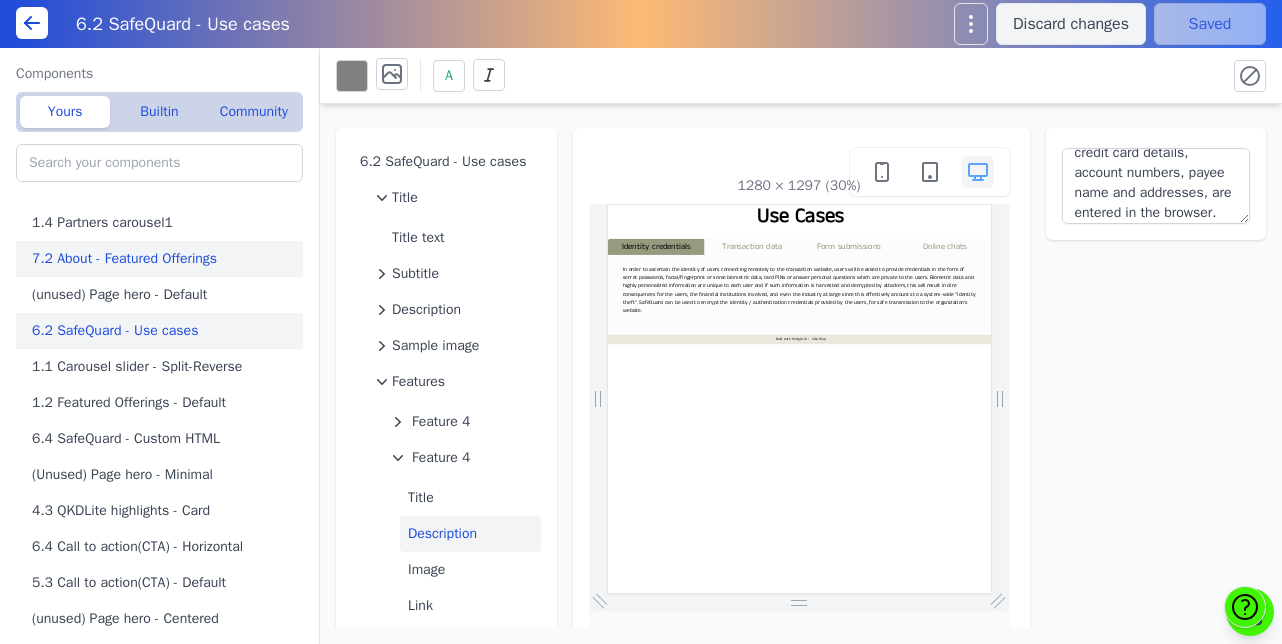 scroll, scrollTop: 0, scrollLeft: 0, axis: both 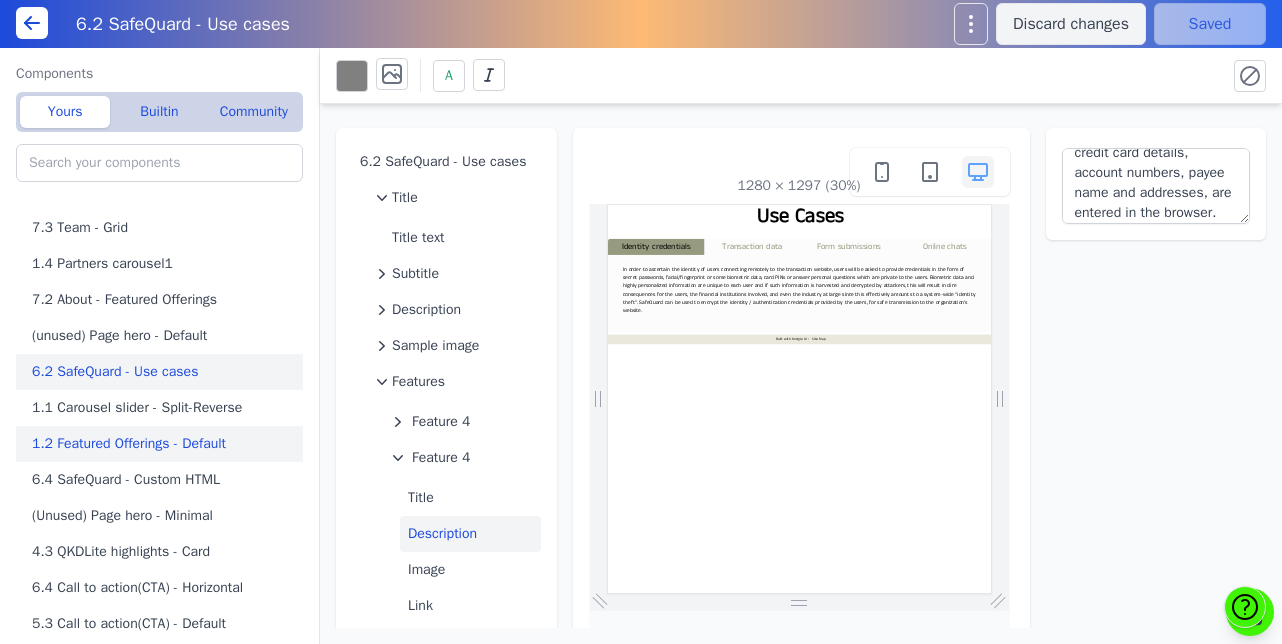 click on "1.2 Featured Offerings - Default" at bounding box center [163, 444] 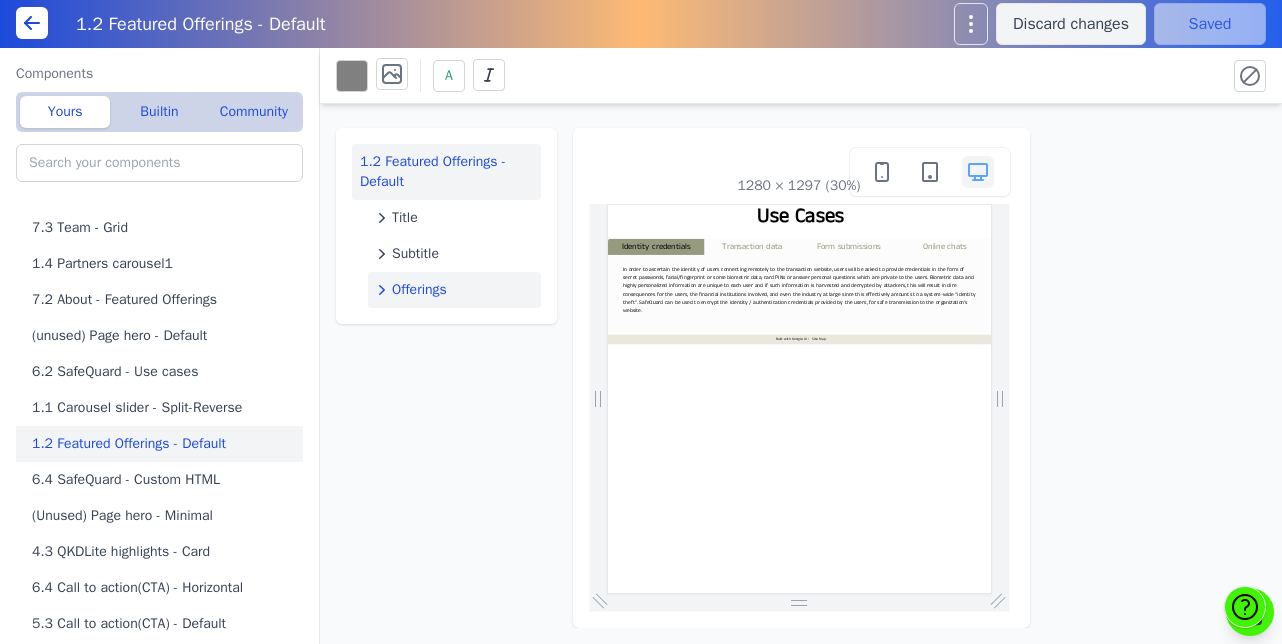 click on "Offerings" 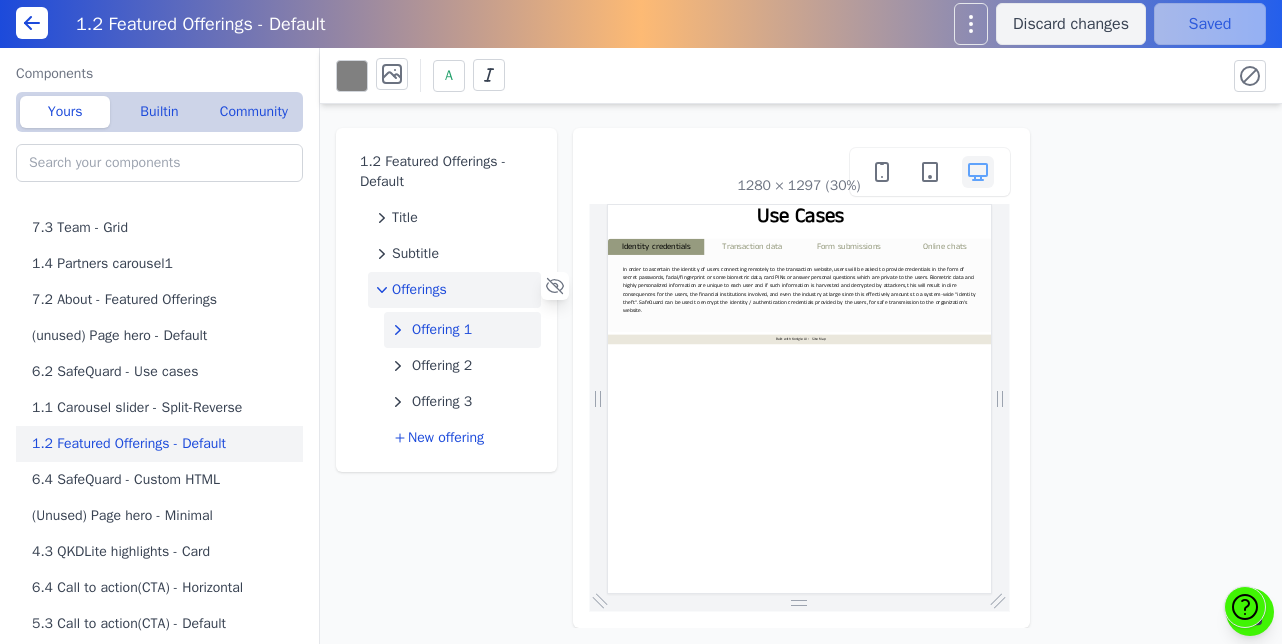 click on "Offering 1" at bounding box center (442, 330) 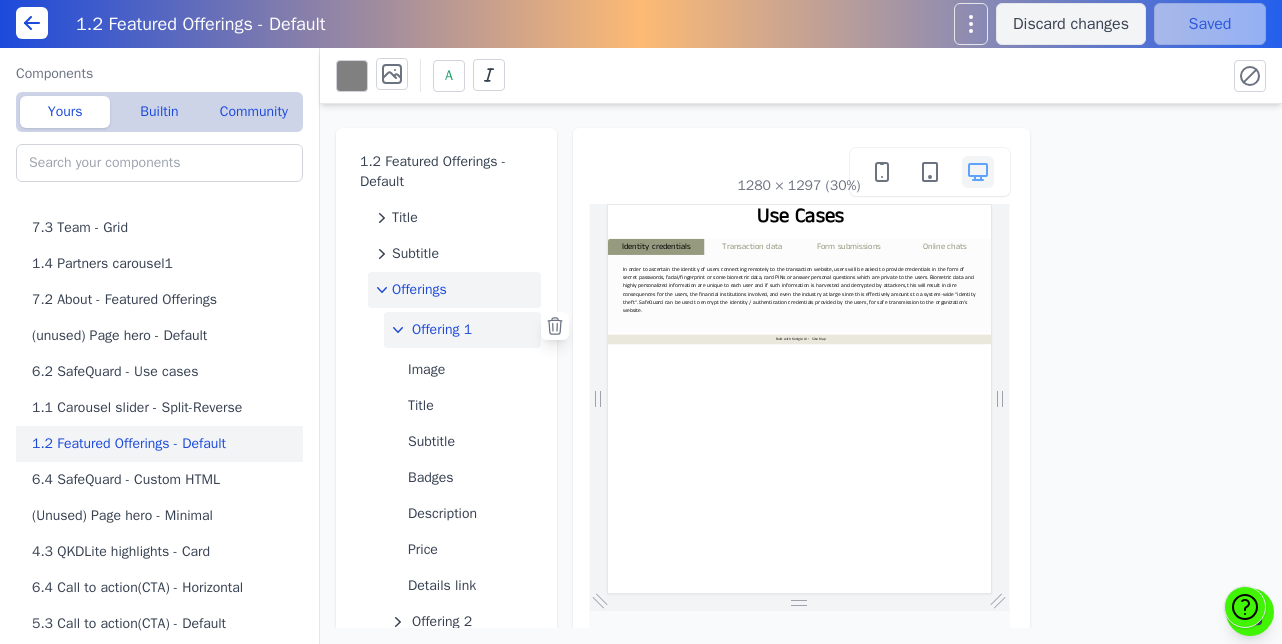 click 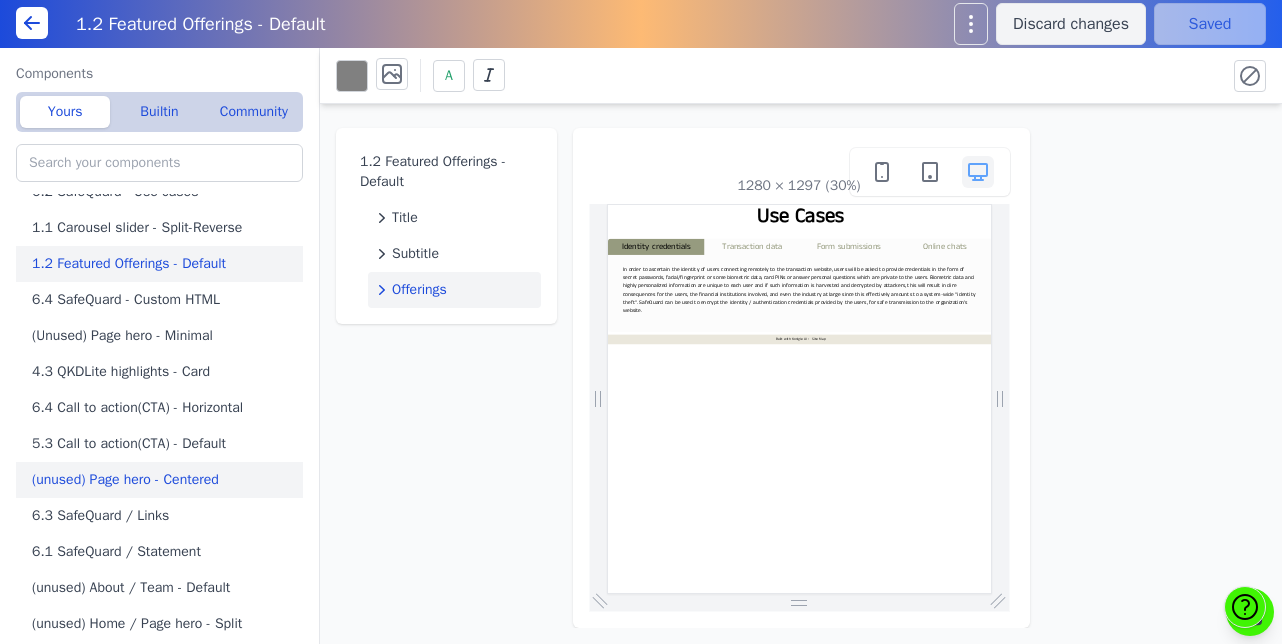 scroll, scrollTop: 0, scrollLeft: 0, axis: both 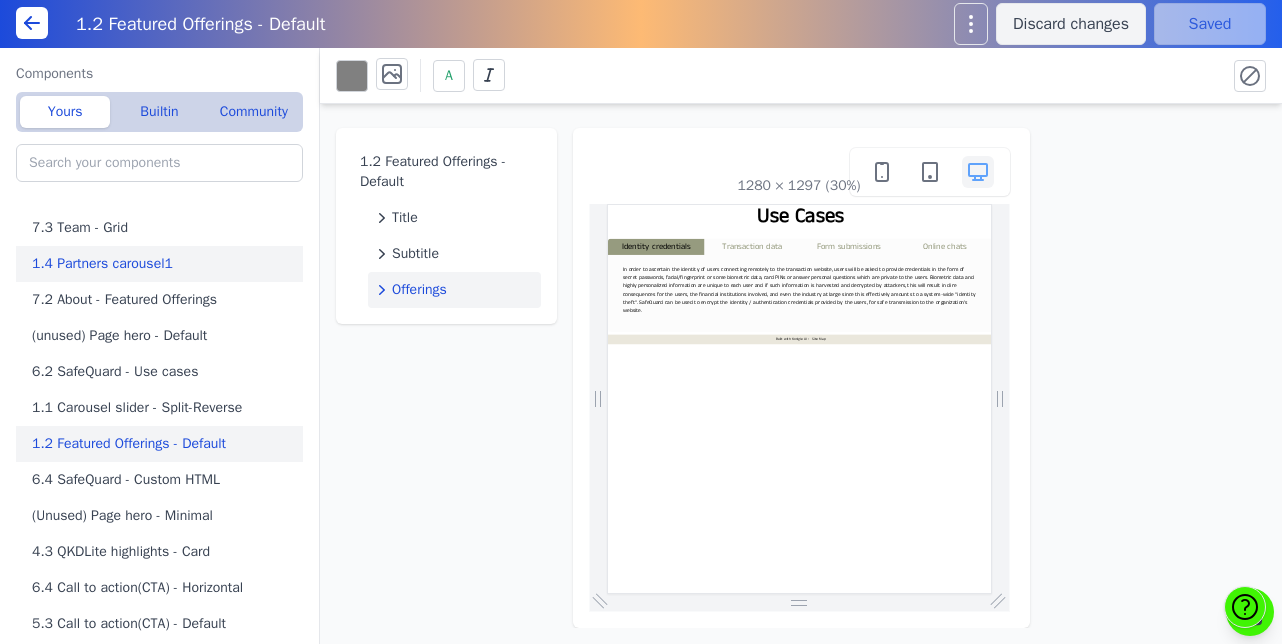 click on "1.4 Partners carousel1" at bounding box center [163, 264] 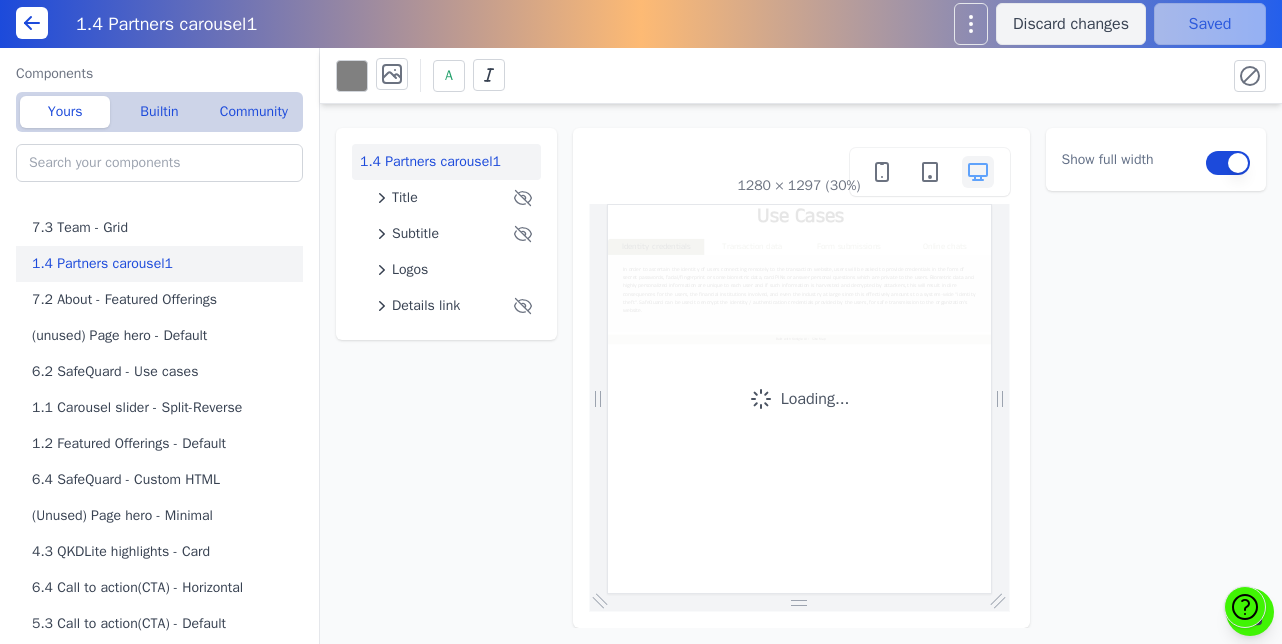 type 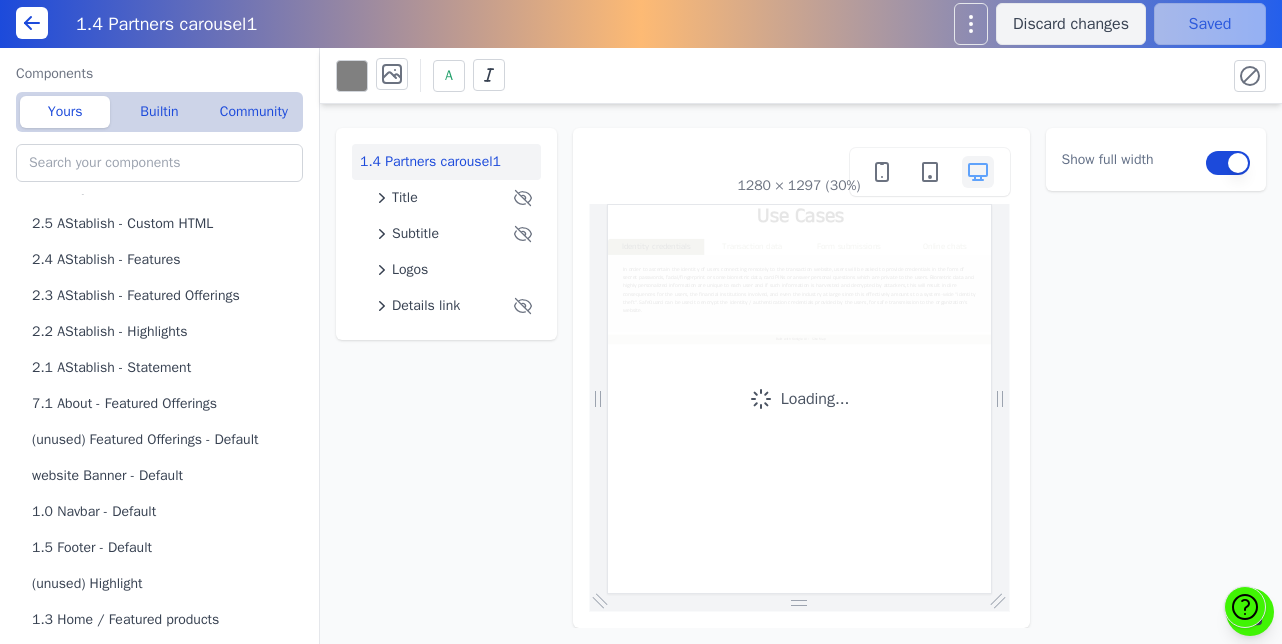 scroll, scrollTop: 1028, scrollLeft: 0, axis: vertical 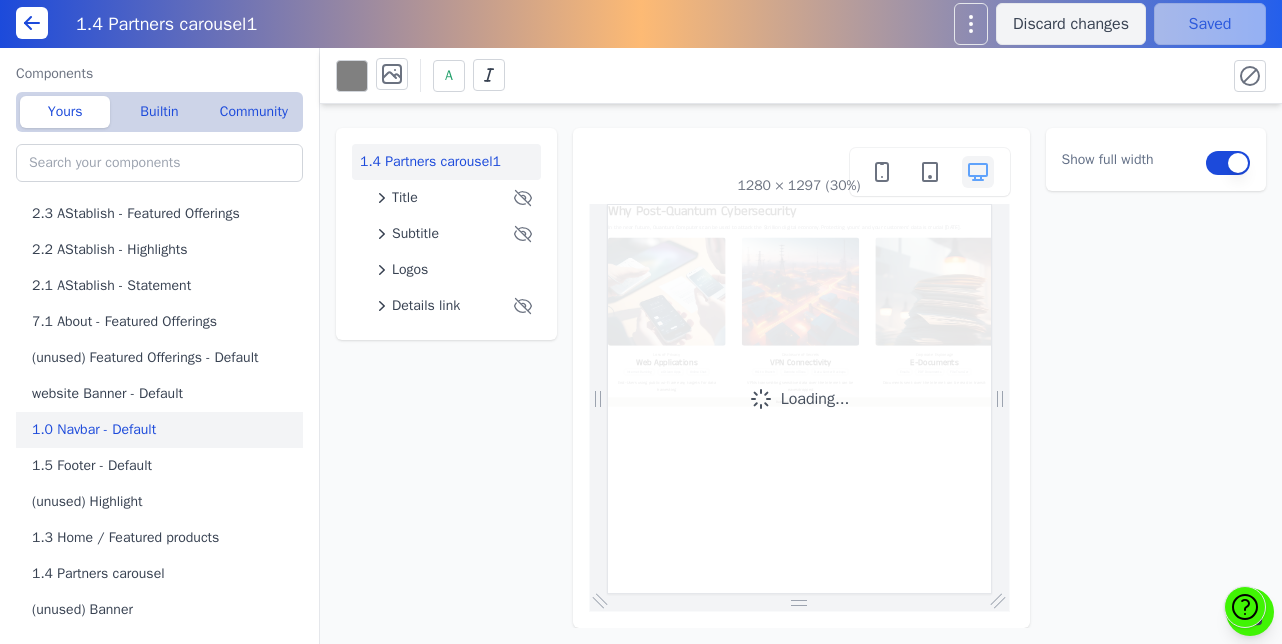click on "1.0 Navbar - Default" at bounding box center (163, 430) 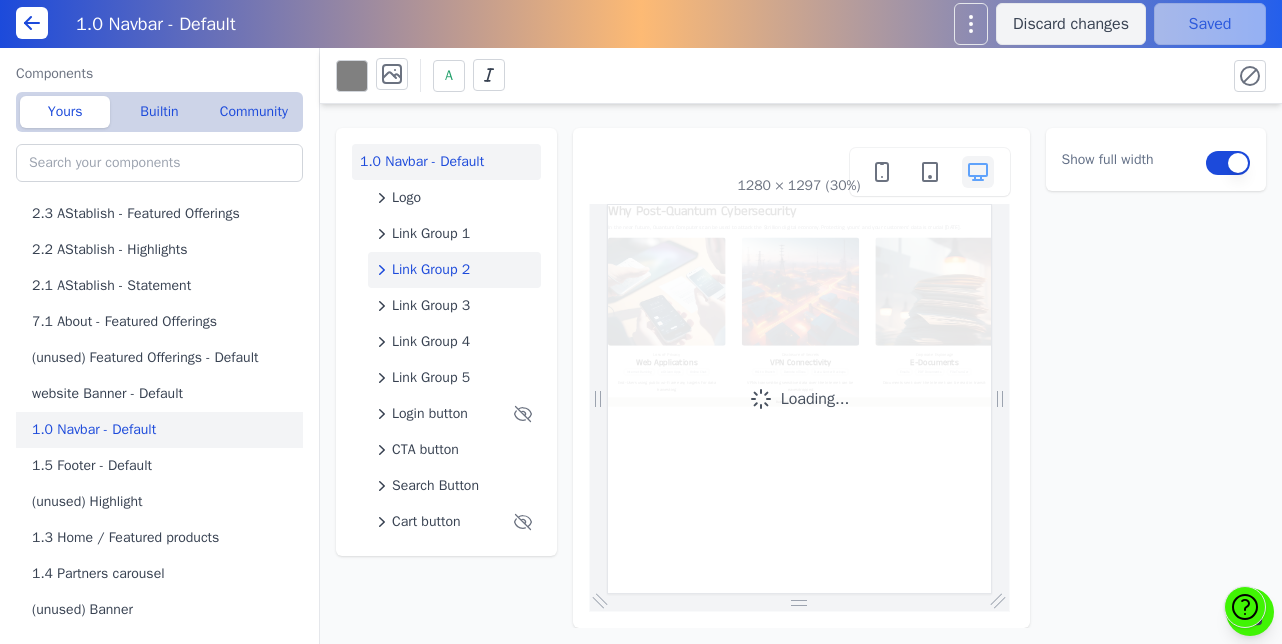 click on "Link Group 2" at bounding box center (431, 270) 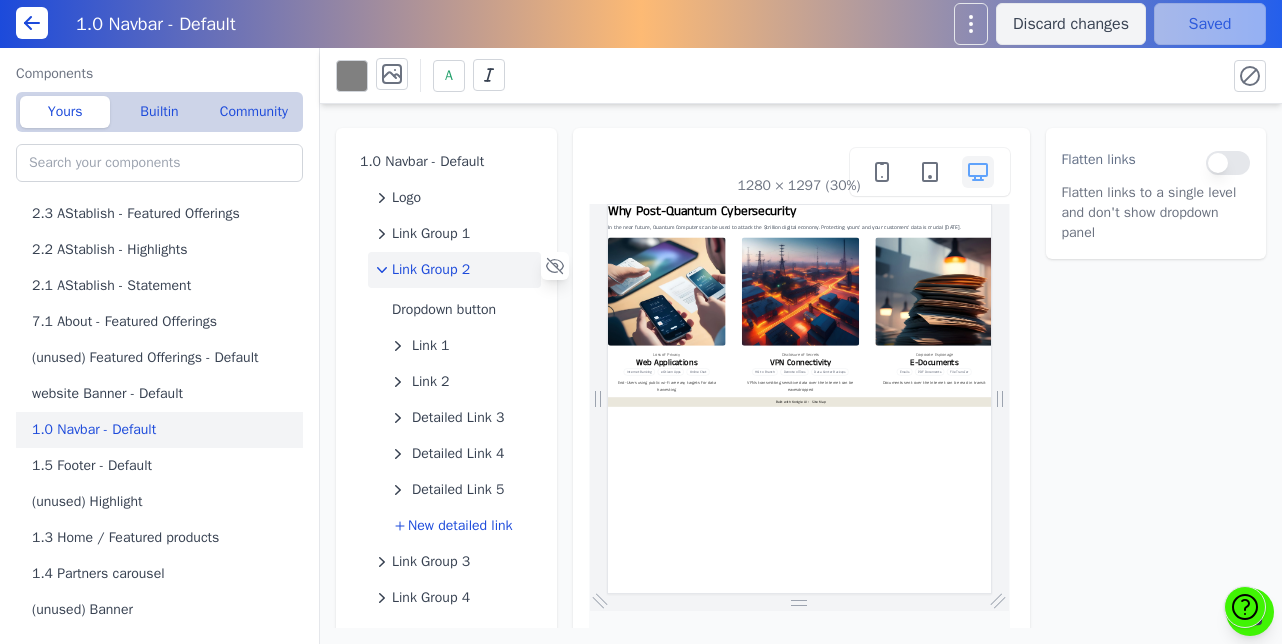 click 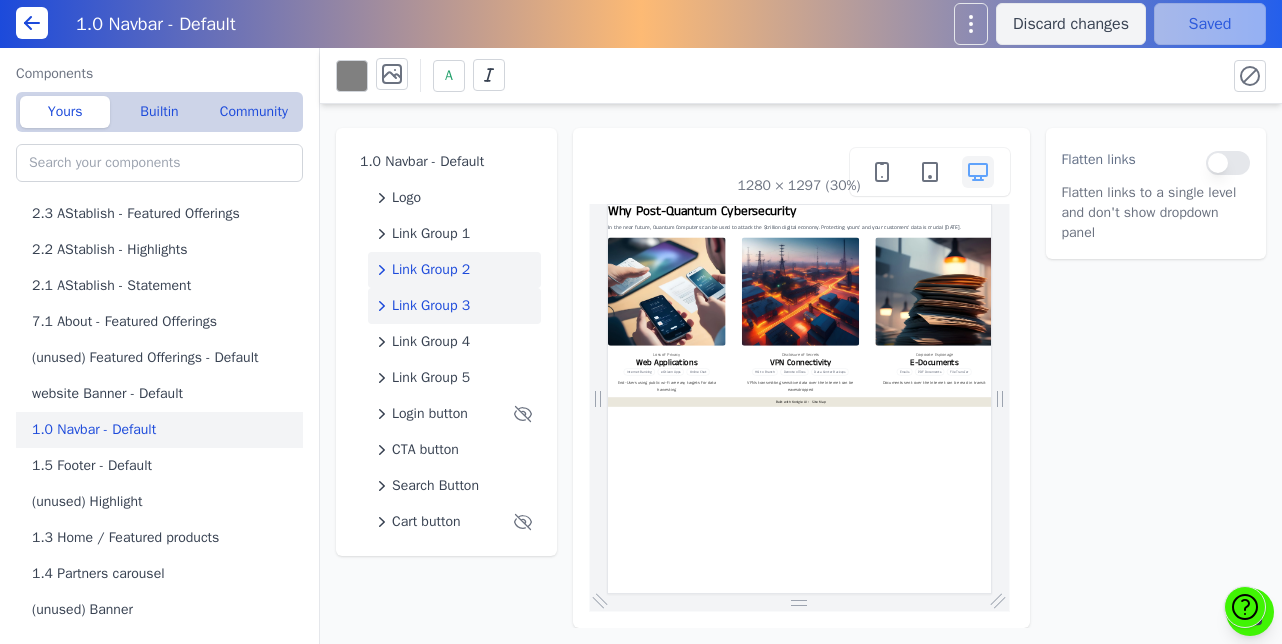 click 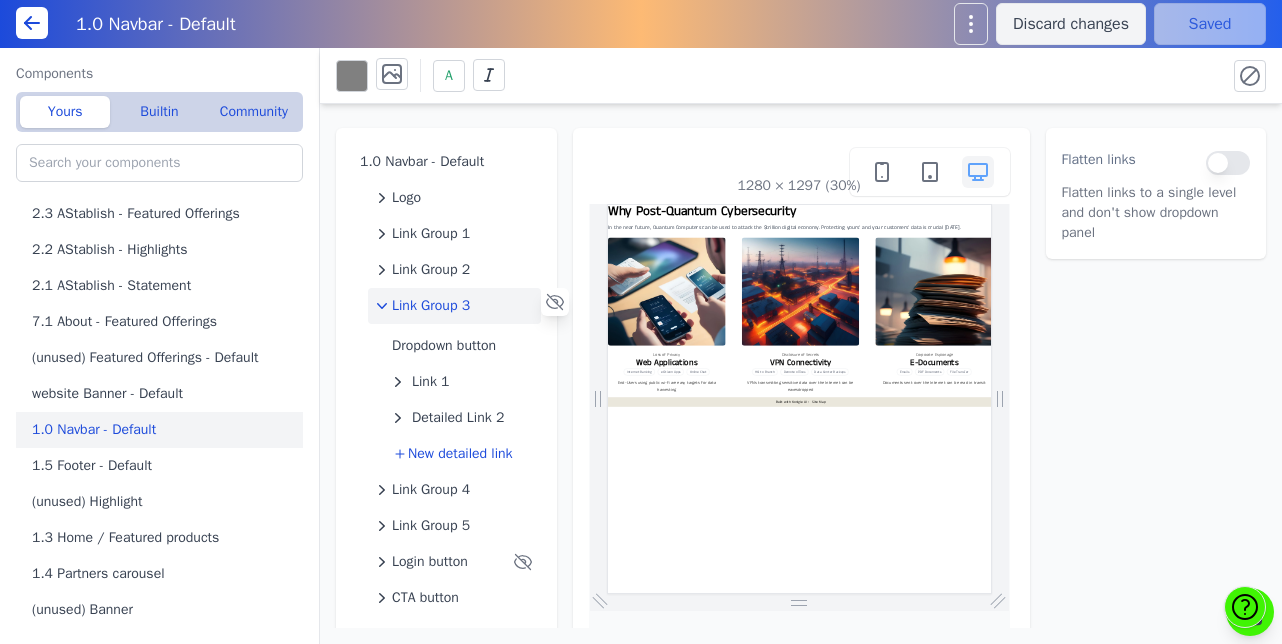 click 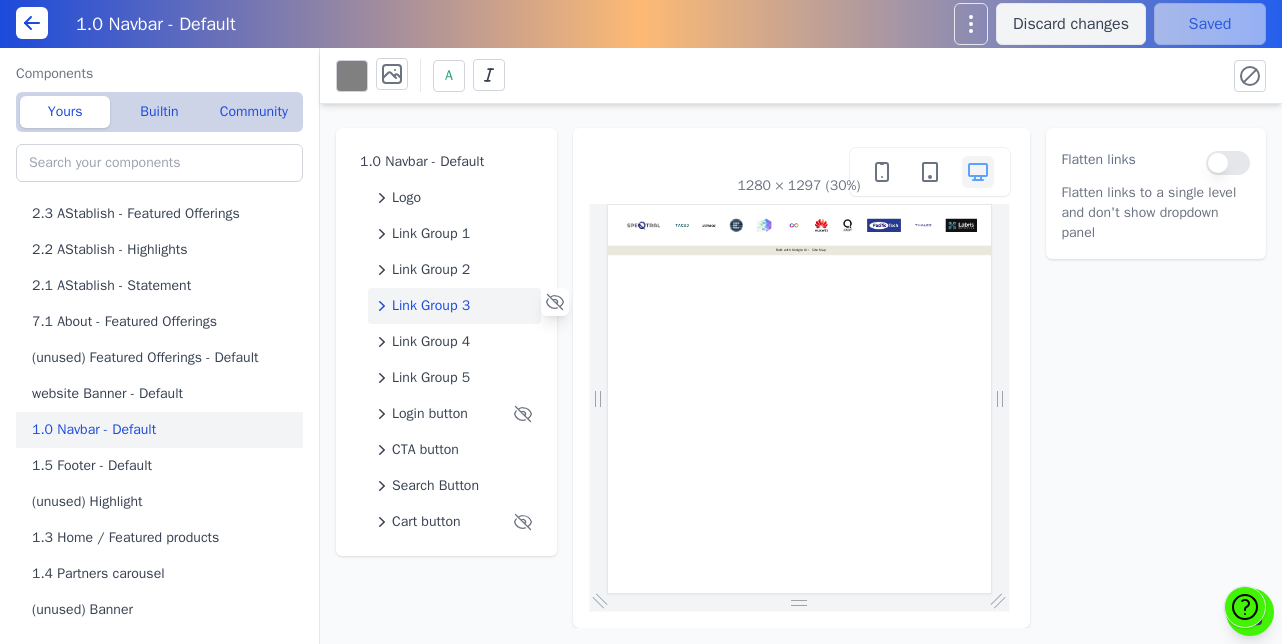 scroll, scrollTop: 0, scrollLeft: 0, axis: both 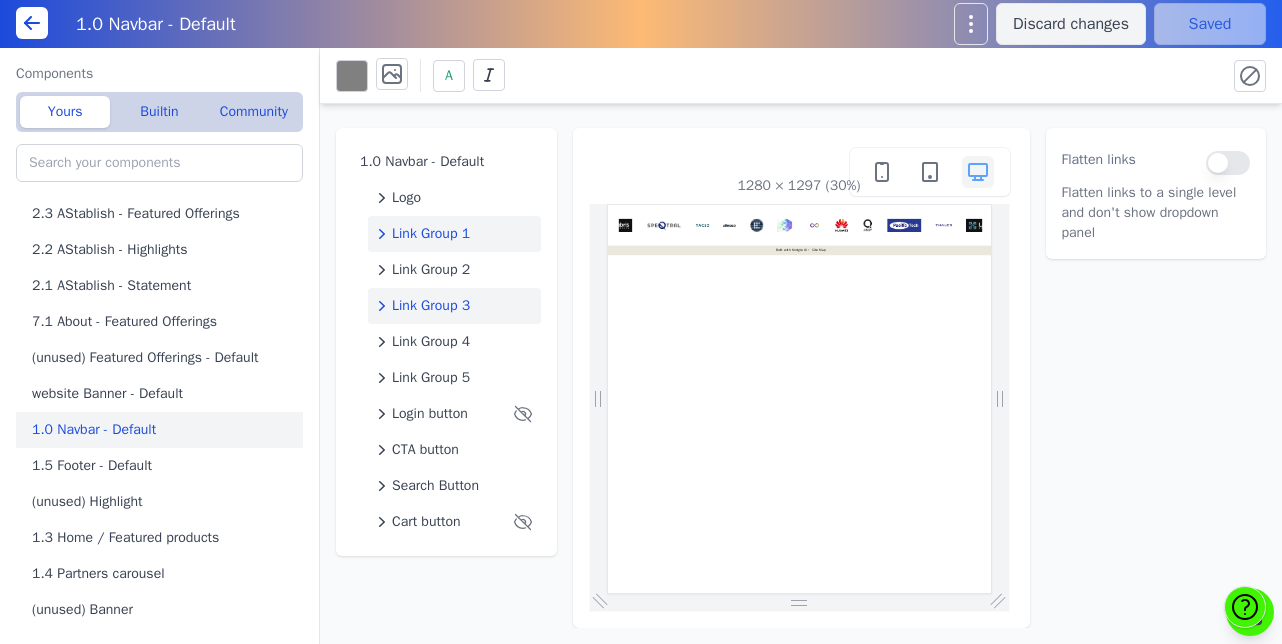 click 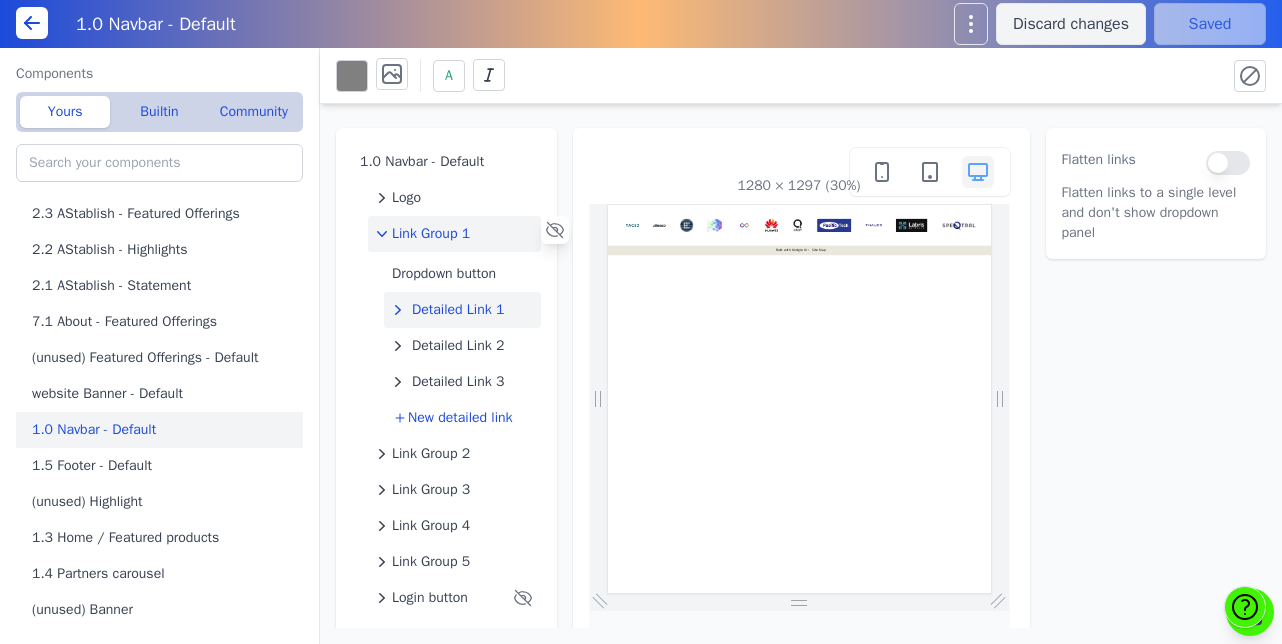 click 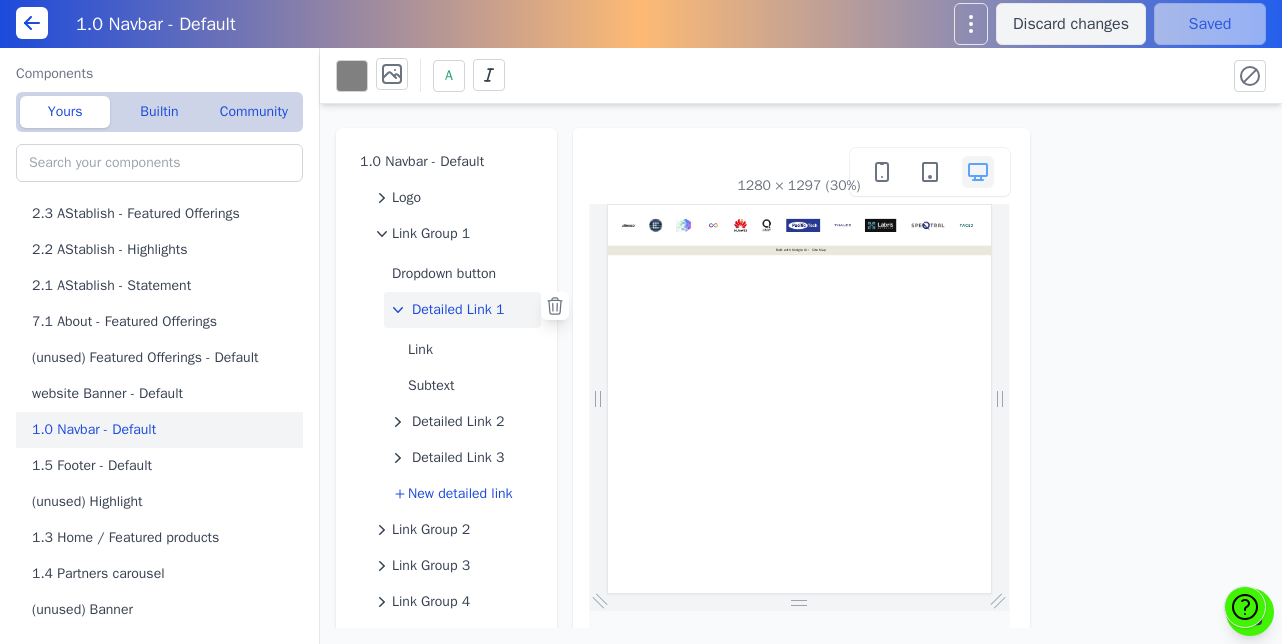 click on "Detailed Link 1" at bounding box center [458, 310] 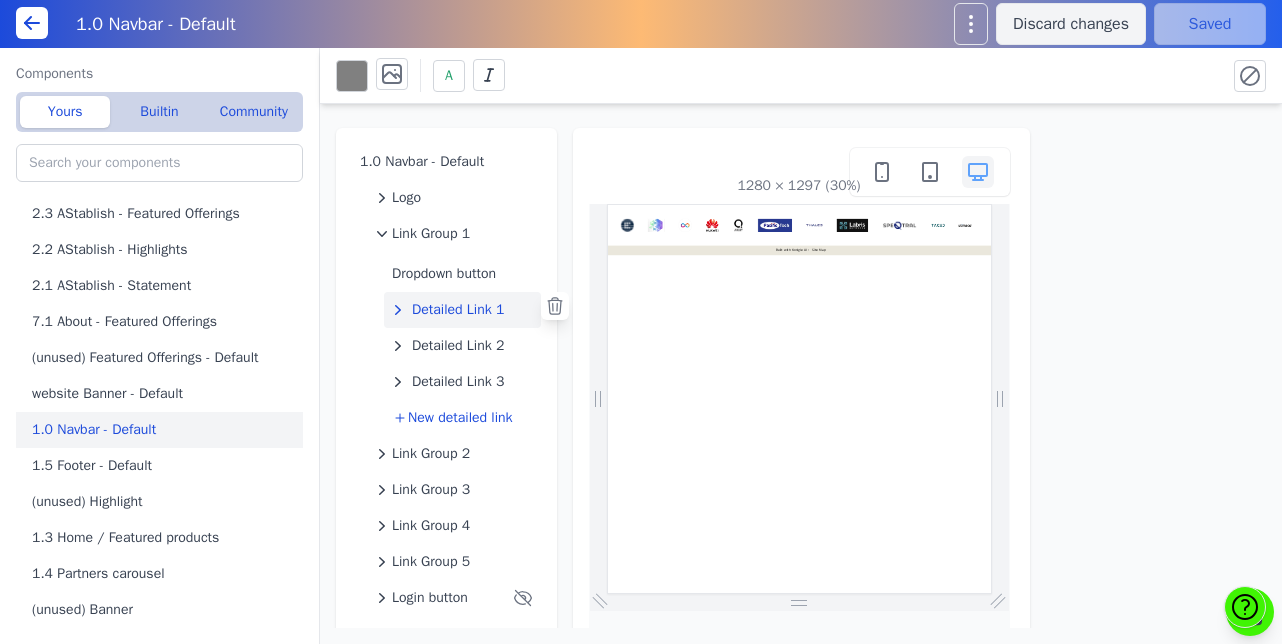 click on "Detailed Link 1" at bounding box center (458, 310) 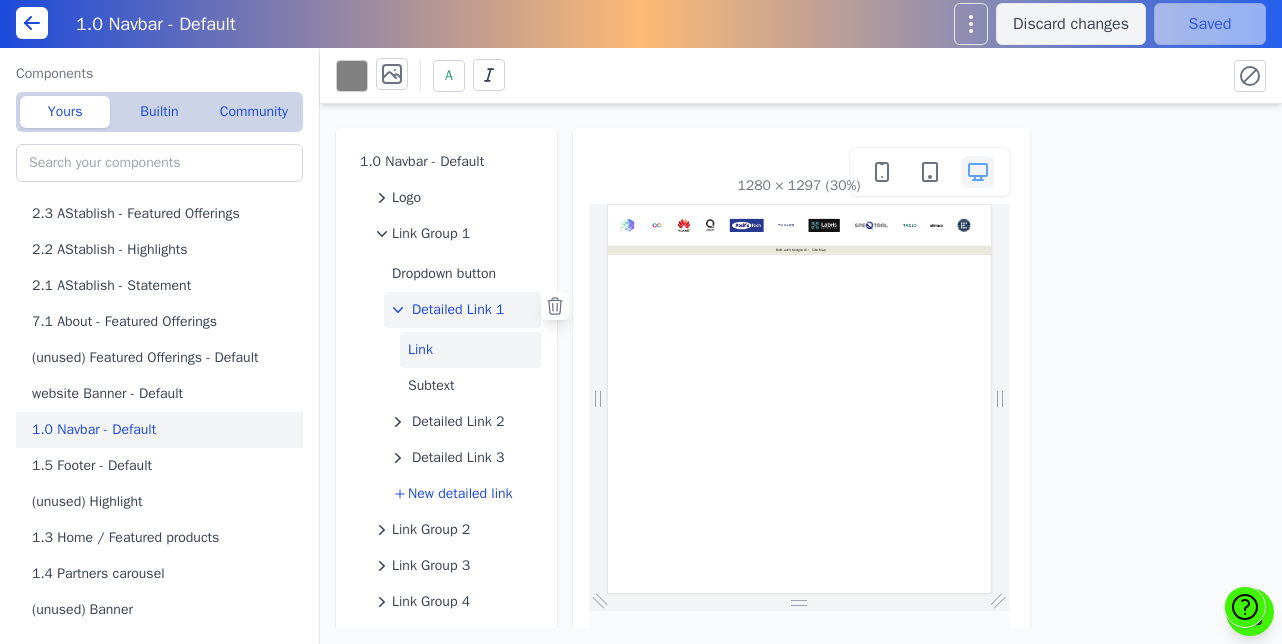 click on "Link" at bounding box center [470, 350] 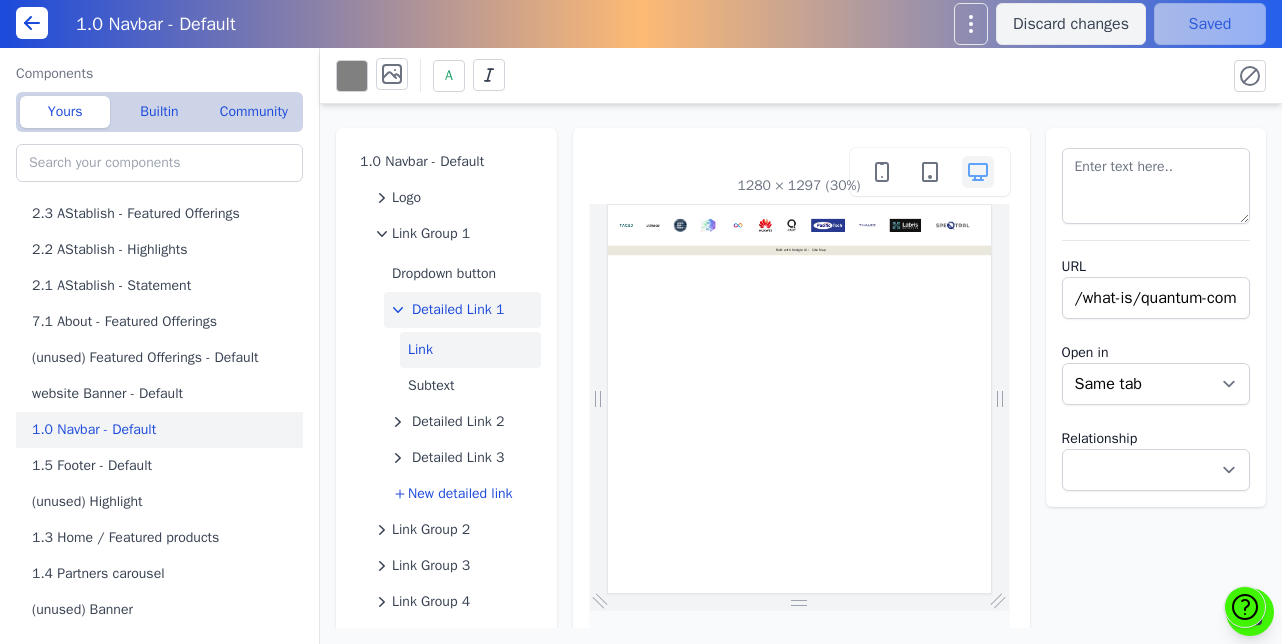 click 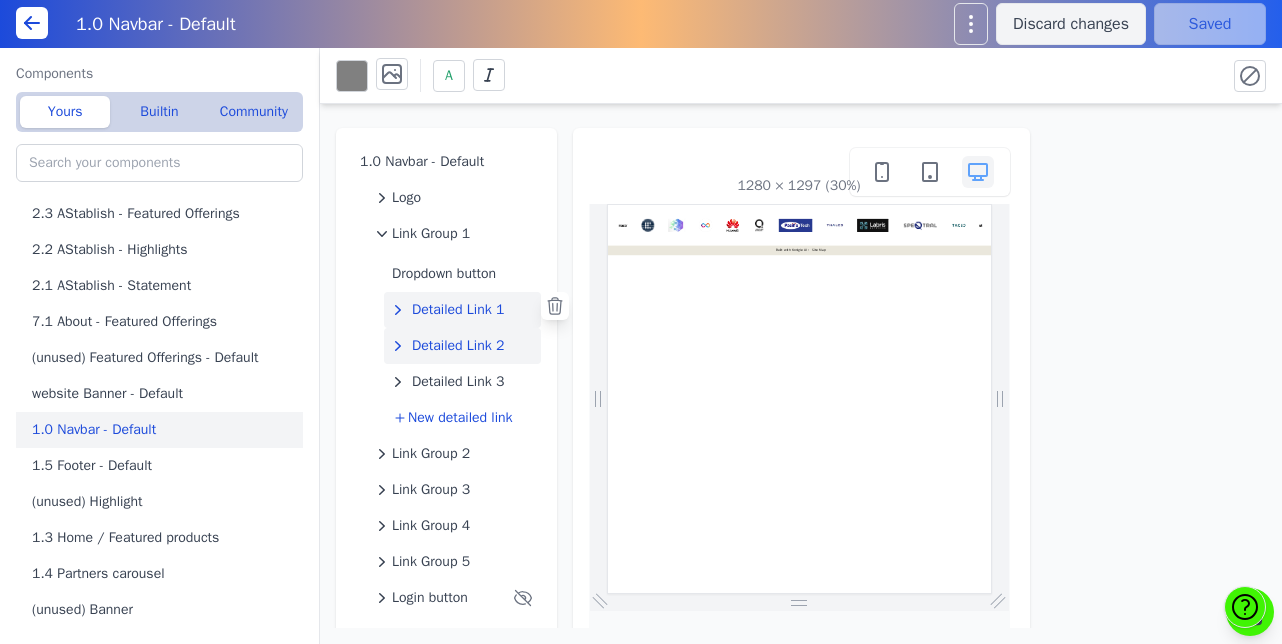 click 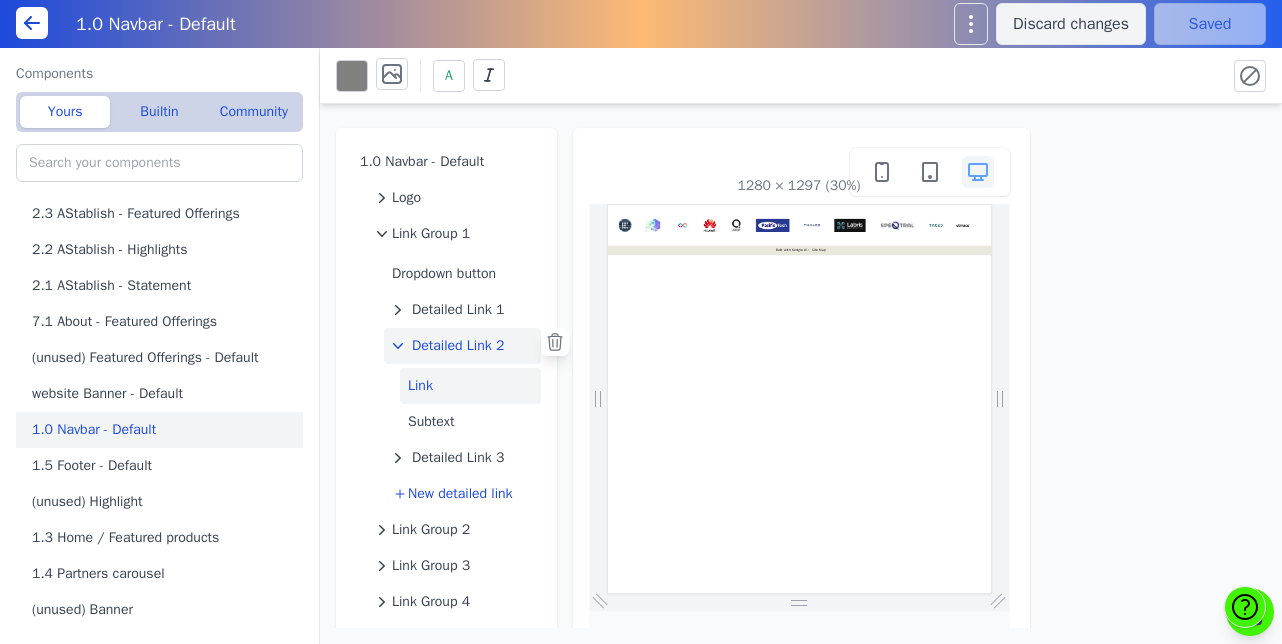click on "Link" at bounding box center (470, 386) 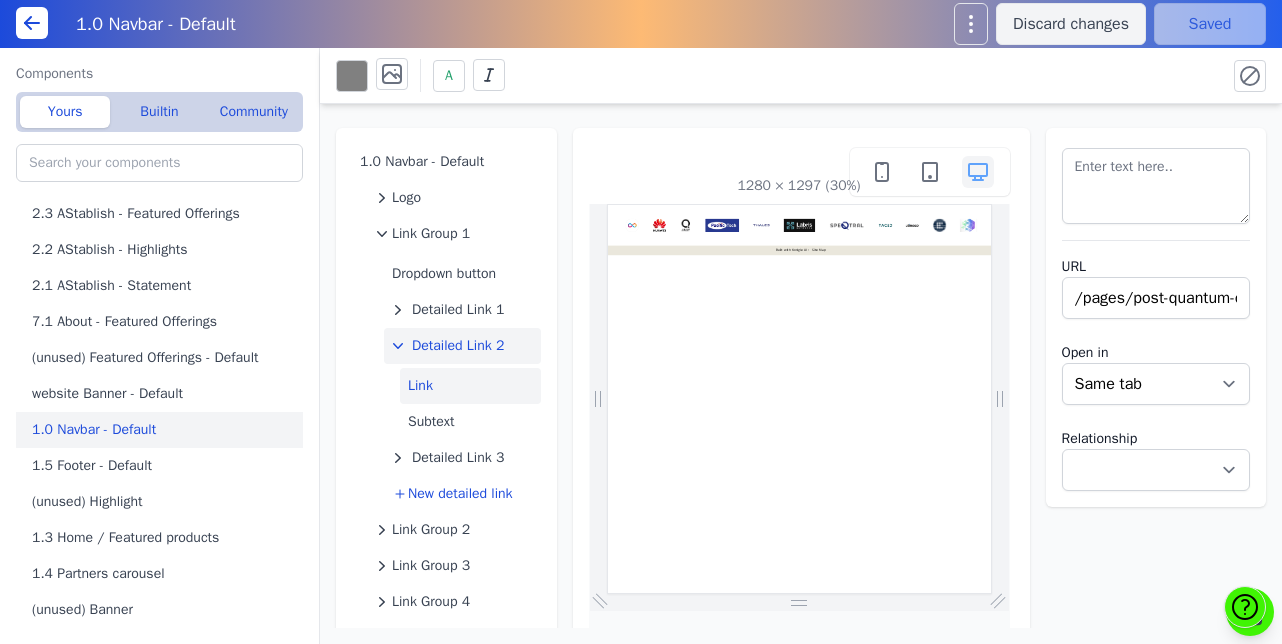 click 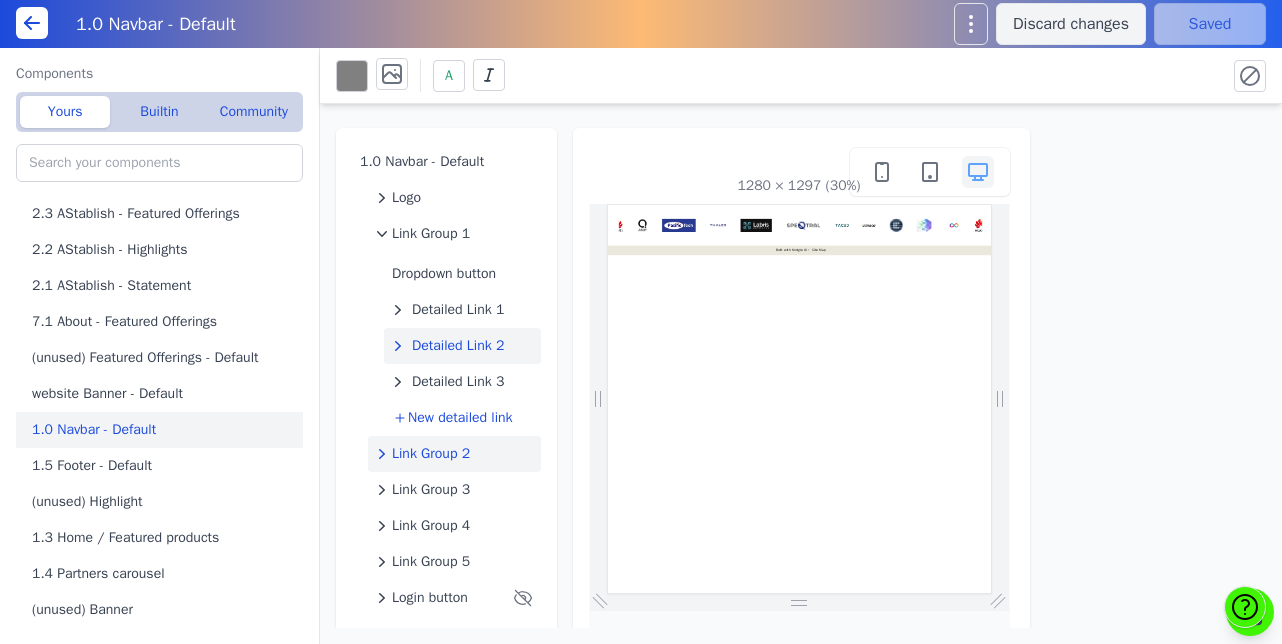 click 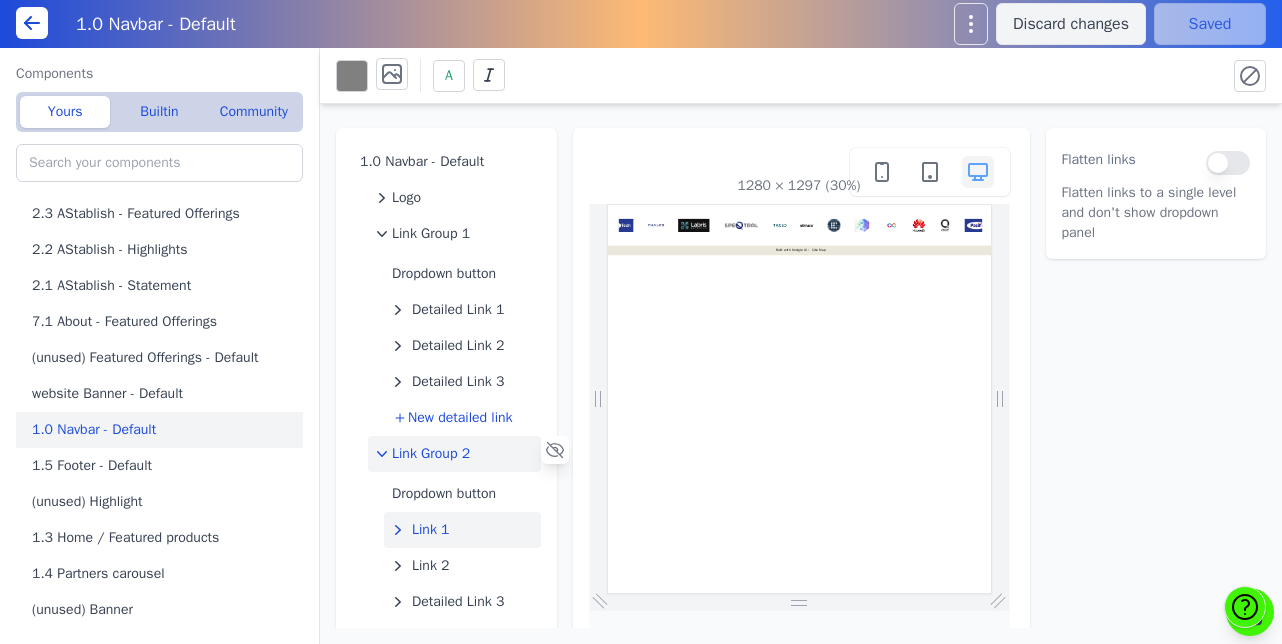 click on "Link 1" at bounding box center (431, 530) 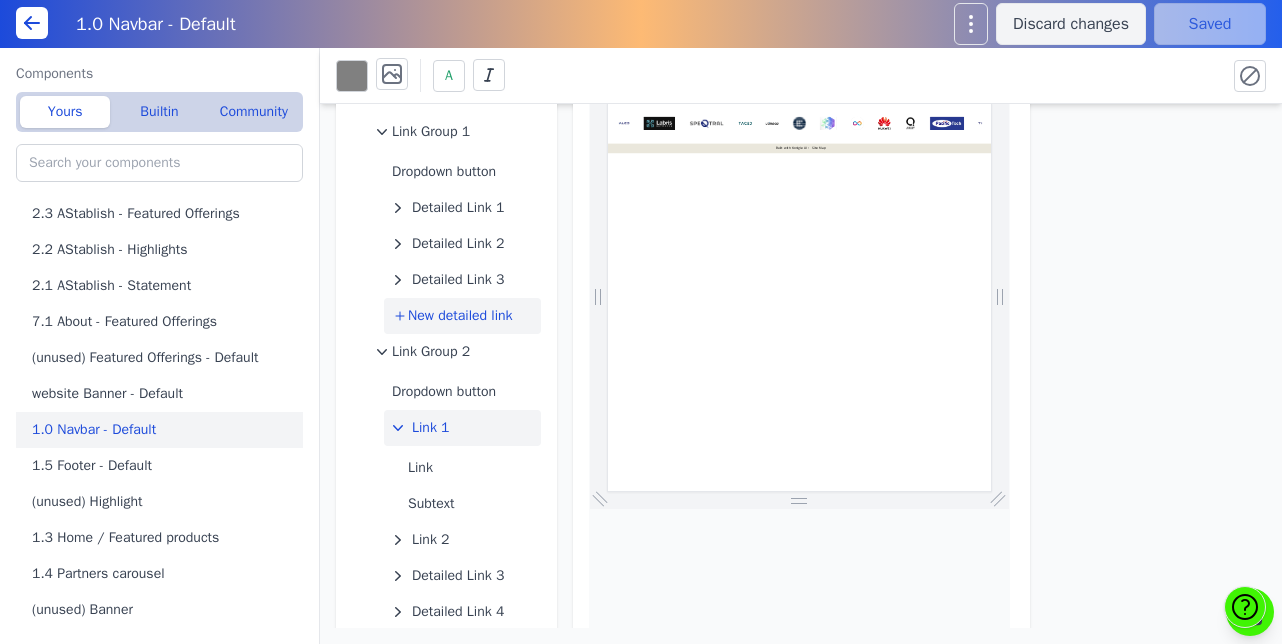 scroll, scrollTop: 0, scrollLeft: 1016, axis: horizontal 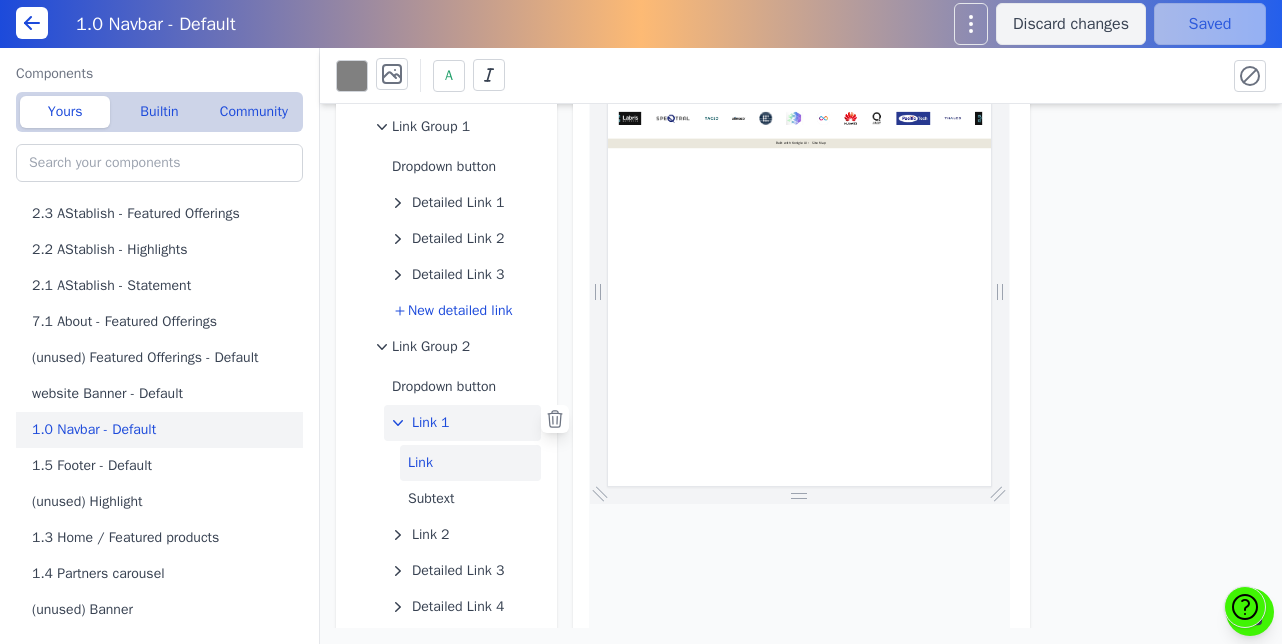 click on "Link" at bounding box center [470, 463] 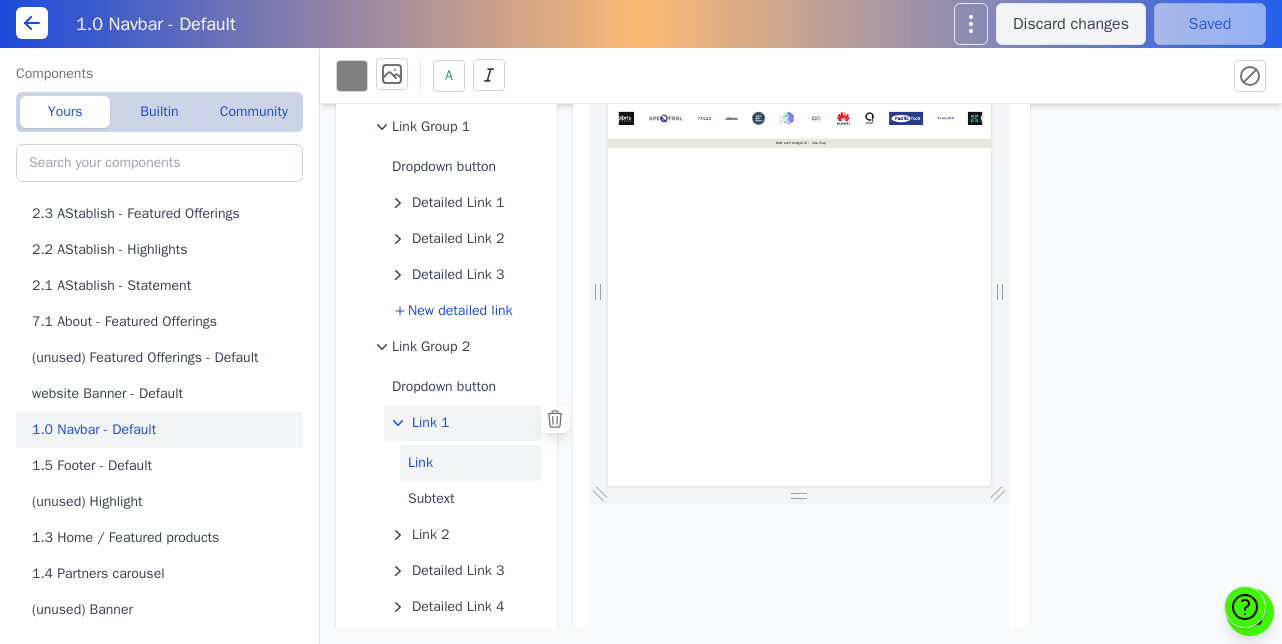 select on "_self" 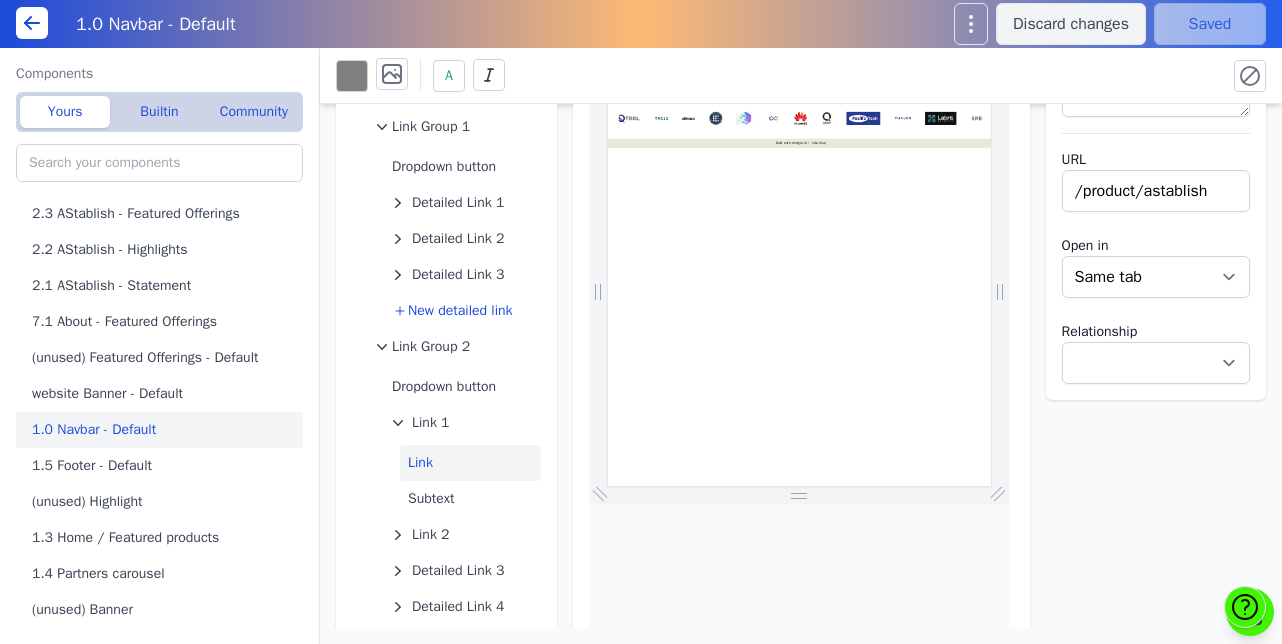 scroll, scrollTop: 0, scrollLeft: 1294, axis: horizontal 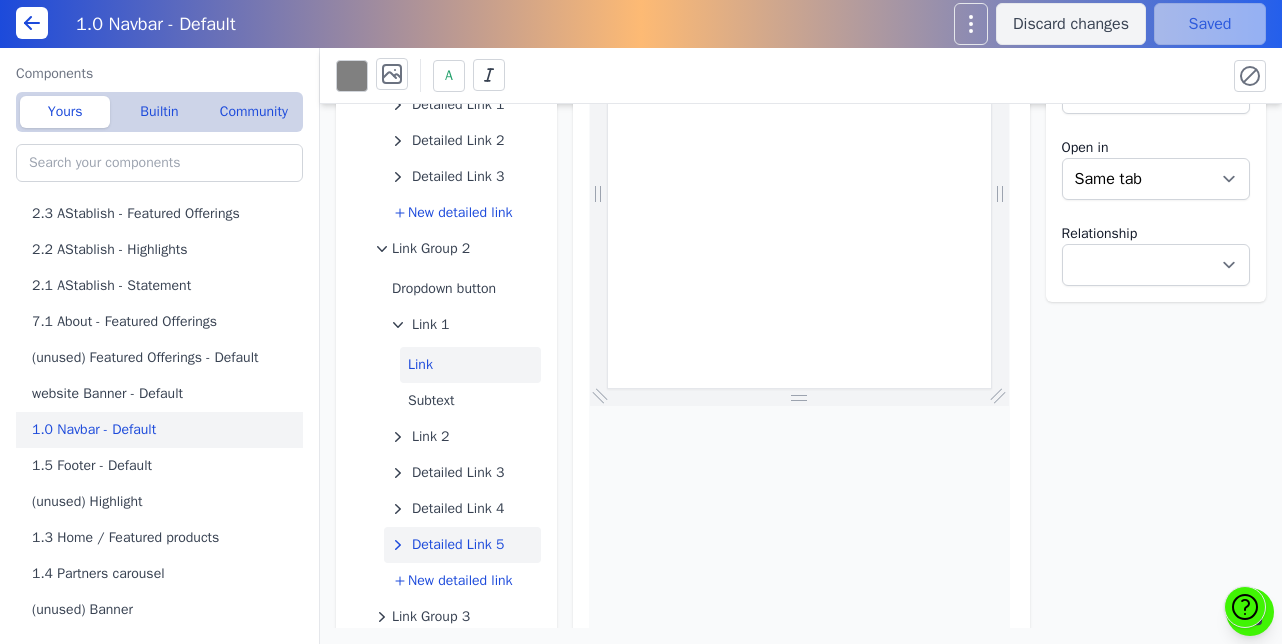 click on "Detailed Link 5" at bounding box center [458, 545] 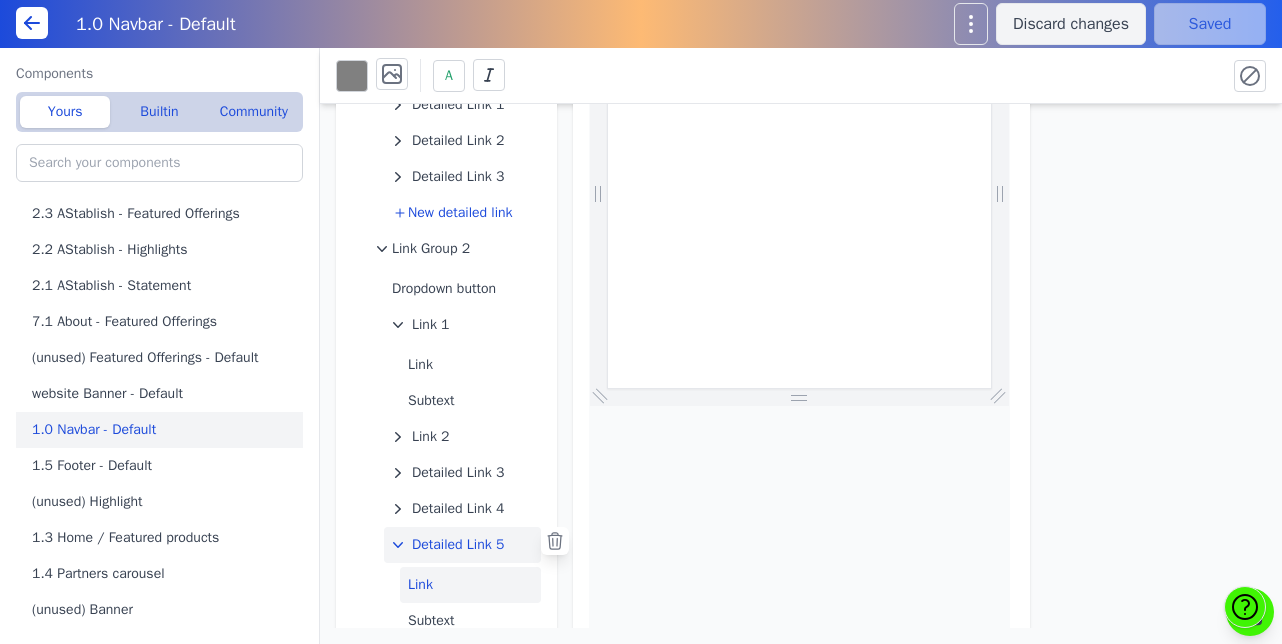 click on "Link" at bounding box center (470, 585) 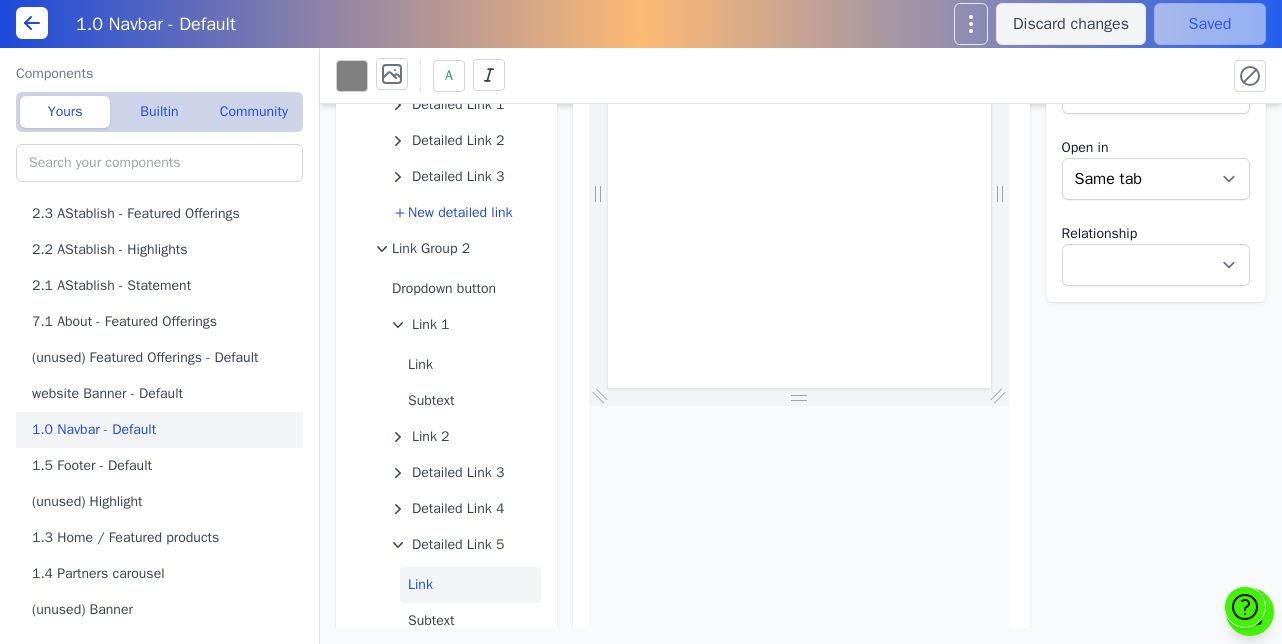 scroll, scrollTop: 0, scrollLeft: 1684, axis: horizontal 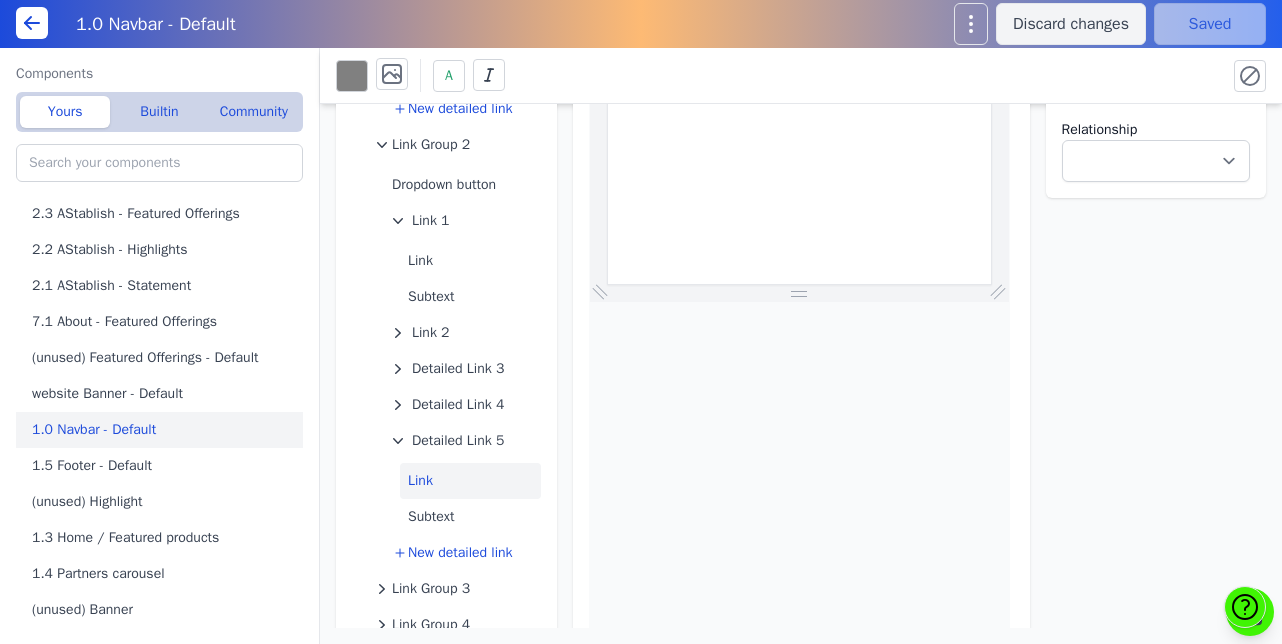 click on "Link" at bounding box center [470, 481] 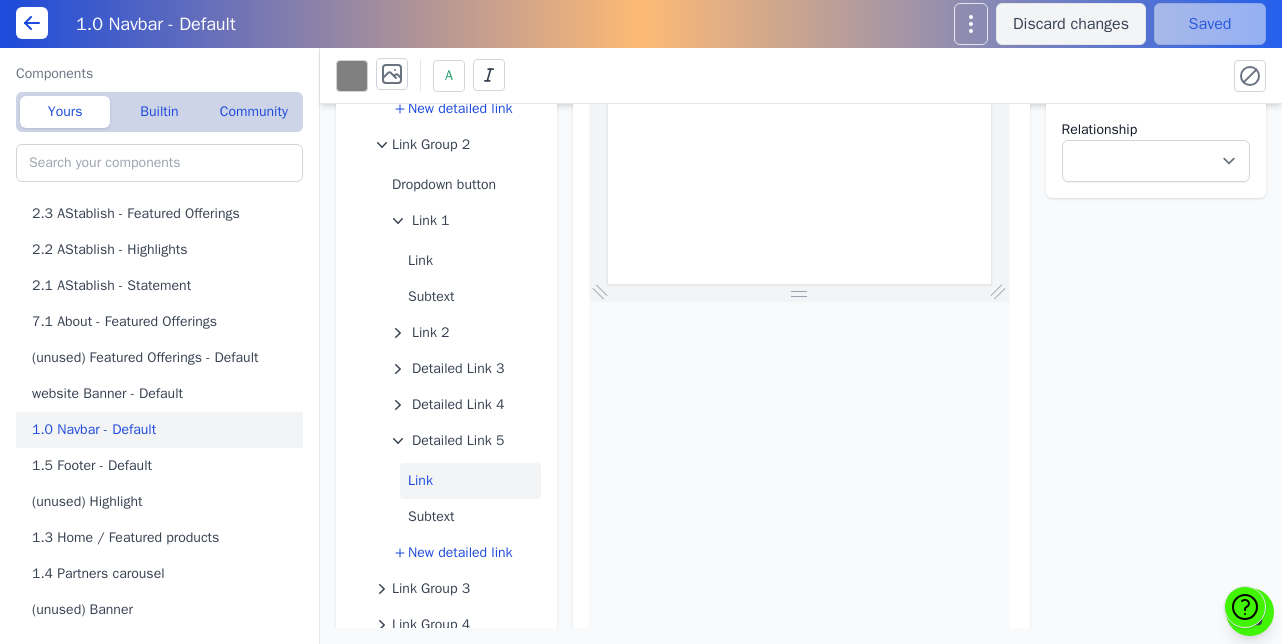 scroll, scrollTop: 0, scrollLeft: 358, axis: horizontal 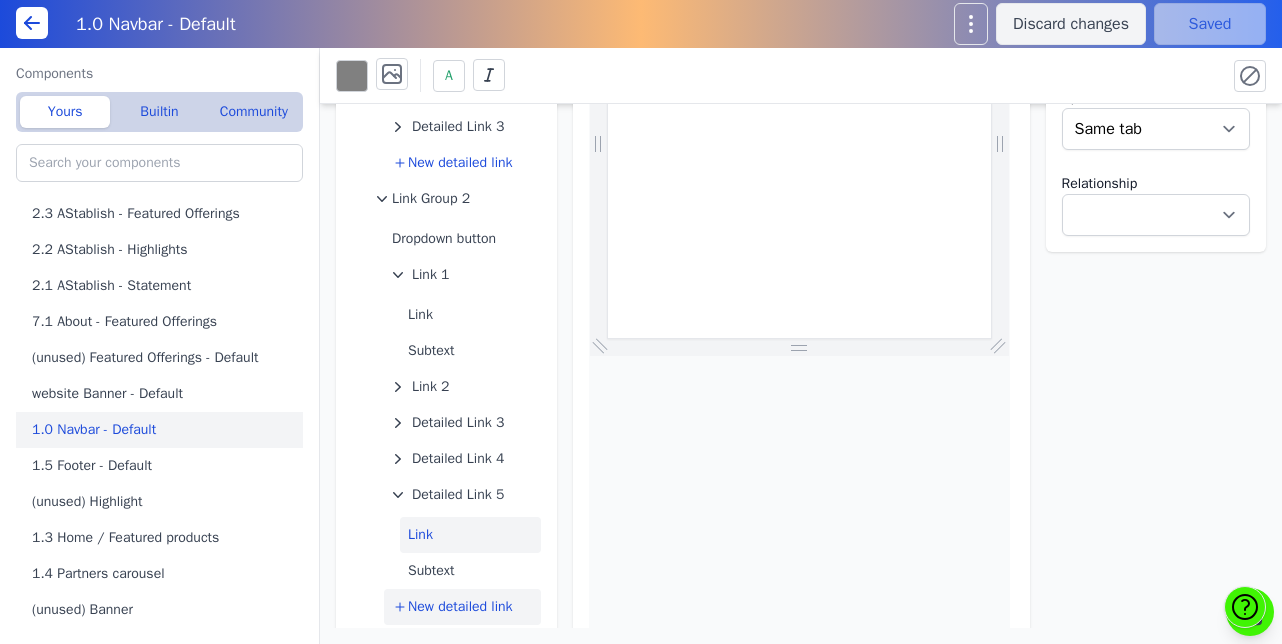 click on "New detailed link" at bounding box center [462, 607] 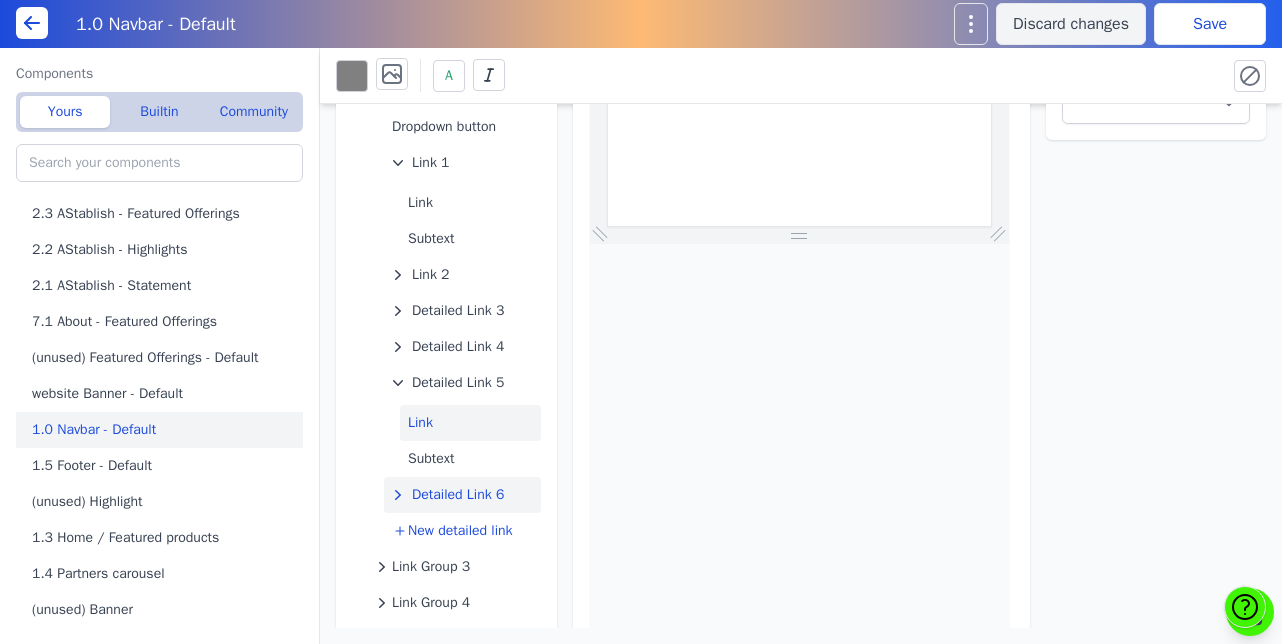 click on "Detailed Link 6" at bounding box center [458, 495] 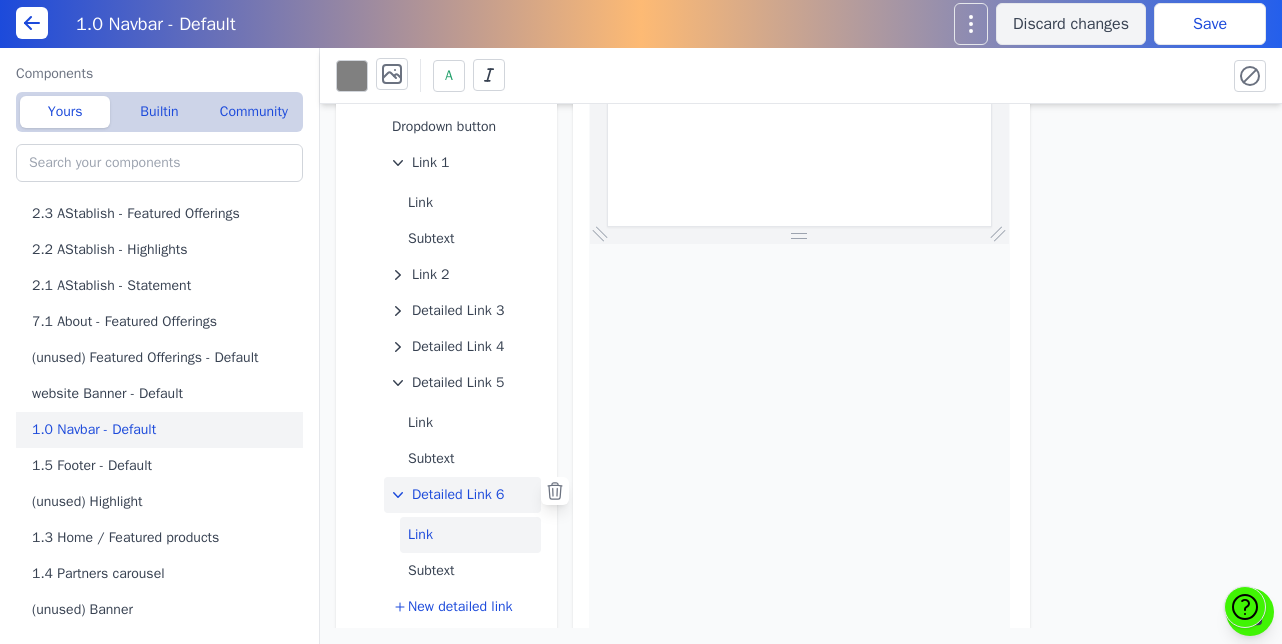click on "Link" at bounding box center [470, 535] 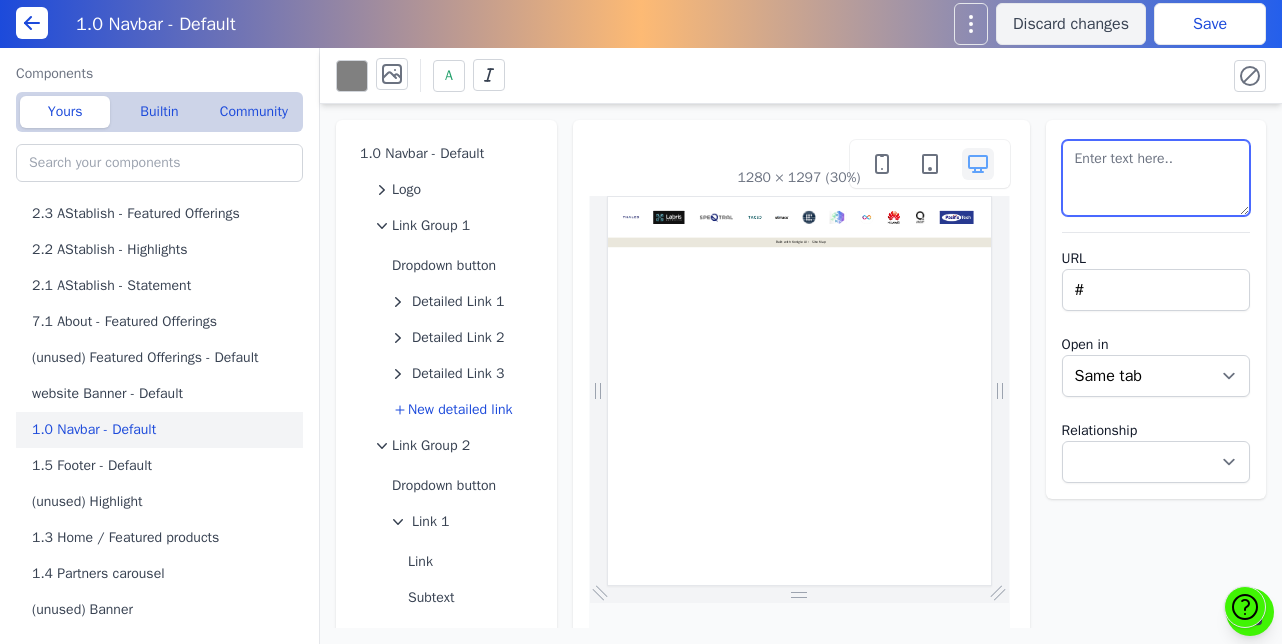 drag, startPoint x: 1149, startPoint y: 158, endPoint x: 996, endPoint y: 153, distance: 153.08168 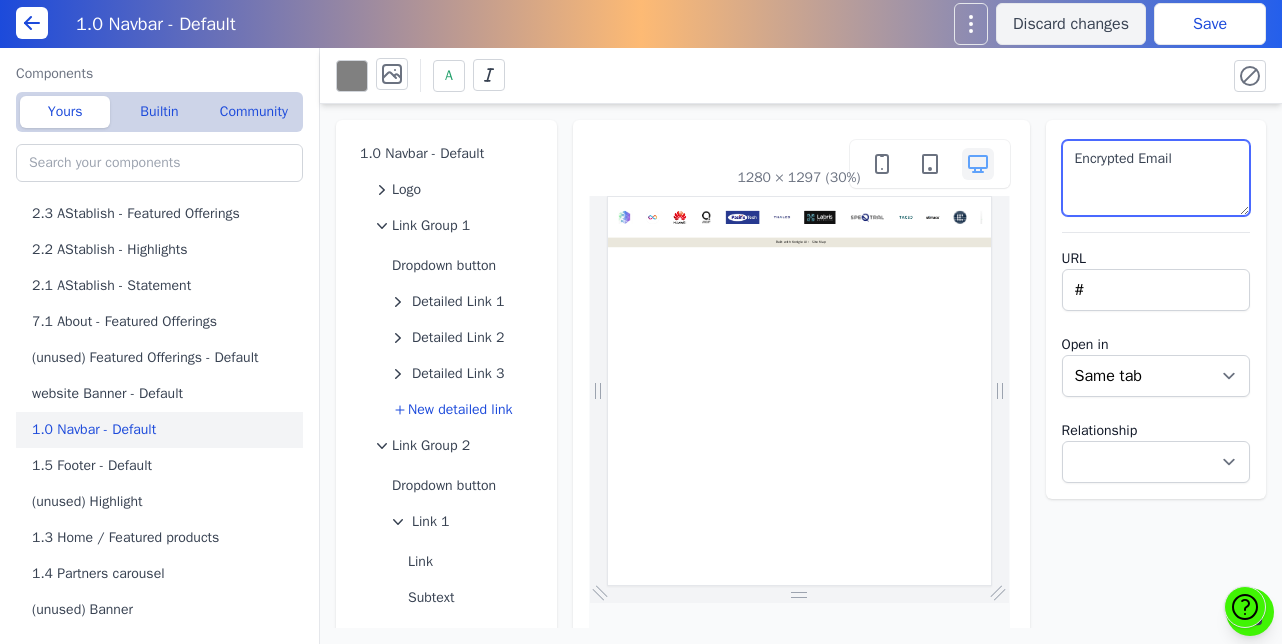 type on "Encrypted Email" 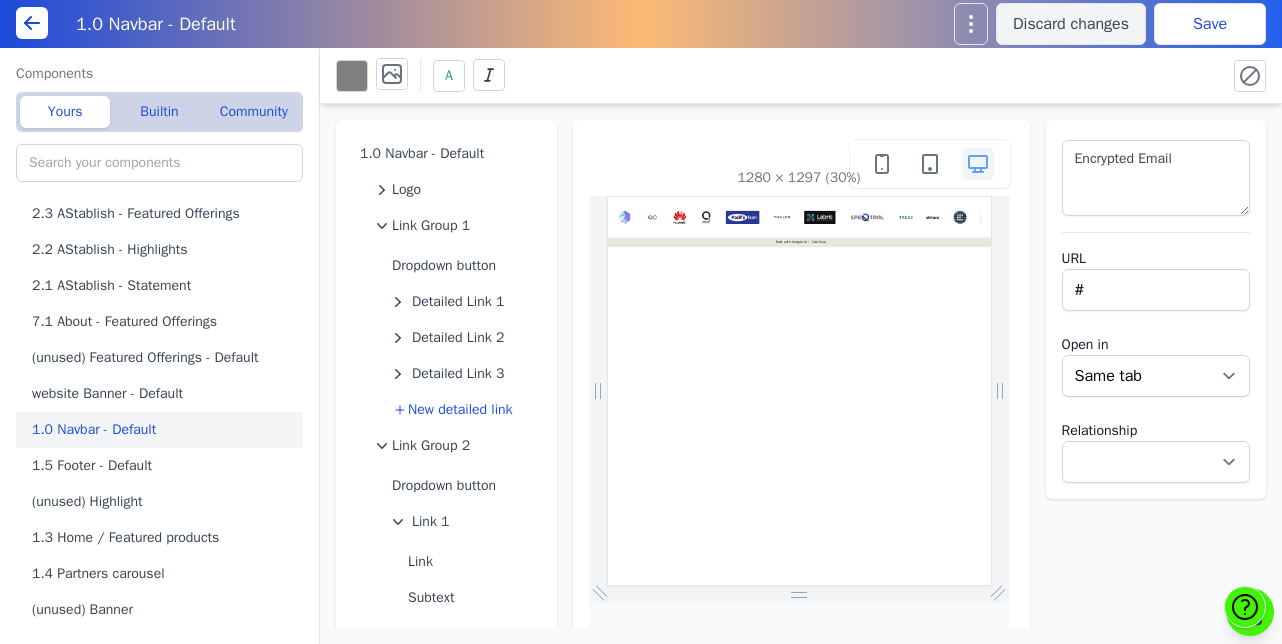 click on "Save" at bounding box center (1210, 24) 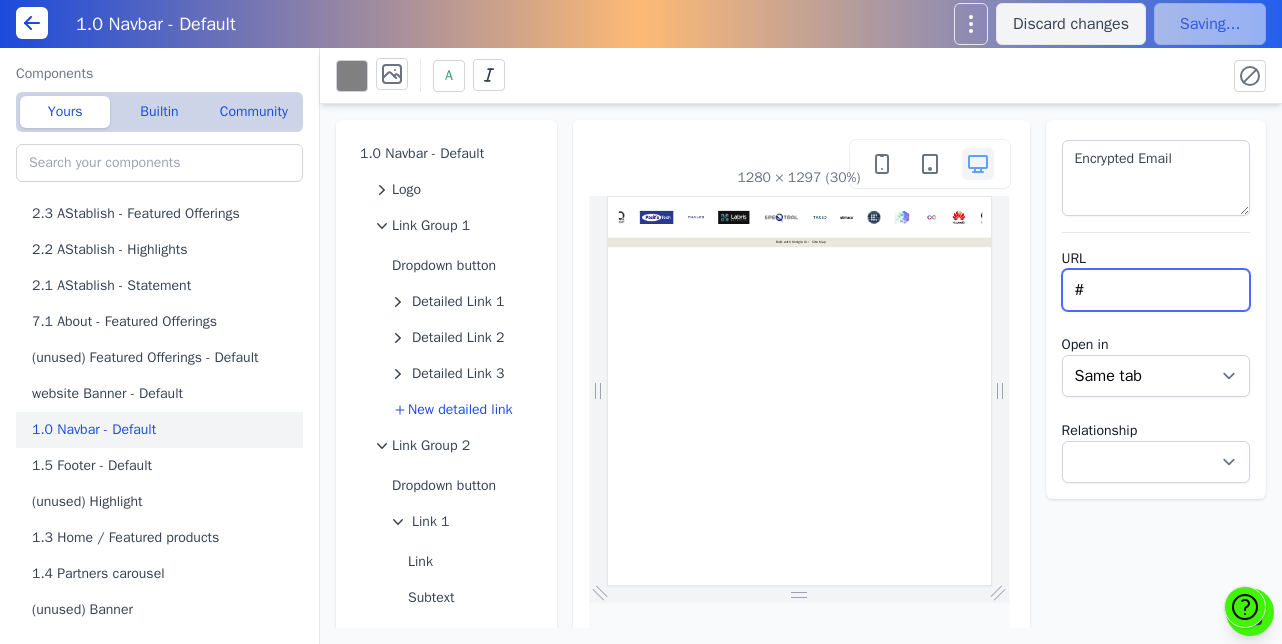 click on "#" at bounding box center [1156, 290] 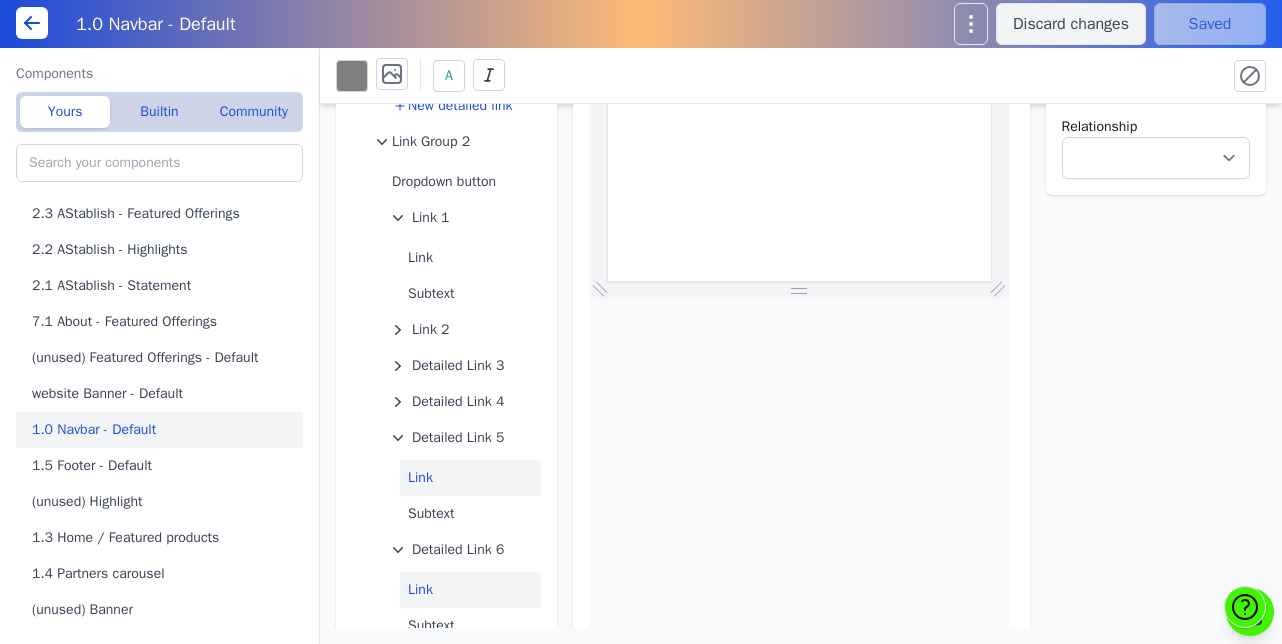 type on "/pro" 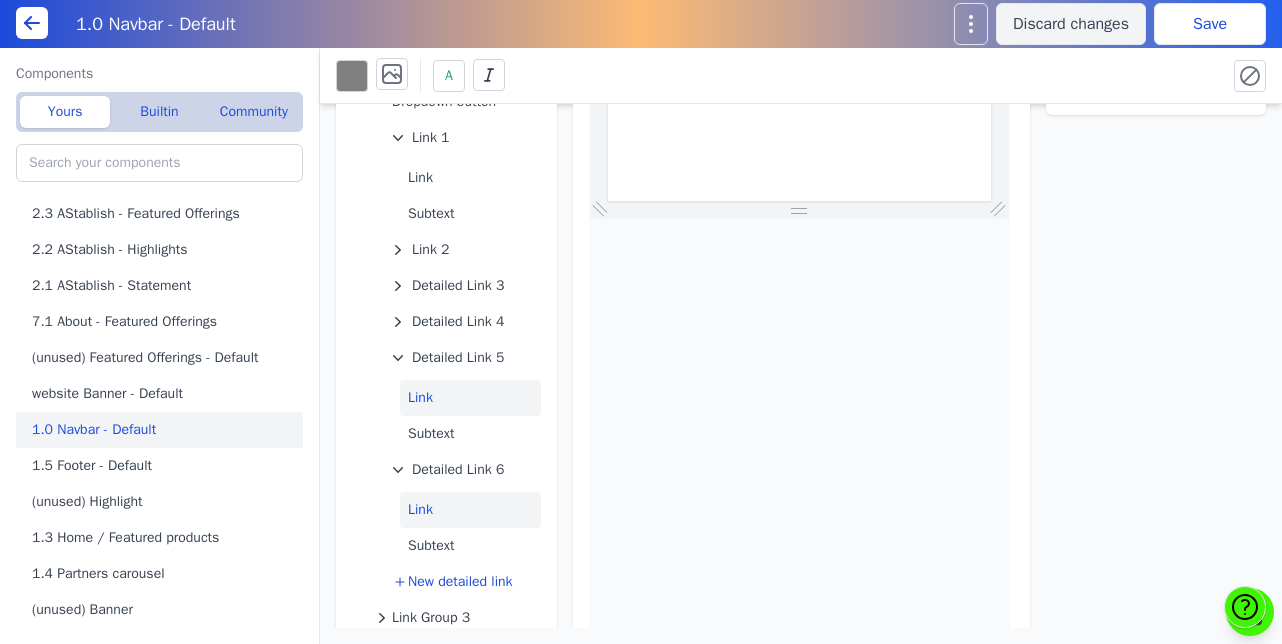 click on "Link" at bounding box center [470, 510] 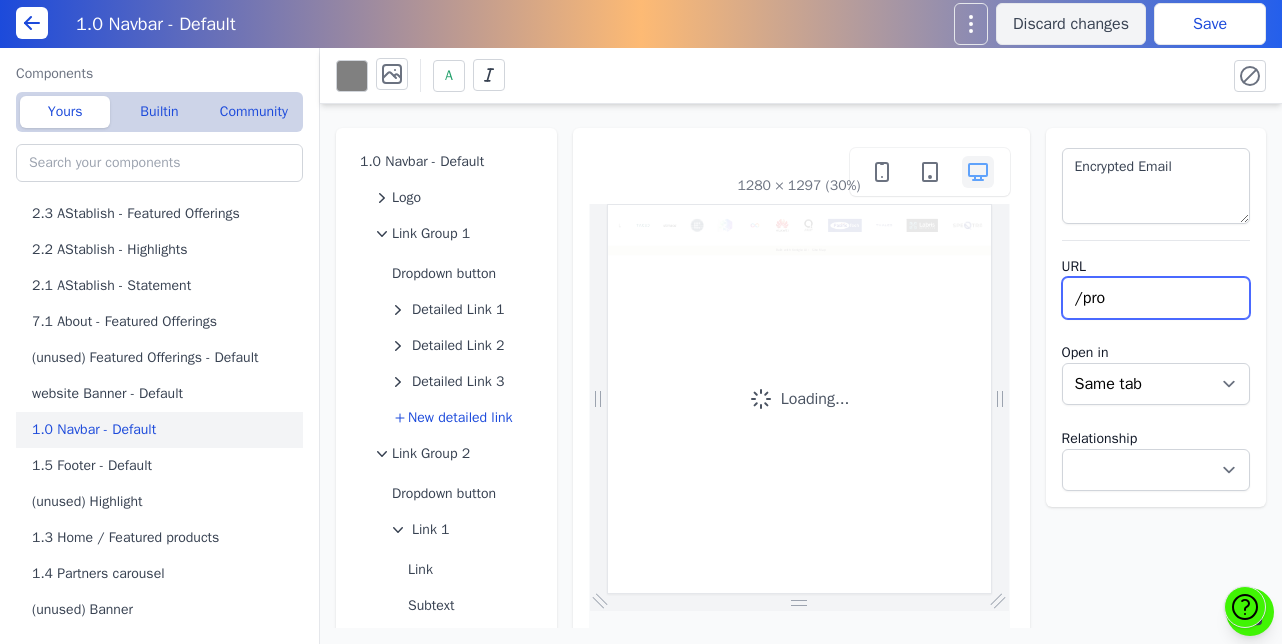 click on "/pro" at bounding box center (1156, 298) 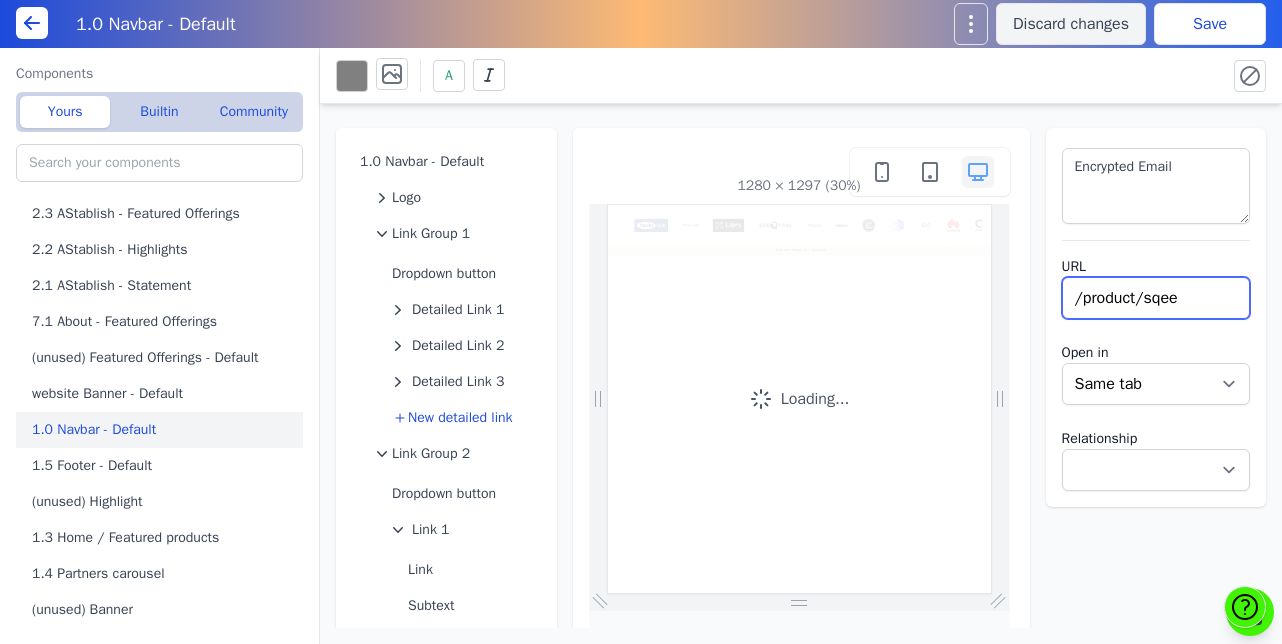 type on "/product/sqee" 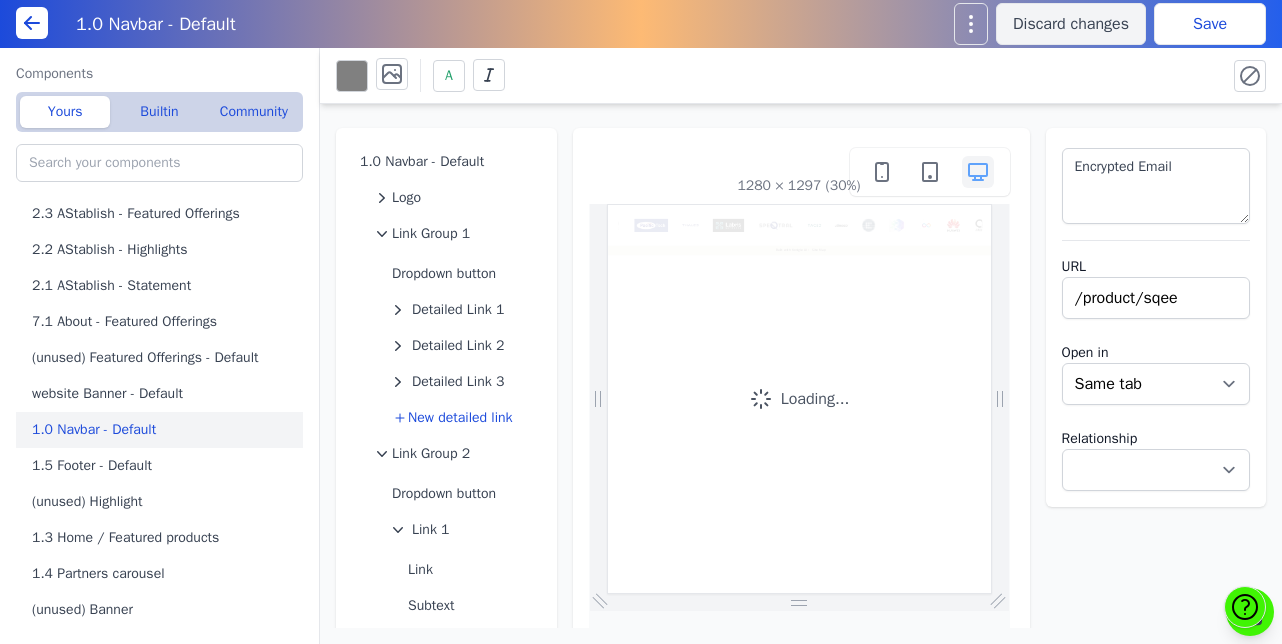 select 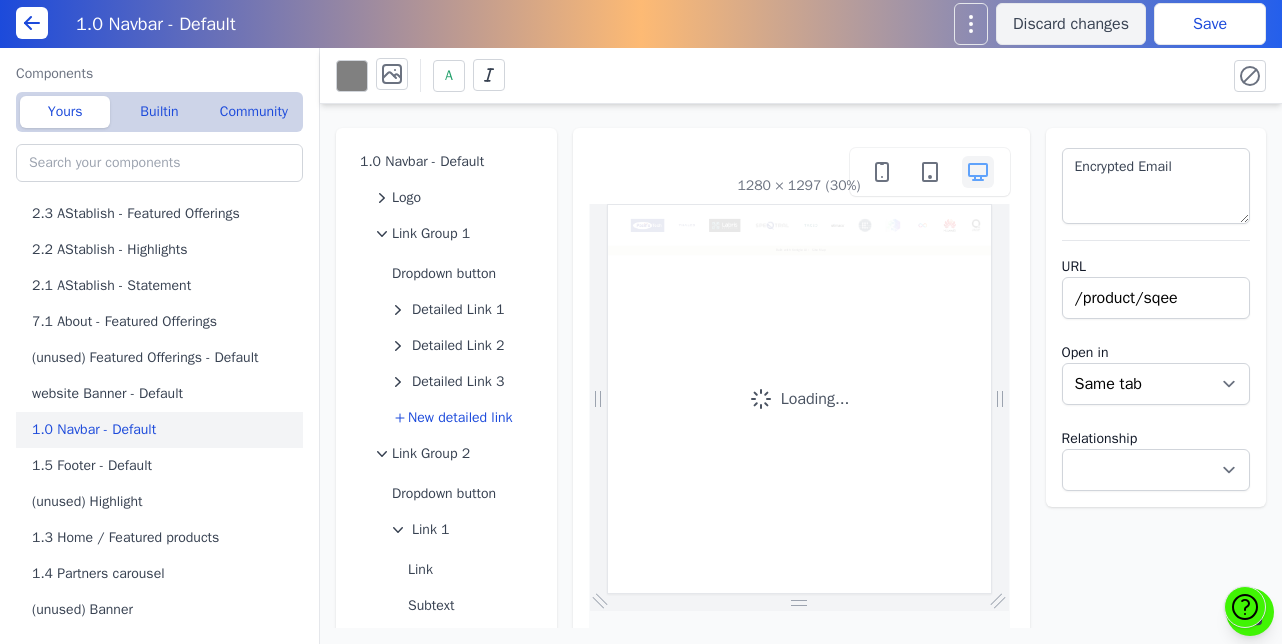 click on "Save" at bounding box center (1210, 24) 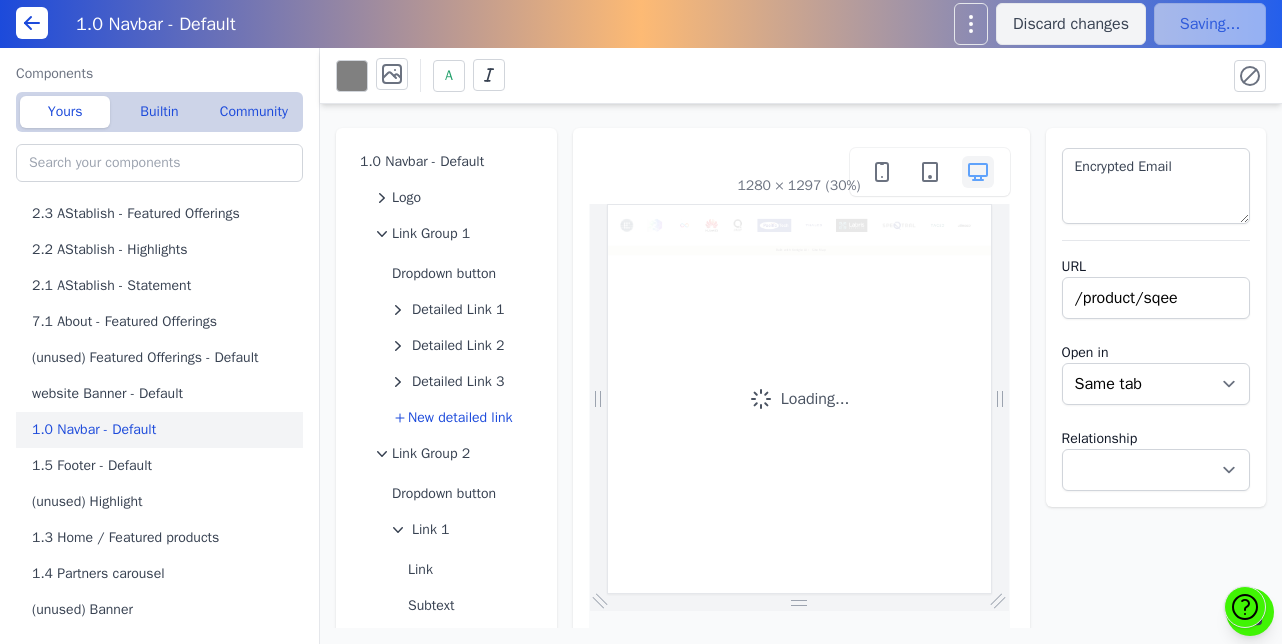 scroll, scrollTop: 0, scrollLeft: 1590, axis: horizontal 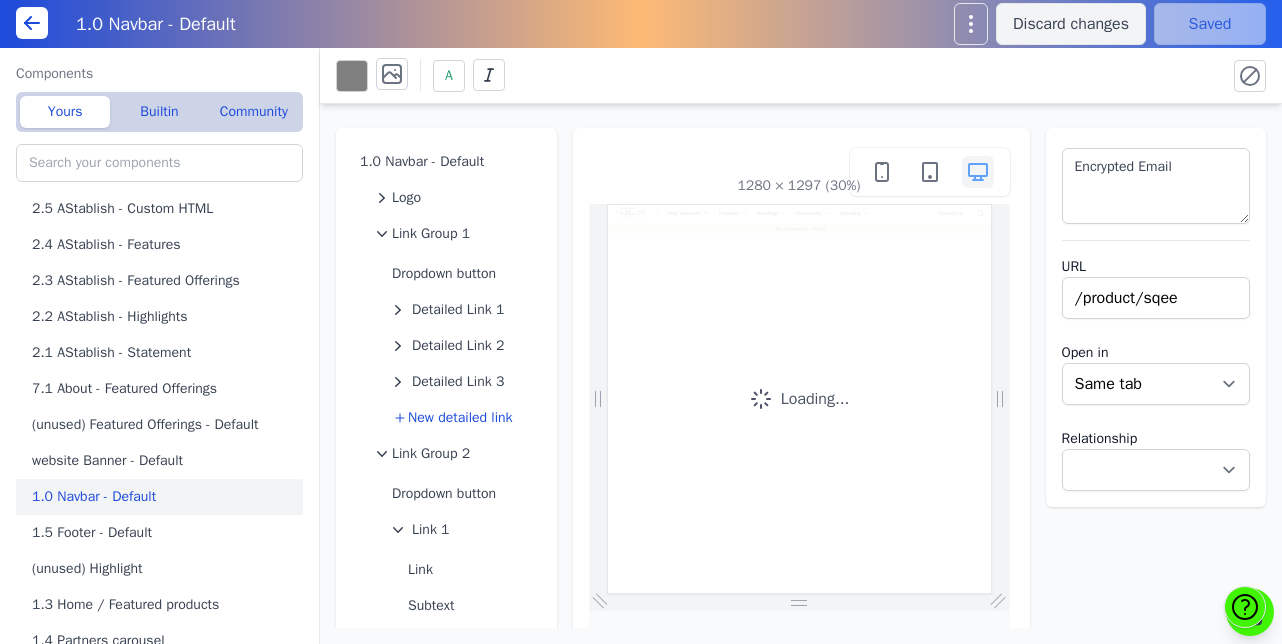 click 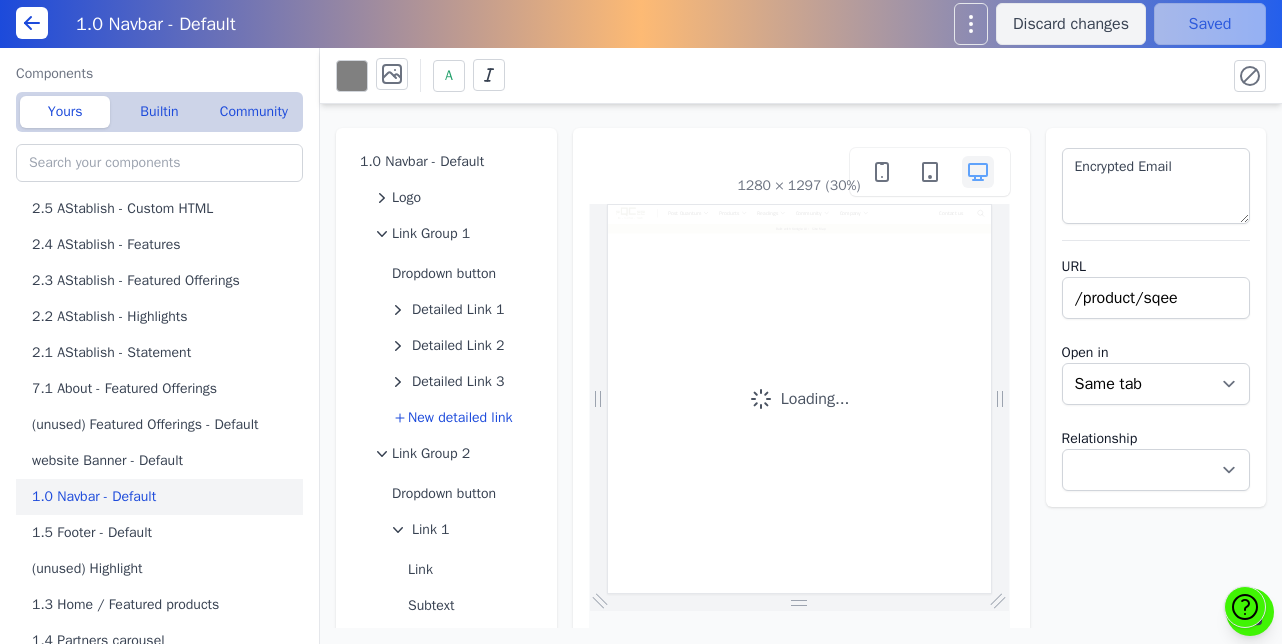 type 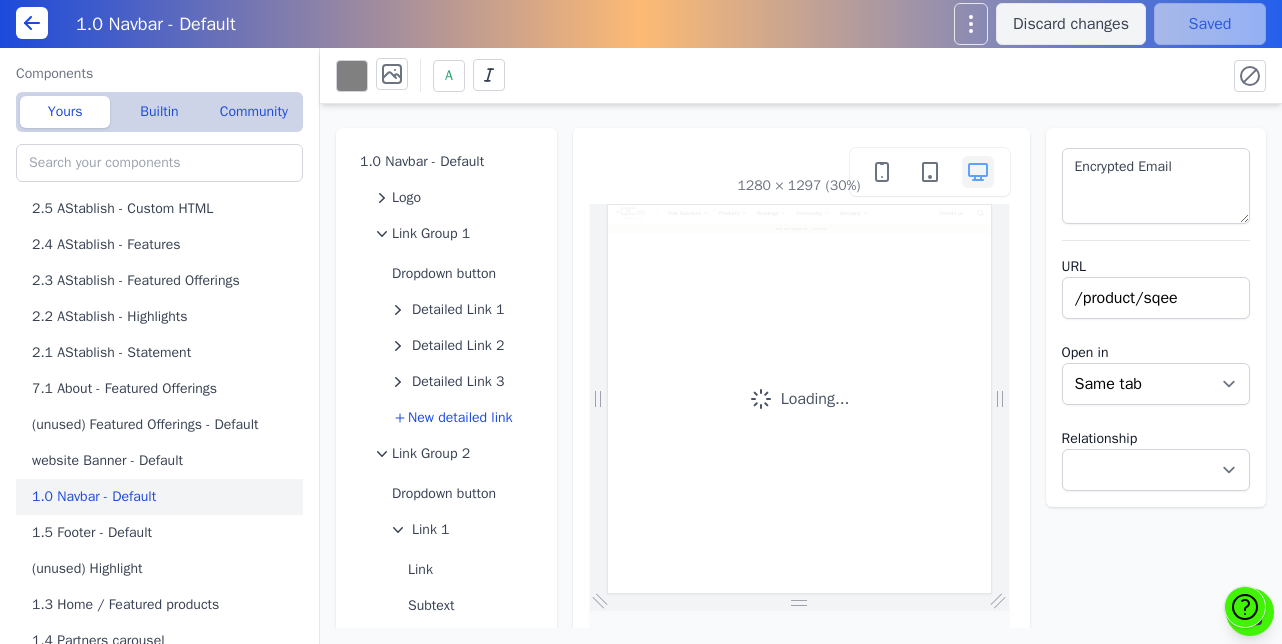click 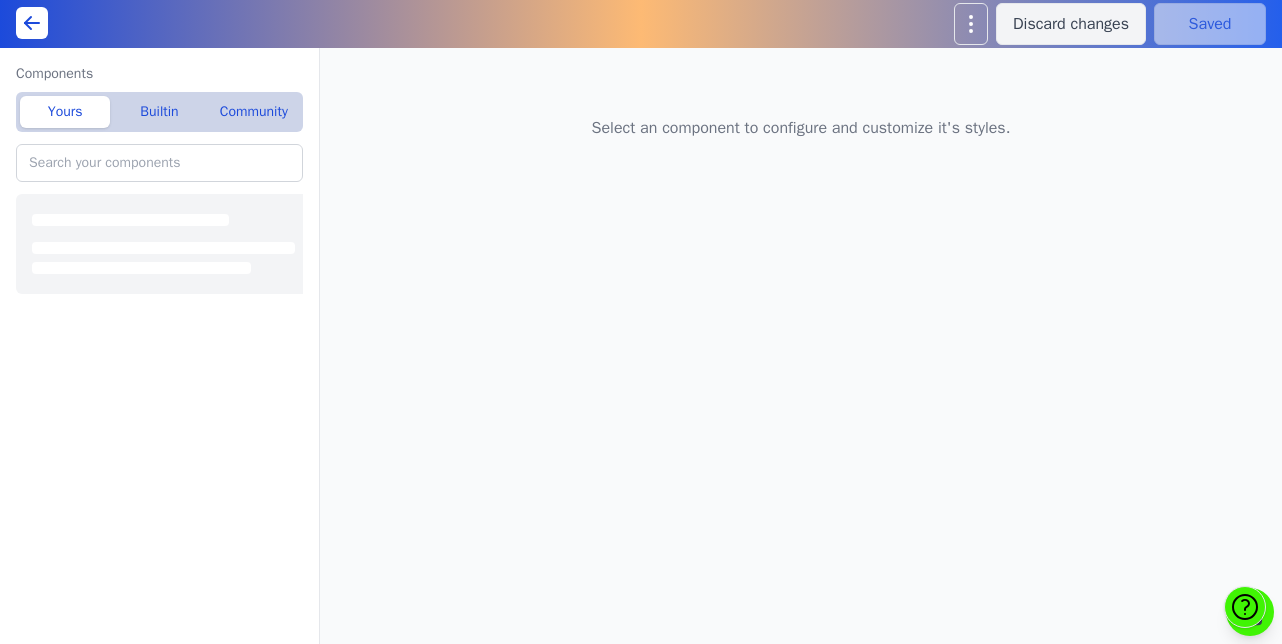 scroll, scrollTop: 0, scrollLeft: 0, axis: both 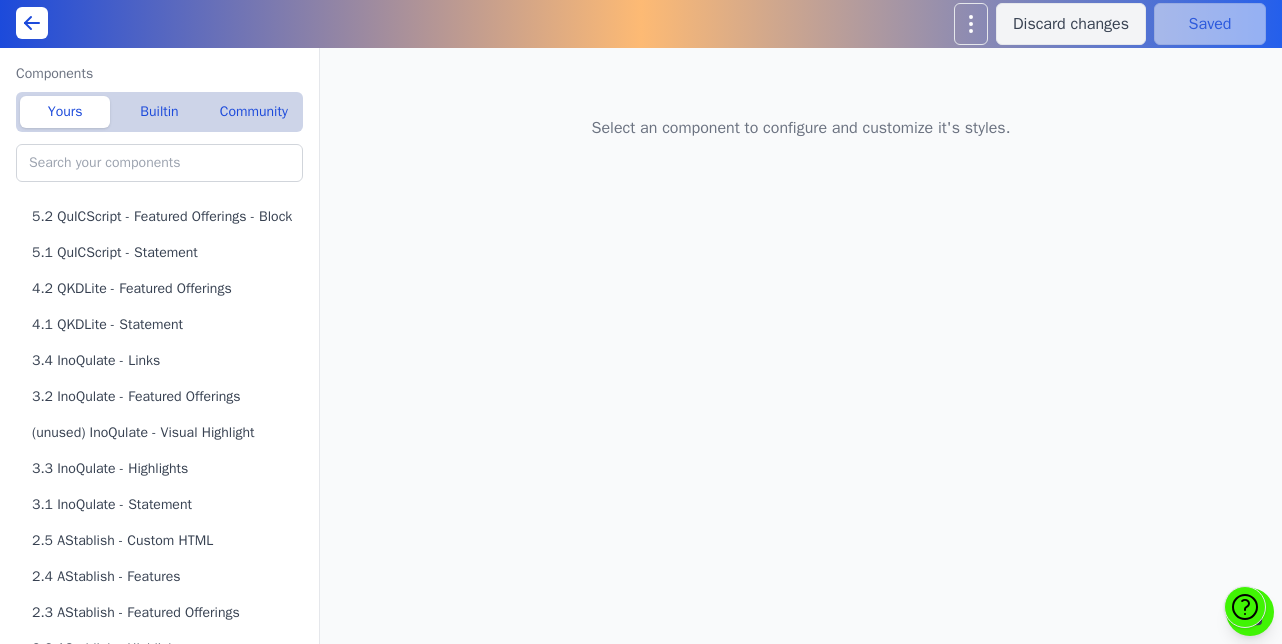 click 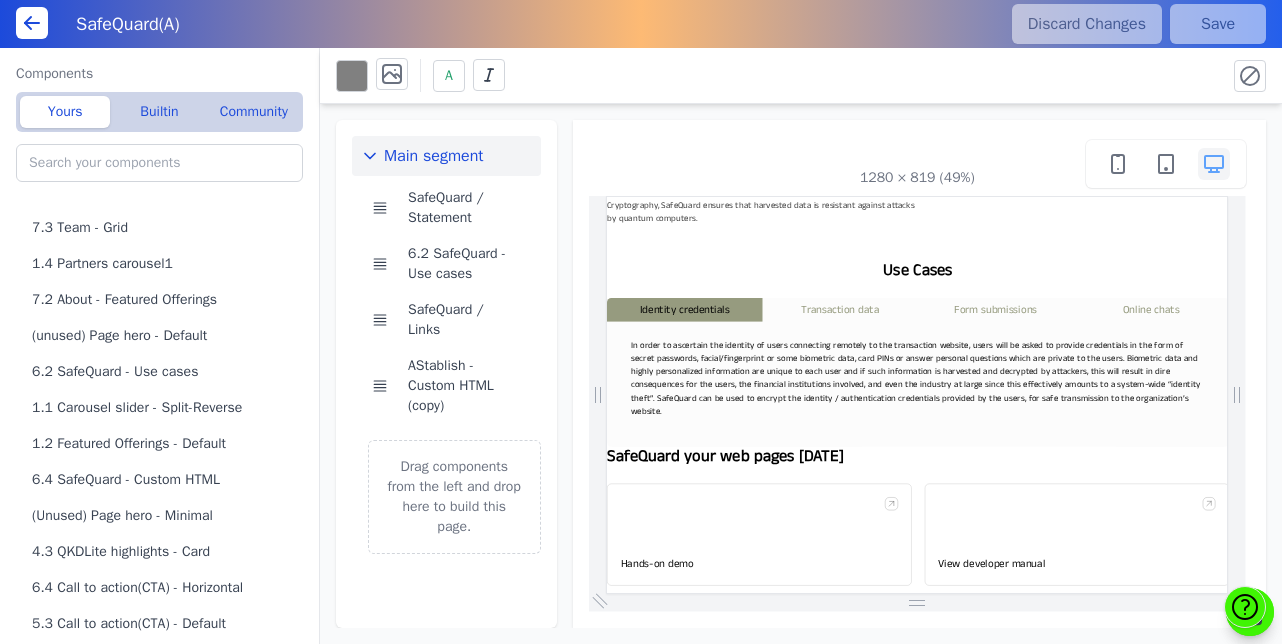 scroll, scrollTop: 302, scrollLeft: 0, axis: vertical 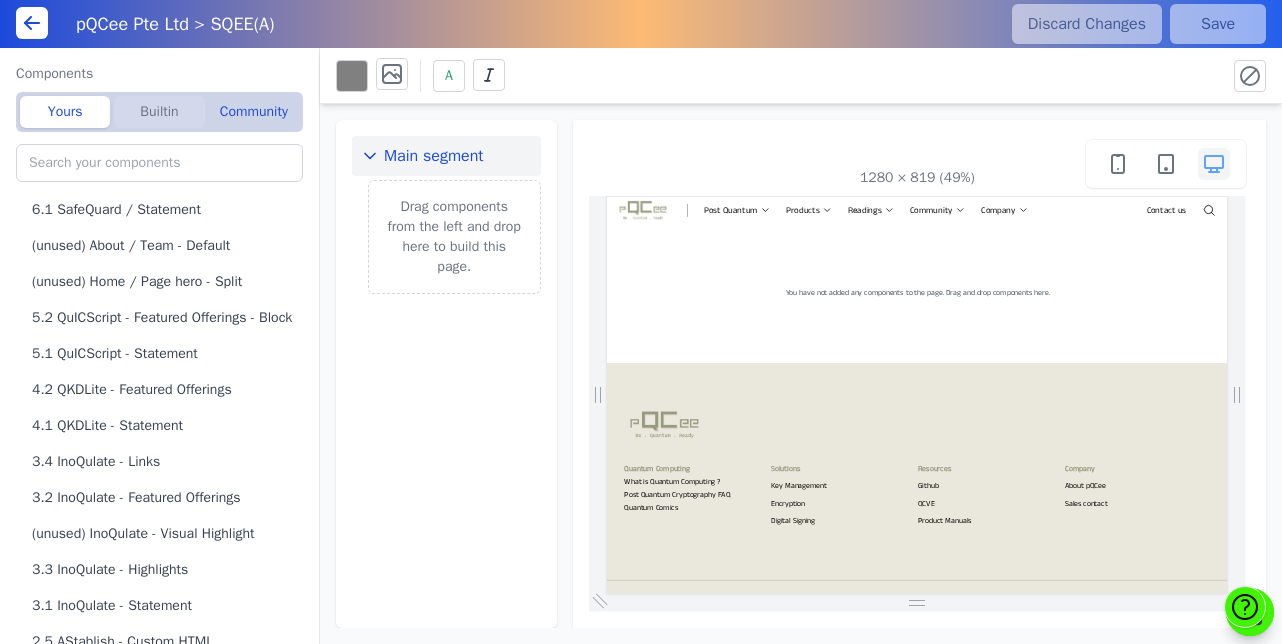 click on "Builtin" 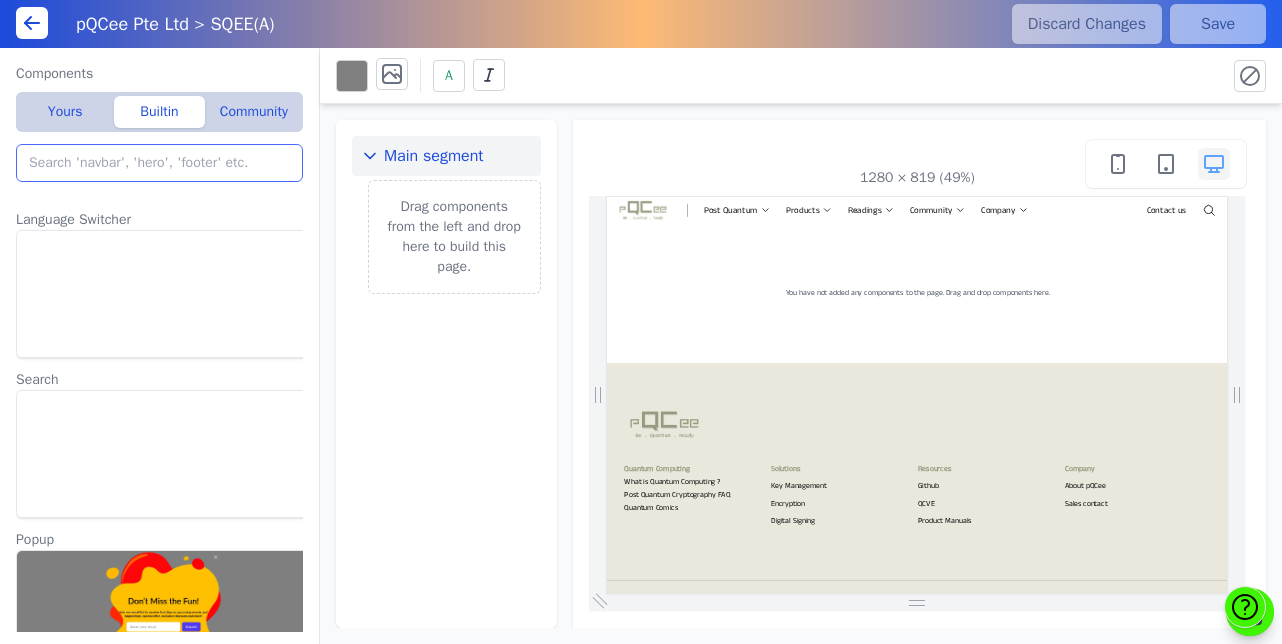 click at bounding box center (159, 163) 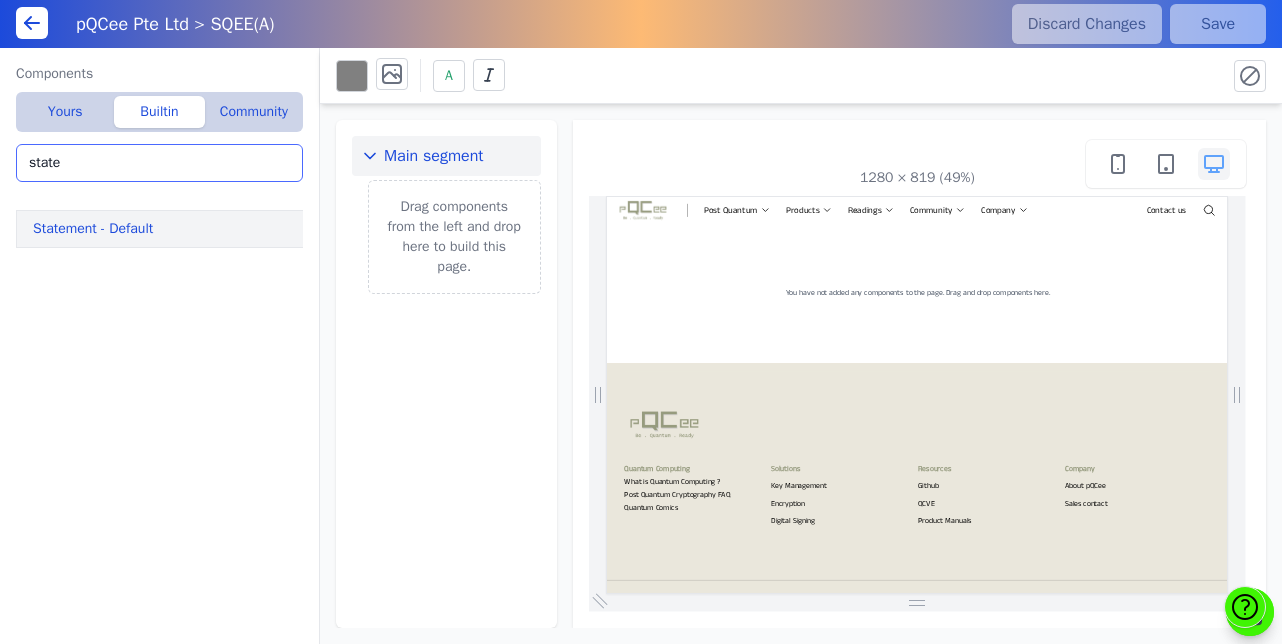 type on "state" 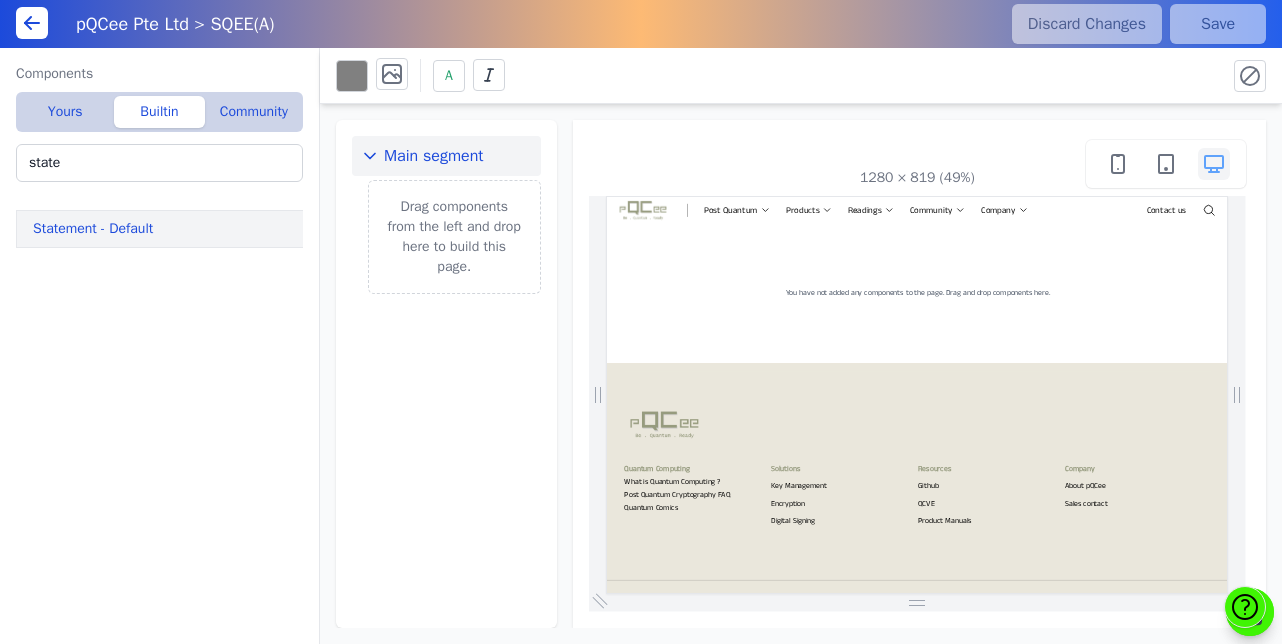 click on "Statement - Default" at bounding box center [163, 229] 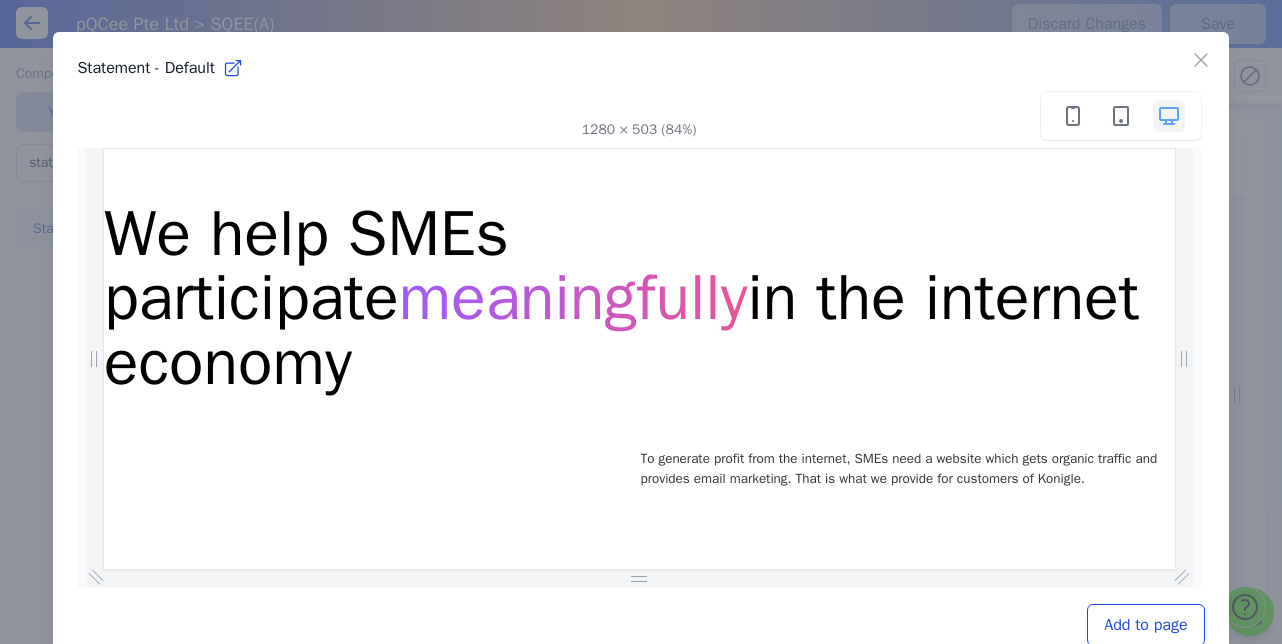 scroll, scrollTop: 0, scrollLeft: 0, axis: both 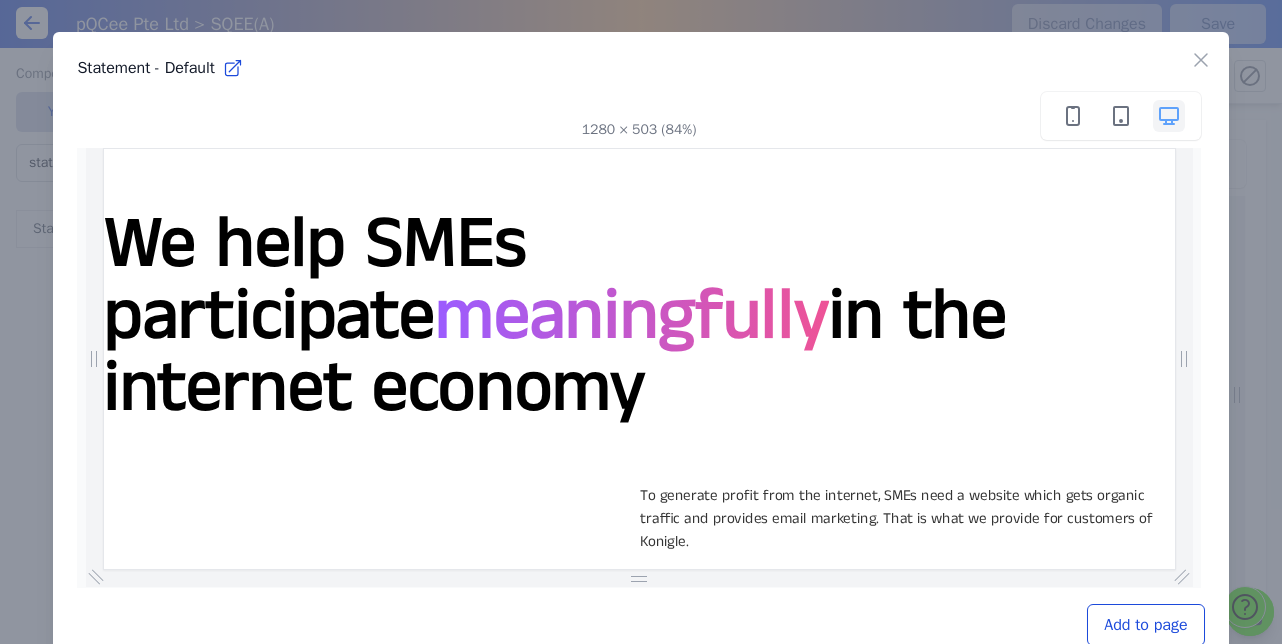 click on "Add to page" at bounding box center (1145, 625) 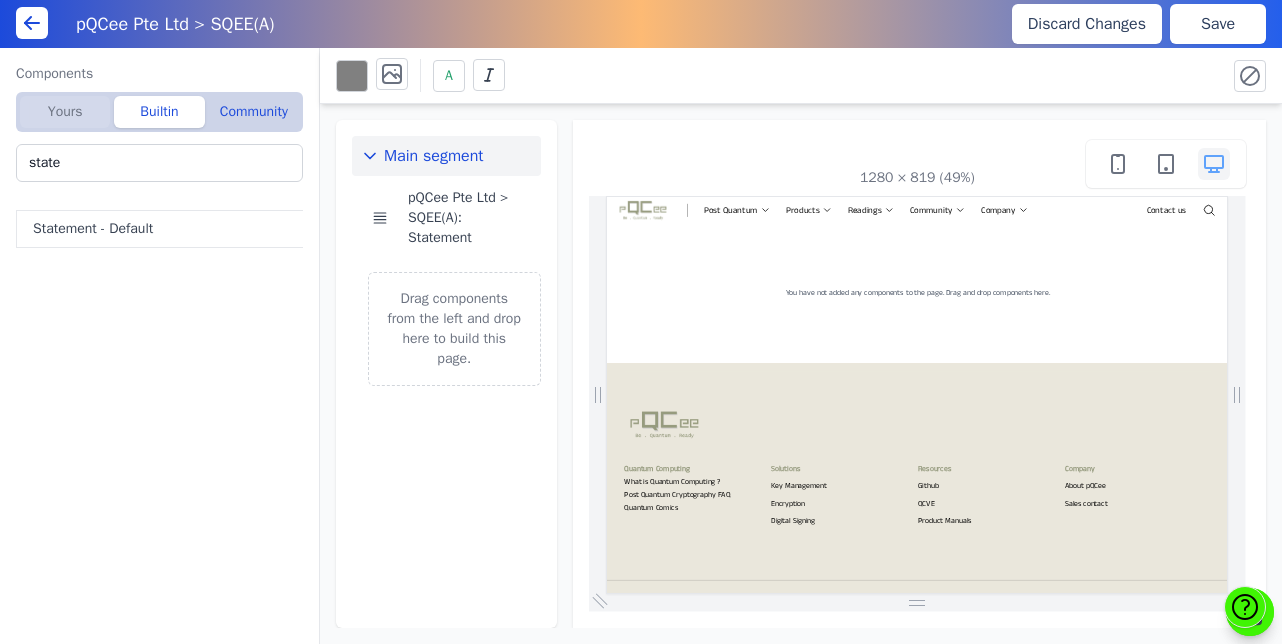 click on "Yours" 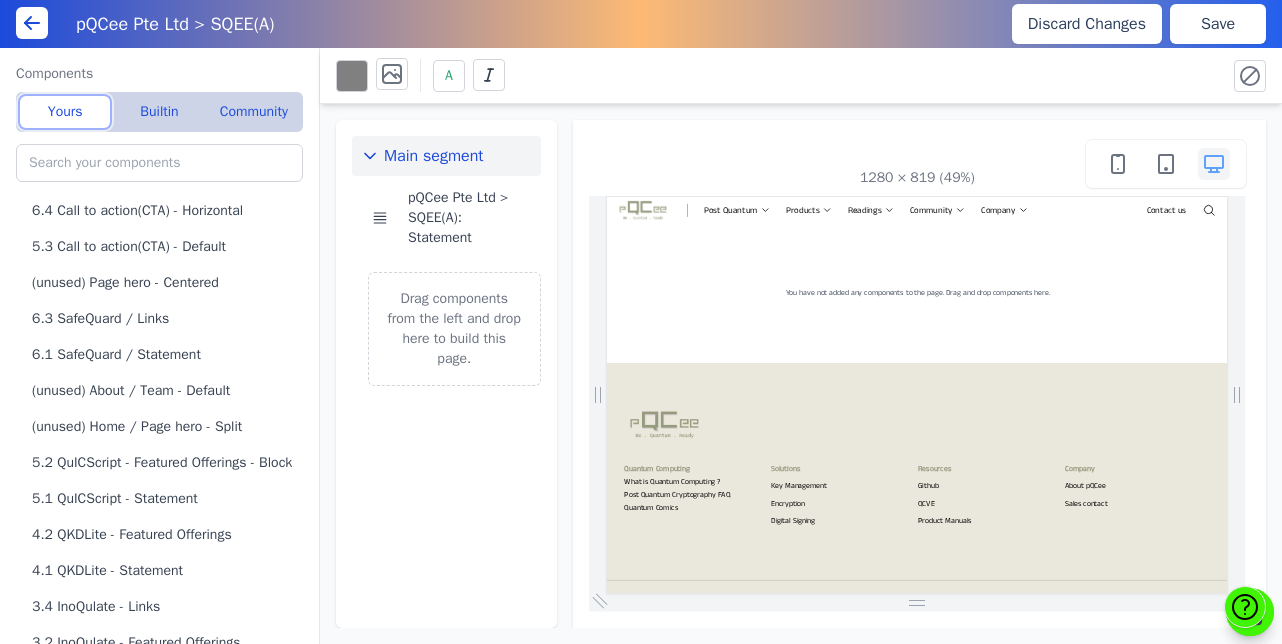 scroll, scrollTop: 0, scrollLeft: 0, axis: both 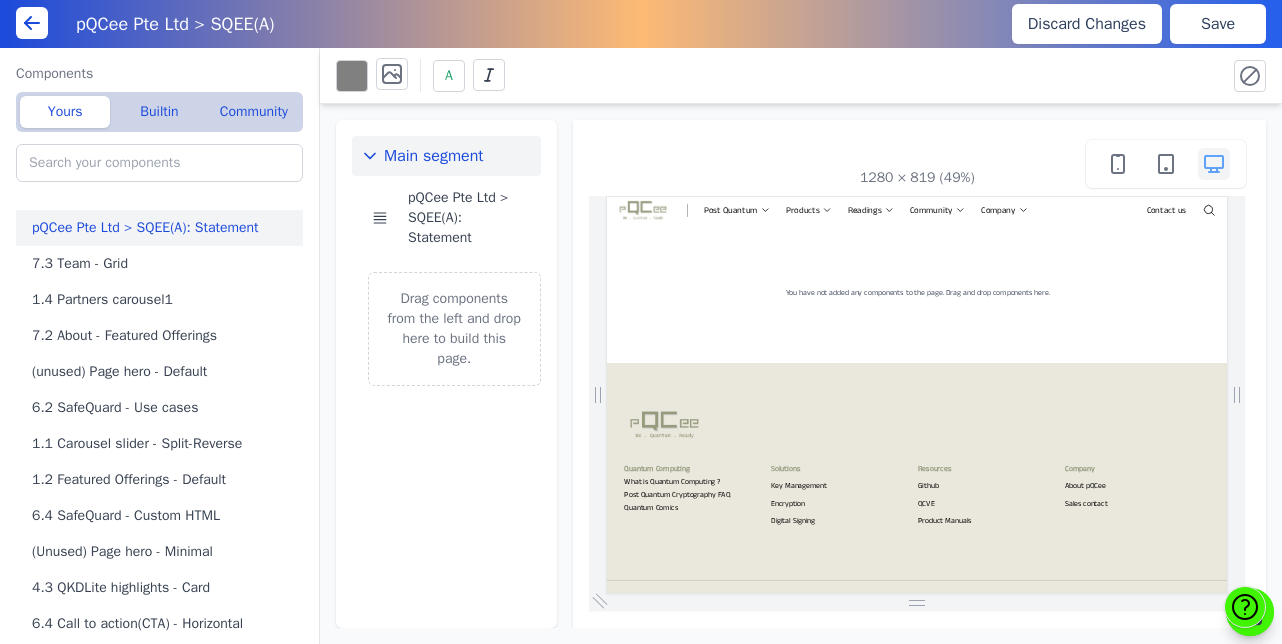 click on "pQCee Pte Ltd > SQEE(A): Statement" at bounding box center [163, 228] 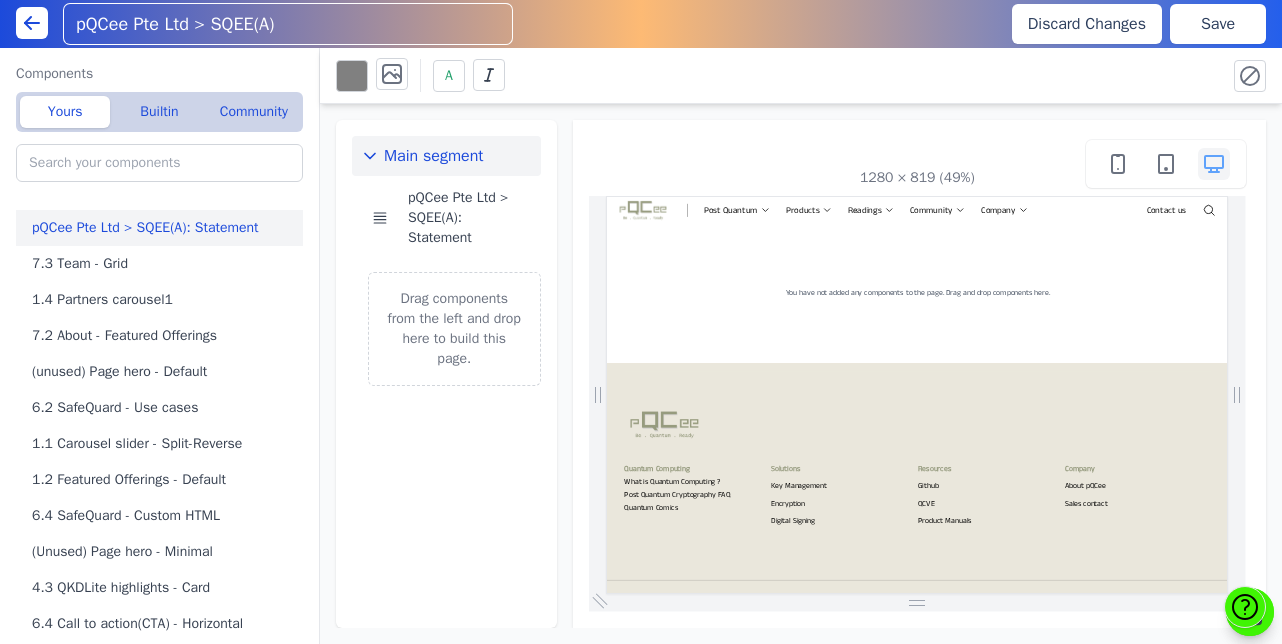 click on "pQCee Pte Ltd > SQEE(A)" at bounding box center [288, 24] 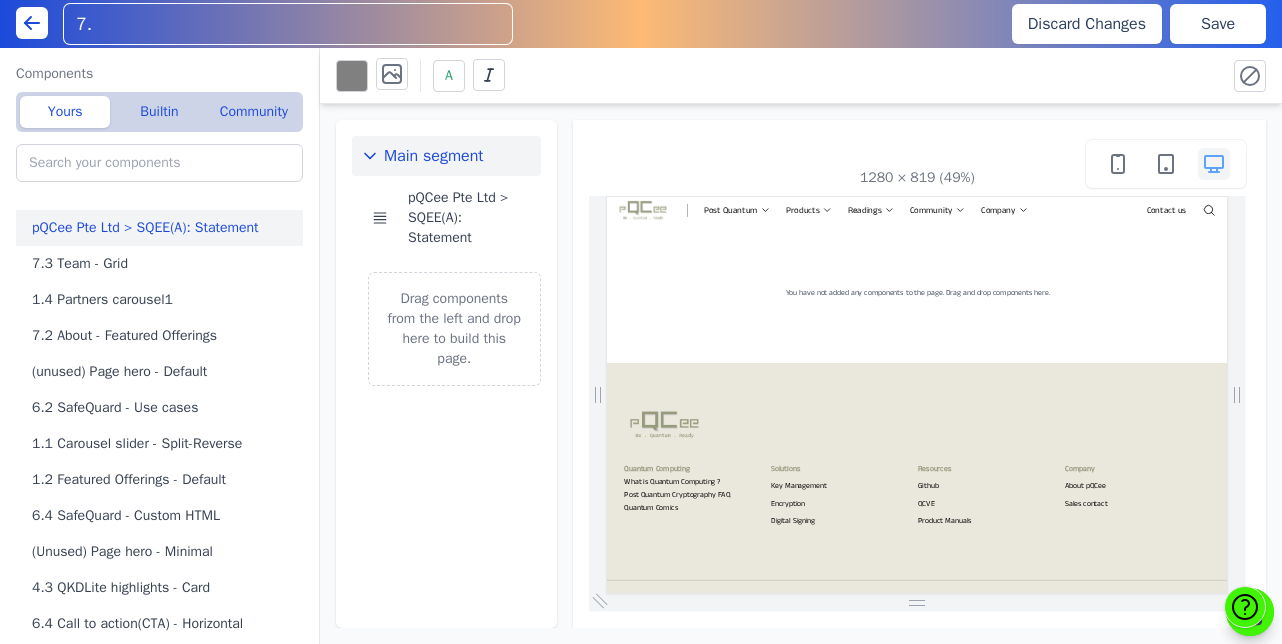 type on "7" 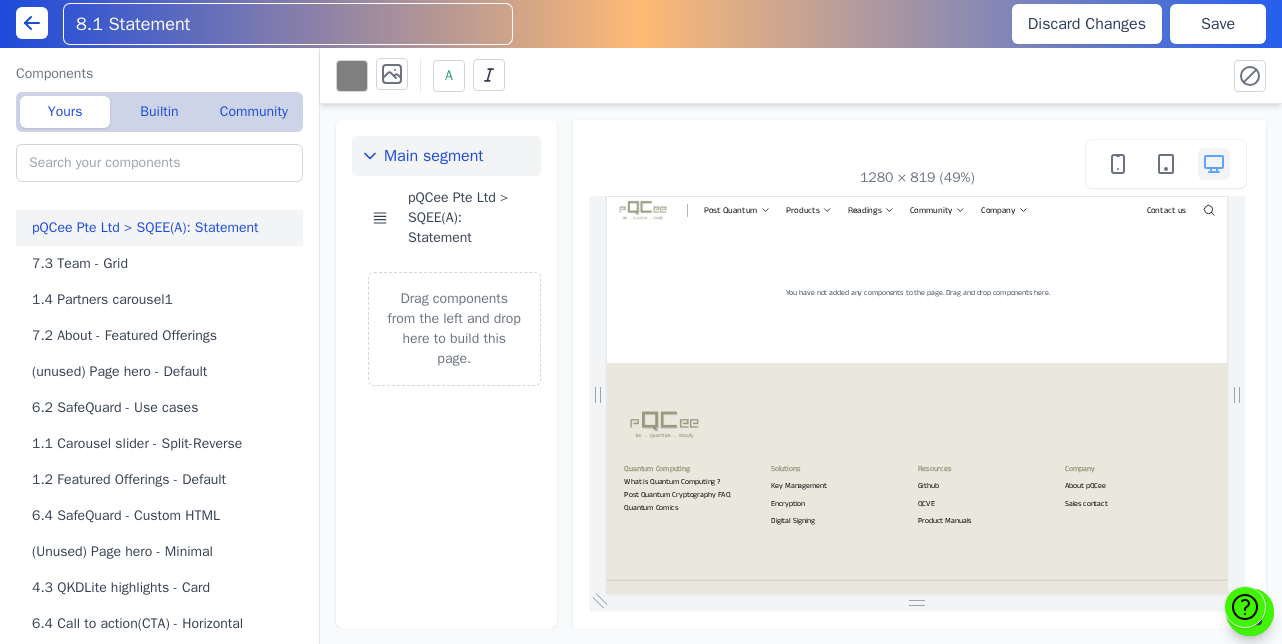 type on "8.1 Statement" 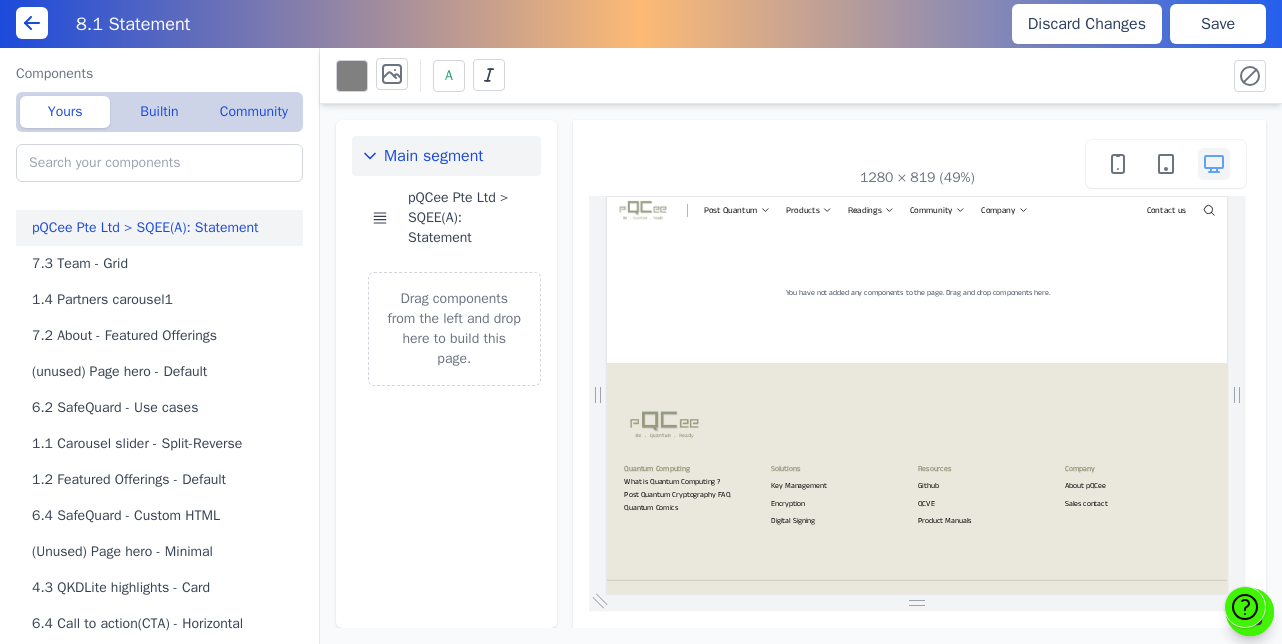 click on "A" at bounding box center (773, 75) 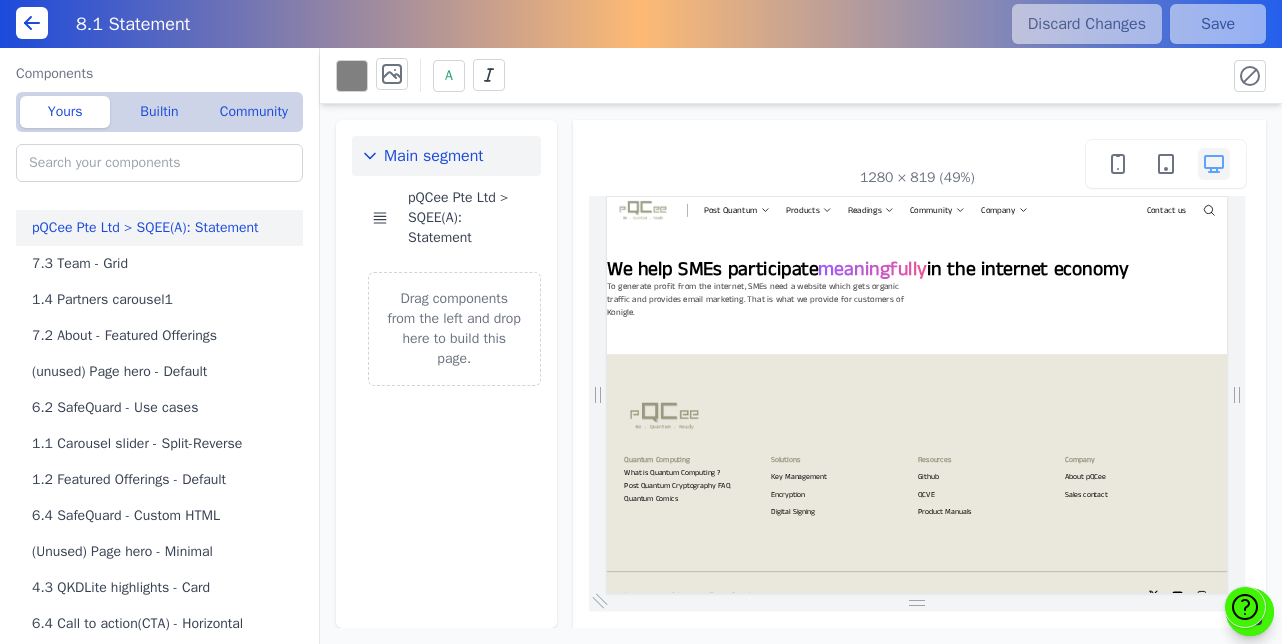scroll, scrollTop: 0, scrollLeft: 0, axis: both 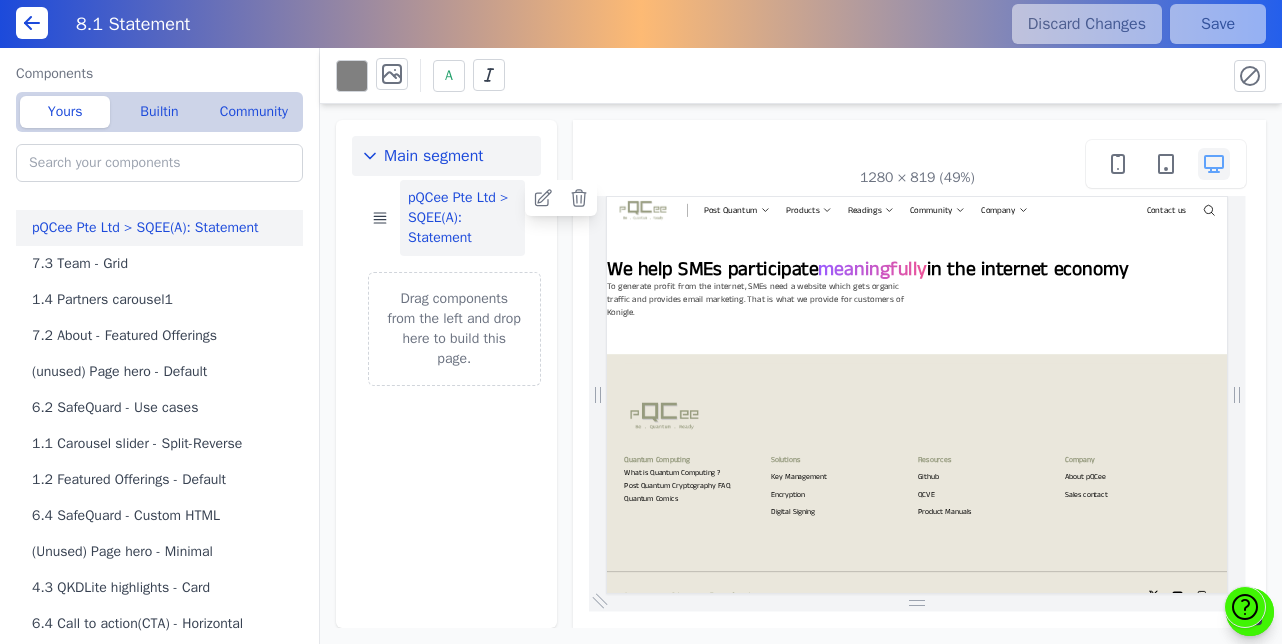 click on "pQCee Pte Ltd > SQEE(A): Statement" at bounding box center [462, 218] 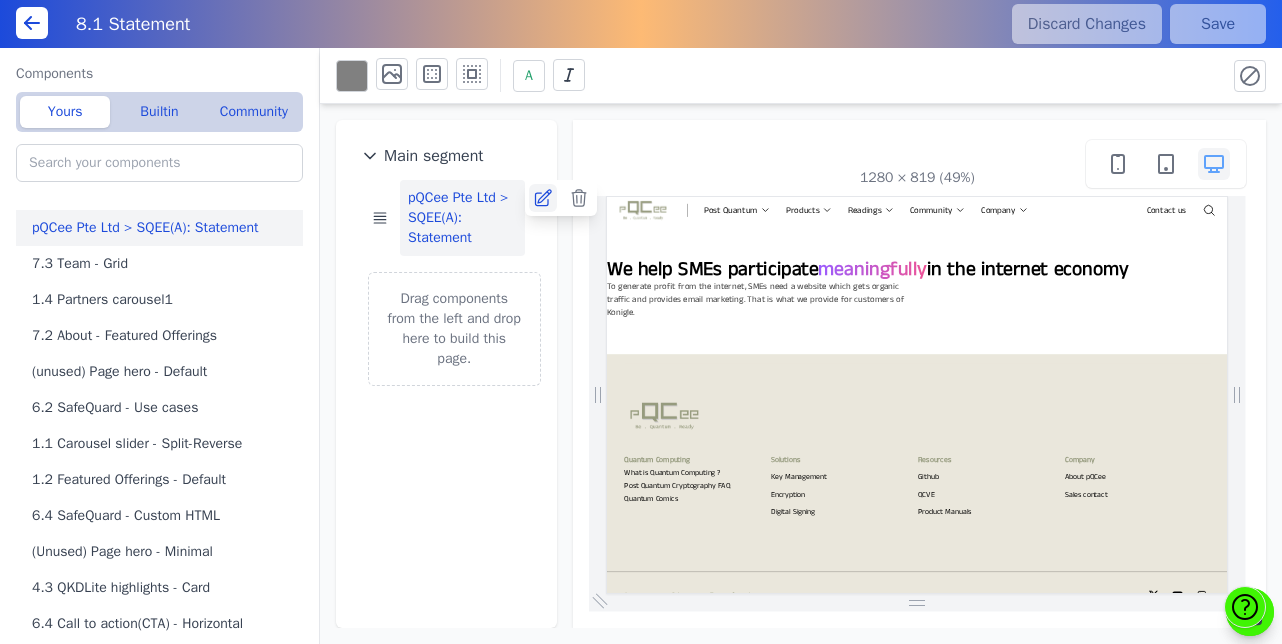 click 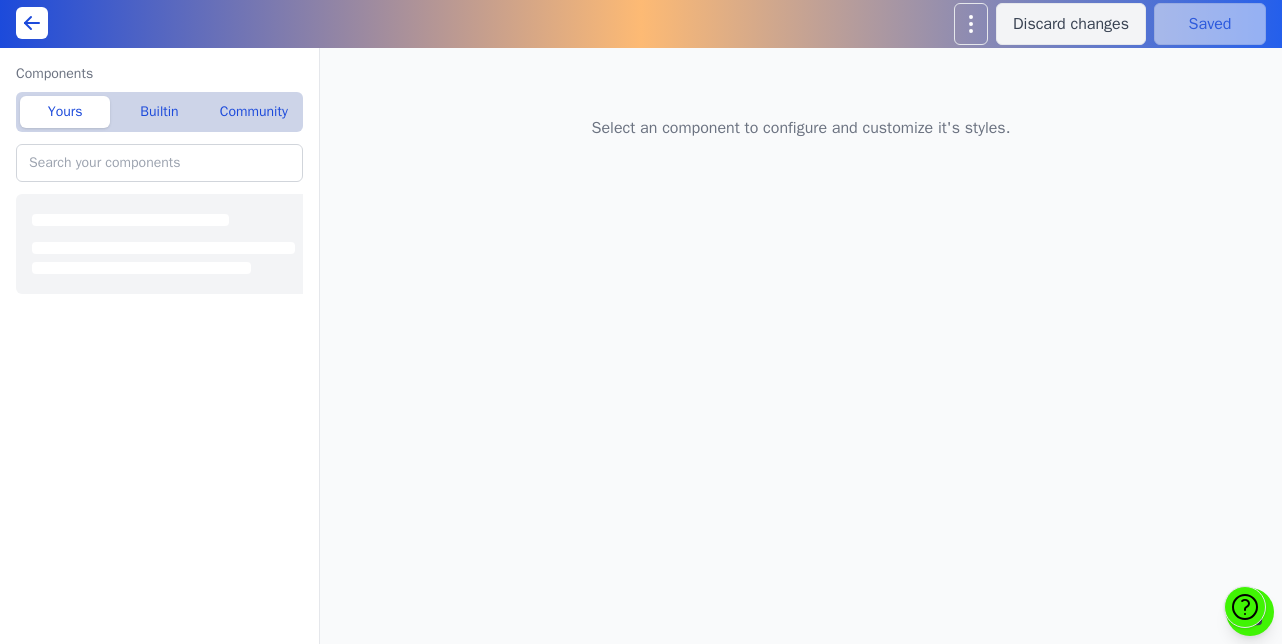scroll, scrollTop: 0, scrollLeft: 0, axis: both 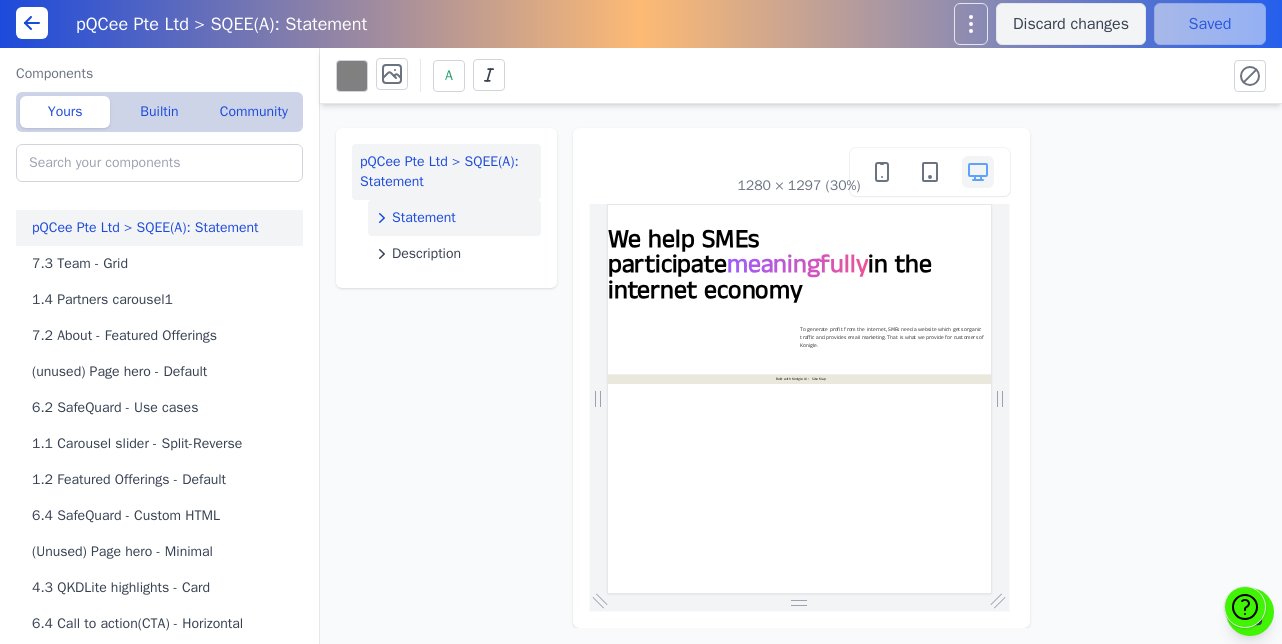 click on "Statement" at bounding box center [454, 218] 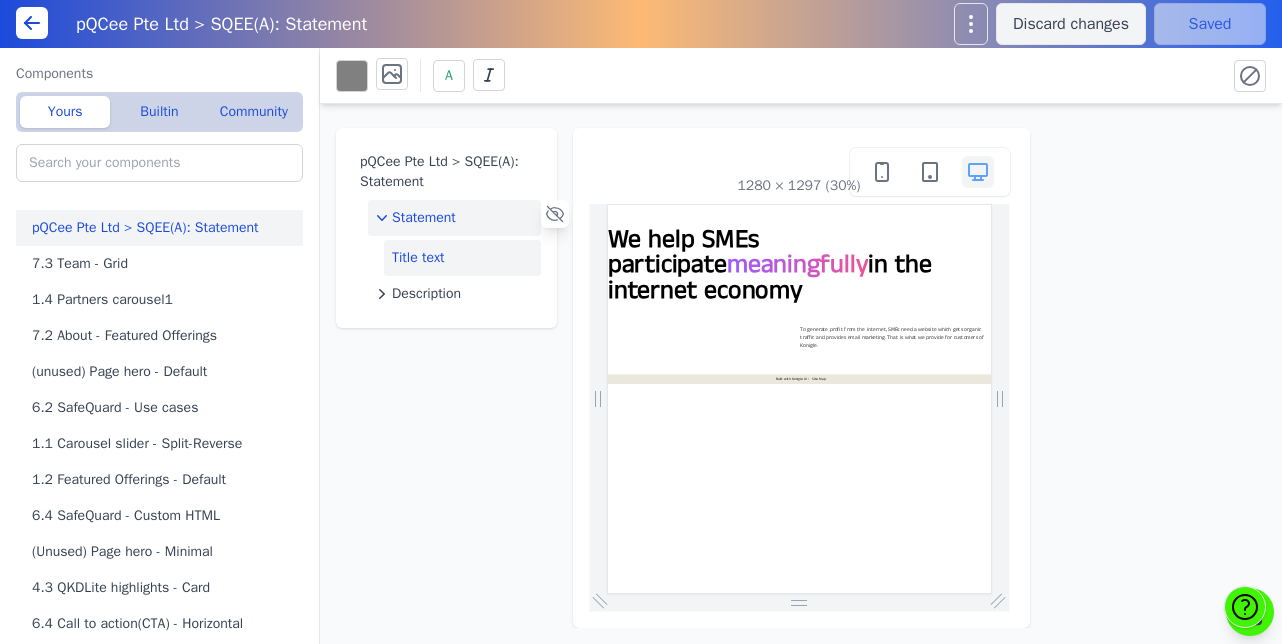 click on "Title text" at bounding box center [462, 258] 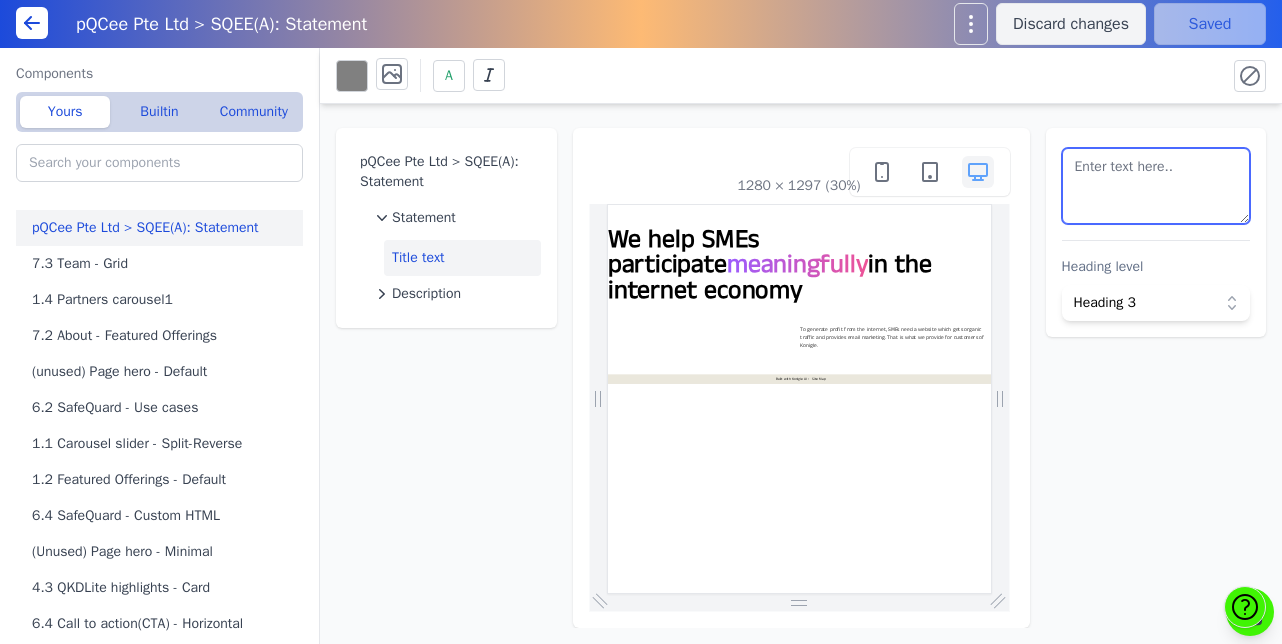 scroll, scrollTop: 342, scrollLeft: 0, axis: vertical 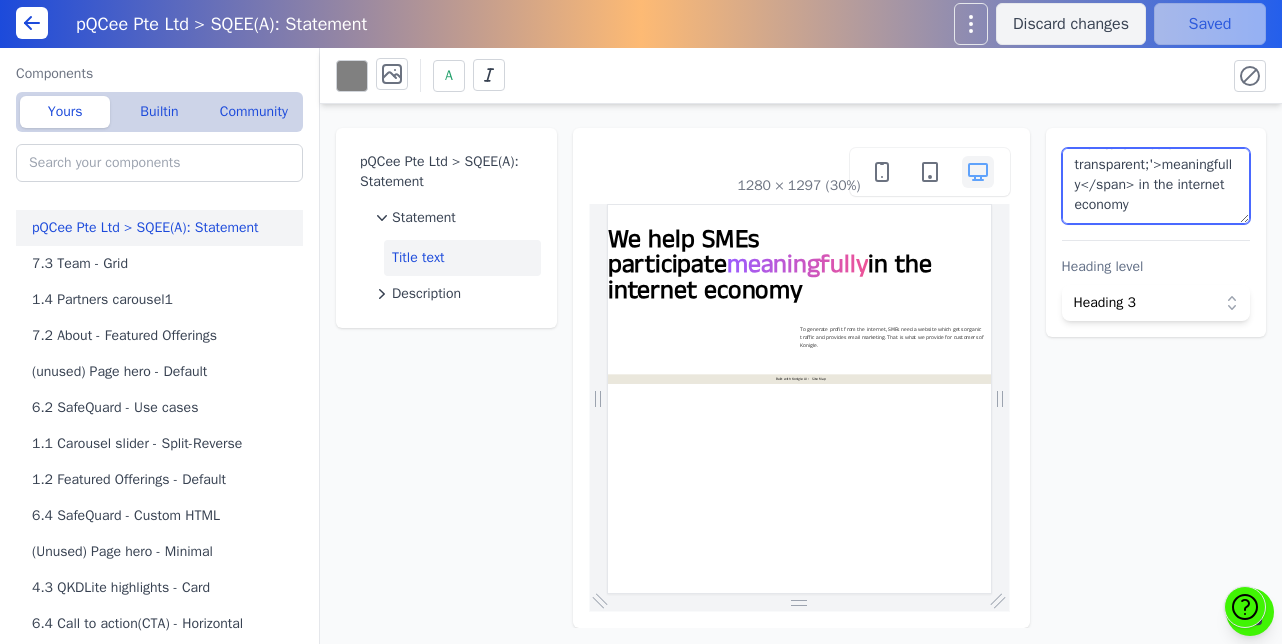paste on "SafeQuard" 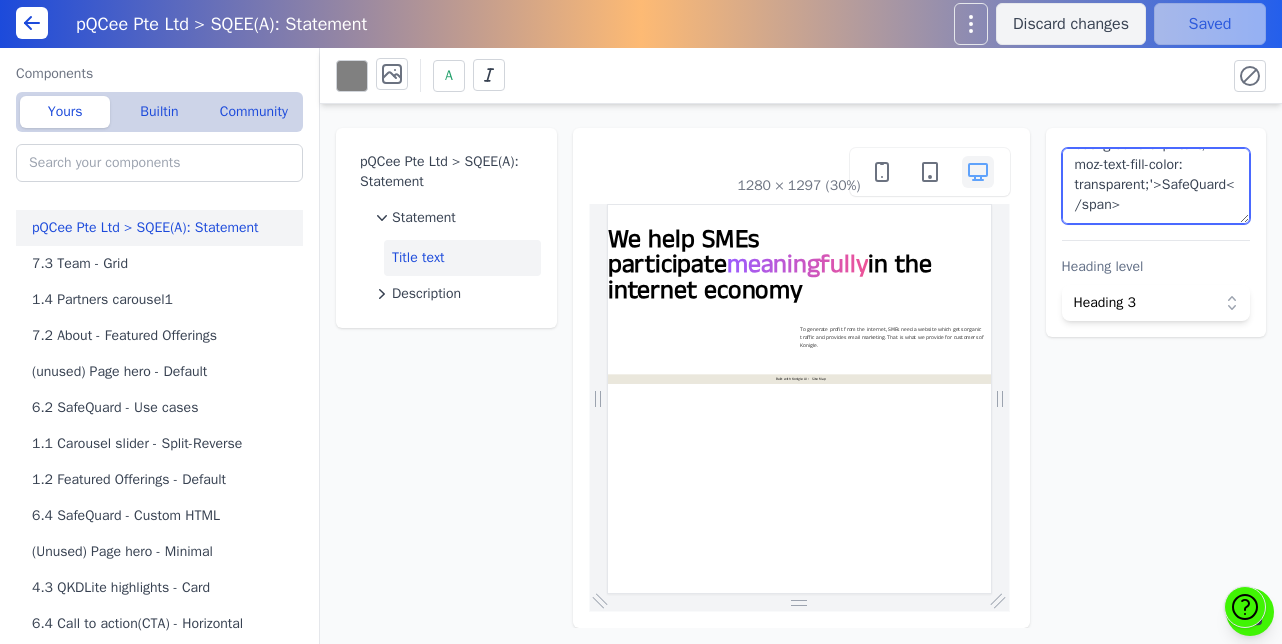 scroll, scrollTop: 342, scrollLeft: 0, axis: vertical 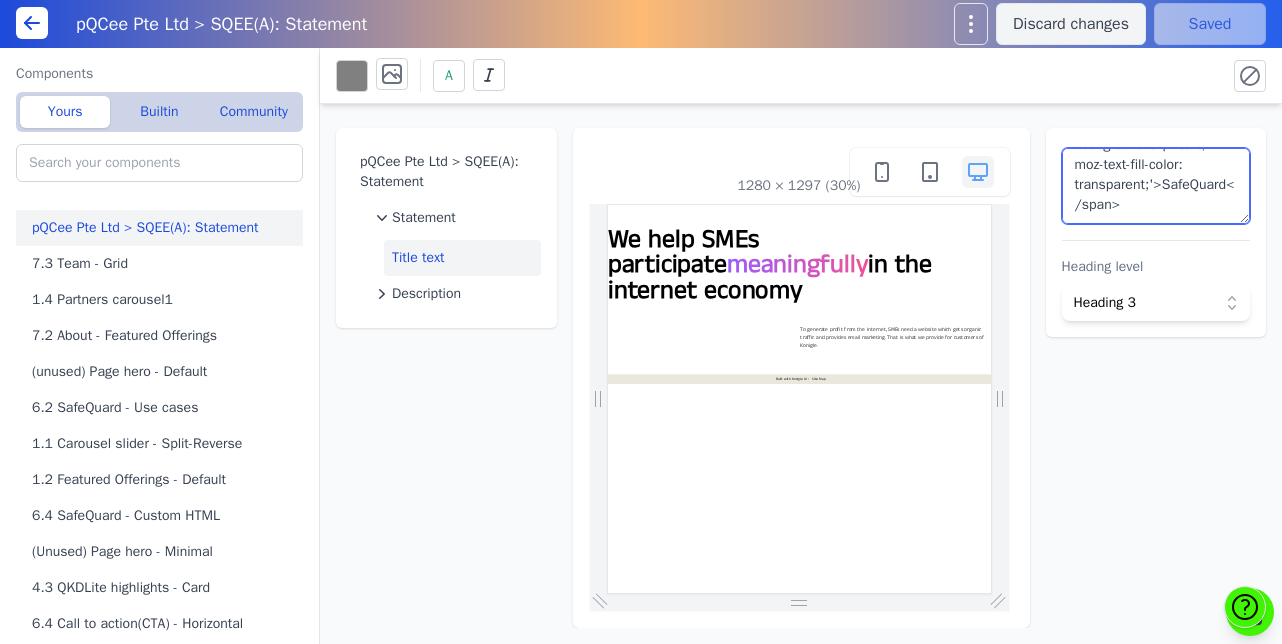 type on "End-to-end quantum-safe encrypted Emails with <span style='background-image: linear-gradient(90deg, #9b5cff, #ee5396); background-clip: text; background-color:#ee5396; background-size: 100%; background-repeat: repeat; -webkit-background-clip: text; -webkit-text-fill-color: transparent;  -moz-background-clip: text; -moz-text-fill-color: transparent;'>SafeQuard</span>" 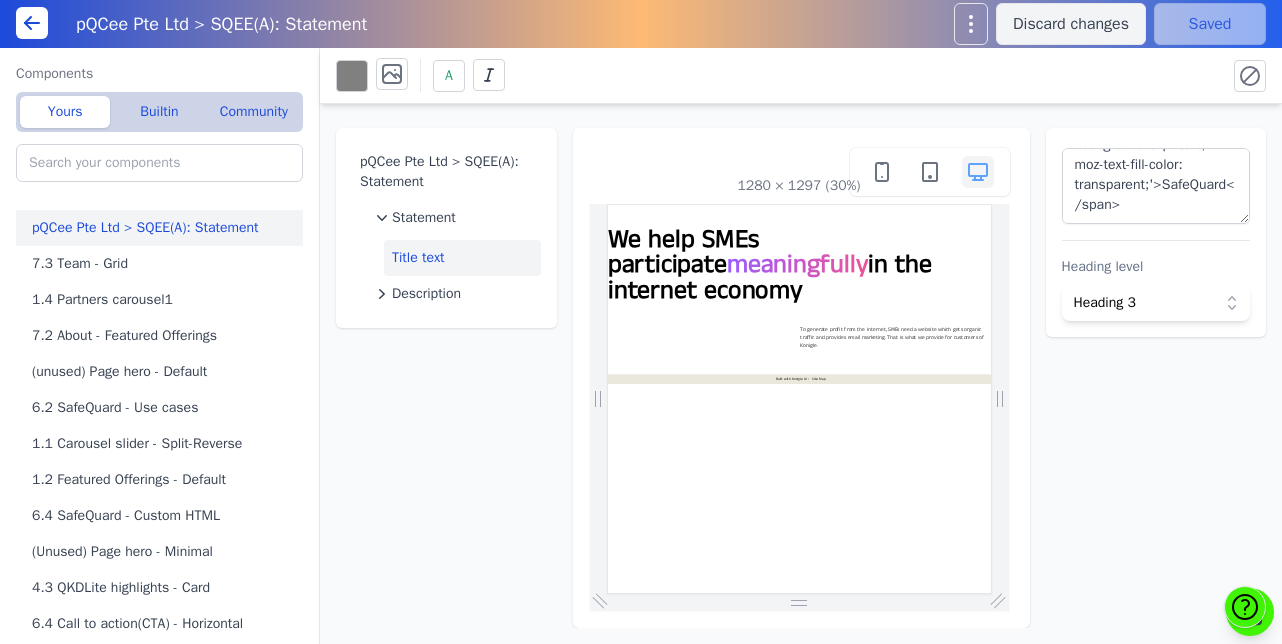 click on "pQCee Pte Ltd > SQEE(A): Statement Statement Title text Description 1280 × 1297 (30%)  End-to-end quantum-safe encrypted Emails with <span style='background-image: linear-gradient(90deg, #9b5cff, #ee5396); background-clip: text; background-color:#ee5396; background-size: 100%; background-repeat: repeat; -webkit-background-clip: text; -webkit-text-fill-color: transparent;  -moz-background-clip: text; -moz-text-fill-color: transparent;'>SafeQuard</span> Heading level Heading 3" at bounding box center (801, 366) 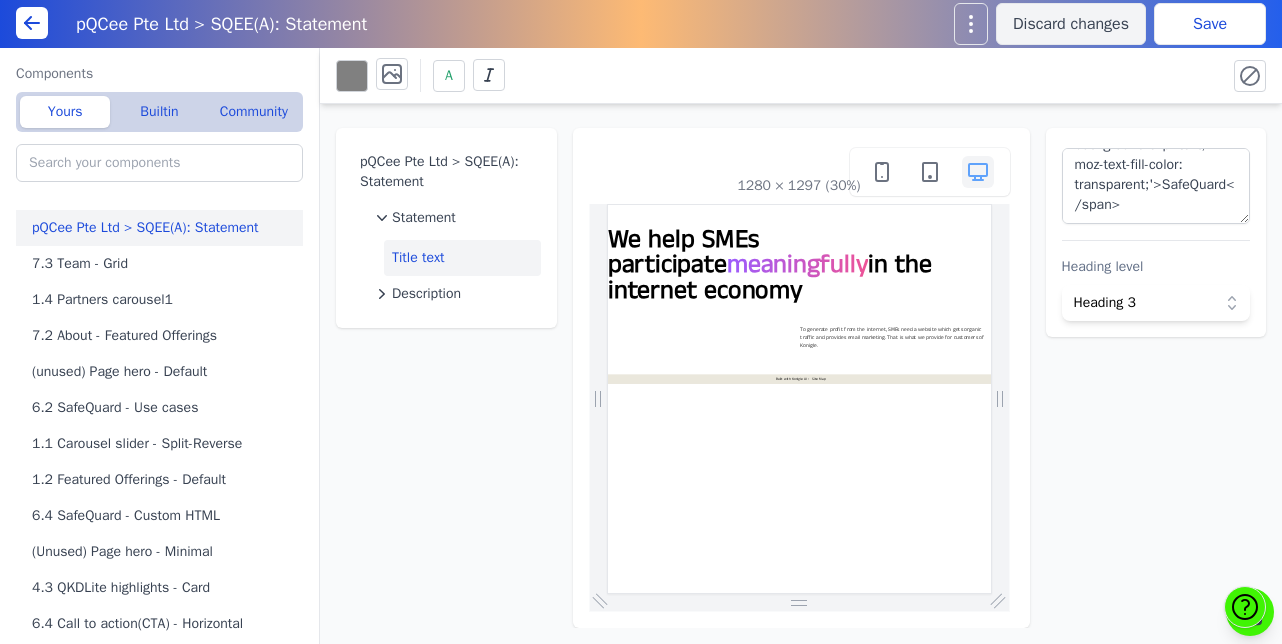click on "Save" at bounding box center [1210, 24] 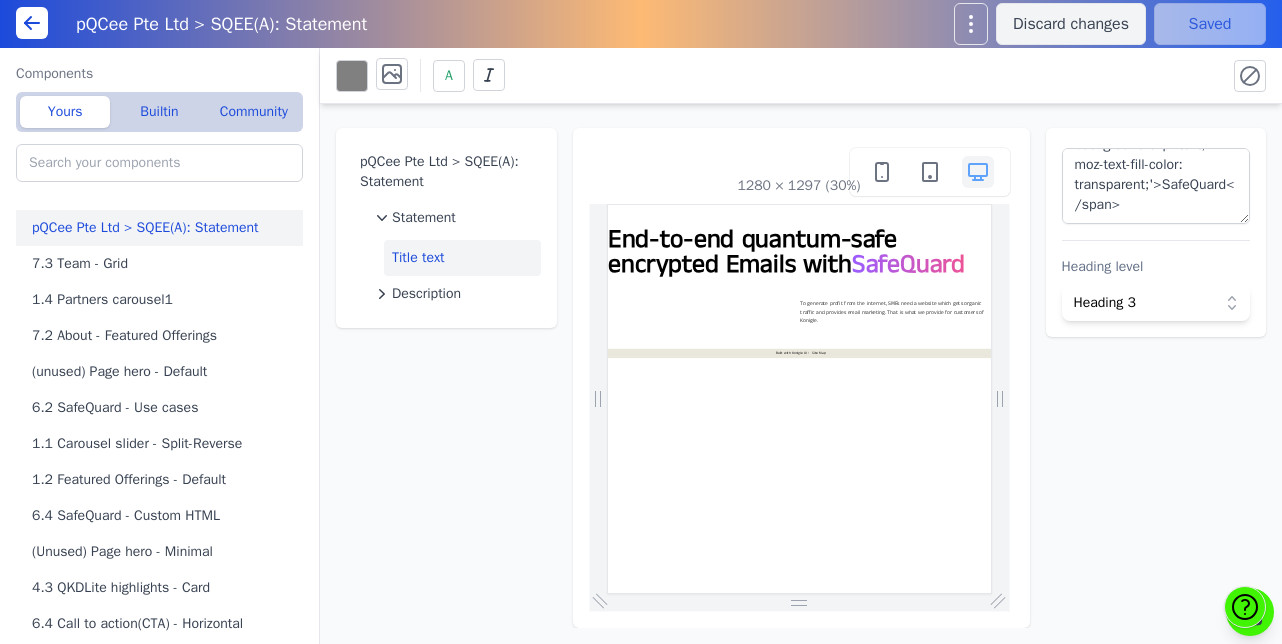 scroll, scrollTop: 0, scrollLeft: 0, axis: both 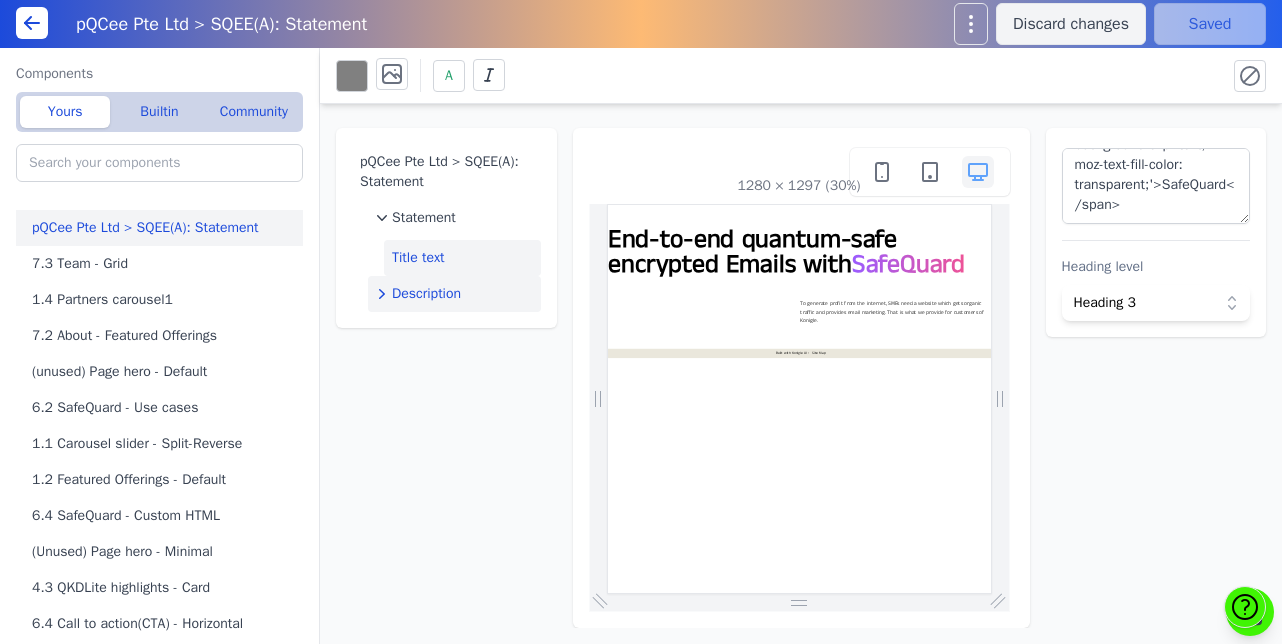 click on "Description" at bounding box center [426, 294] 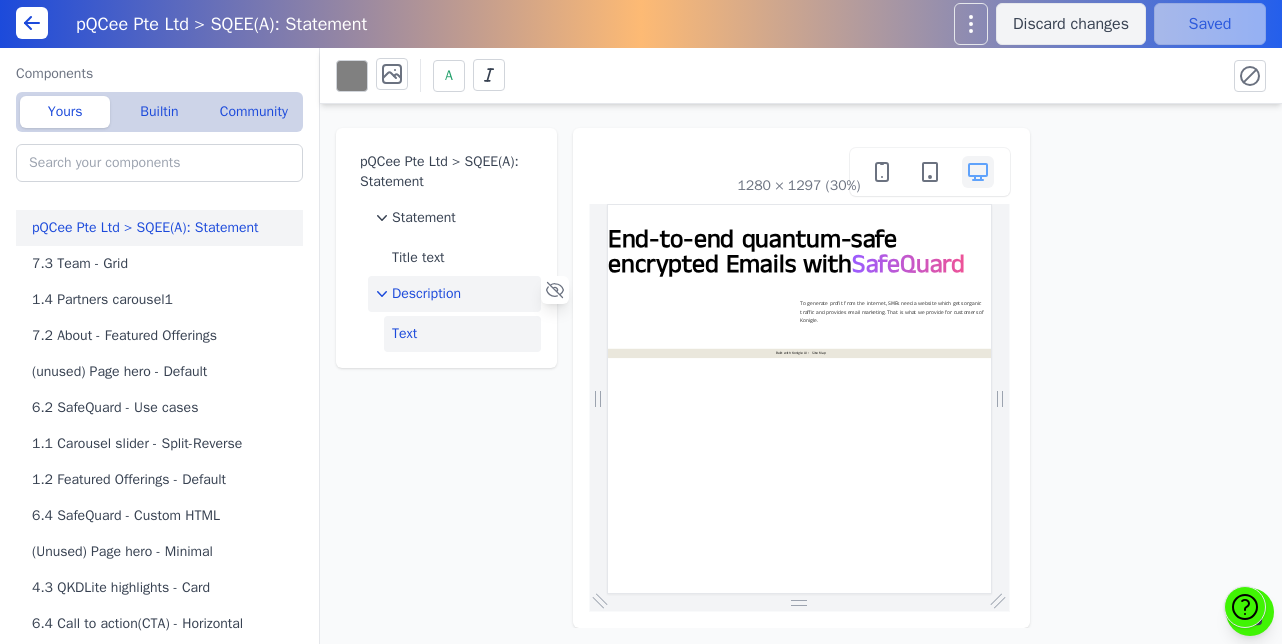 click on "Text" at bounding box center [462, 334] 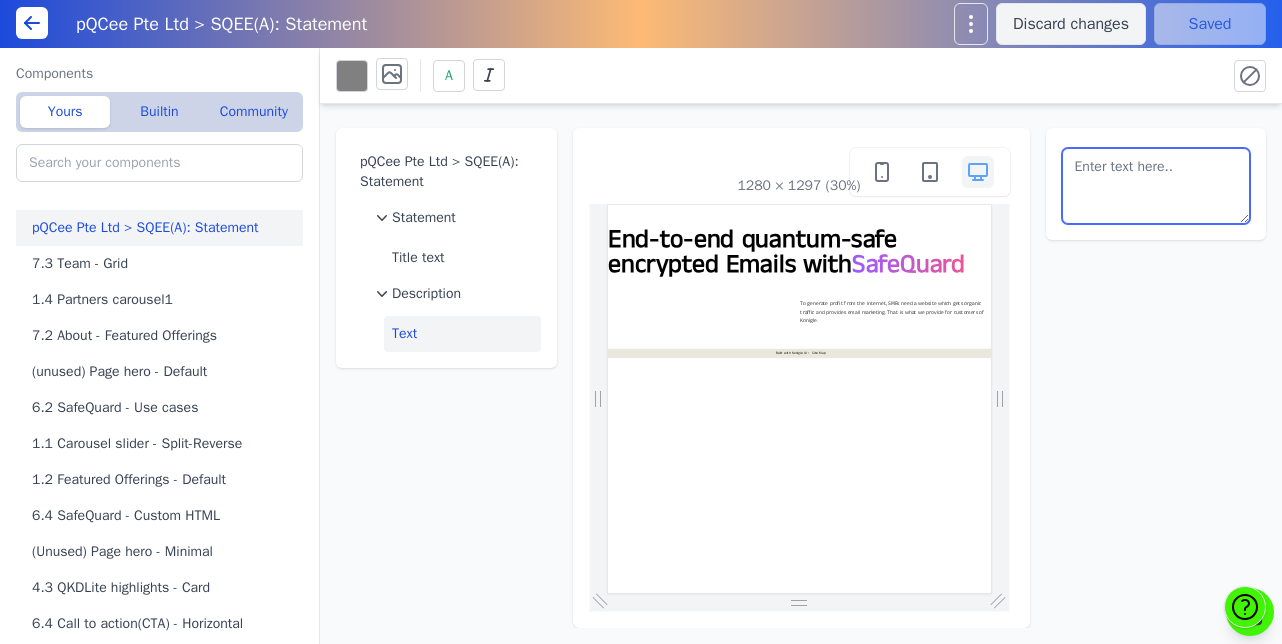 scroll, scrollTop: 102, scrollLeft: 0, axis: vertical 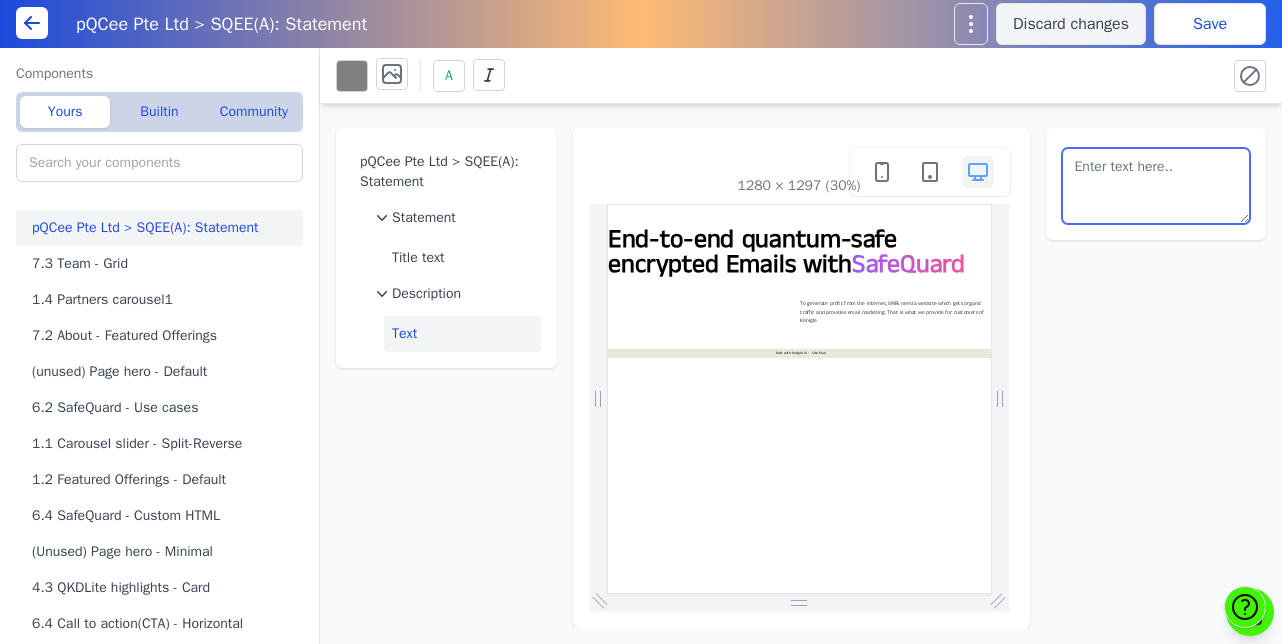 paste on "SafeQuard quantum-safe encrypted email carries out enterprise-grade quantum-safe encryption on emails. It operates on both Microsoft365 (as an add-in) and Gmail (as a Chrome extension)." 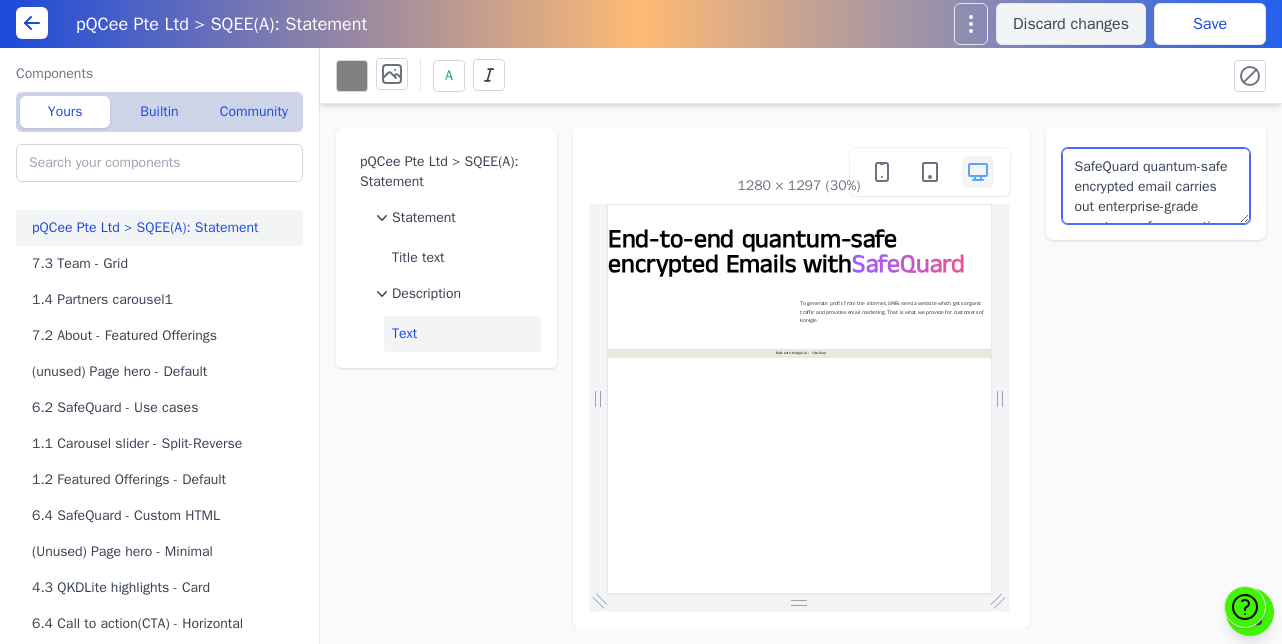 scroll, scrollTop: 113, scrollLeft: 0, axis: vertical 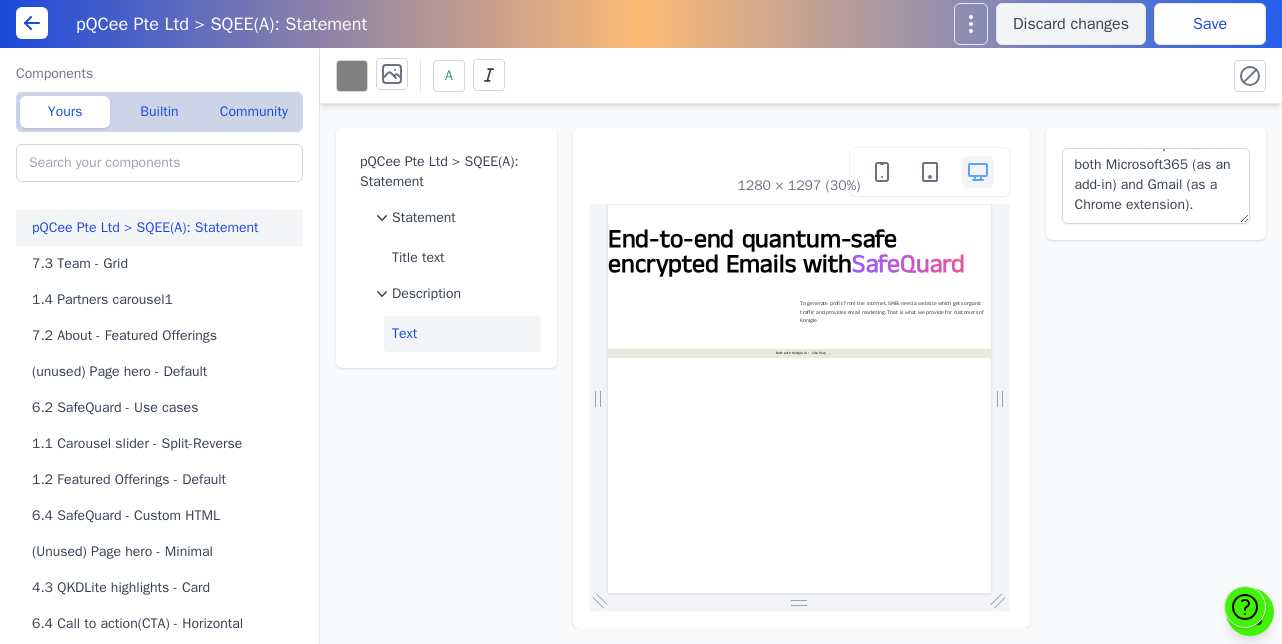 click on "Save" at bounding box center [1210, 24] 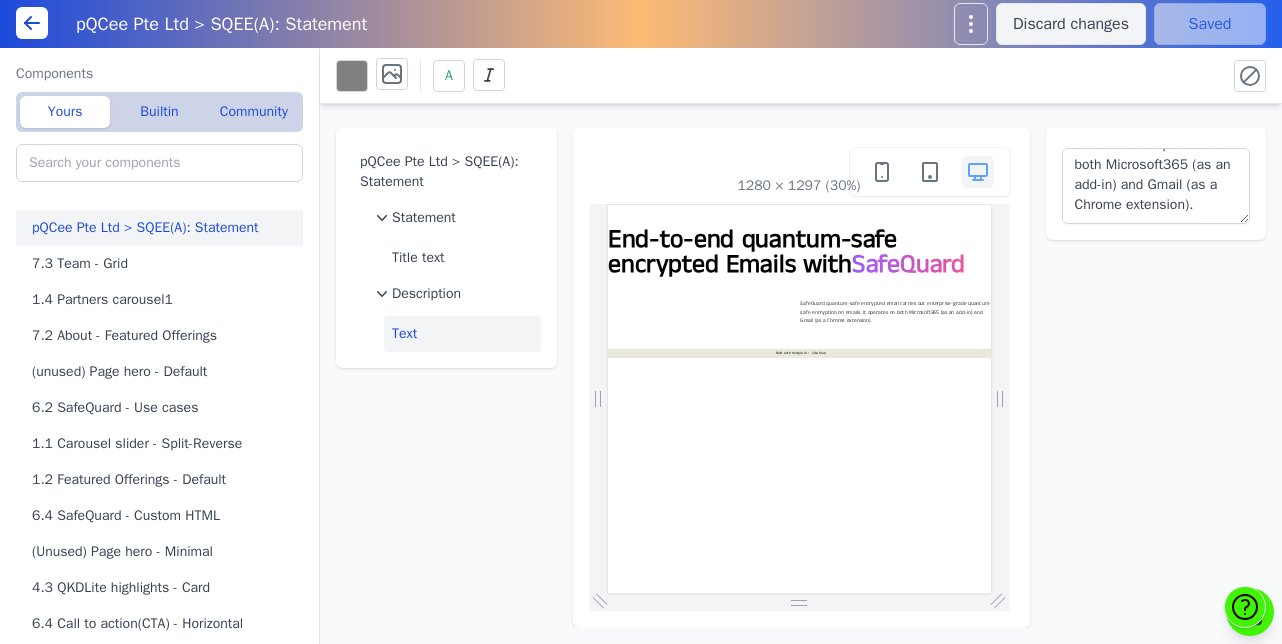 scroll, scrollTop: 0, scrollLeft: 0, axis: both 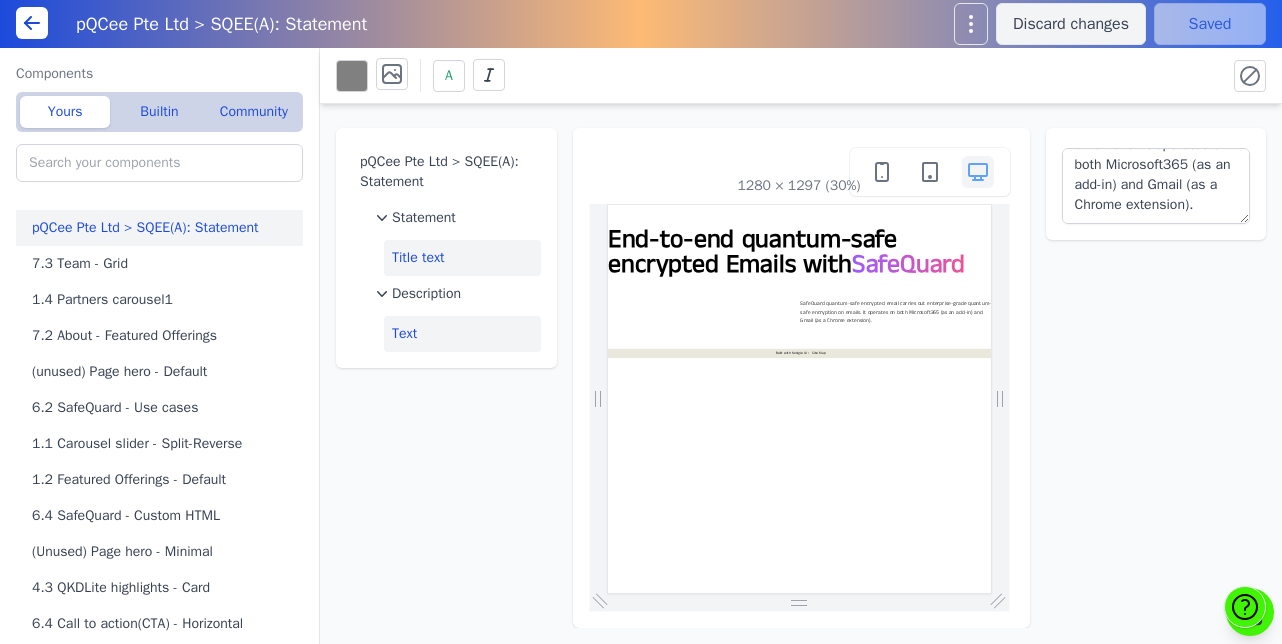 click on "Title text" at bounding box center (462, 258) 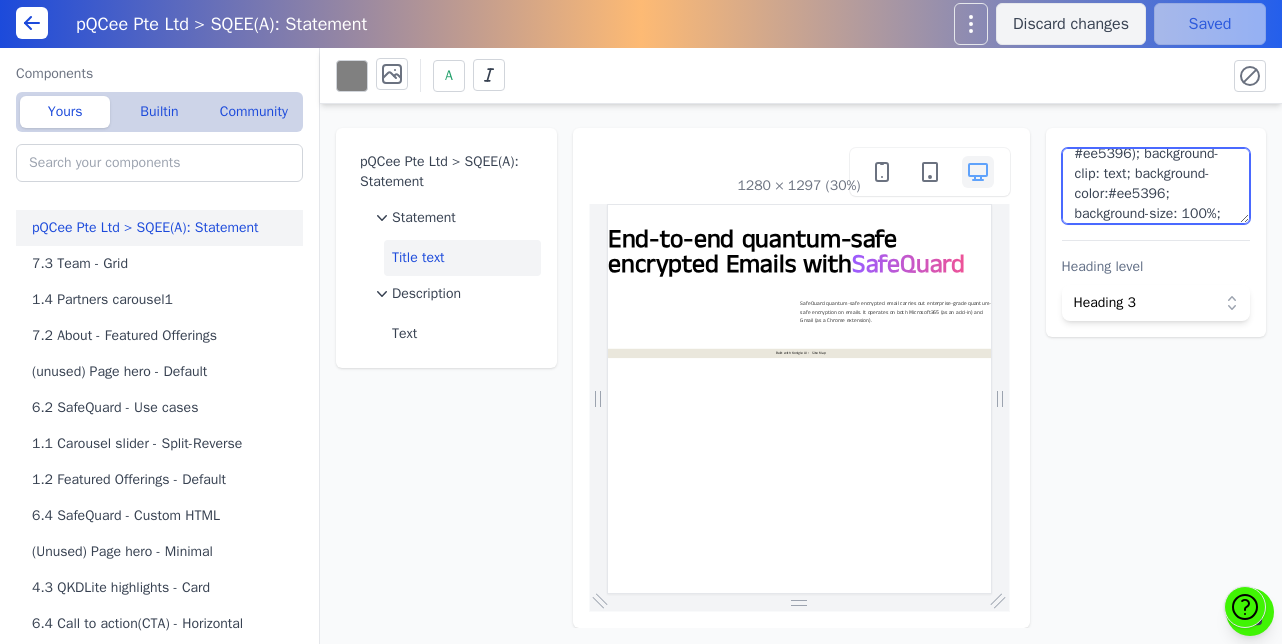 click on "End-to-end quantum-safe encrypted Emails with <span style='background-image: linear-gradient(90deg, #9b5cff, #ee5396); background-clip: text; background-color:#ee5396; background-size: 100%; background-repeat: repeat; -webkit-background-clip: text; -webkit-text-fill-color: transparent;  -moz-background-clip: text; -moz-text-fill-color: transparent;'>SafeQuard</span>" at bounding box center [1156, 186] 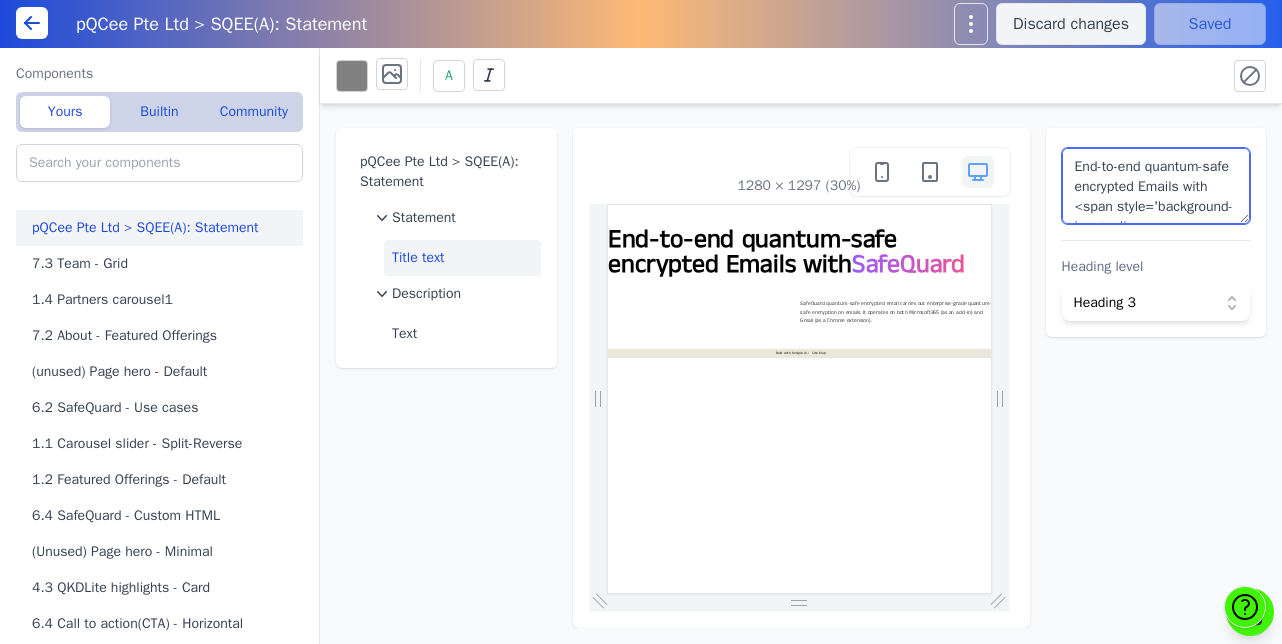 click on "End-to-end quantum-safe encrypted Emails with <span style='background-image: linear-gradient(90deg, #9b5cff, #ee5396); background-clip: text; background-color:#ee5396; background-size: 100%; background-repeat: repeat; -webkit-background-clip: text; -webkit-text-fill-color: transparent;  -moz-background-clip: text; -moz-text-fill-color: transparent;'>SafeQuard</span>" at bounding box center [1156, 186] 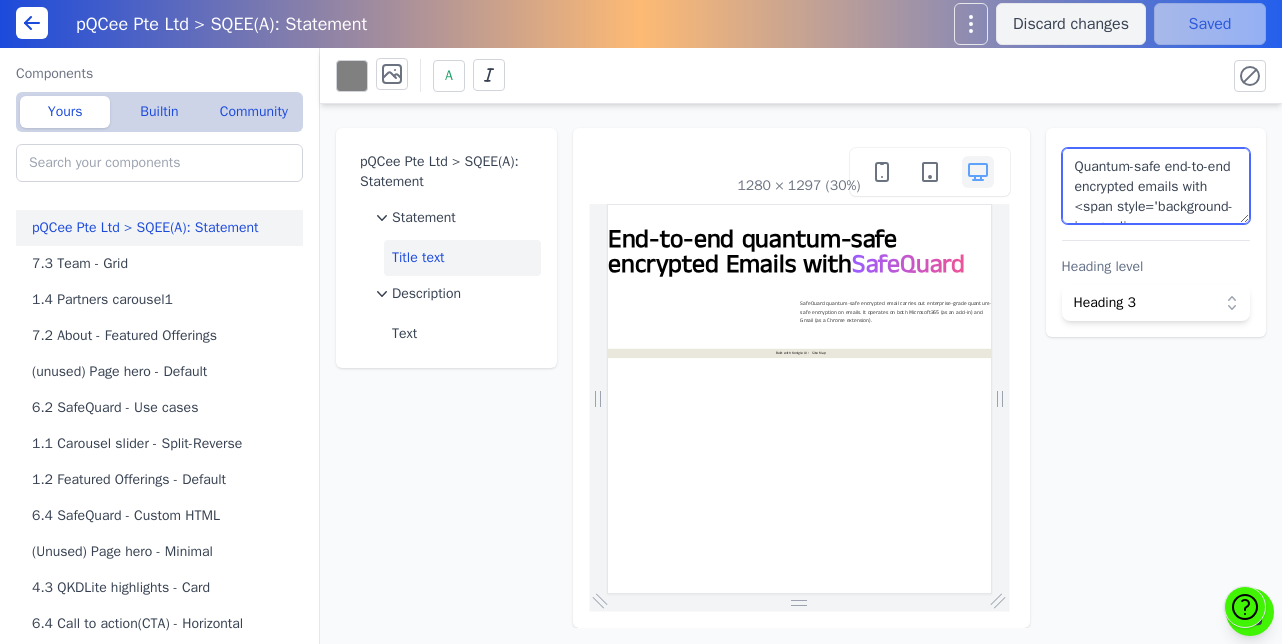 type on "Quantum-safe end-to-end encrypted emails with <span style='background-image: linear-gradient(90deg, #9b5cff, #ee5396); background-clip: text; background-color:#ee5396; background-size: 100%; background-repeat: repeat; -webkit-background-clip: text; -webkit-text-fill-color: transparent;  -moz-background-clip: text; -moz-text-fill-color: transparent;'>SafeQuard</span>" 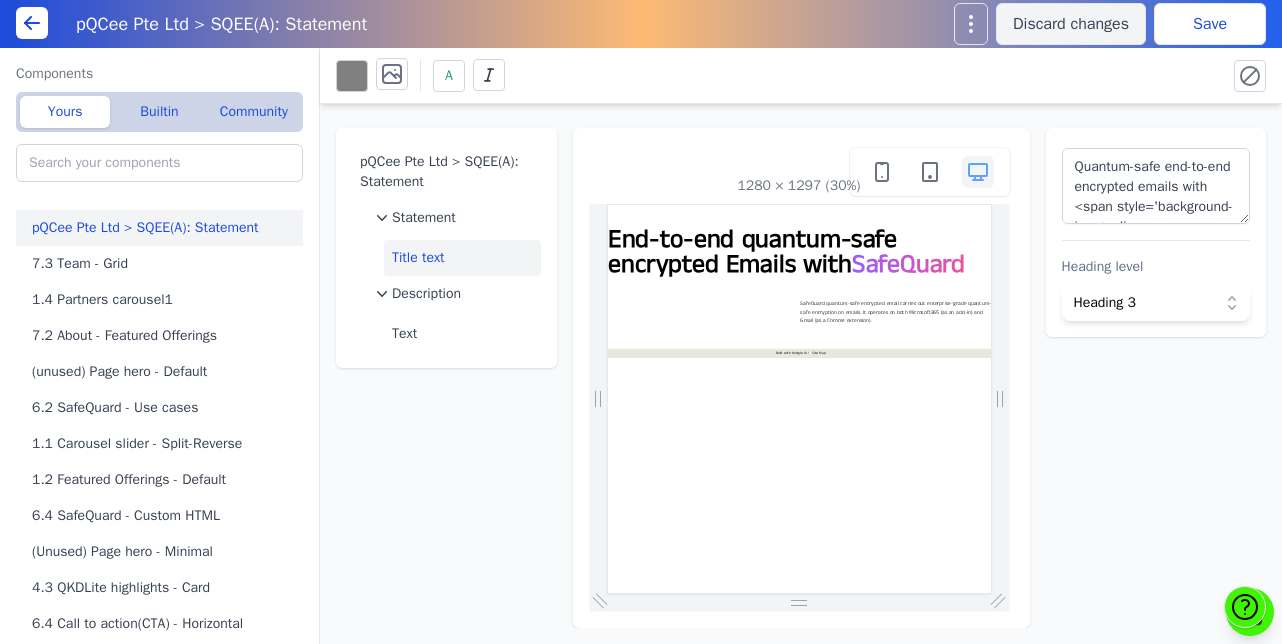click on "pQCee Pte Ltd > SQEE(A): Statement Statement Title text Description Text 1280 × 1297 (30%)  Quantum-safe end-to-end encrypted emails with <span style='background-image: linear-gradient(90deg, #9b5cff, #ee5396); background-clip: text; background-color:#ee5396; background-size: 100%; background-repeat: repeat; -webkit-background-clip: text; -webkit-text-fill-color: transparent;  -moz-background-clip: text; -moz-text-fill-color: transparent;'>SafeQuard</span> Heading level Heading 3" at bounding box center (801, 366) 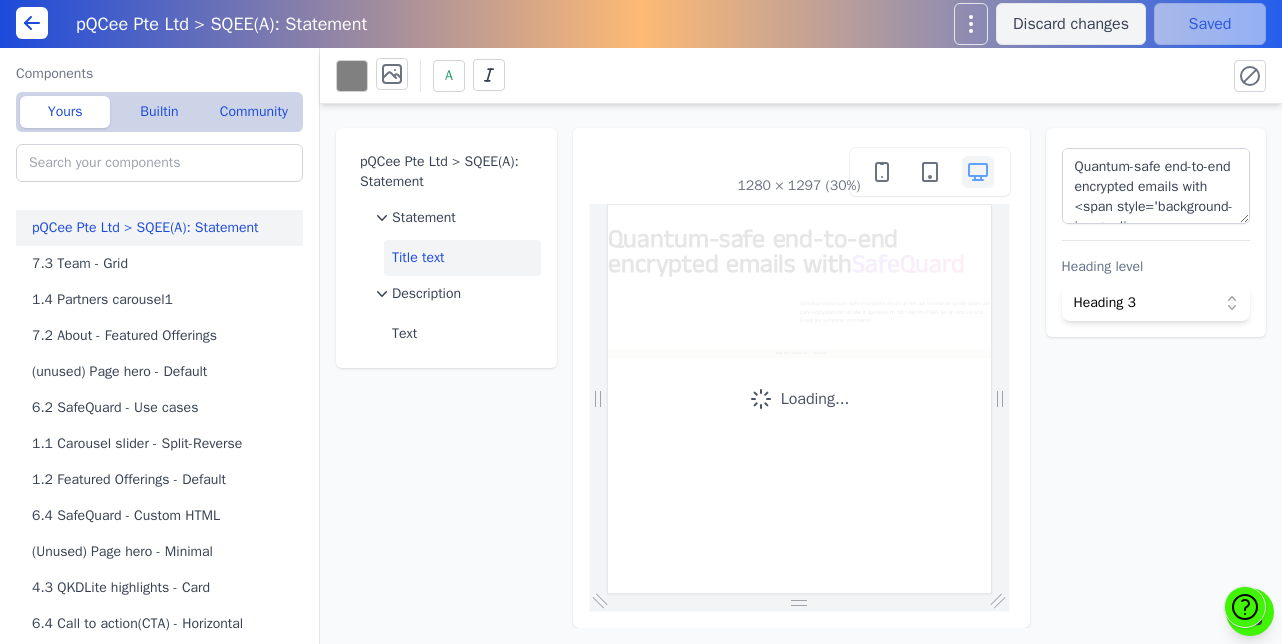 scroll, scrollTop: 0, scrollLeft: 0, axis: both 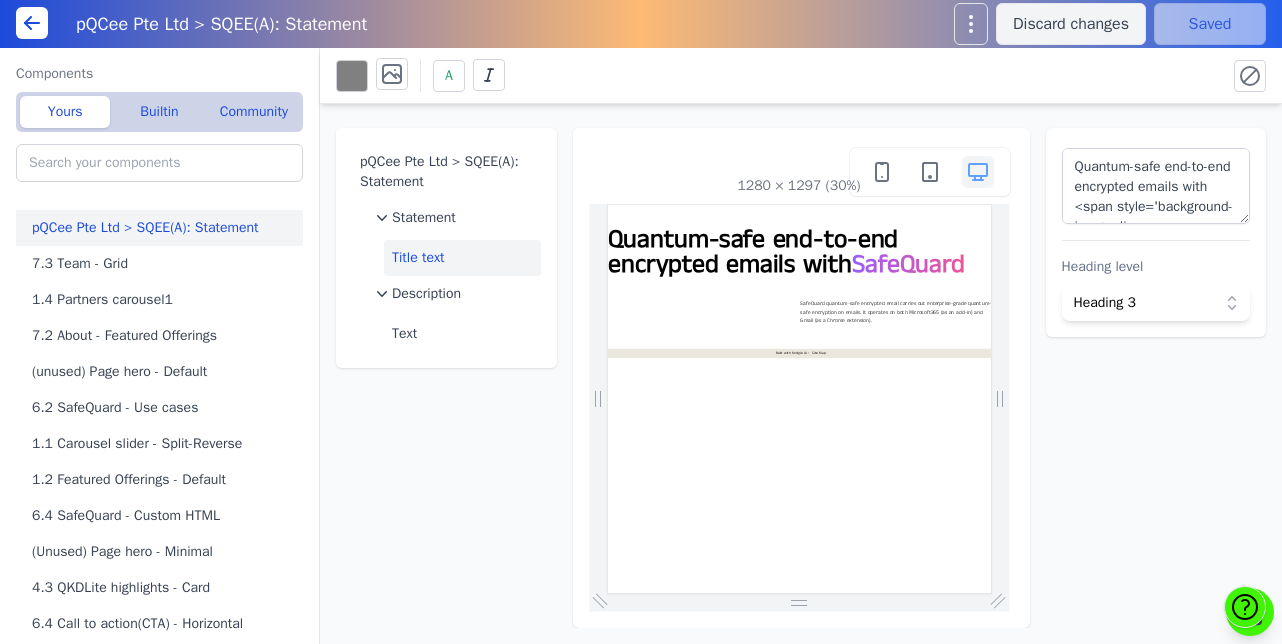 click on "Title text" at bounding box center [462, 258] 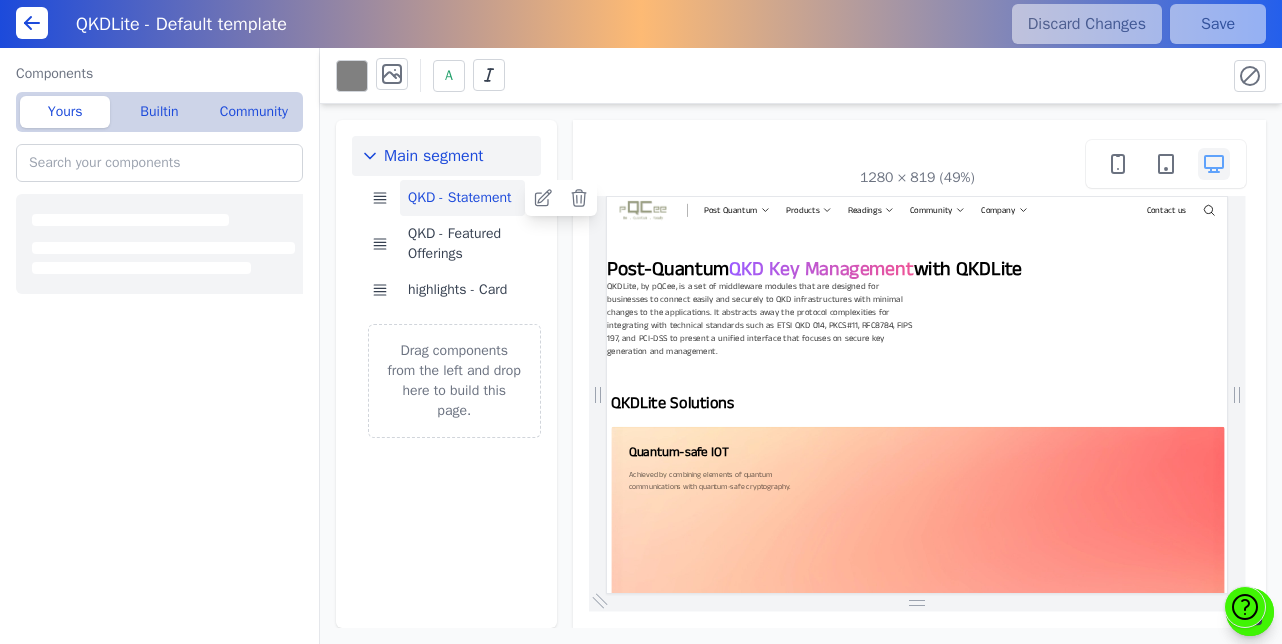 scroll, scrollTop: 0, scrollLeft: 0, axis: both 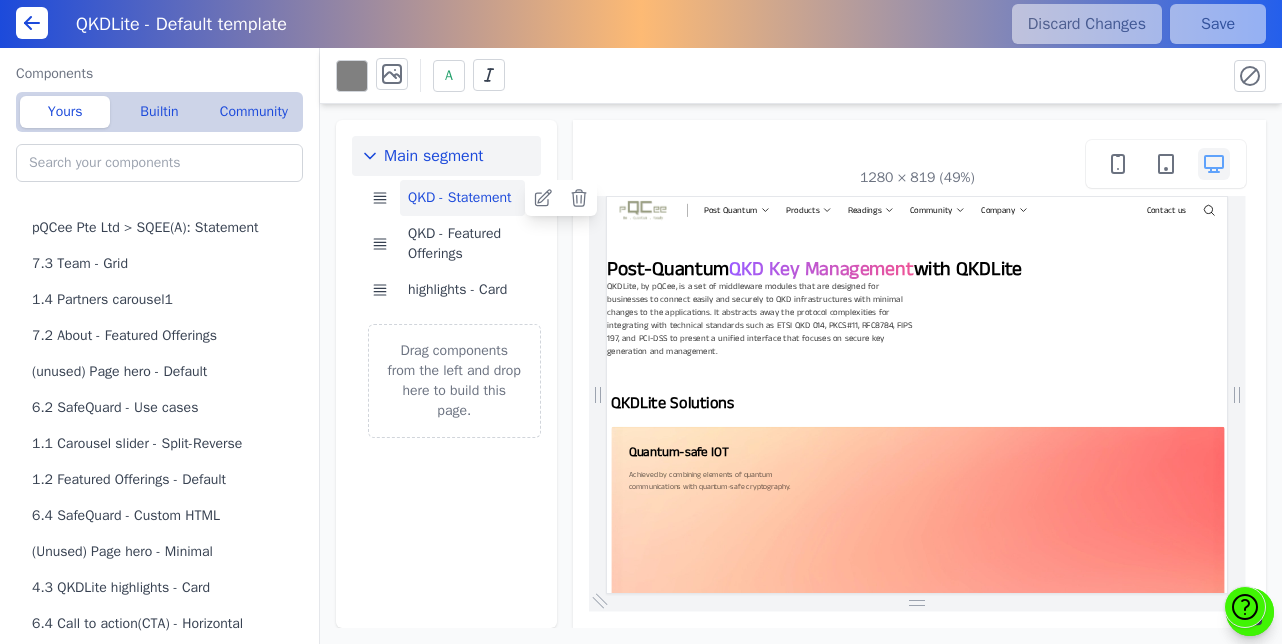 click on "QKD - Statement" at bounding box center (462, 198) 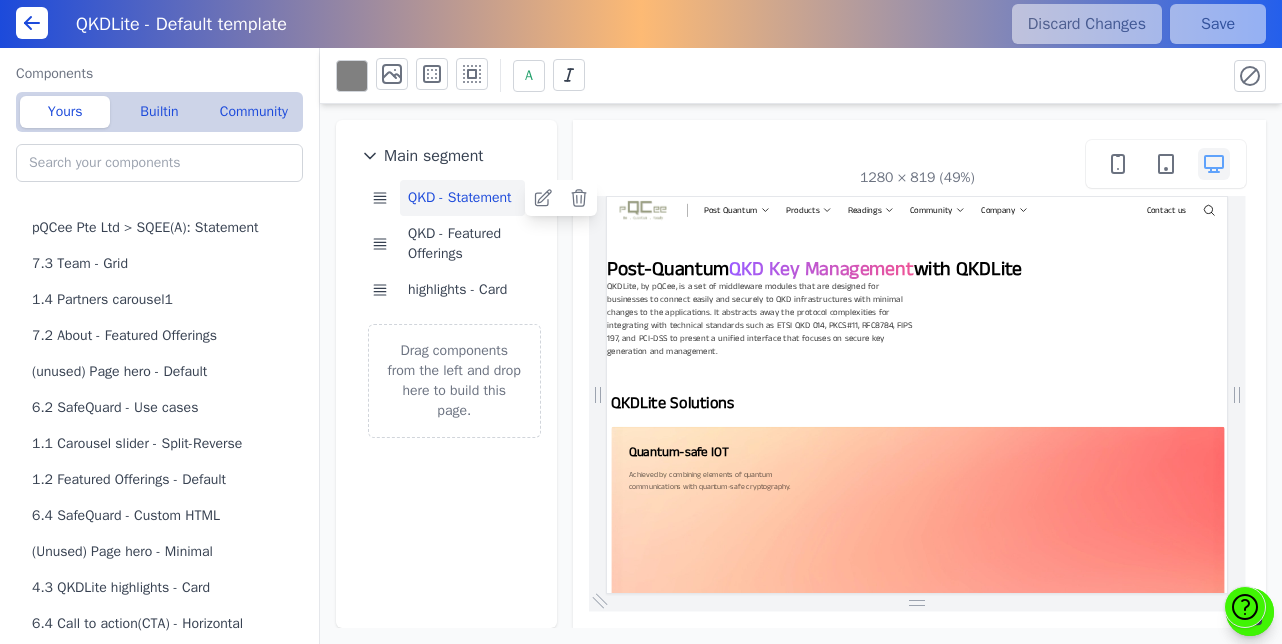 type 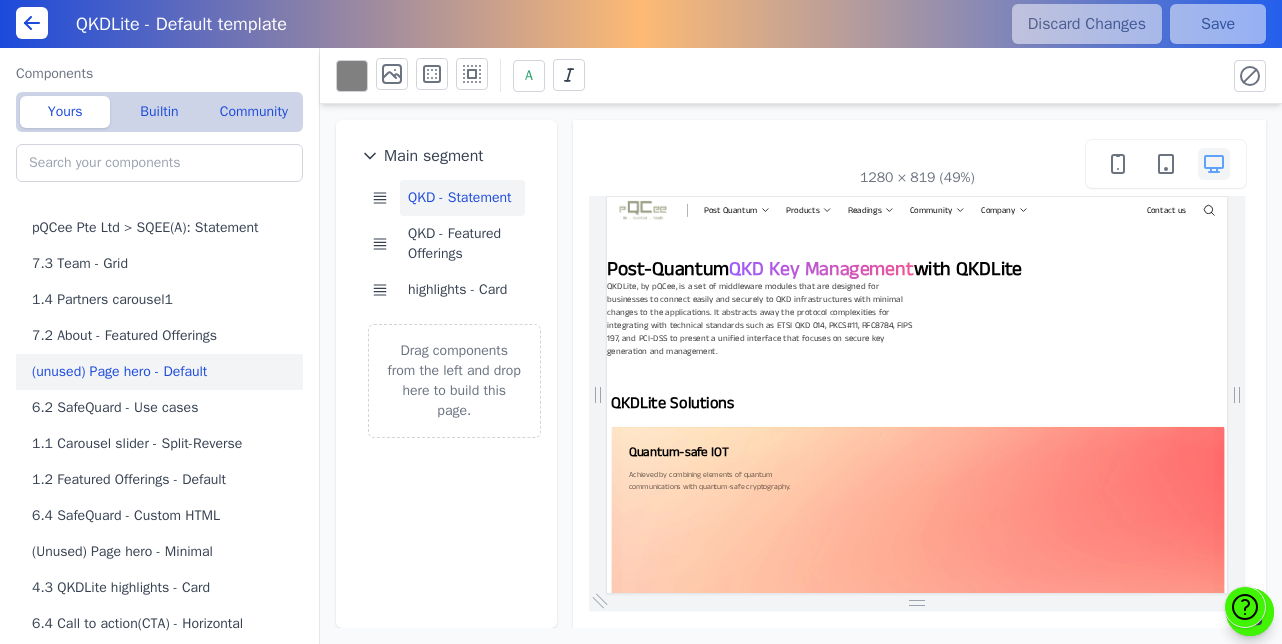 click on "(unused) Page hero - Default" at bounding box center (163, 372) 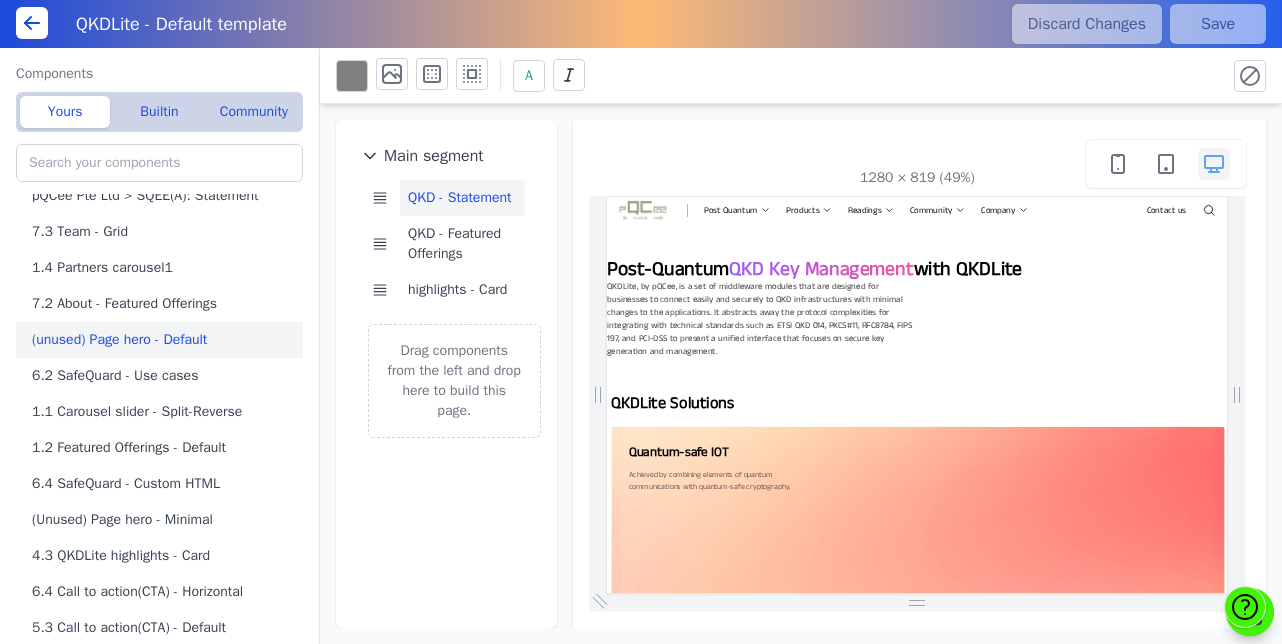 scroll, scrollTop: 0, scrollLeft: 0, axis: both 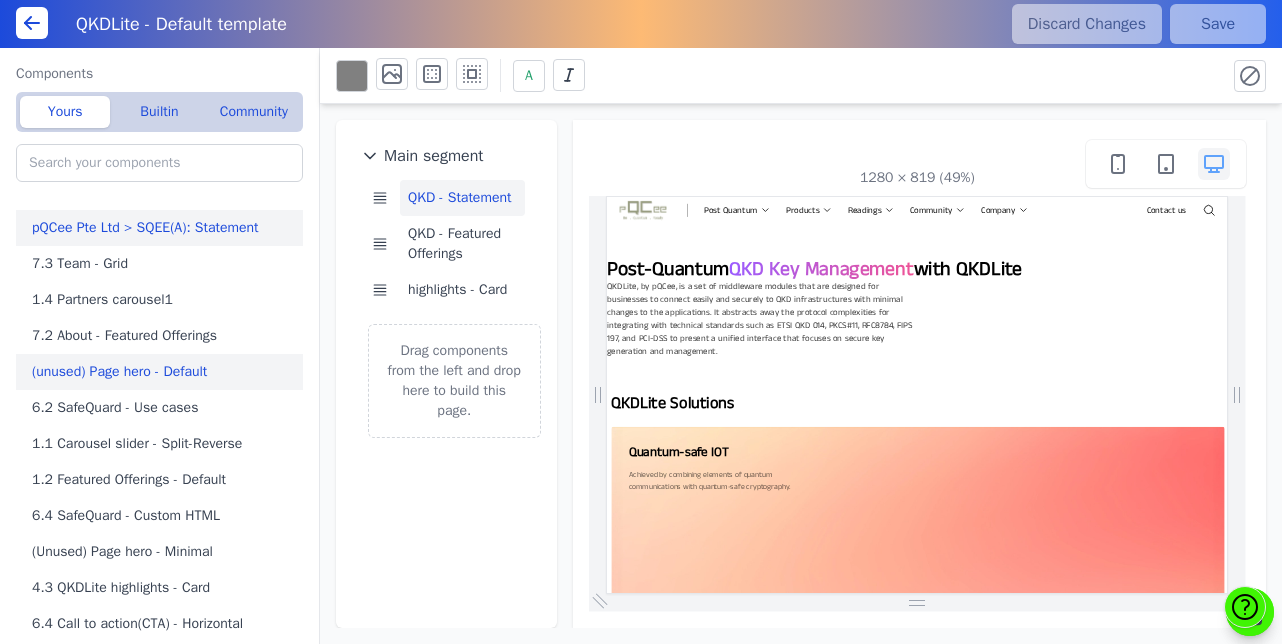 click on "pQCee Pte Ltd > SQEE(A): Statement" at bounding box center (163, 228) 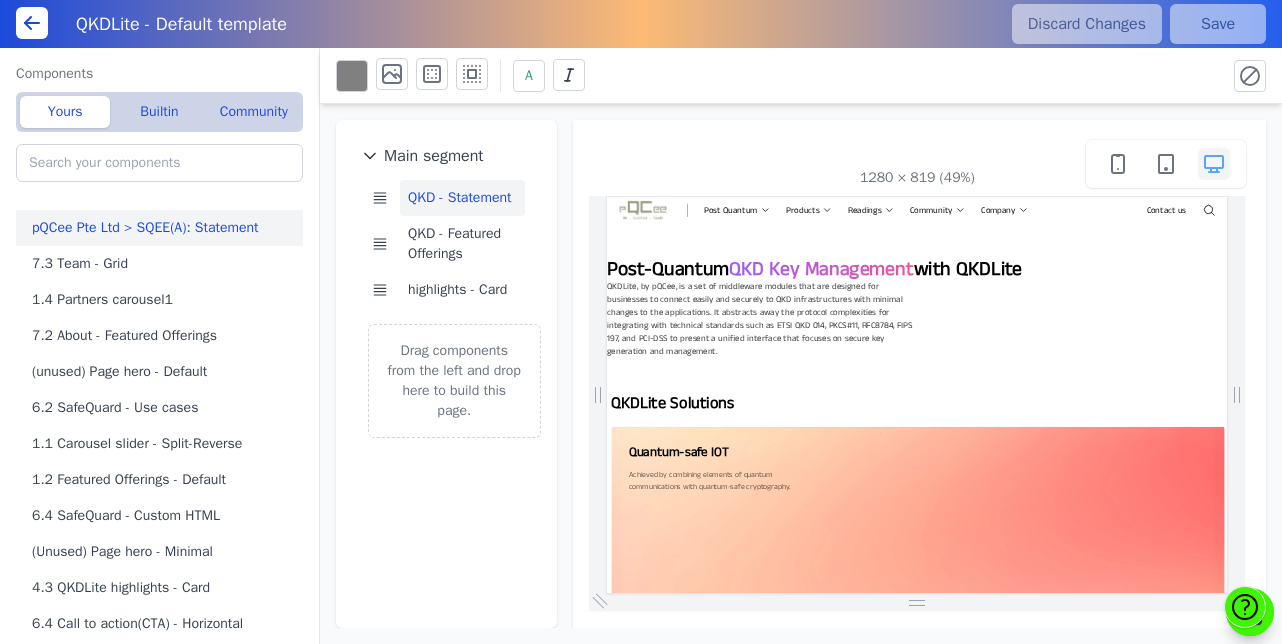 click on "pQCee Pte Ltd > SQEE(A): Statement" at bounding box center (163, 228) 